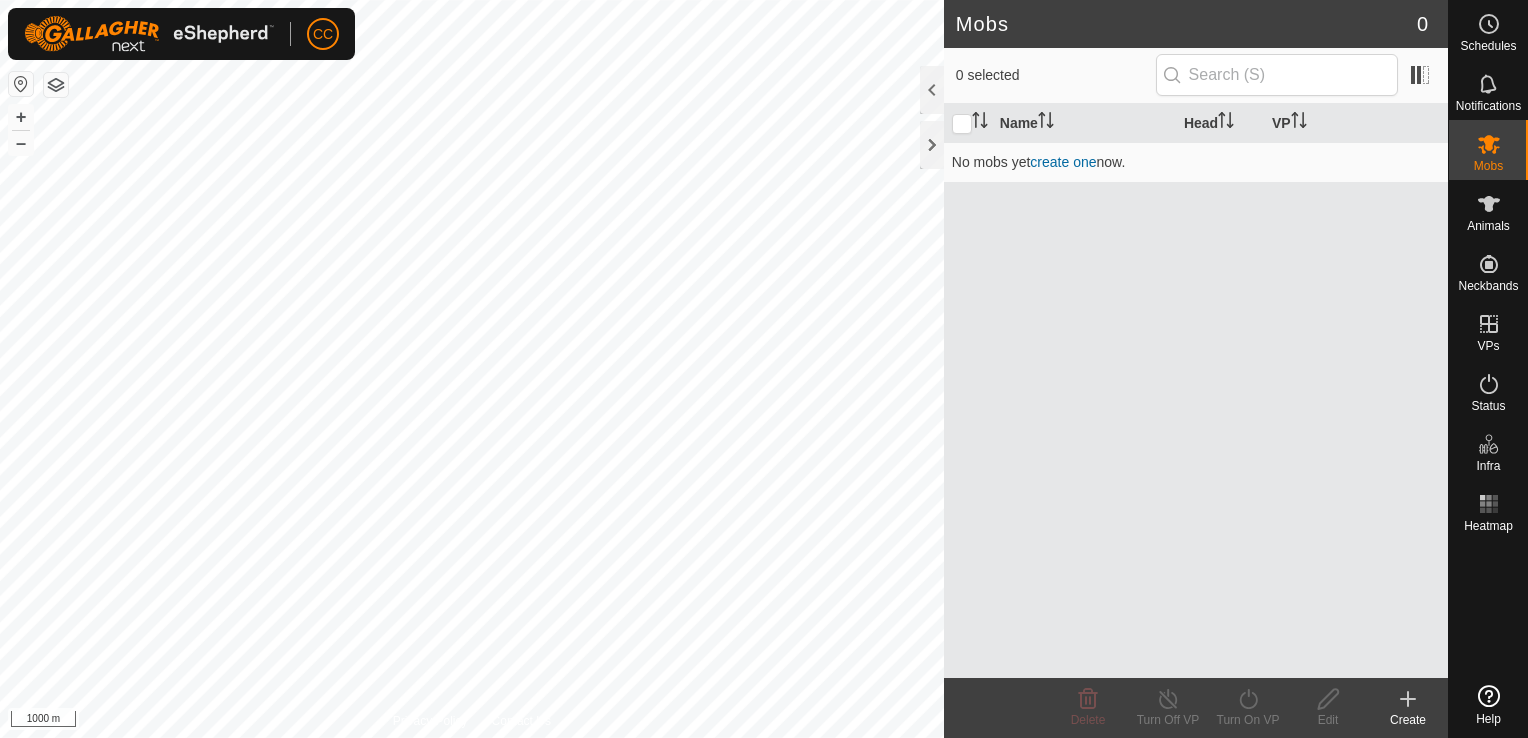 scroll, scrollTop: 0, scrollLeft: 0, axis: both 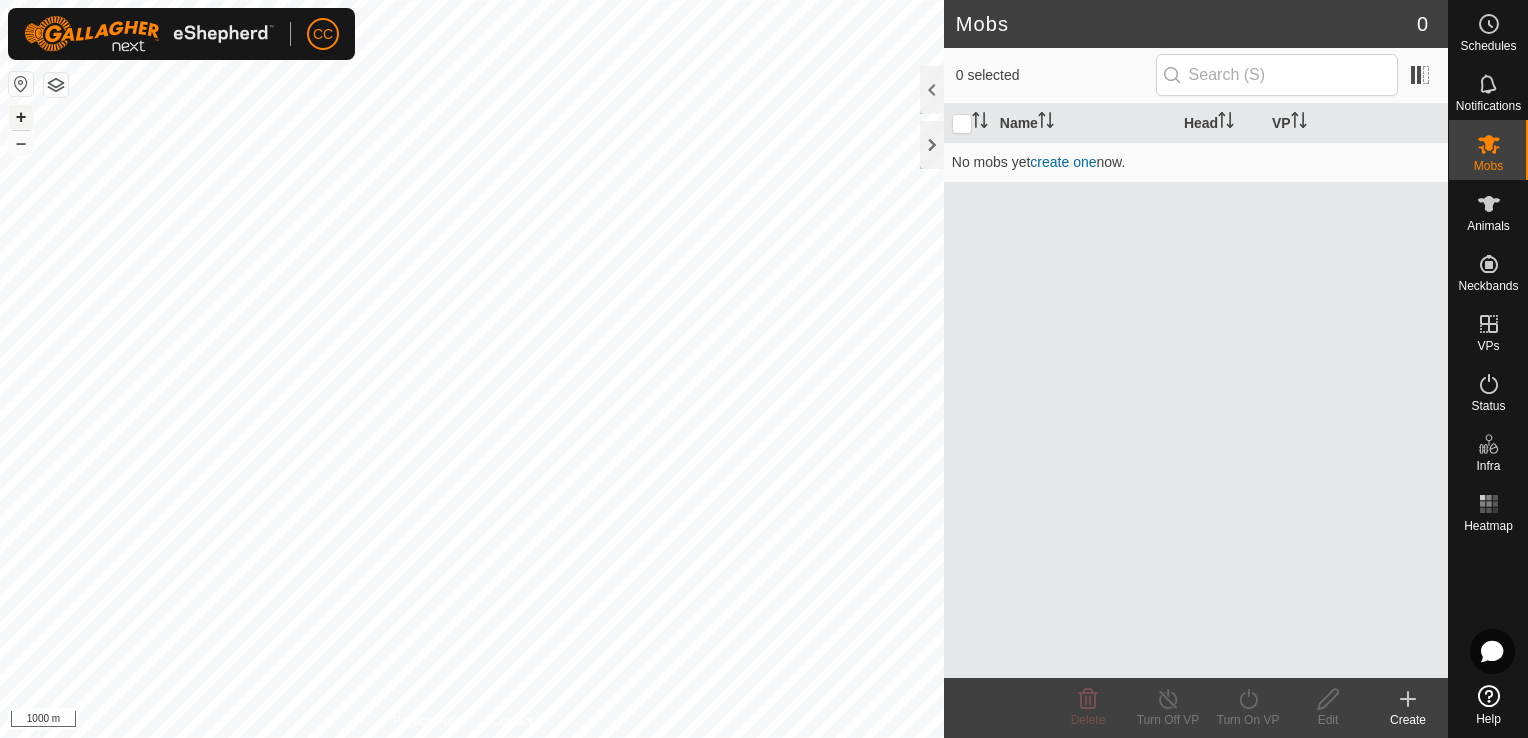 click on "+" at bounding box center [21, 117] 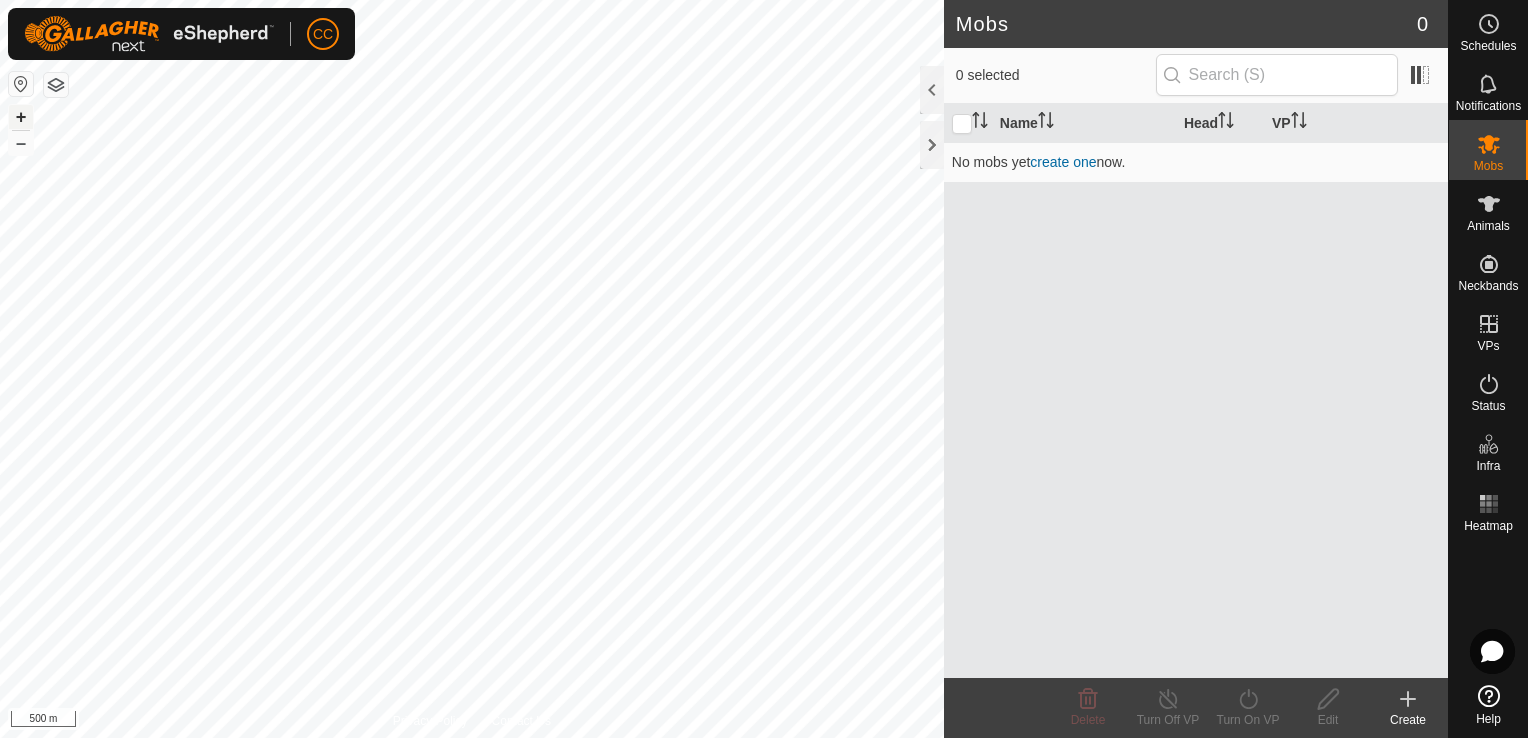 click on "+" at bounding box center [21, 117] 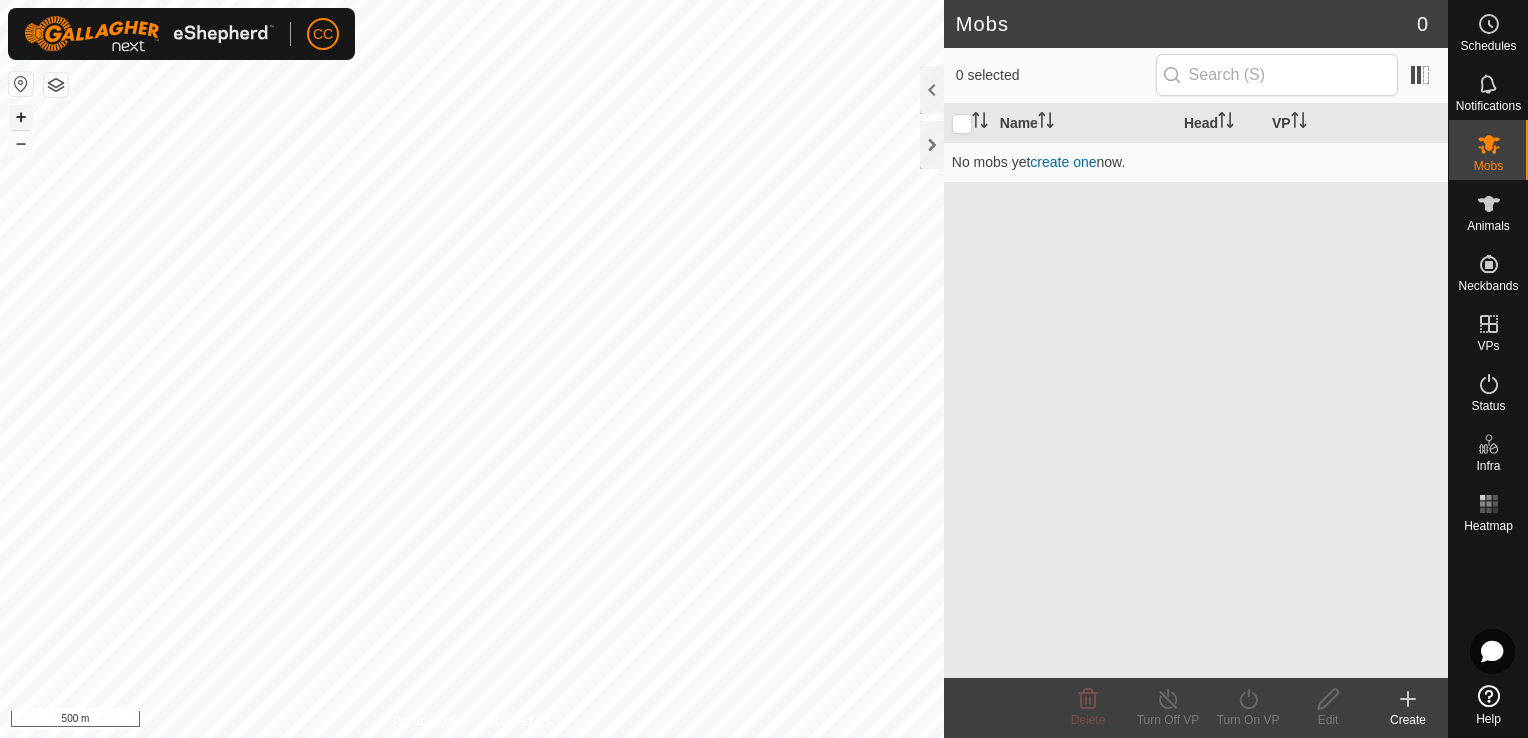 click on "+" at bounding box center (21, 117) 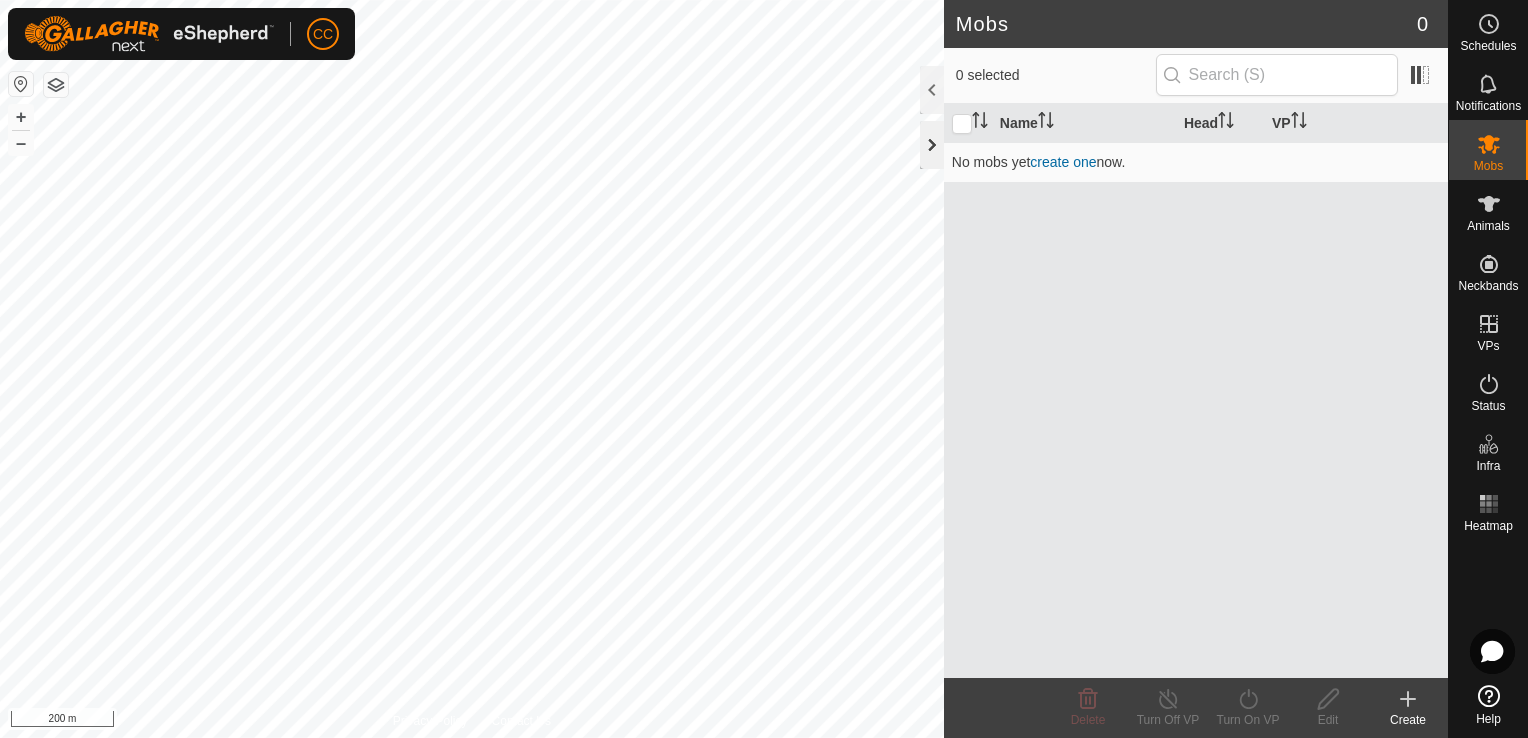 click 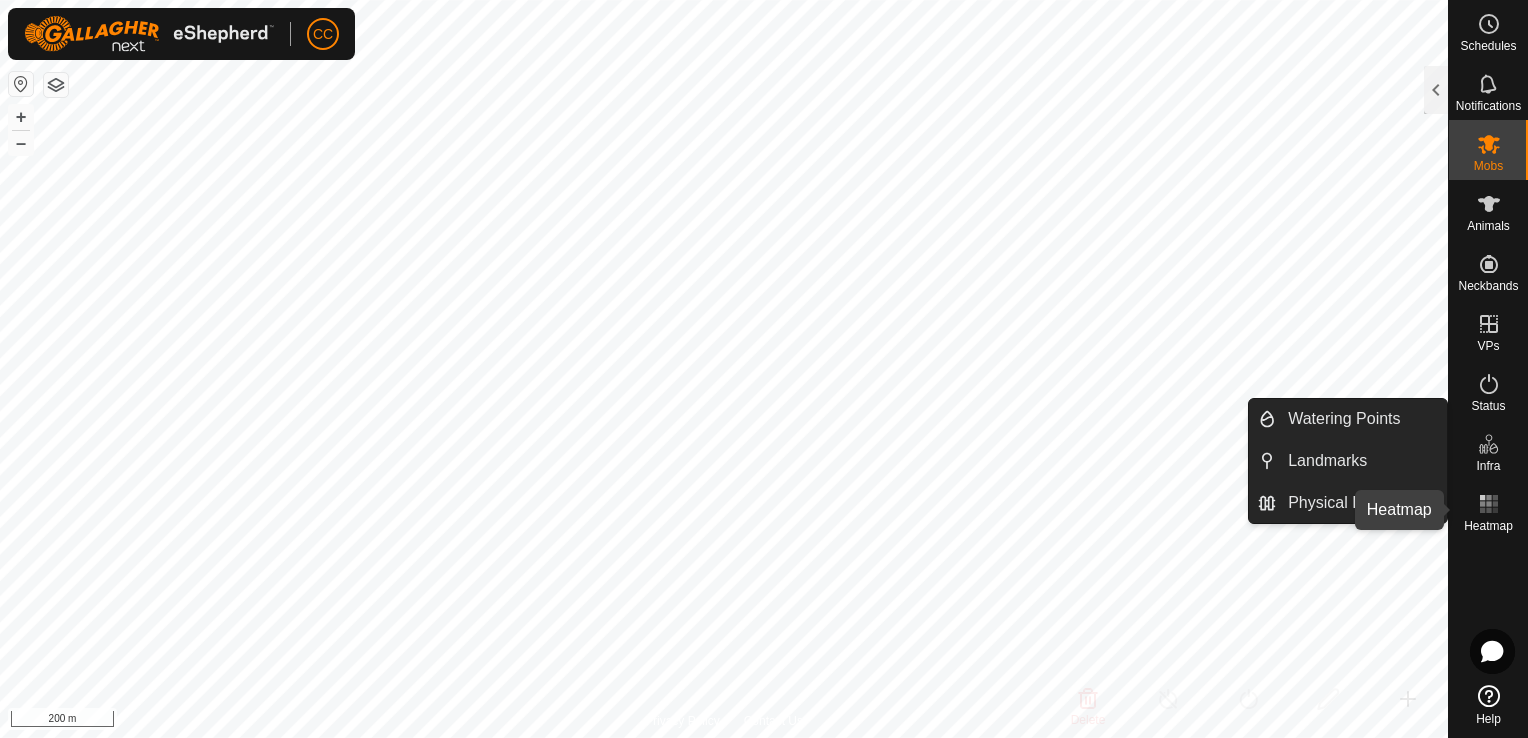 click 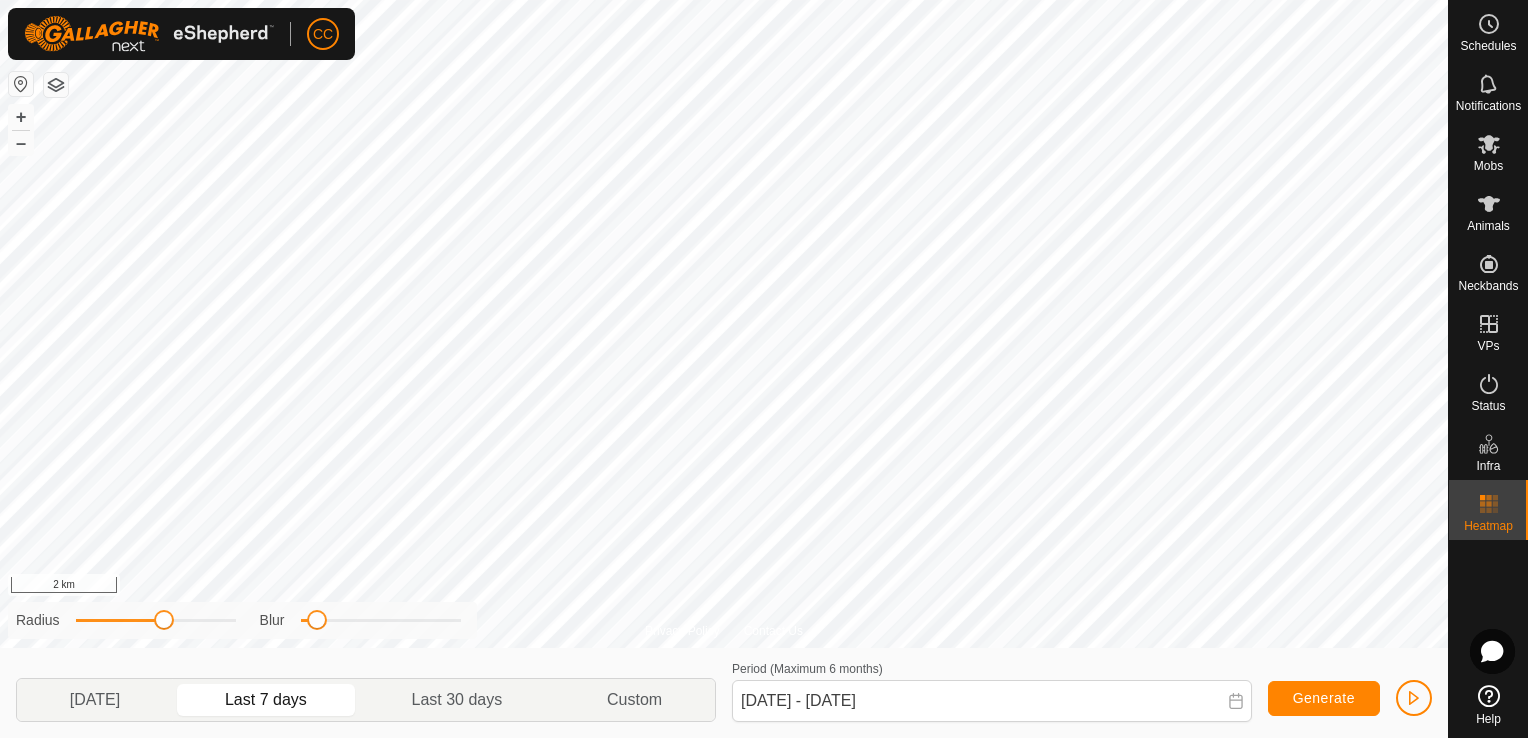 click 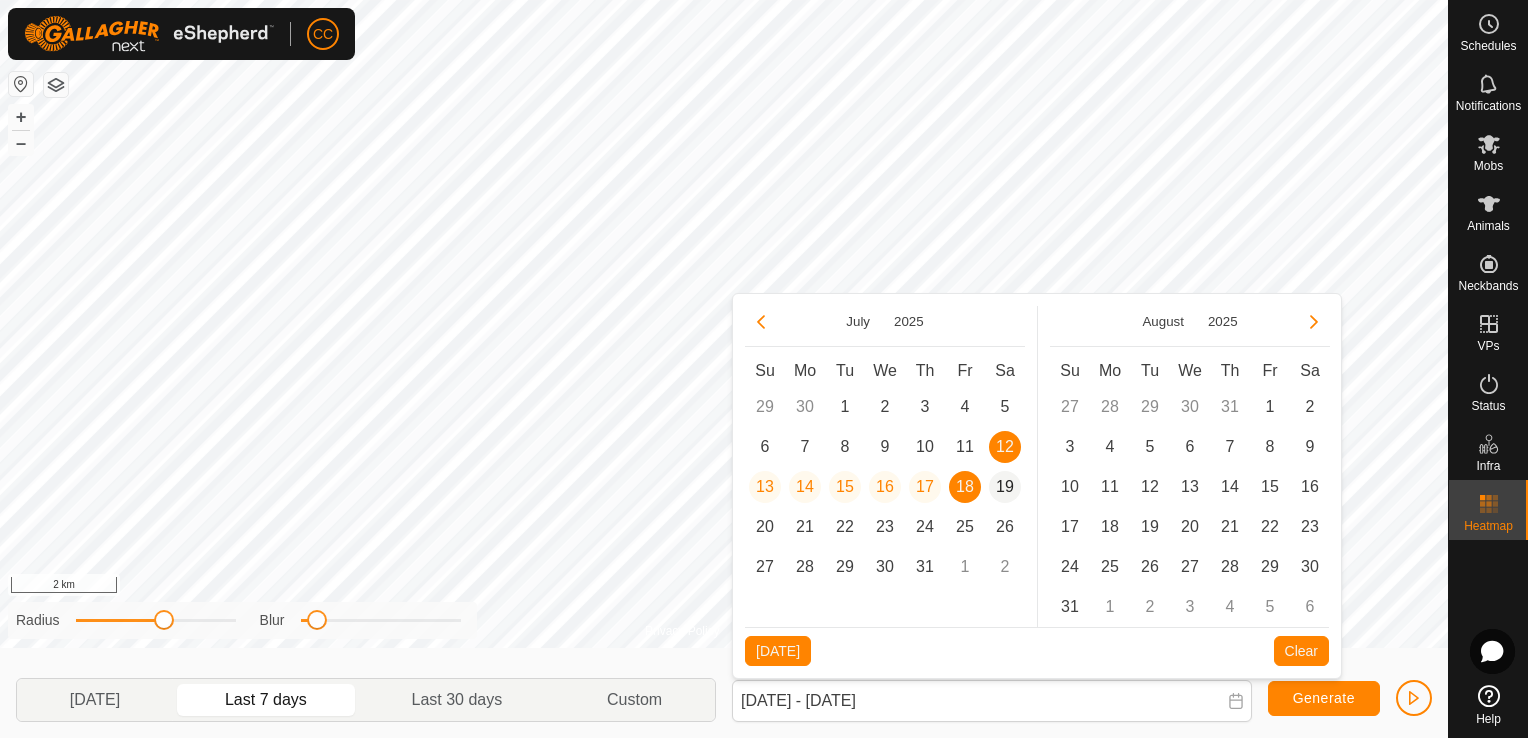 click on "19" at bounding box center (1005, 487) 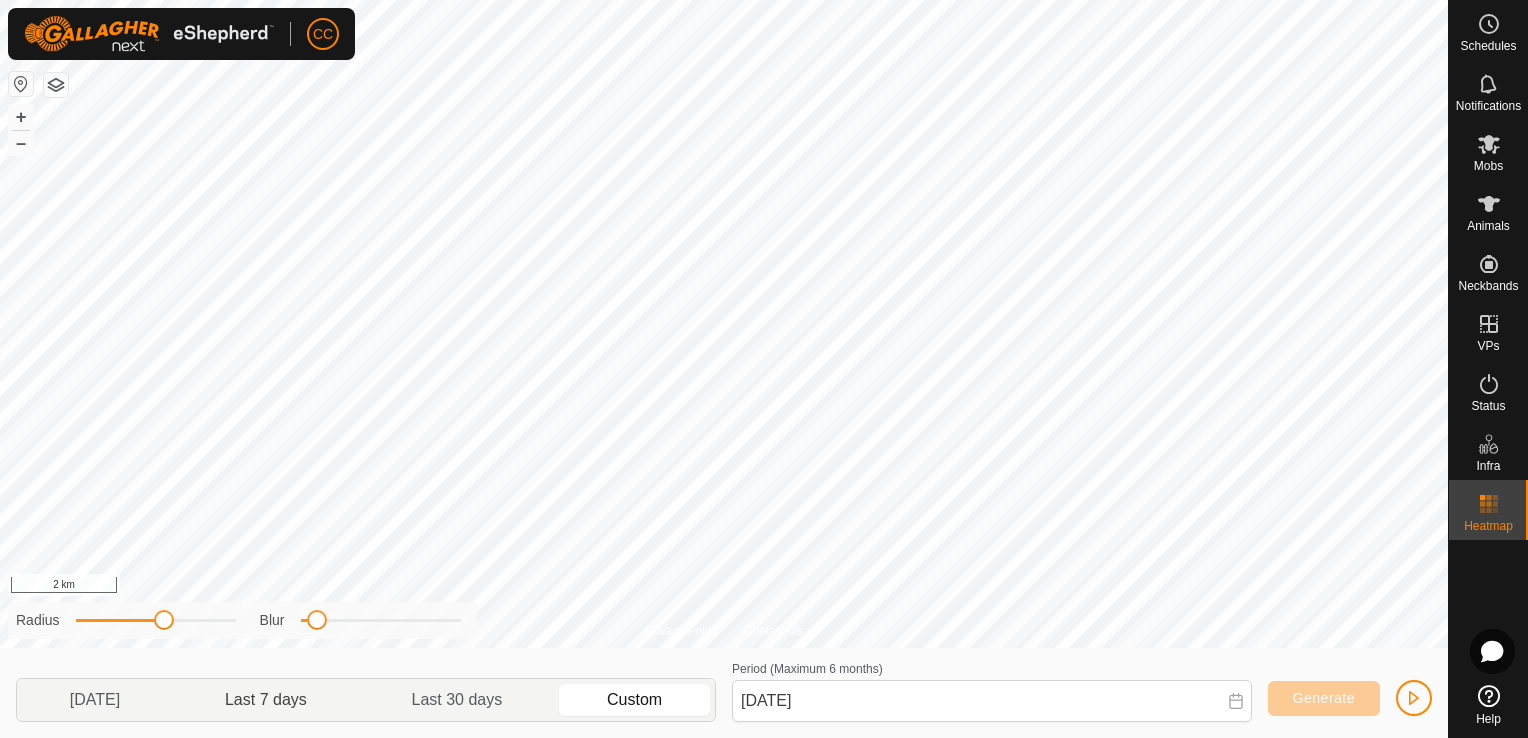 click on "Last 7 days" 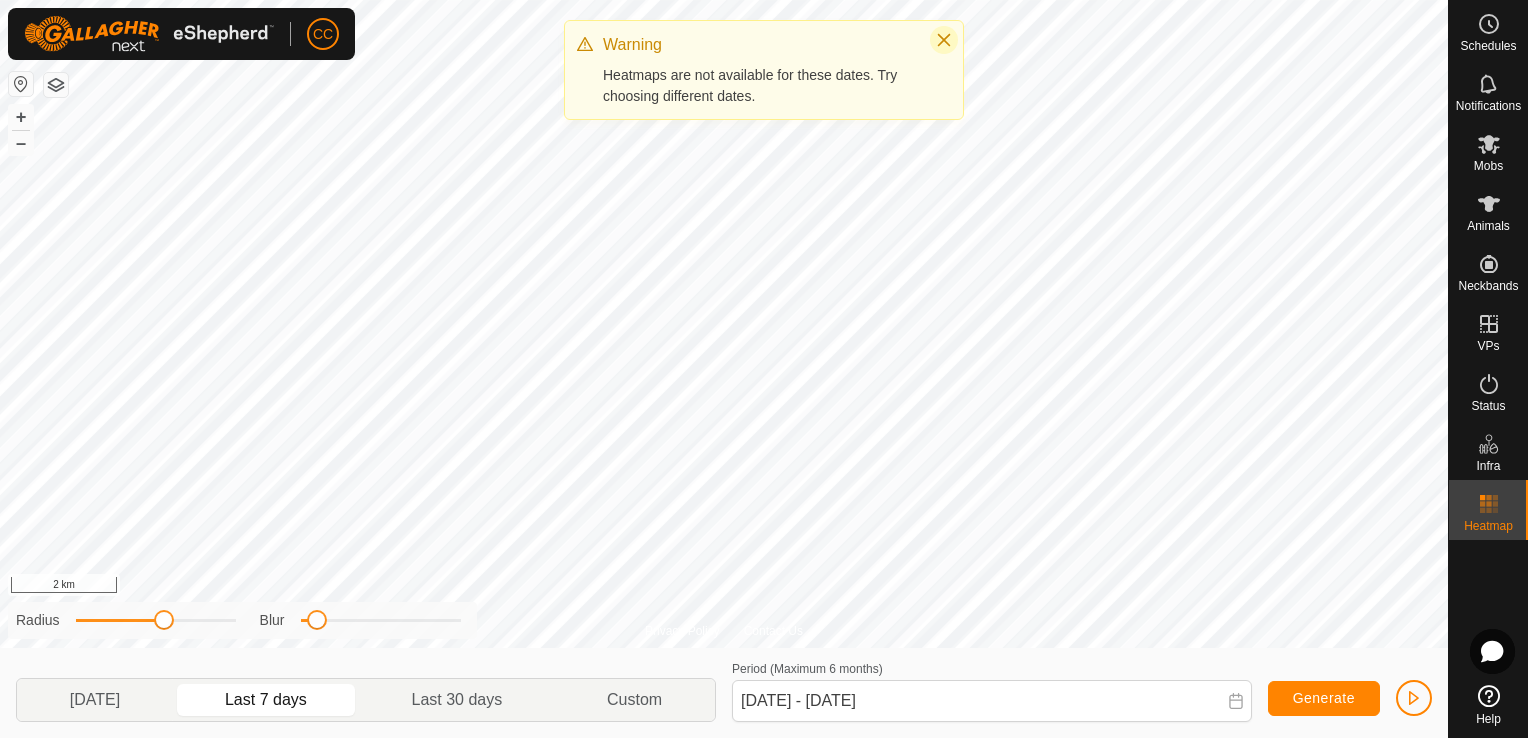 click 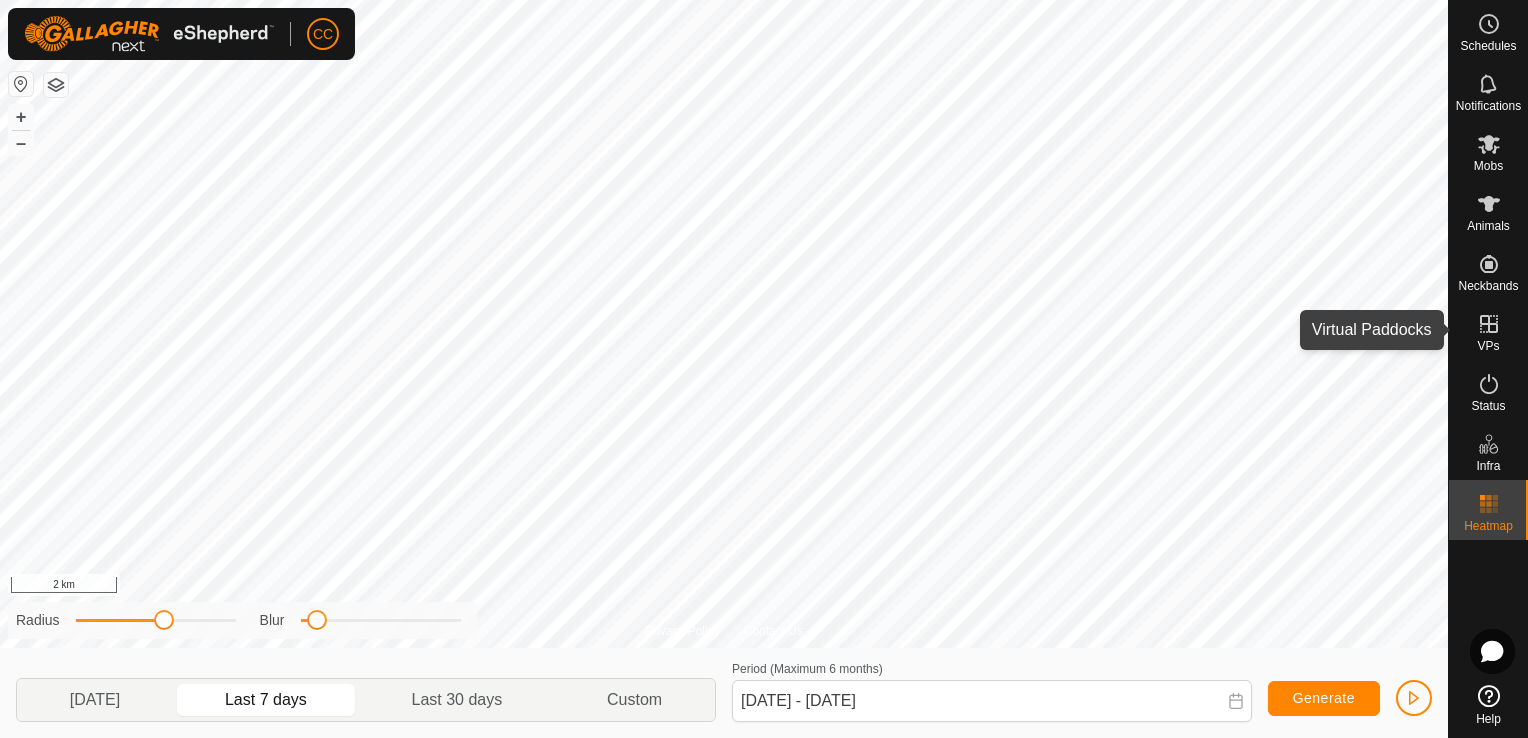 click on "VPs" at bounding box center (1488, 330) 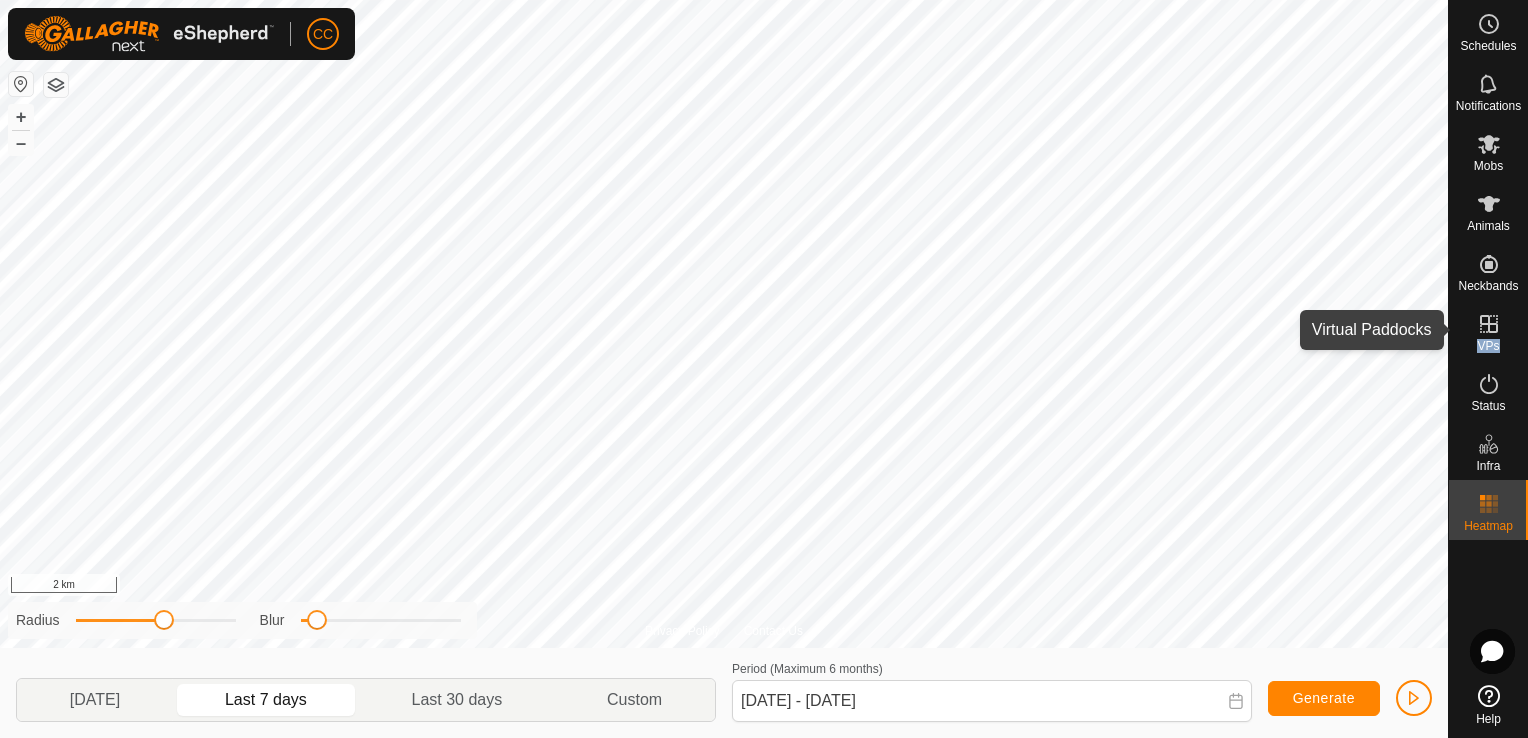 click on "VPs" at bounding box center (1488, 330) 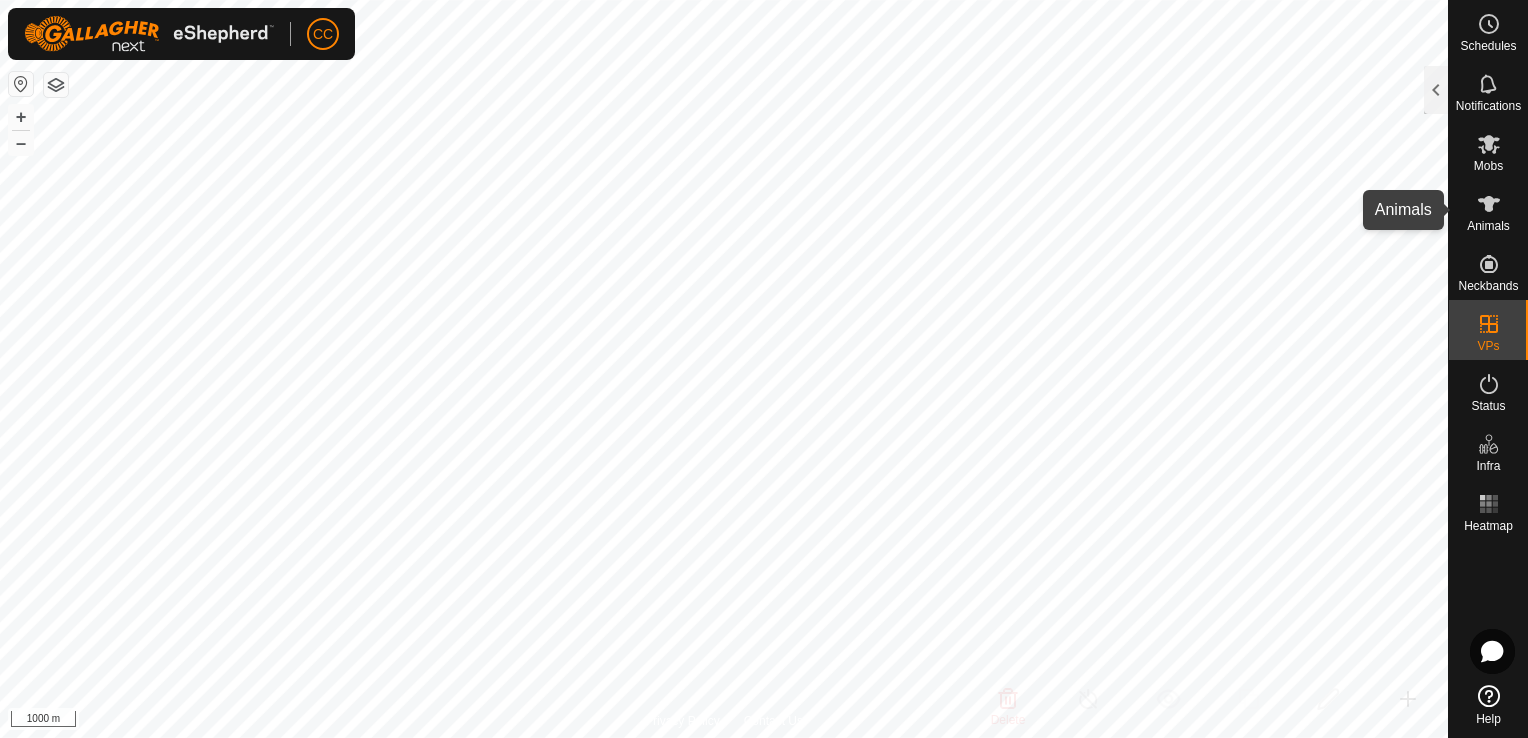 click 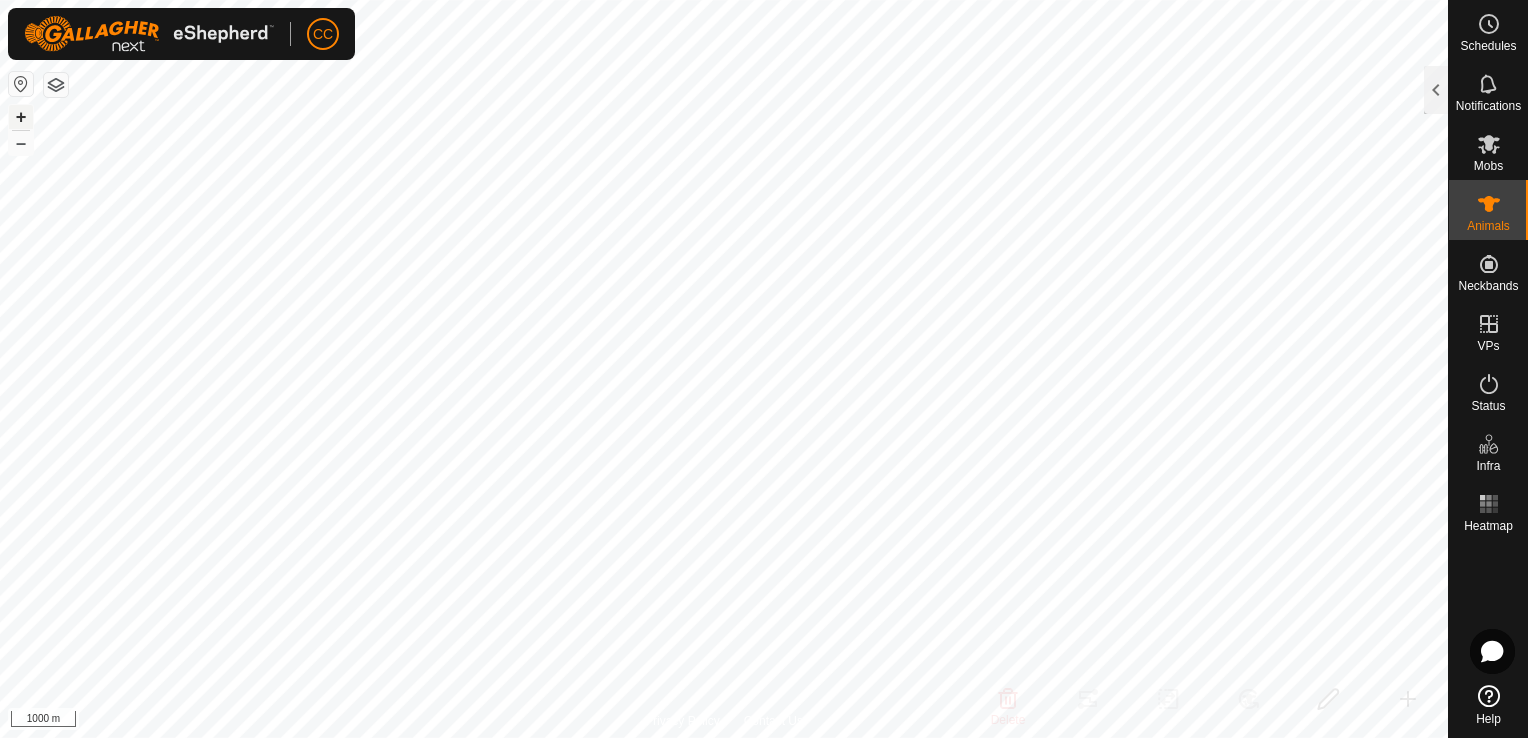 click on "+" at bounding box center [21, 117] 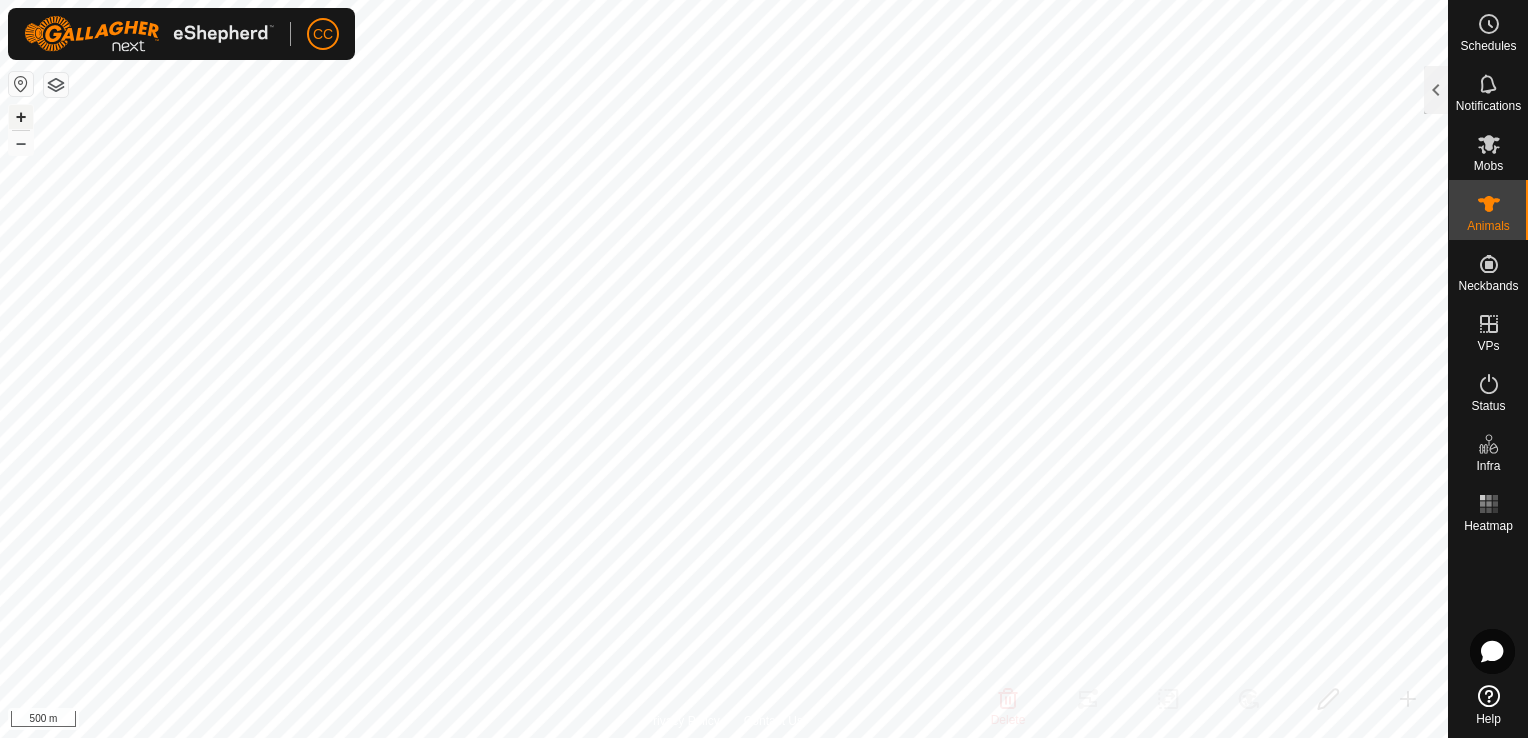 click on "+" at bounding box center [21, 117] 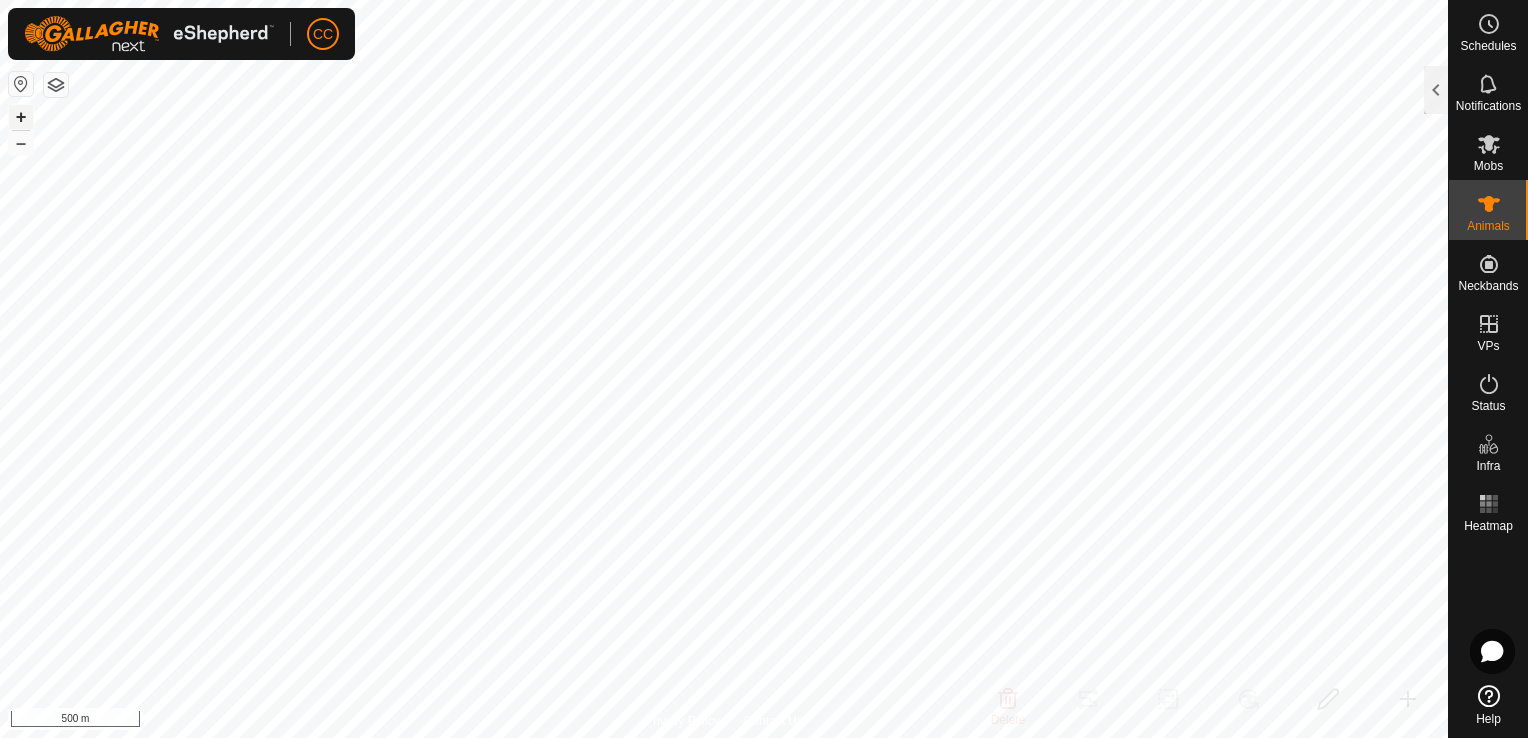click on "+" at bounding box center (21, 117) 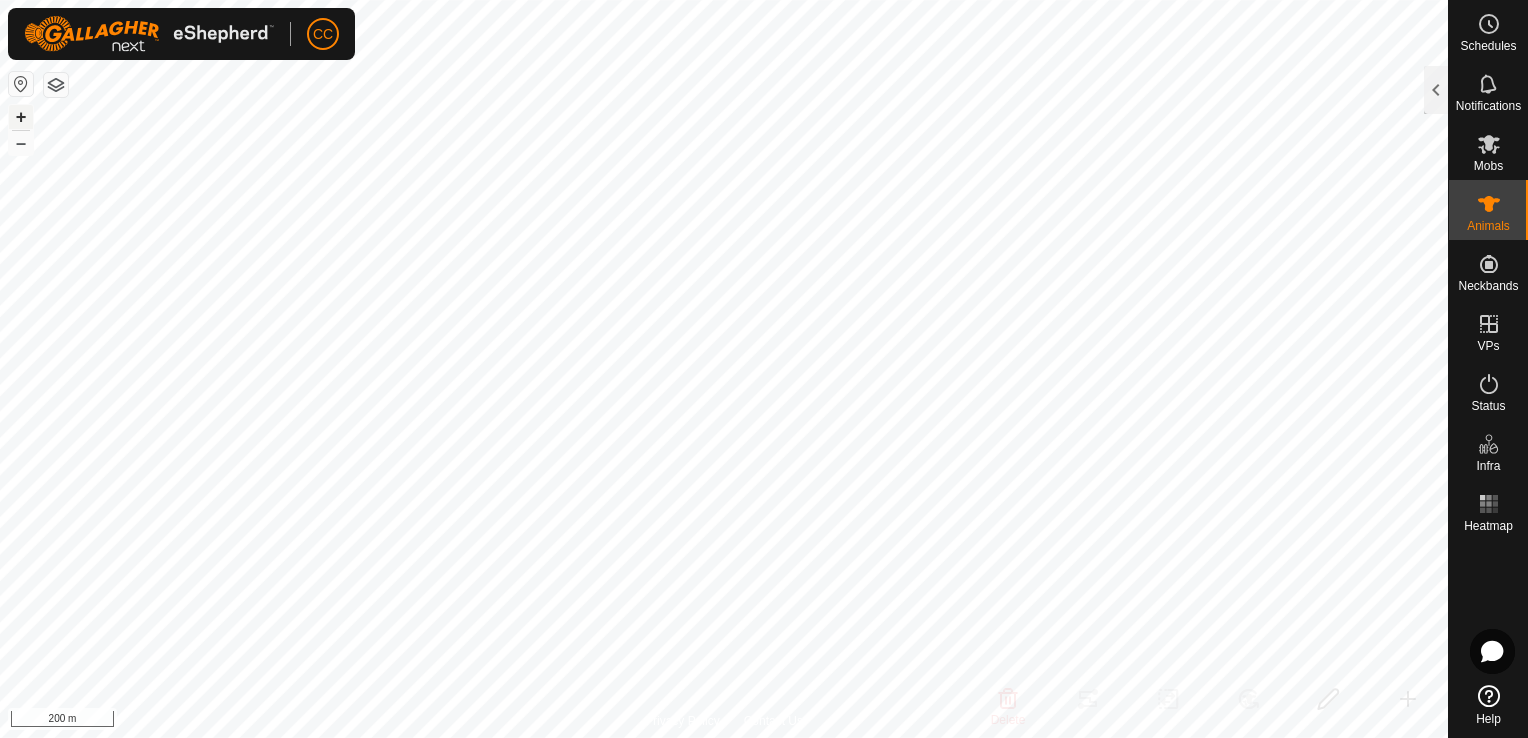 click on "+" at bounding box center (21, 117) 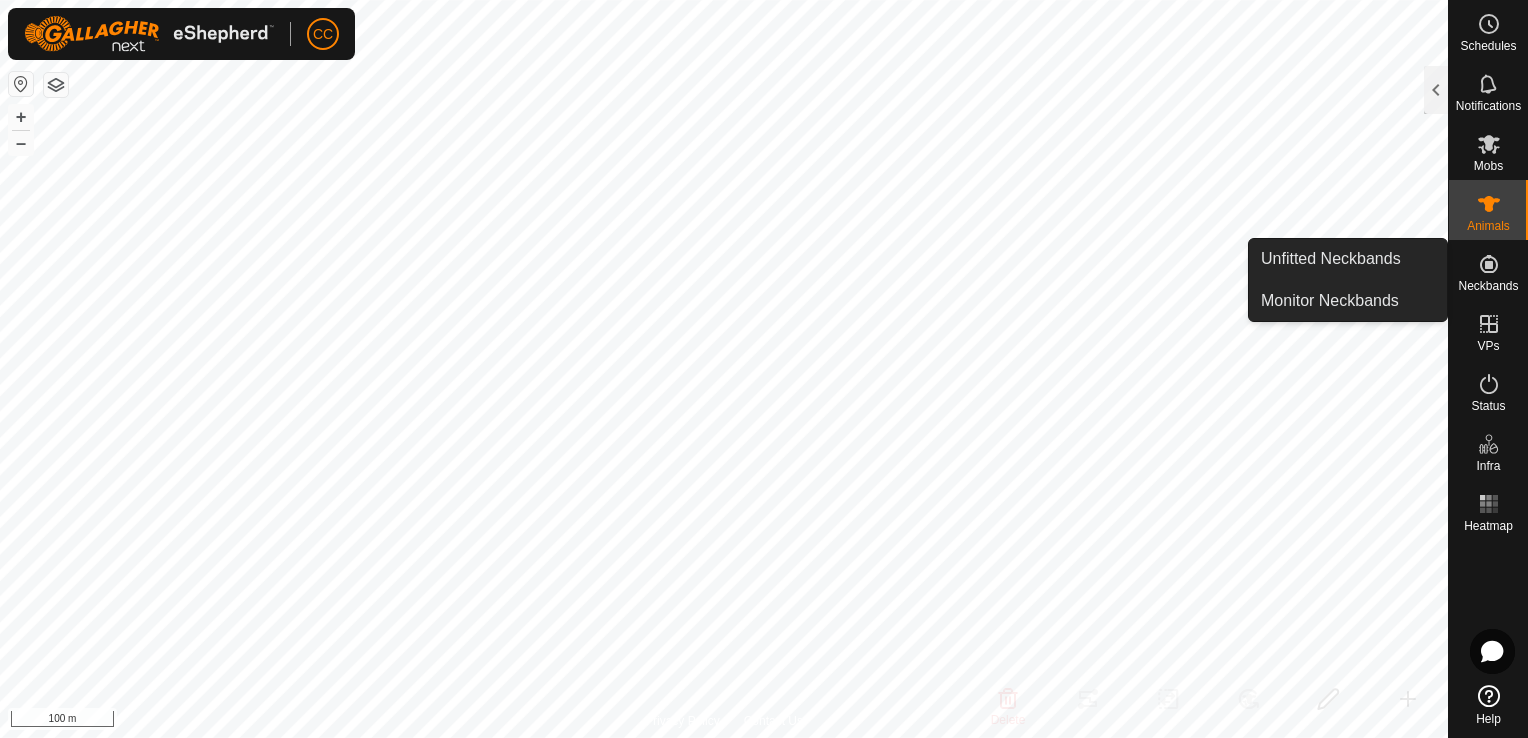 click 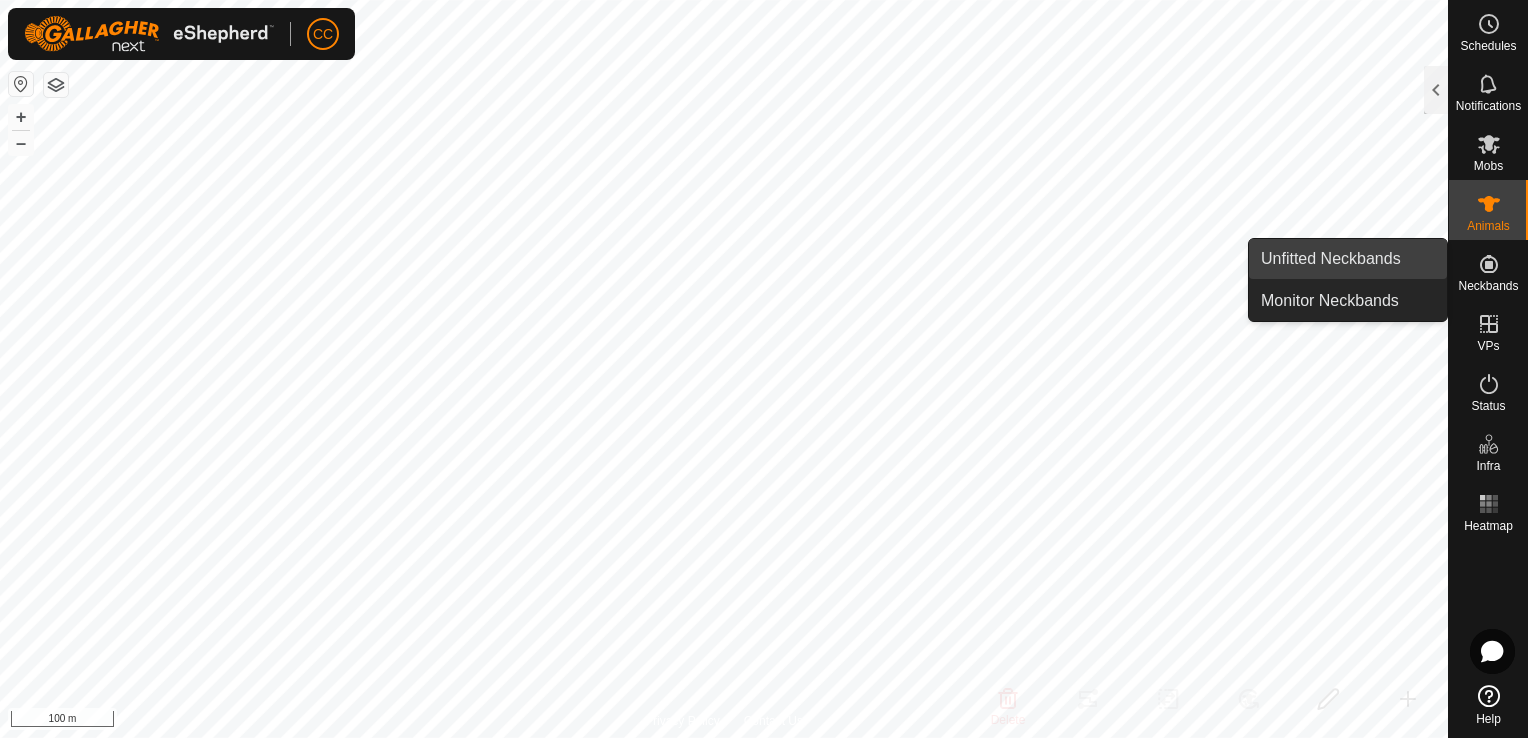 click on "Unfitted Neckbands" at bounding box center (1348, 259) 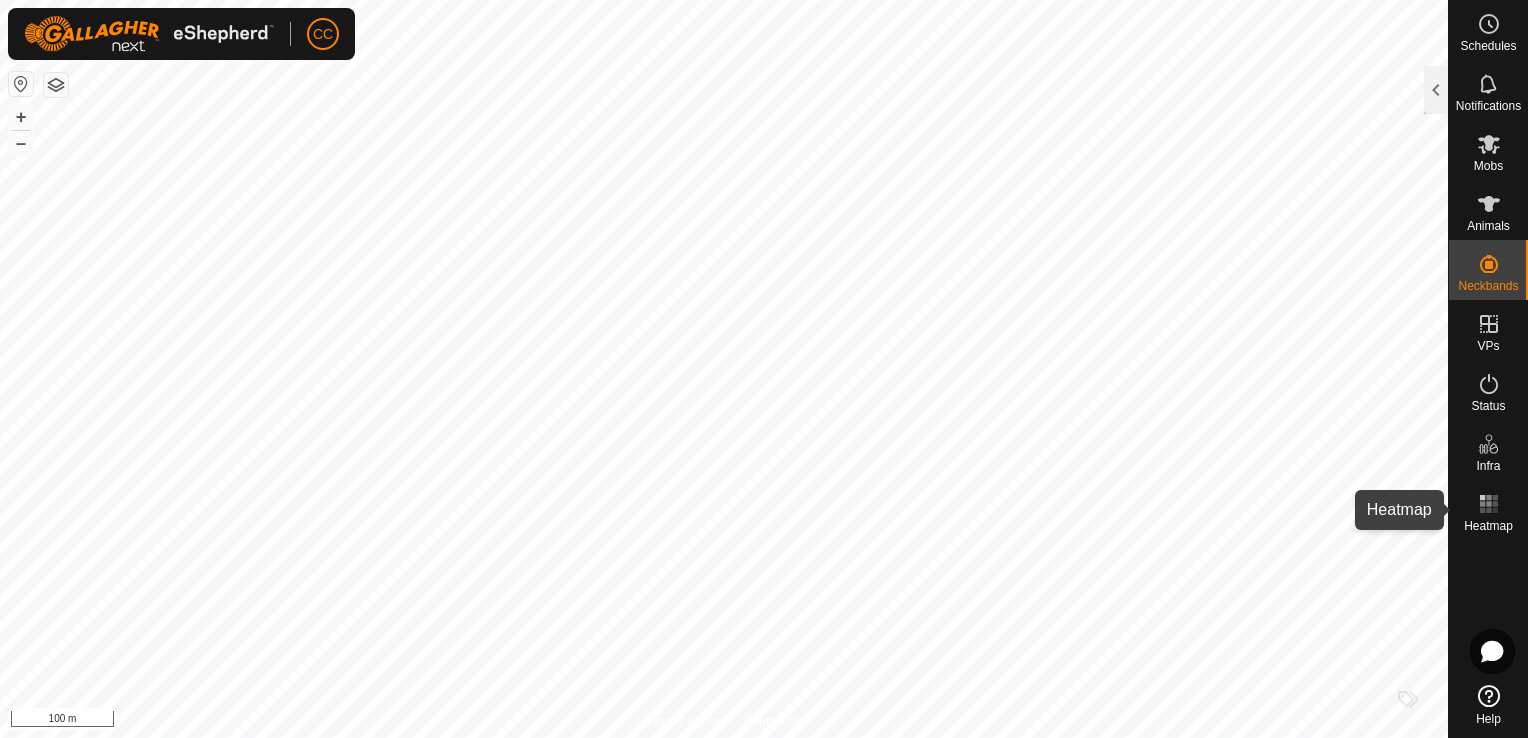 click 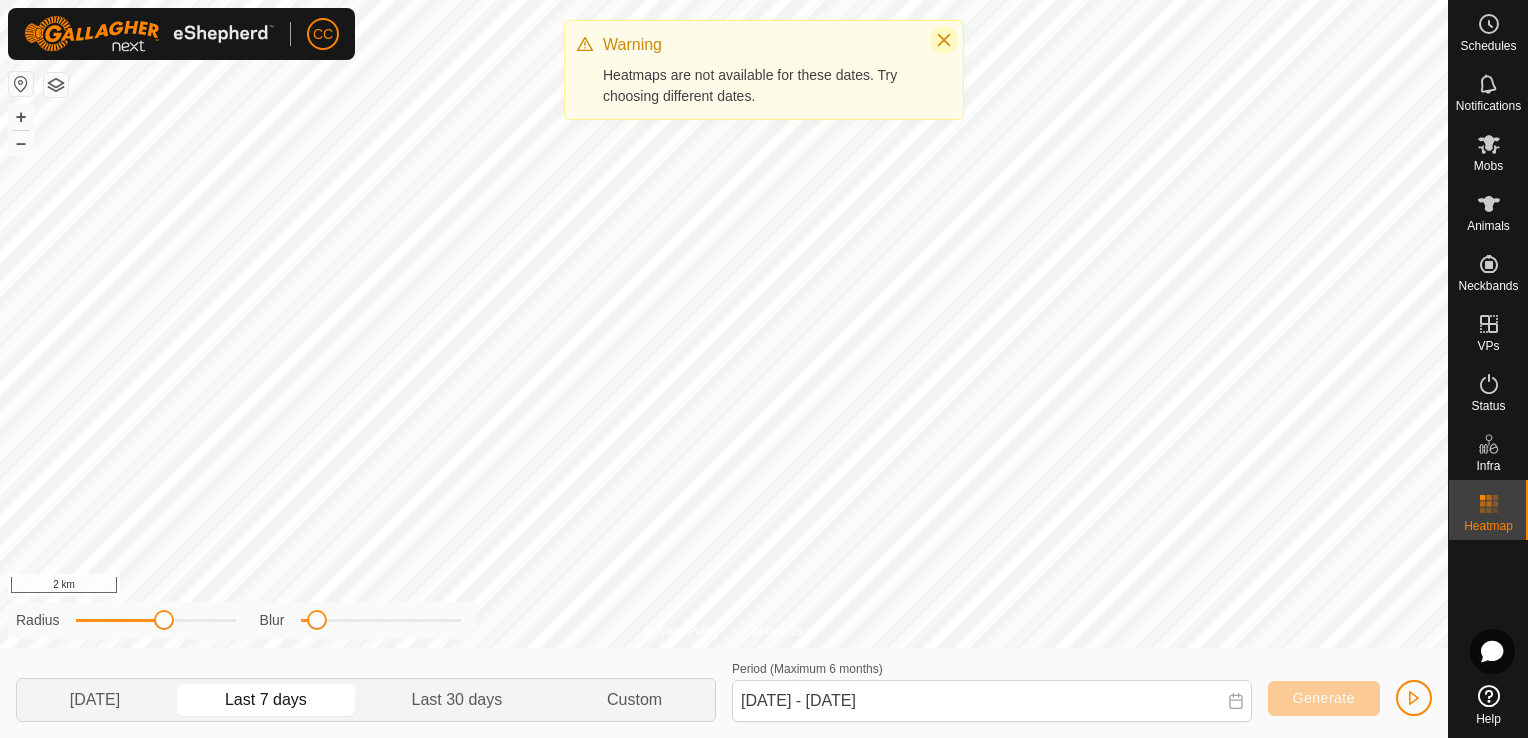 click 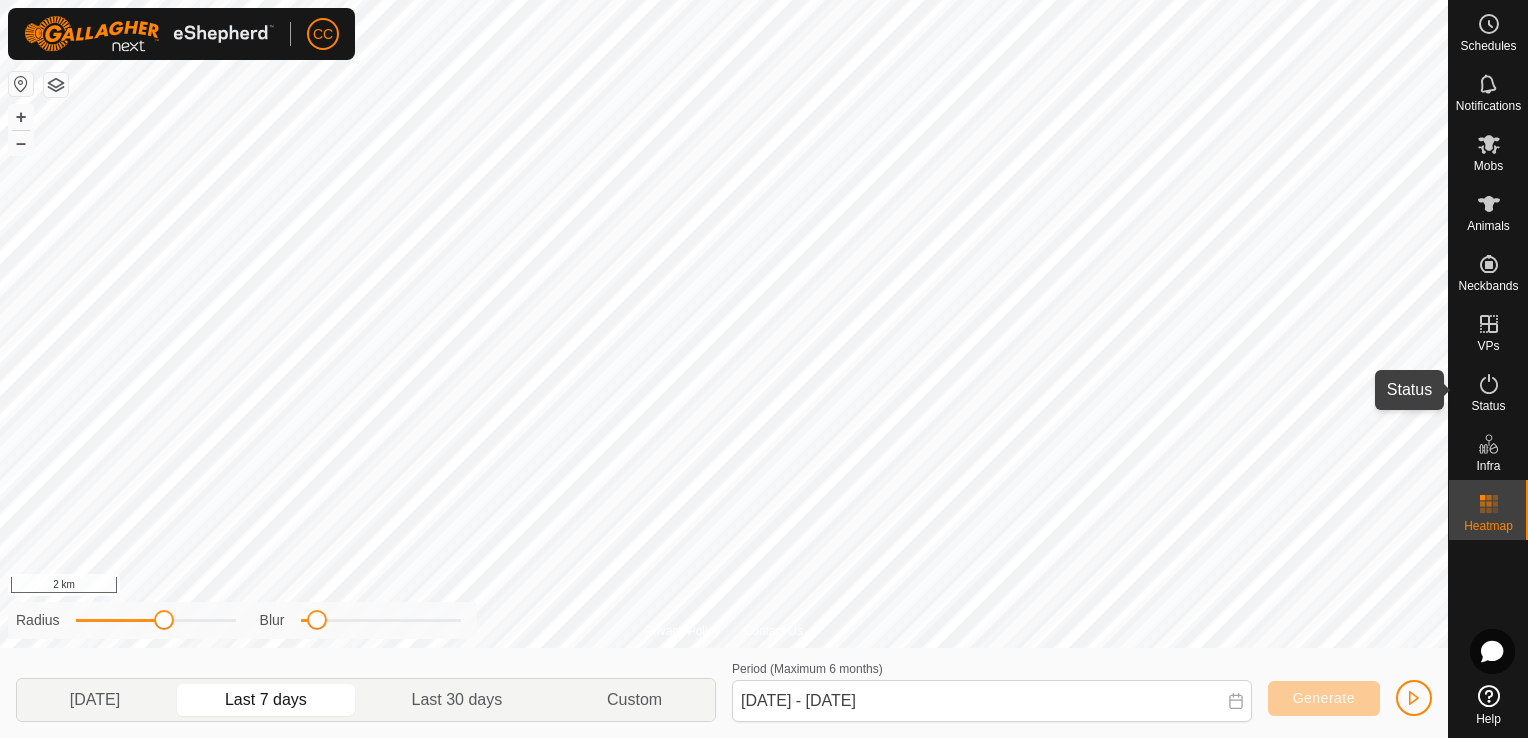 click 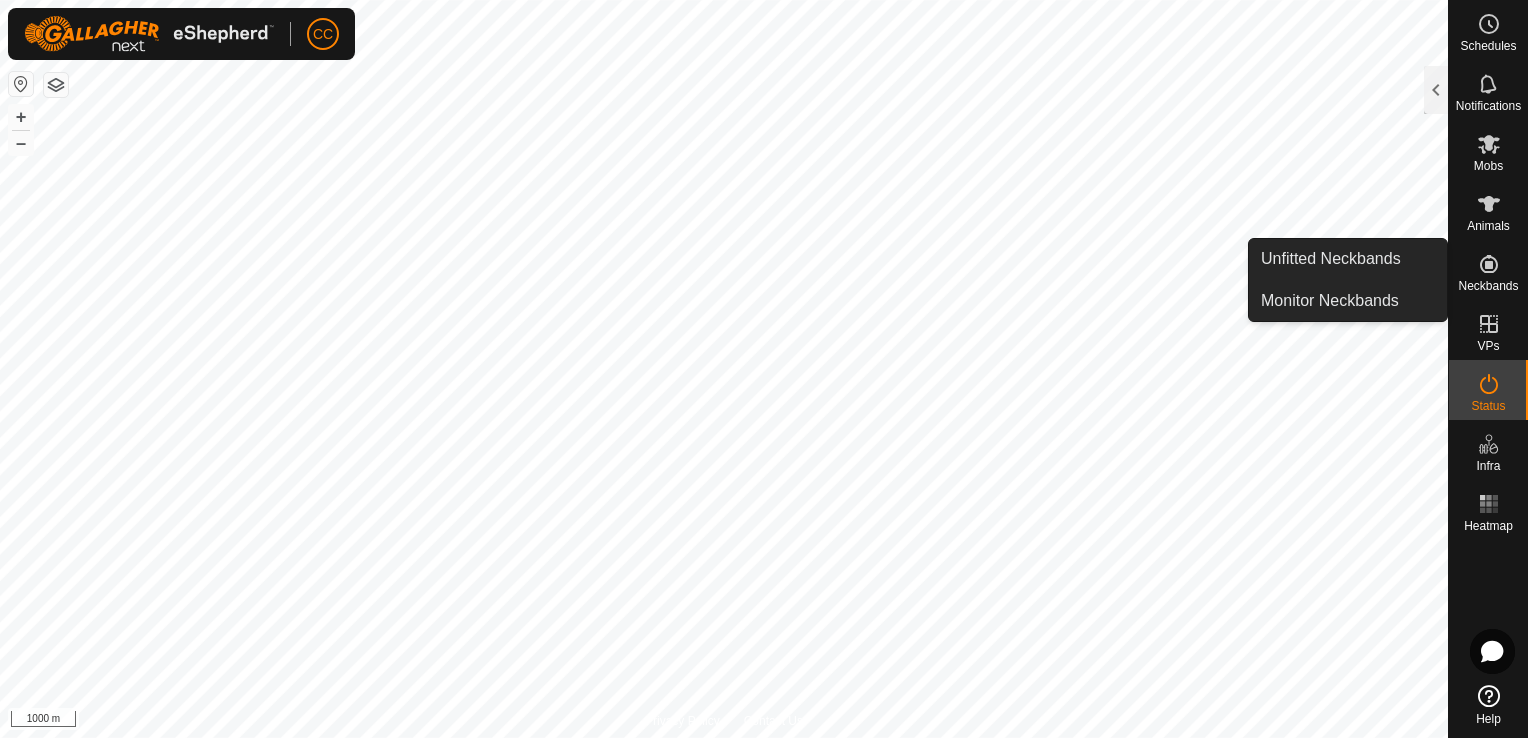 click 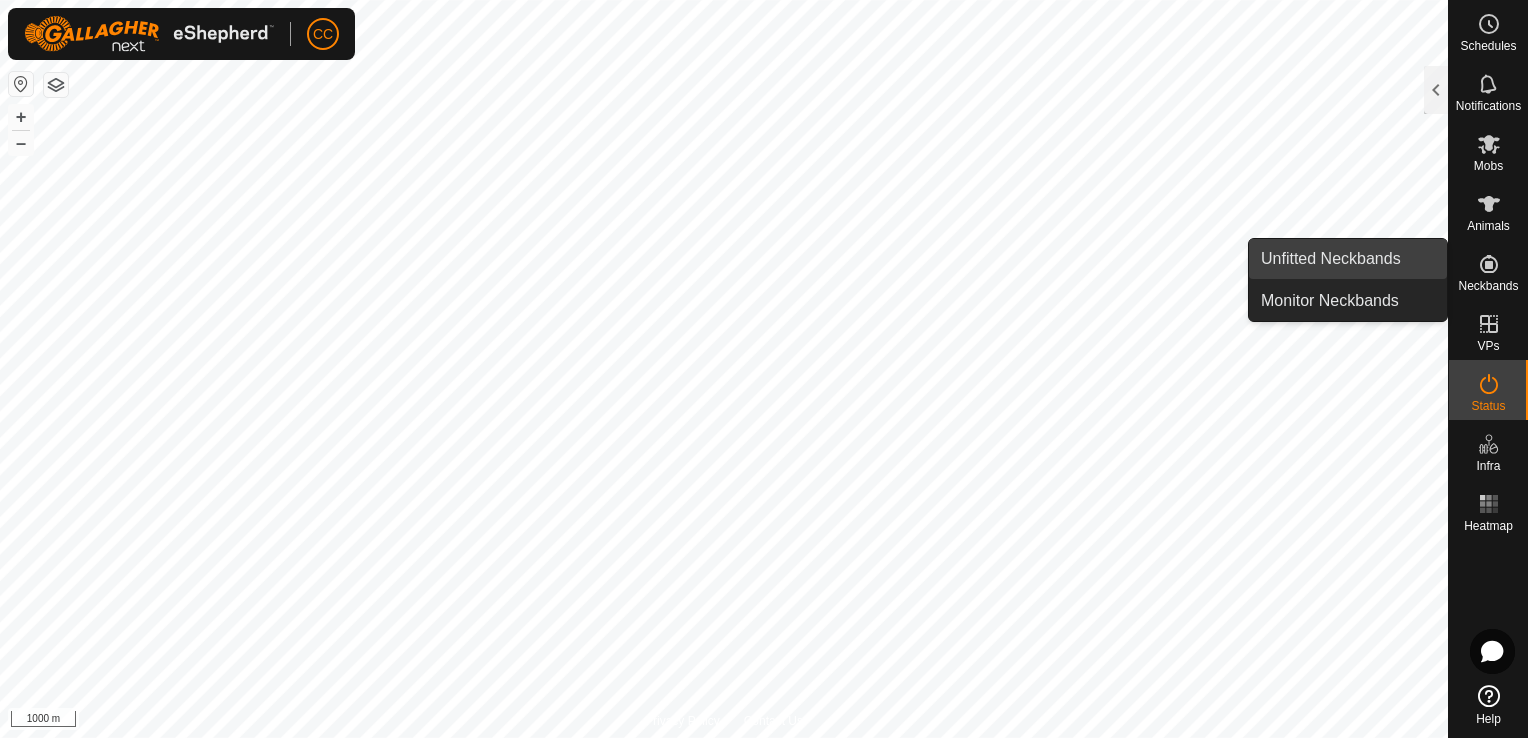 click on "Unfitted Neckbands" at bounding box center [1348, 259] 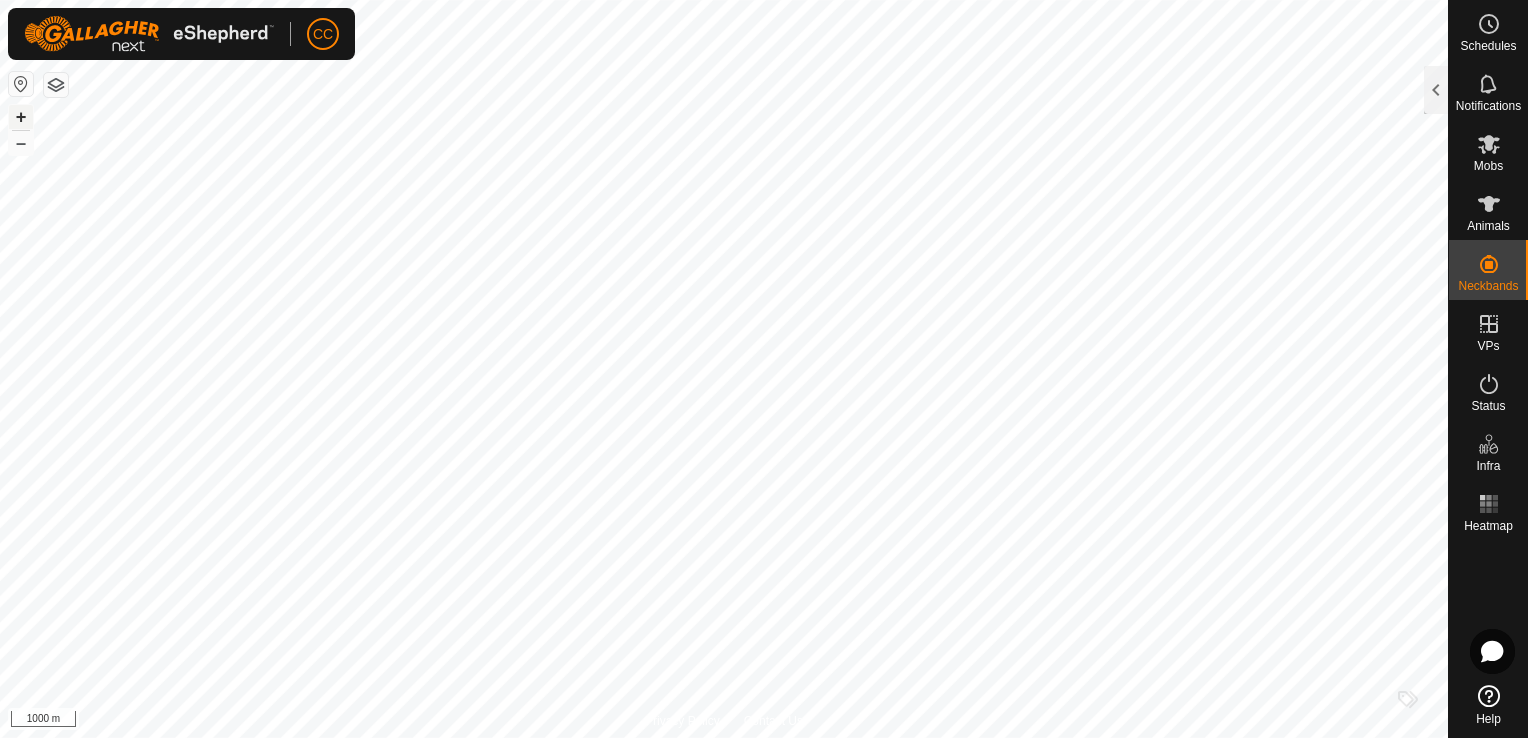 click on "+" at bounding box center [21, 117] 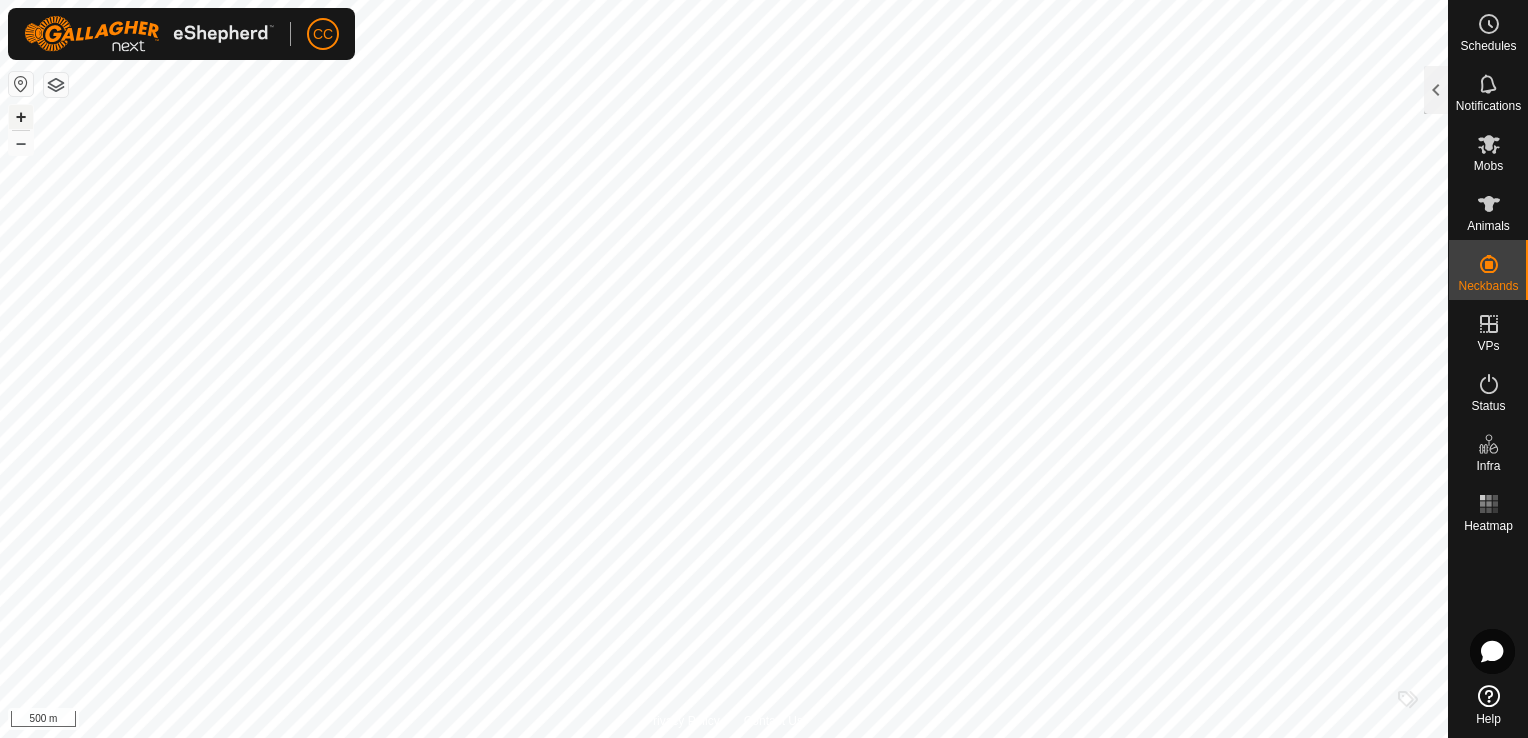 click on "+" at bounding box center [21, 117] 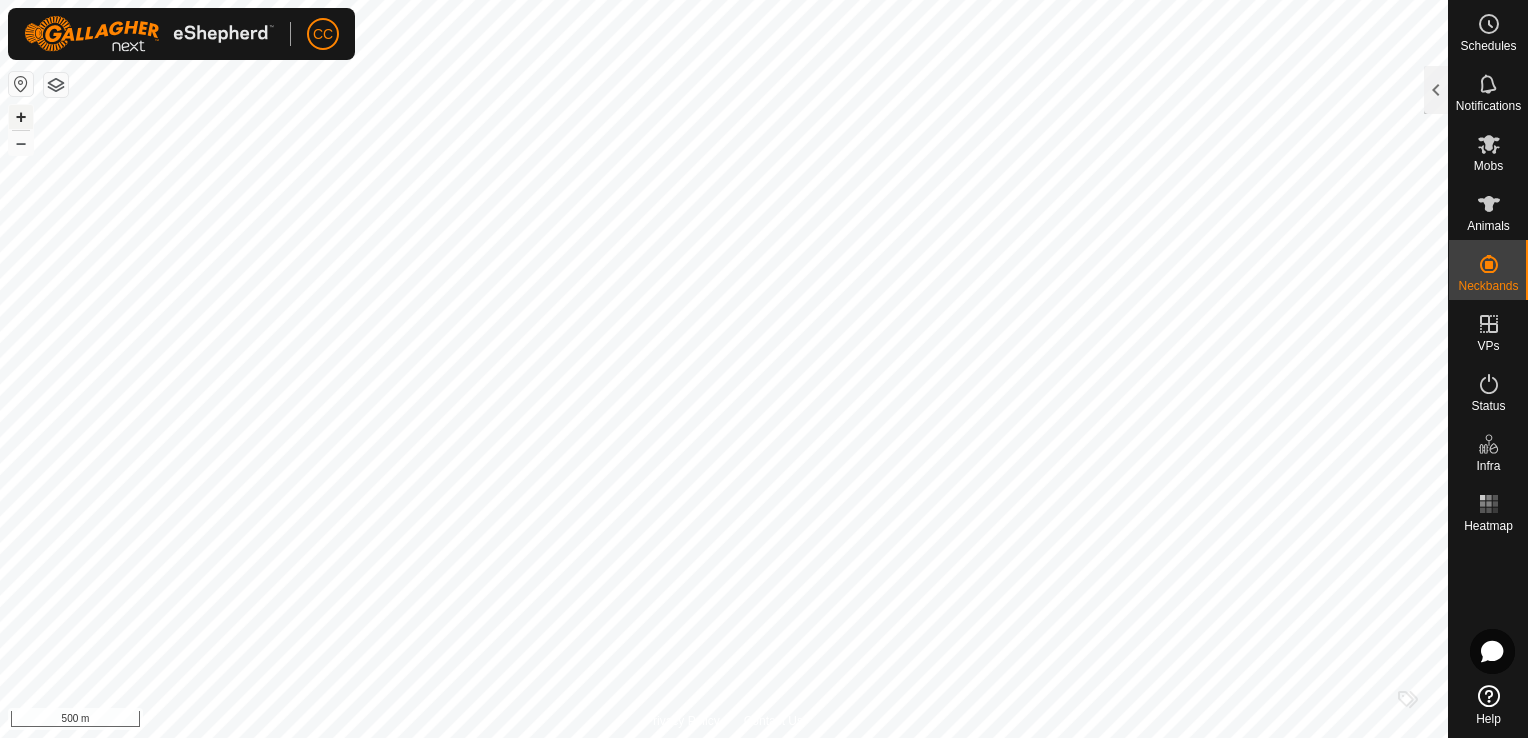 click on "+" at bounding box center [21, 117] 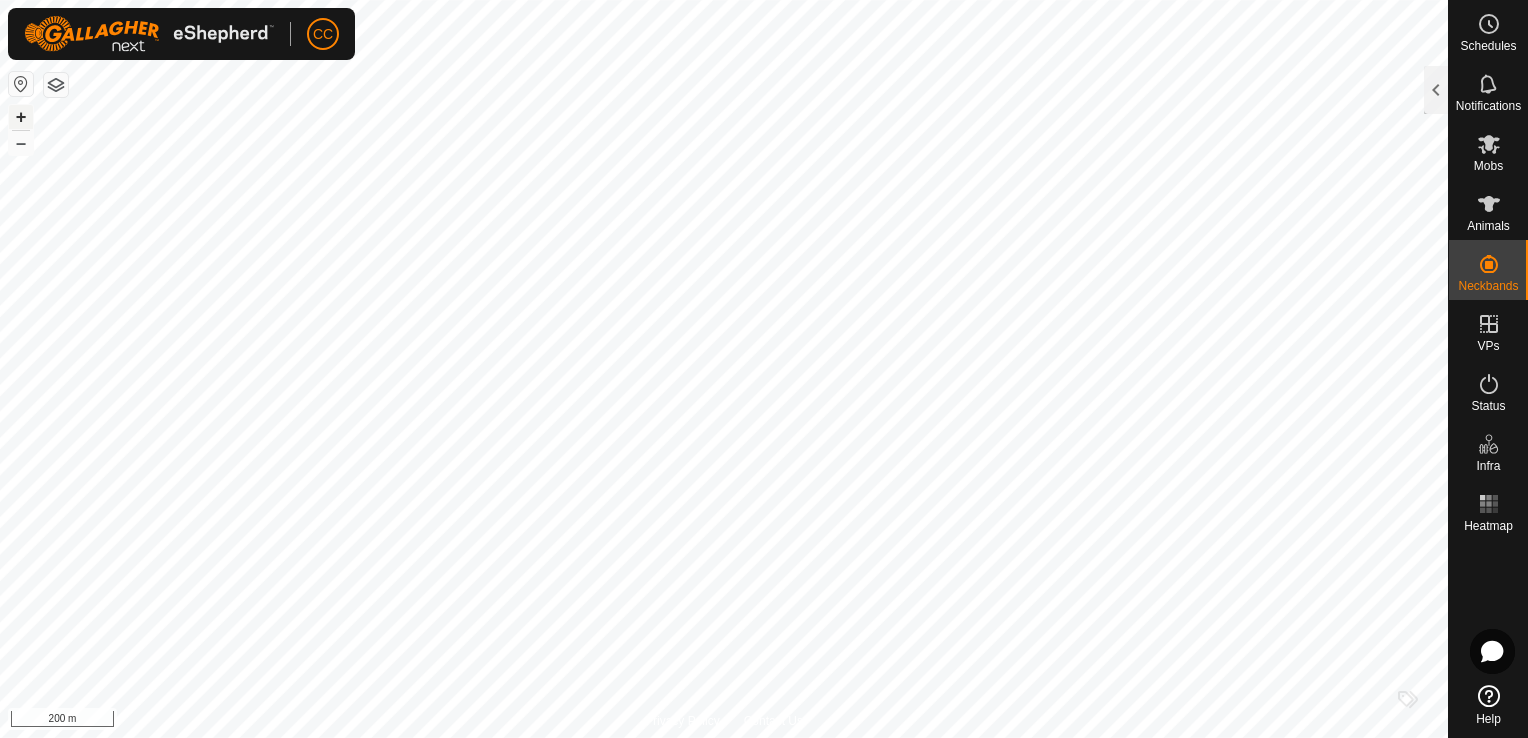click on "+" at bounding box center [21, 117] 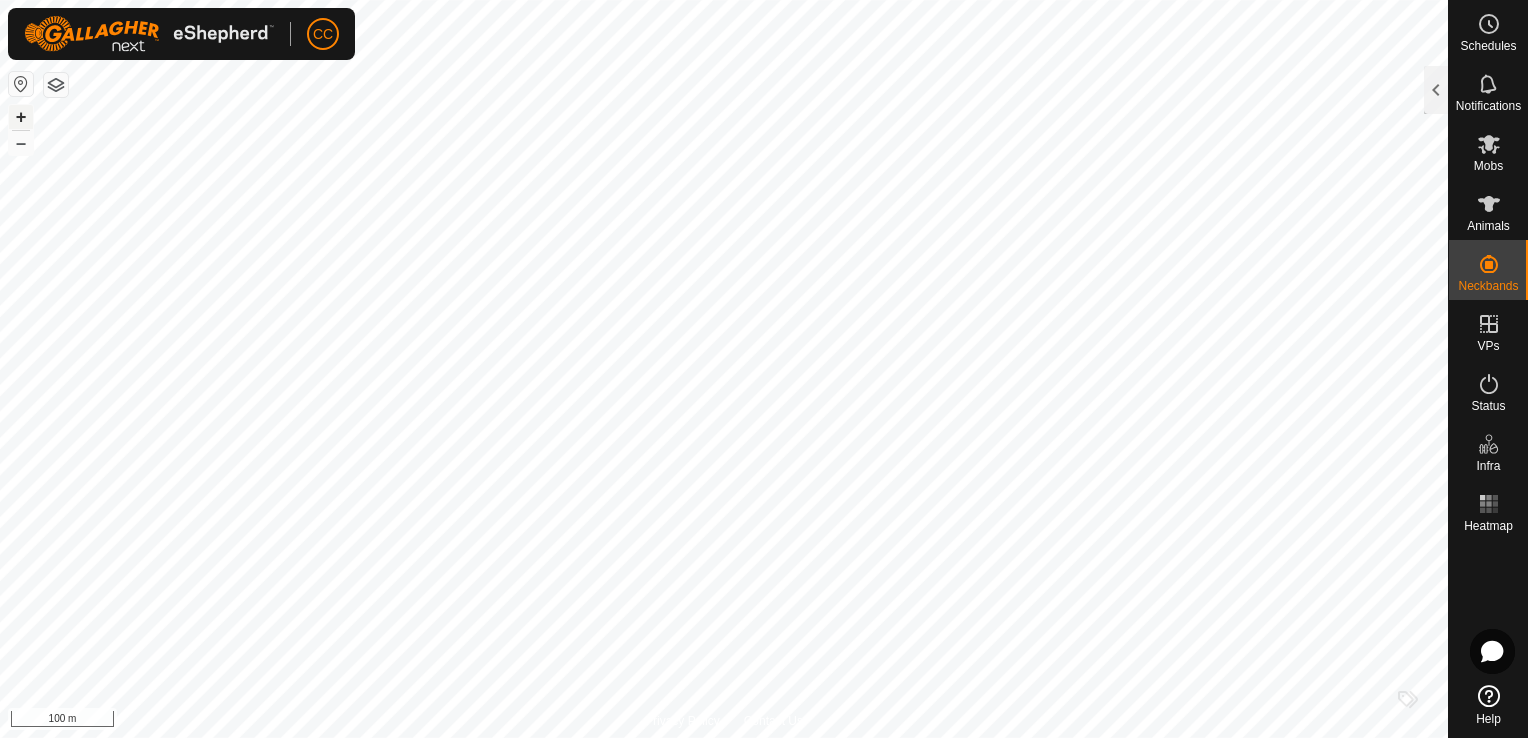 click on "+" at bounding box center [21, 117] 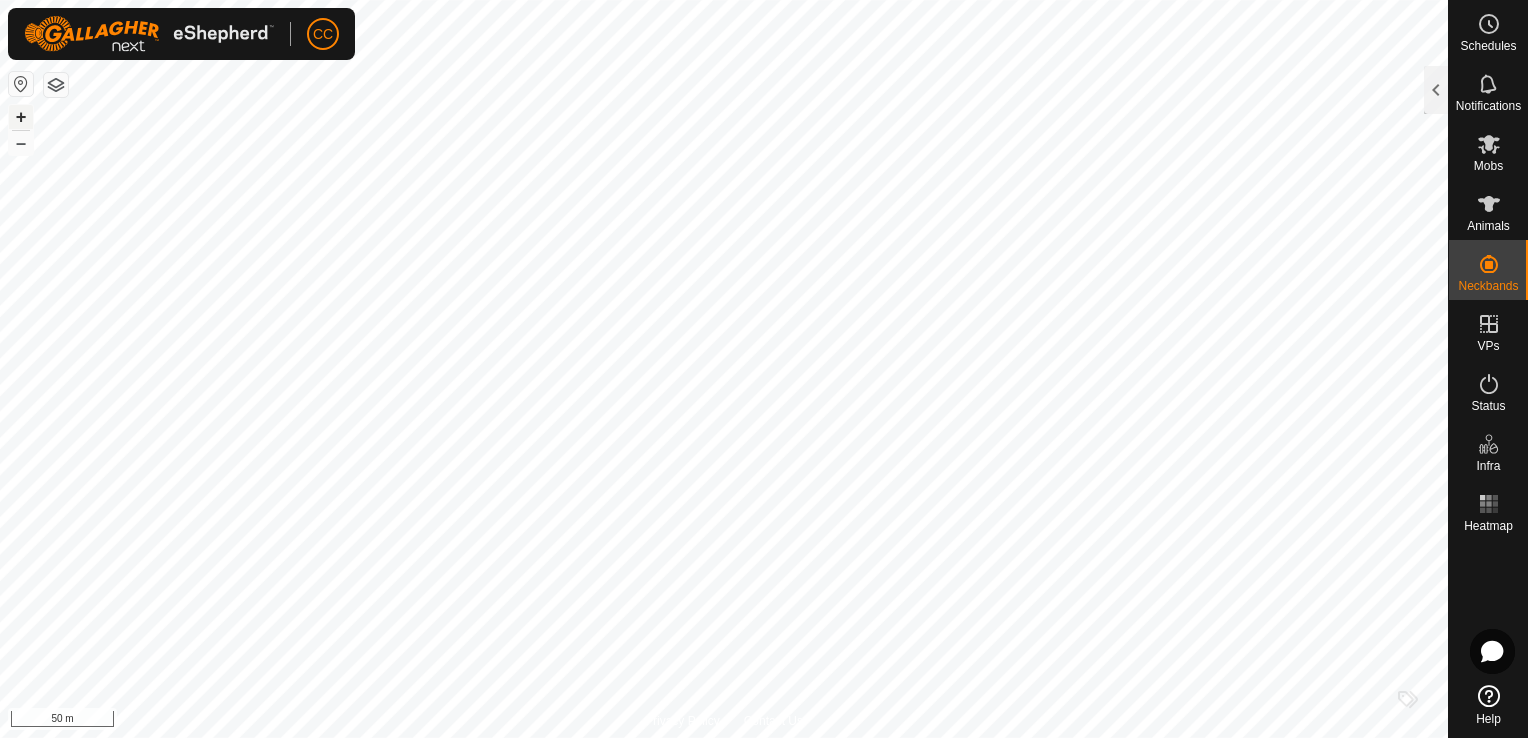 click on "+" at bounding box center (21, 117) 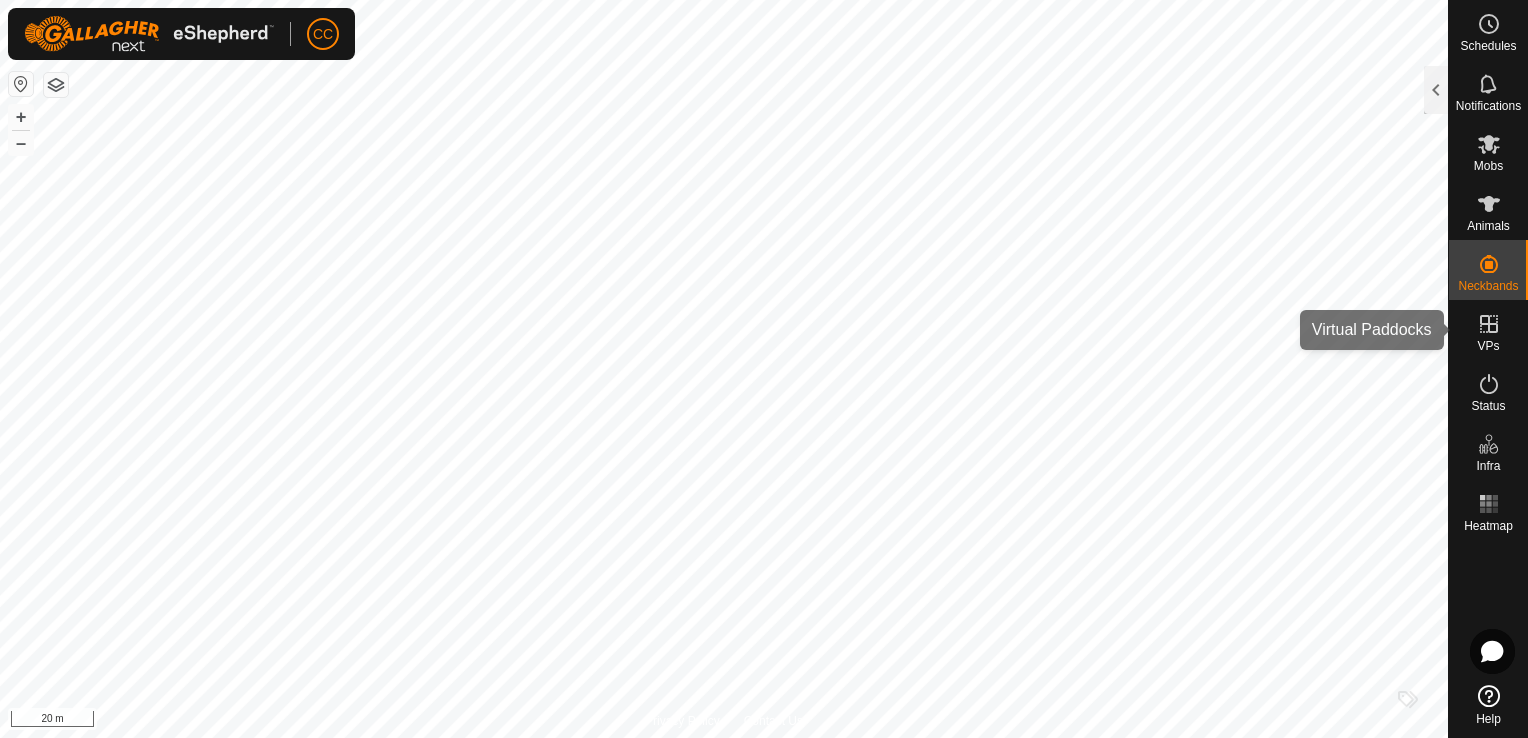 click on "Schedules Notifications Mobs Animals Neckbands VPs Status Infra Heatmap Help Unfitted Neckbands 72  0 selected of 72   Neckband   Groups   Last Updated   Alerts   1578241184   -  -  -   0990716710   -  -  -   0759457476   -  -  -   3737937862   -  -  -   3520462491   -  -  -   2254855794   -  -  -   2956231720   -  -  -   1912823424   -  -  -   2907735163   -  -  -   4226462475   -  -  -   0920954670   -  -  -   3882321737   -  -  -   1338074866   -  -  -   2429776757   -  -  -   0030534220   -  -  -   1537507951   -  -  -   2254156909   -  -  -   3946531109   -  -  -   3574918429   -  -  -   2701391747   -  -  -   3756297610   -  -  -   0839694133   -  -  -   0947491851   -  -  -   3219978520   -  -  -   2085543267   -  -  -   1150043074   -  -  -   1967271224   -  -  -   2076741904   -  -  -   3453267250   -  -  -   1639254303   -  -  -   4062897778   -  -  -   1903351143   -  -  -   0347650610   -  -  -   2315944692   -  -  -   2752899744   -  -  -   2047352786   -  -  -   0322104766   -  -  -   -  -  -  -" 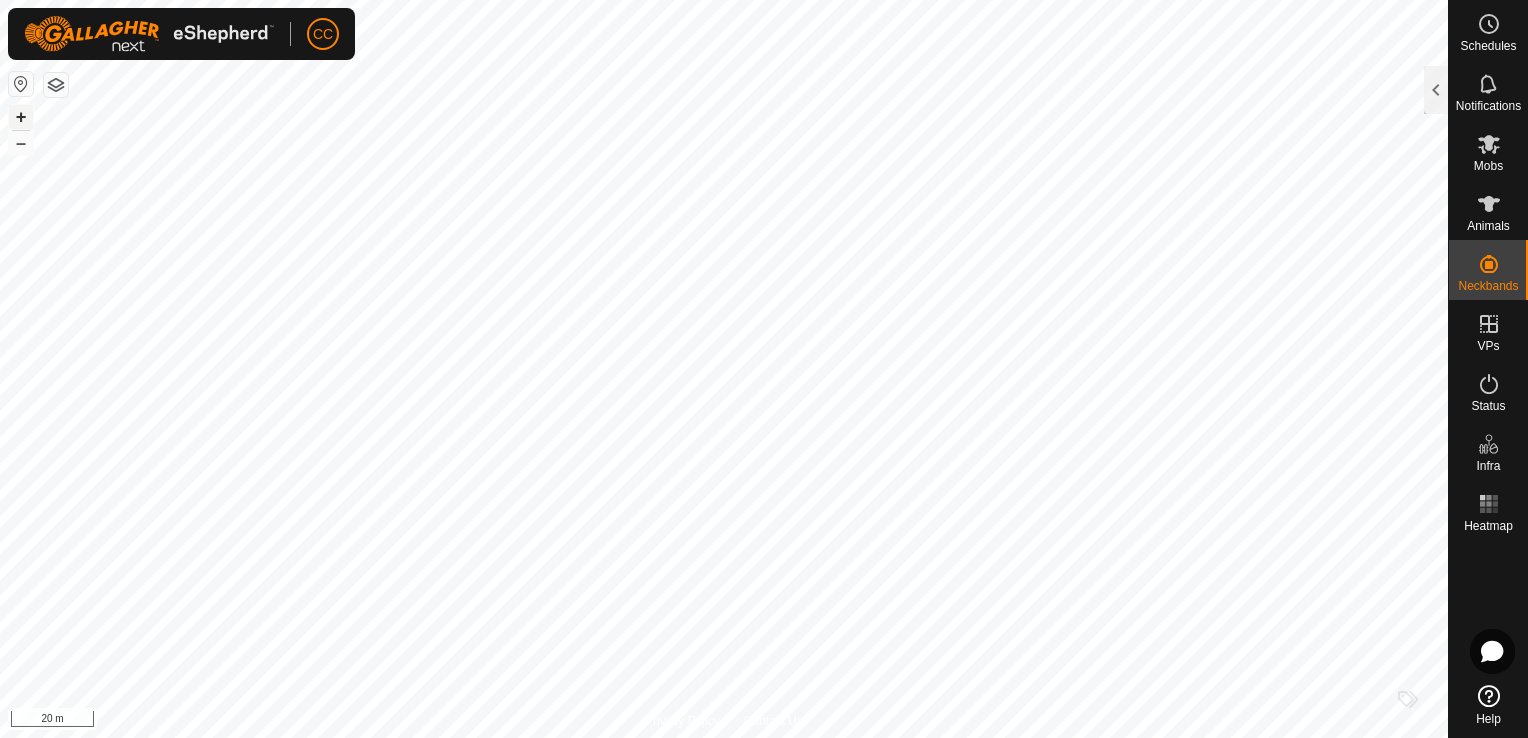 click on "+" at bounding box center (21, 117) 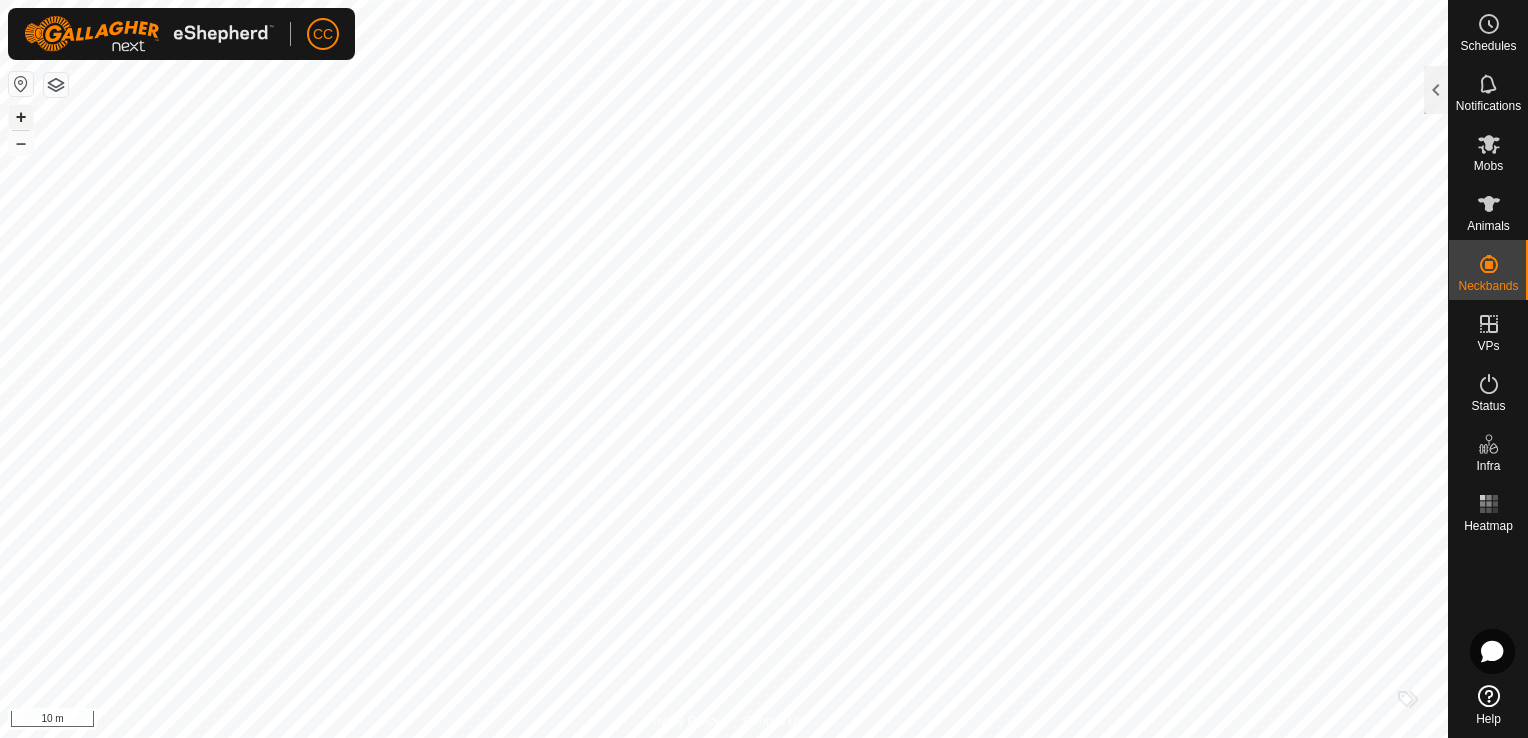 click on "+" at bounding box center (21, 117) 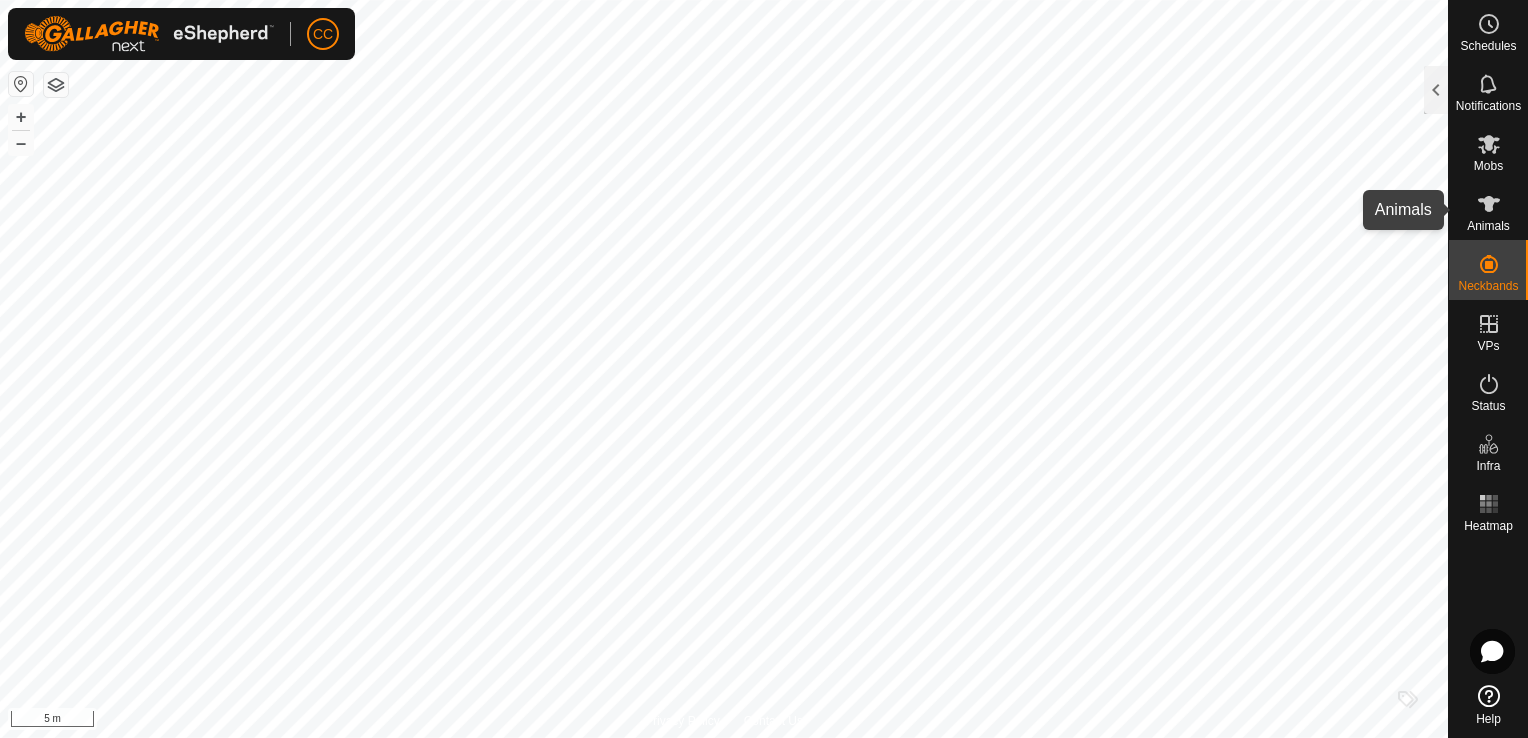 click 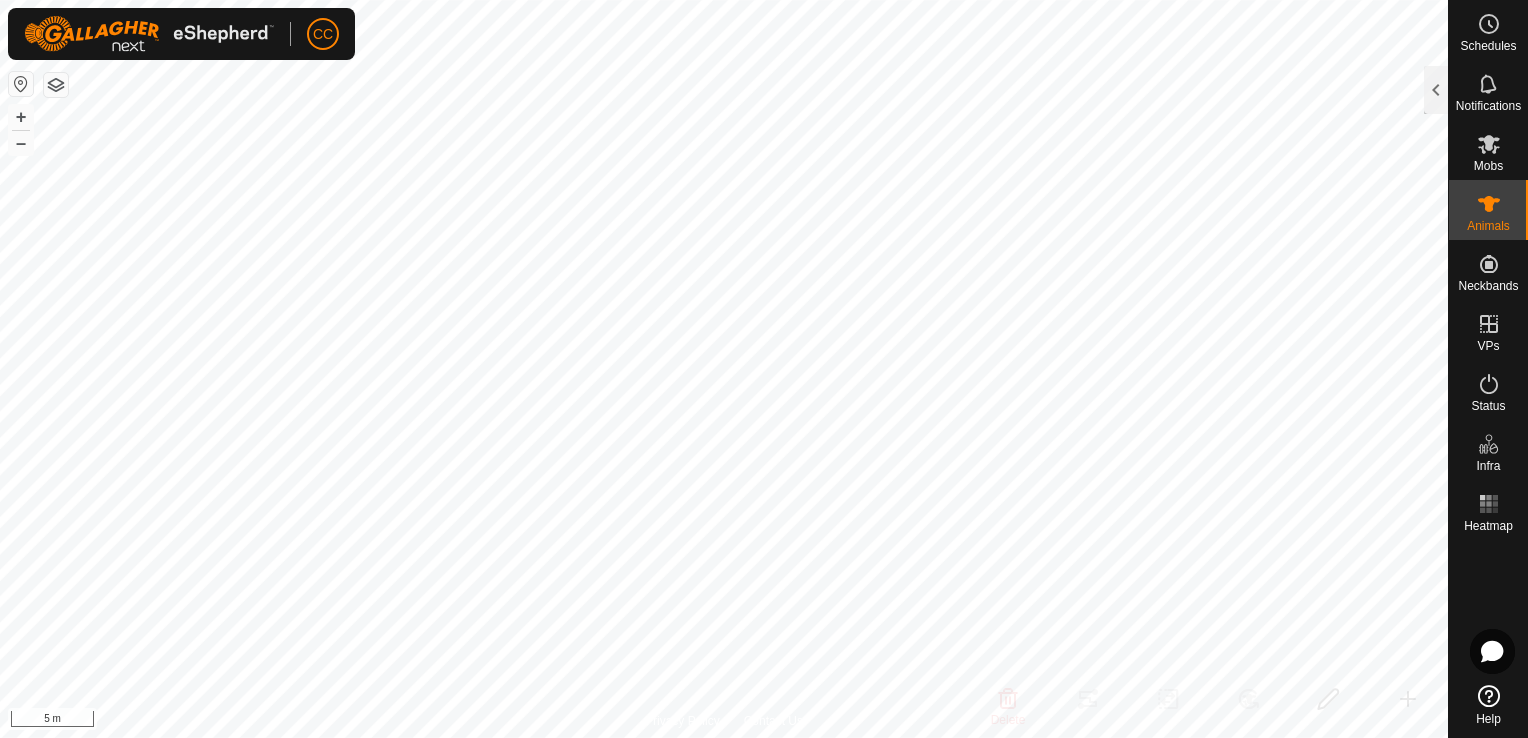 click 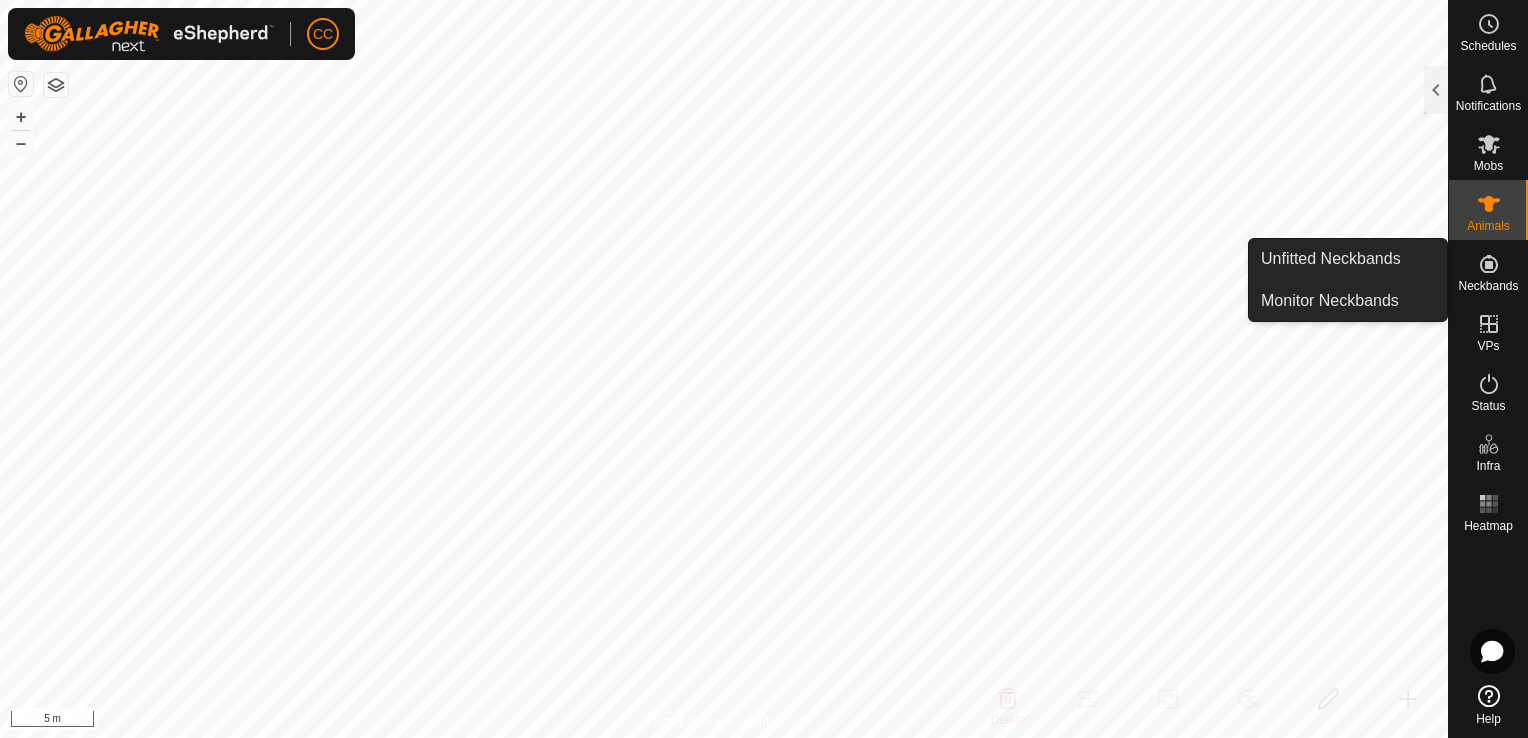 click 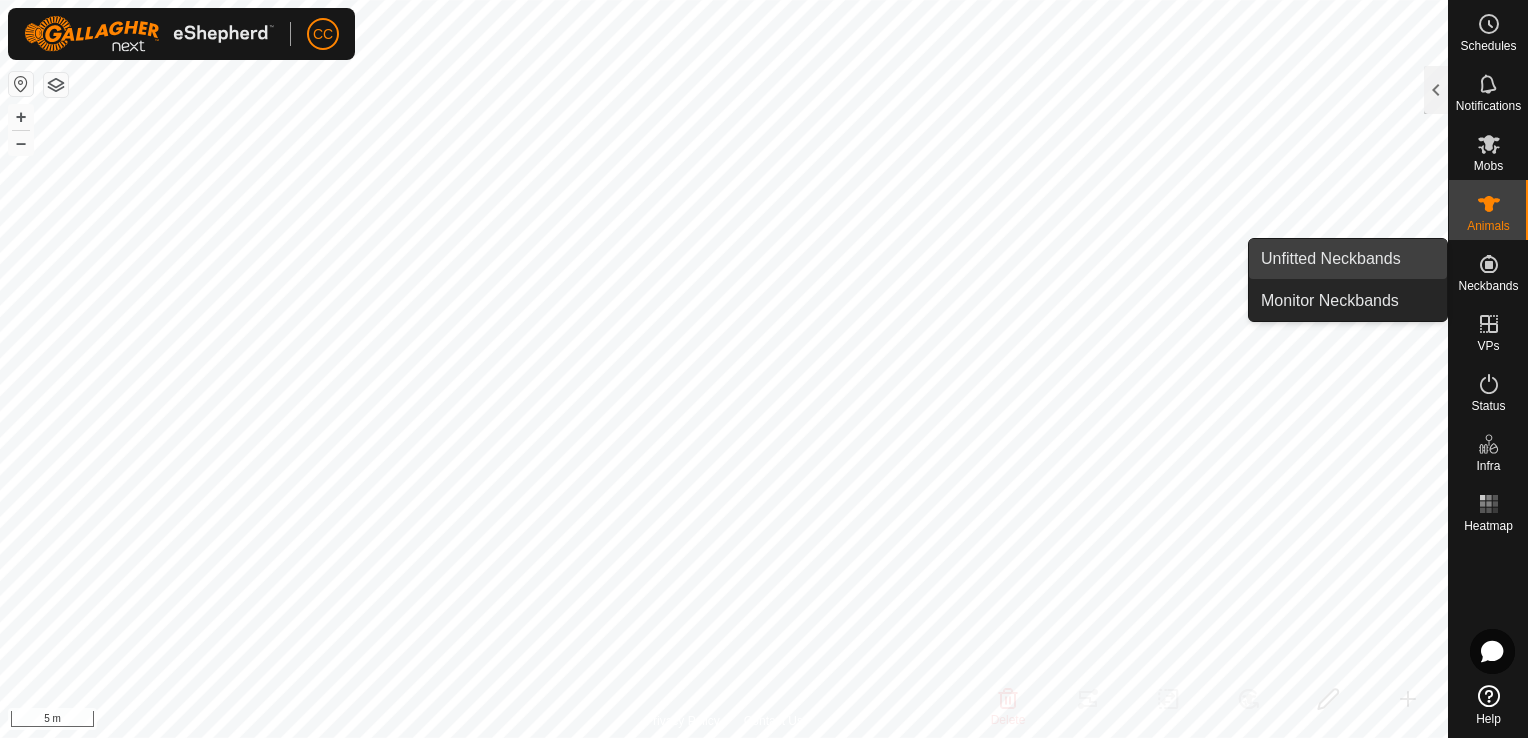 click on "Unfitted Neckbands" at bounding box center (1348, 259) 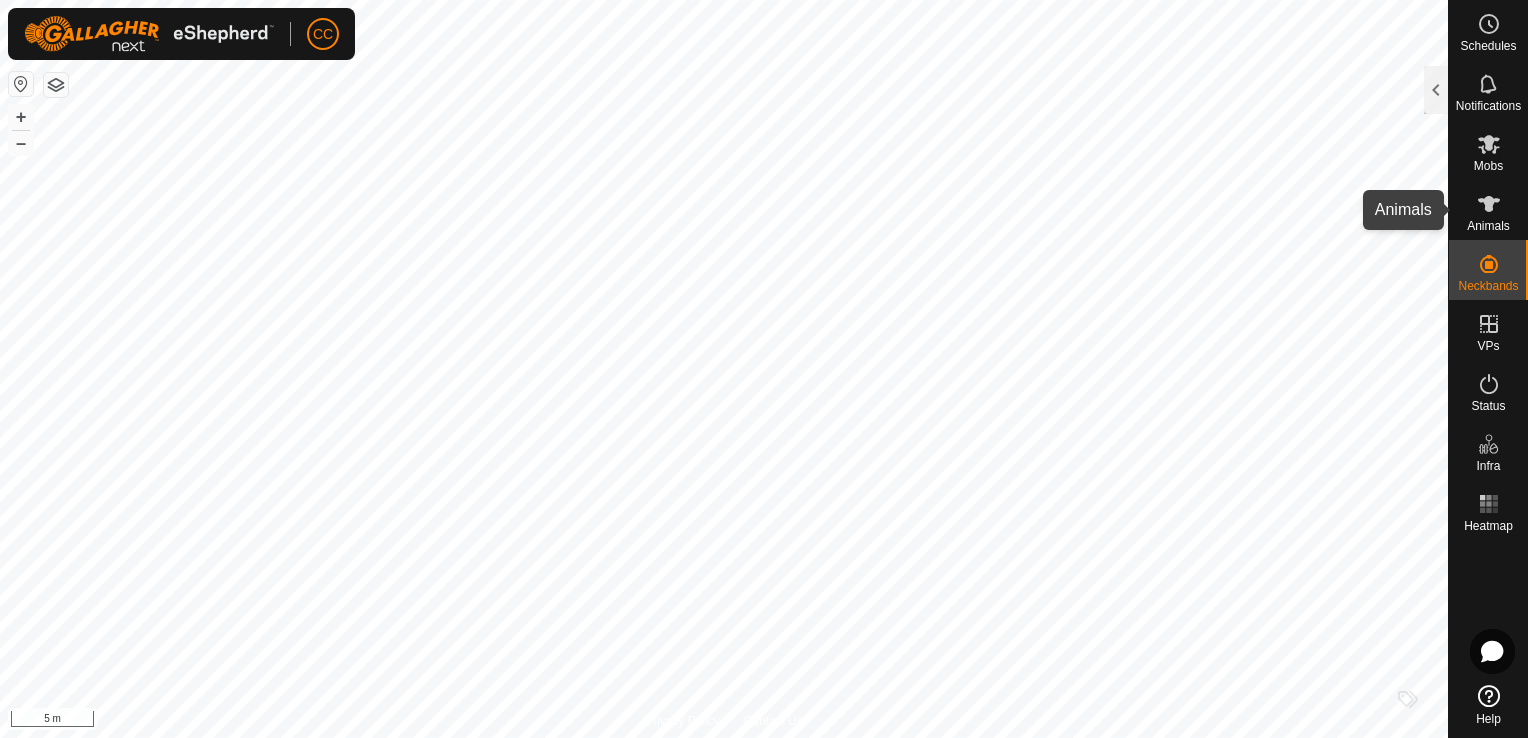 click at bounding box center (1489, 204) 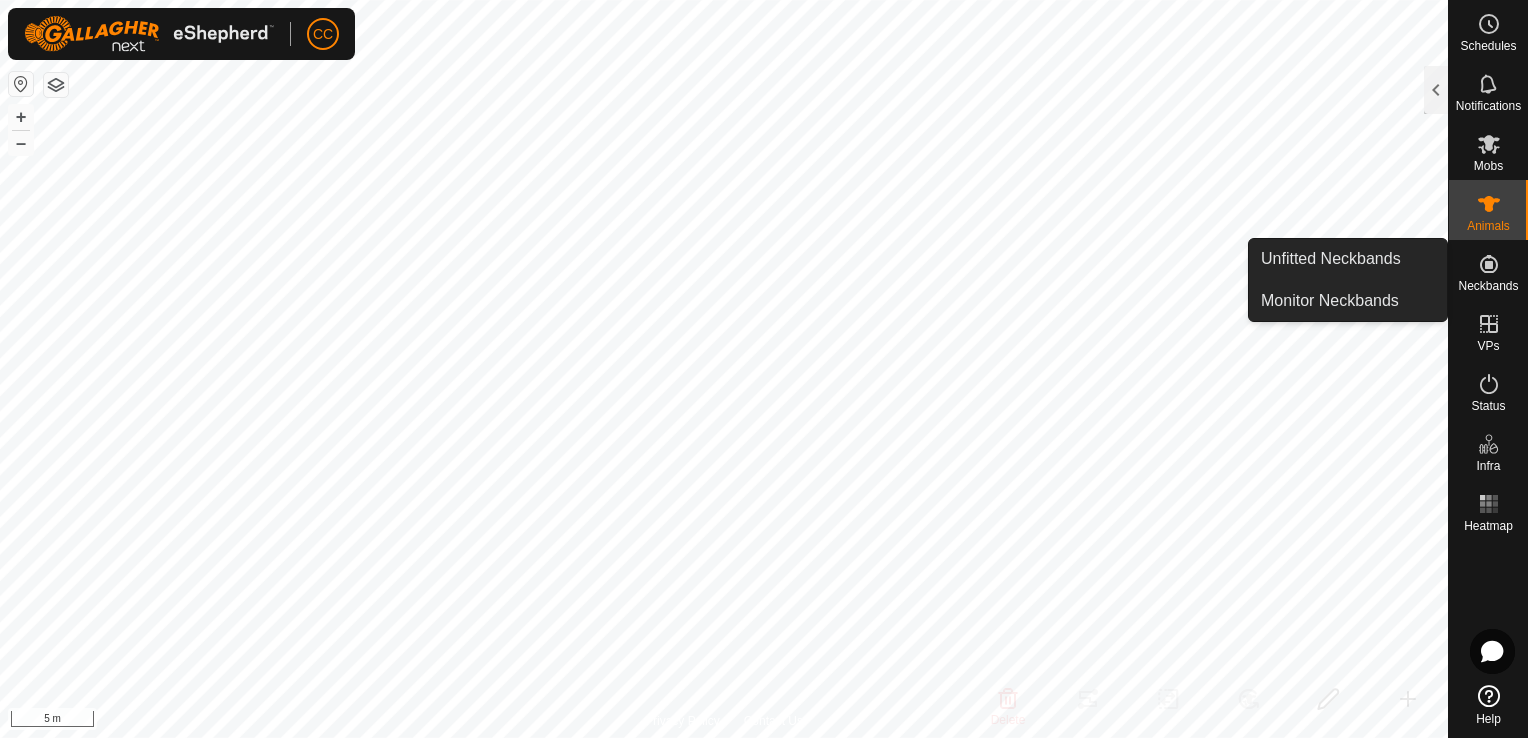 click 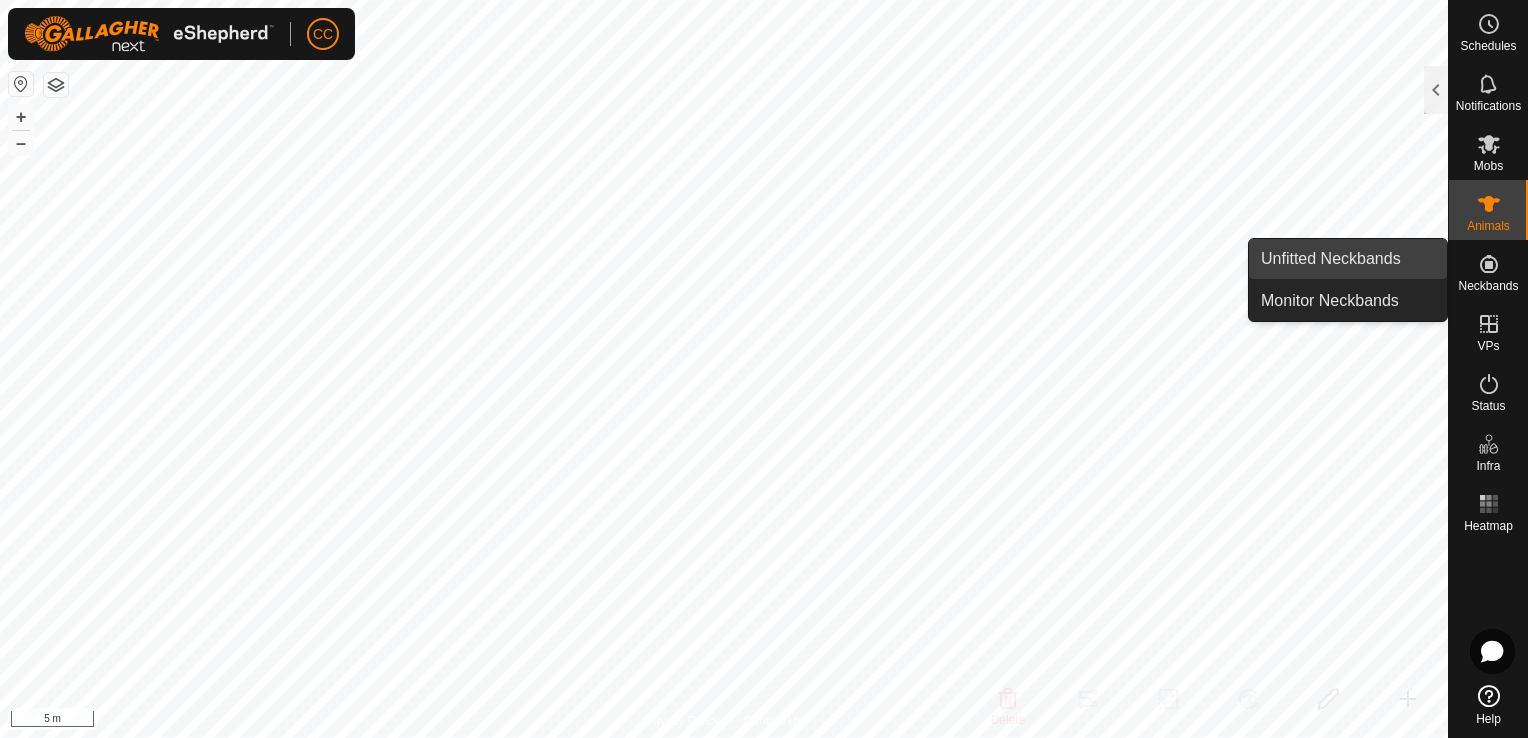 click on "Unfitted Neckbands" at bounding box center [1348, 259] 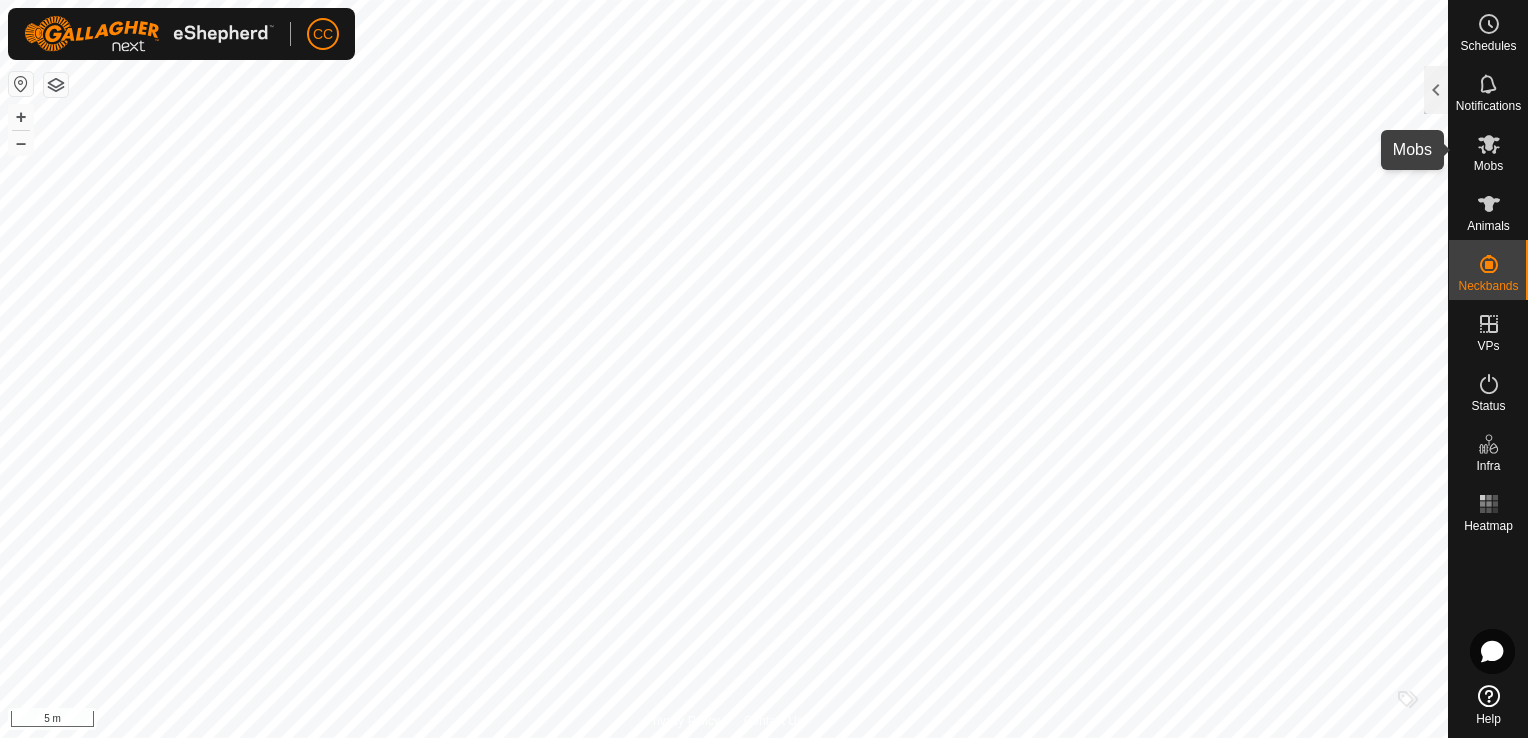 click at bounding box center [1489, 144] 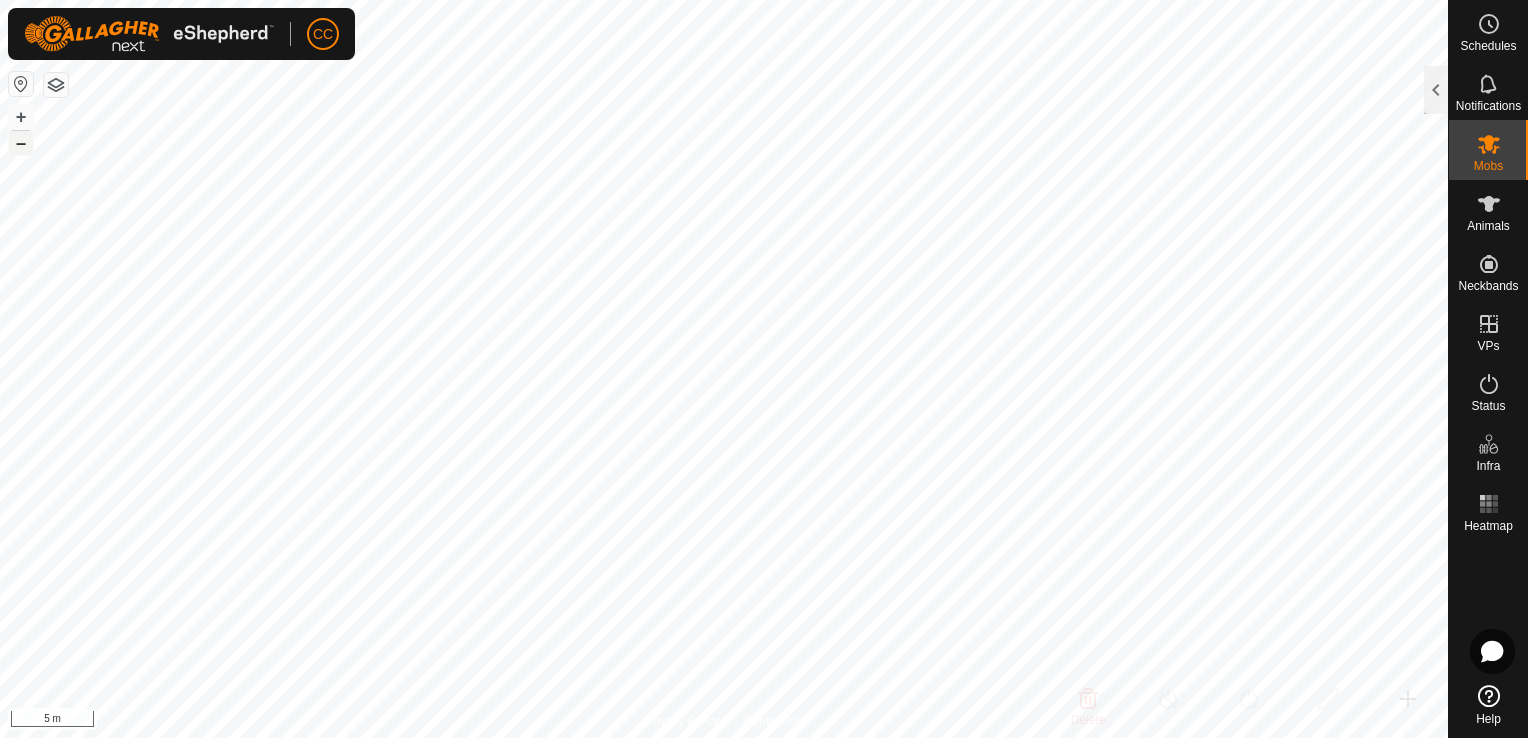 click on "–" at bounding box center [21, 143] 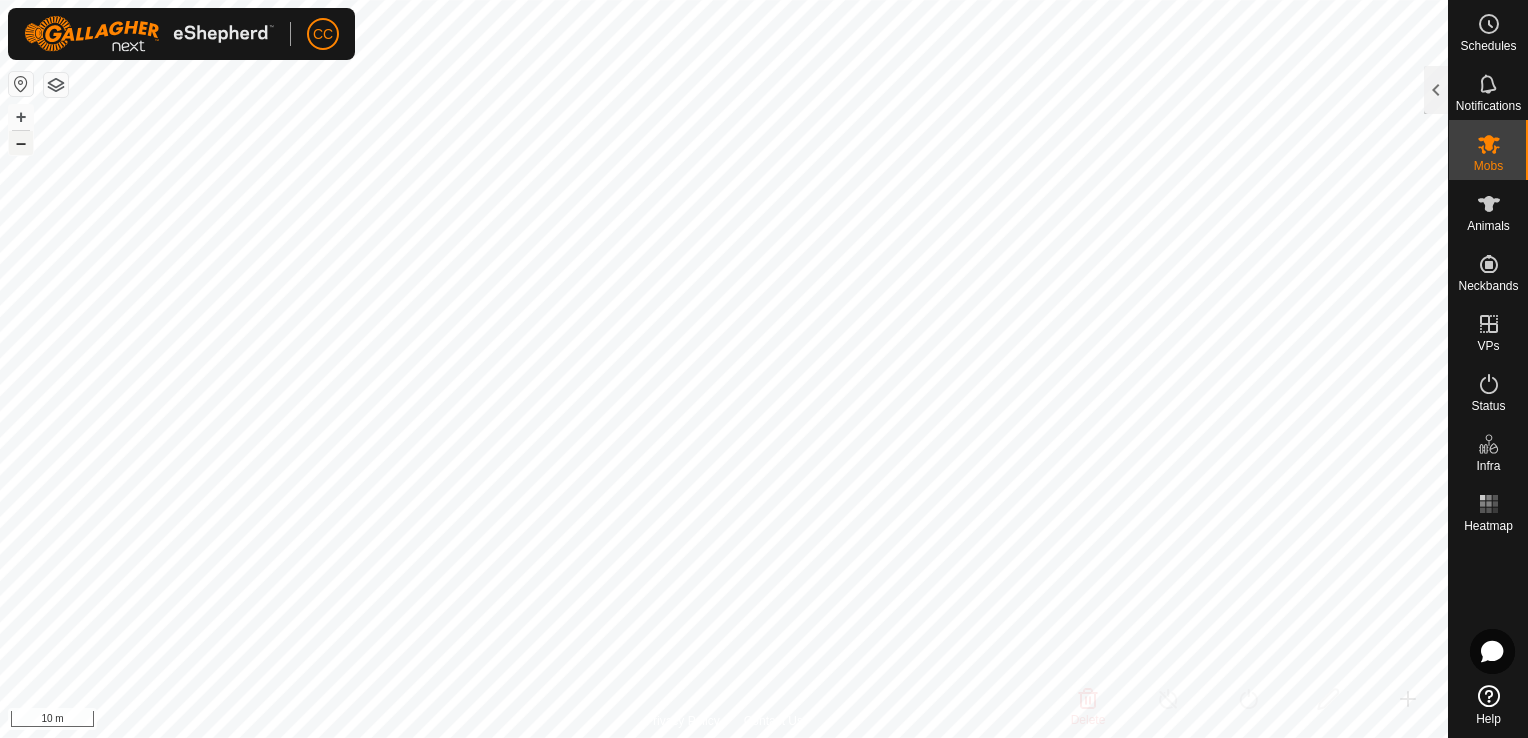 click on "–" at bounding box center (21, 143) 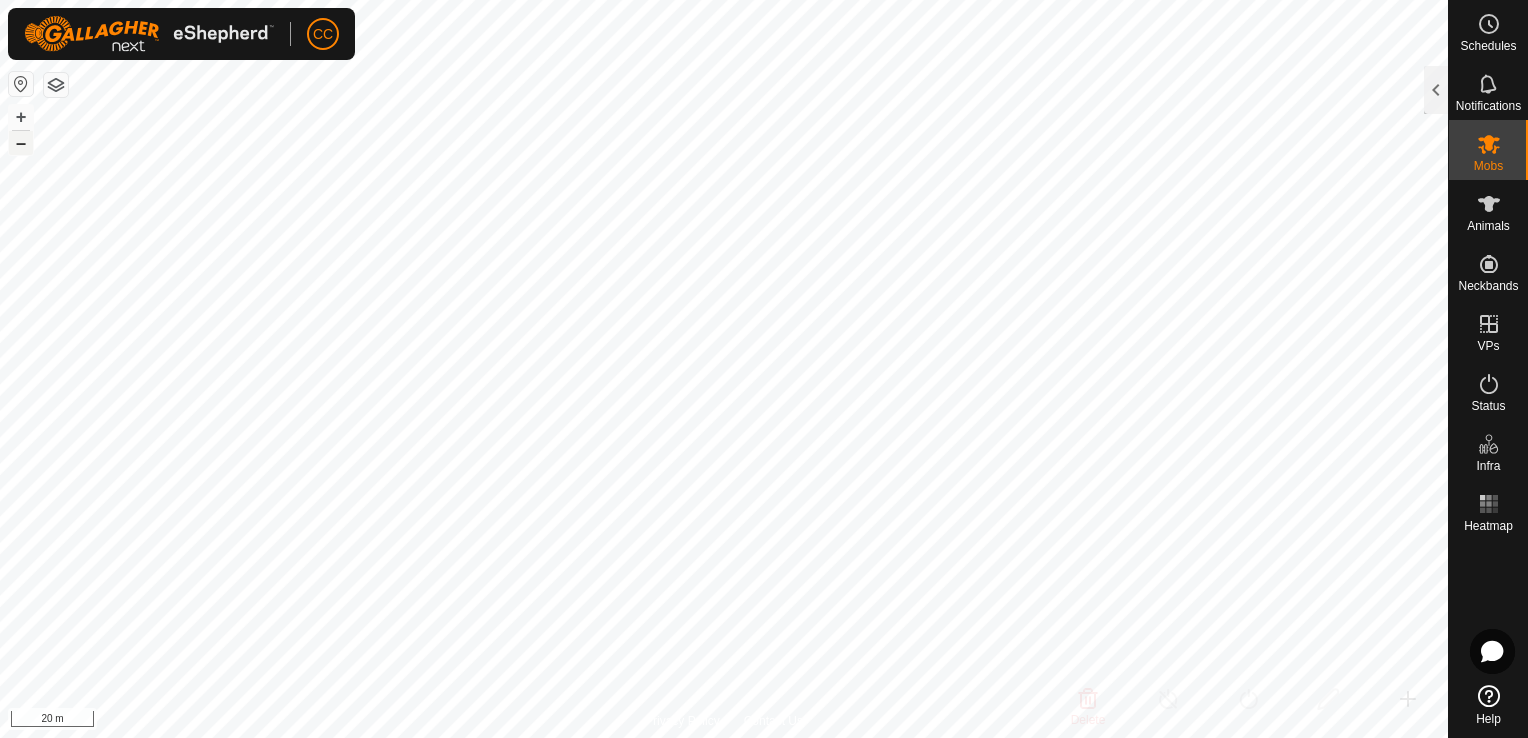 click on "–" at bounding box center [21, 143] 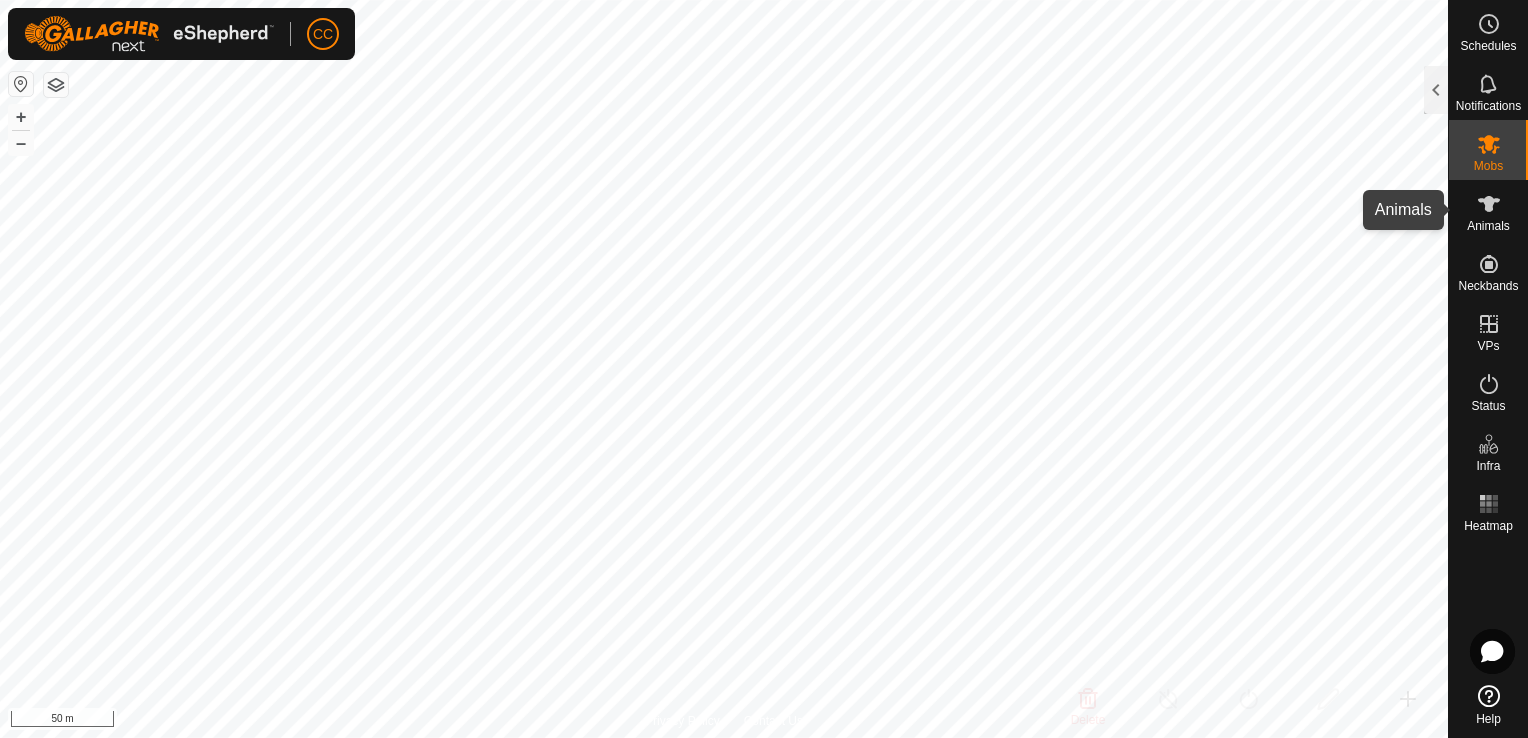 click at bounding box center [1489, 204] 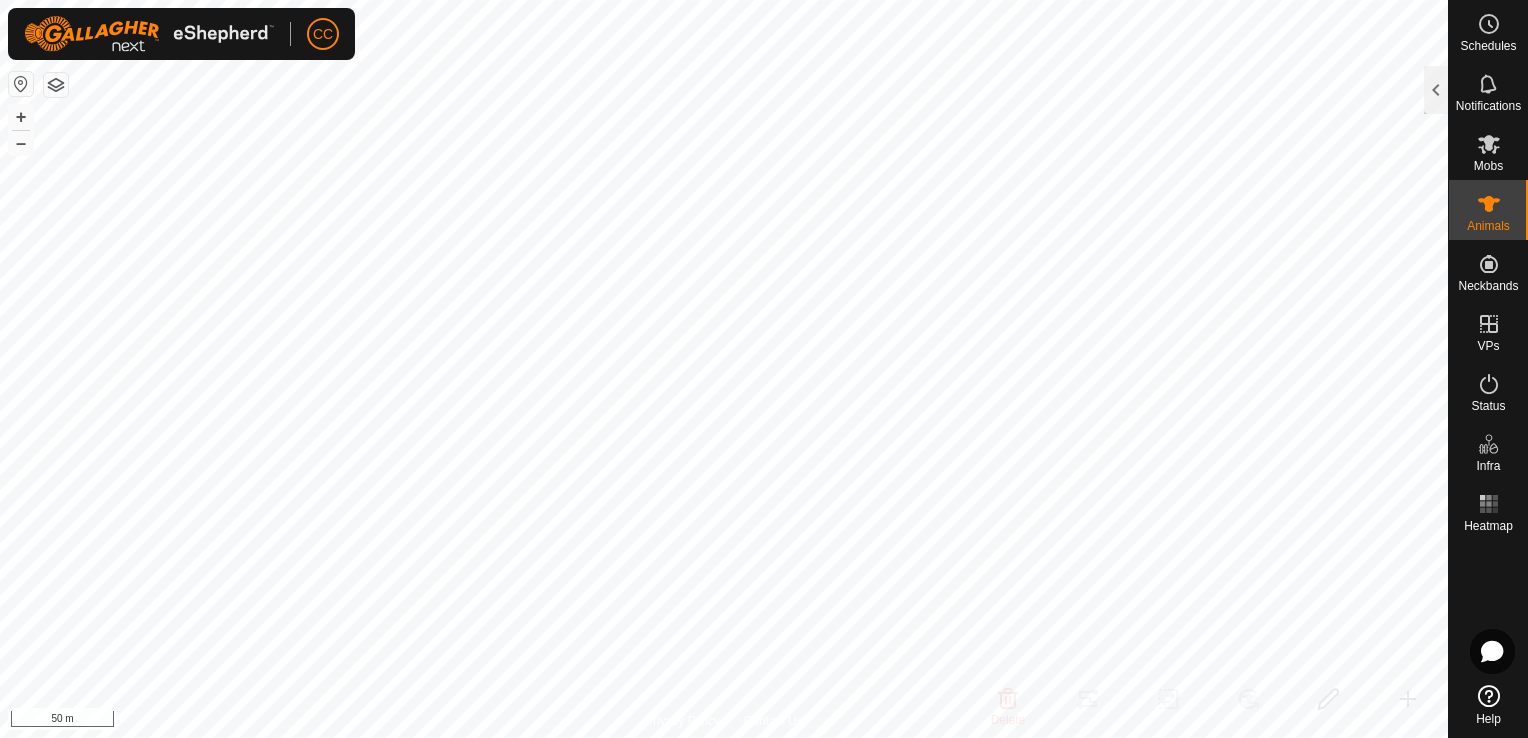 click at bounding box center (1489, 204) 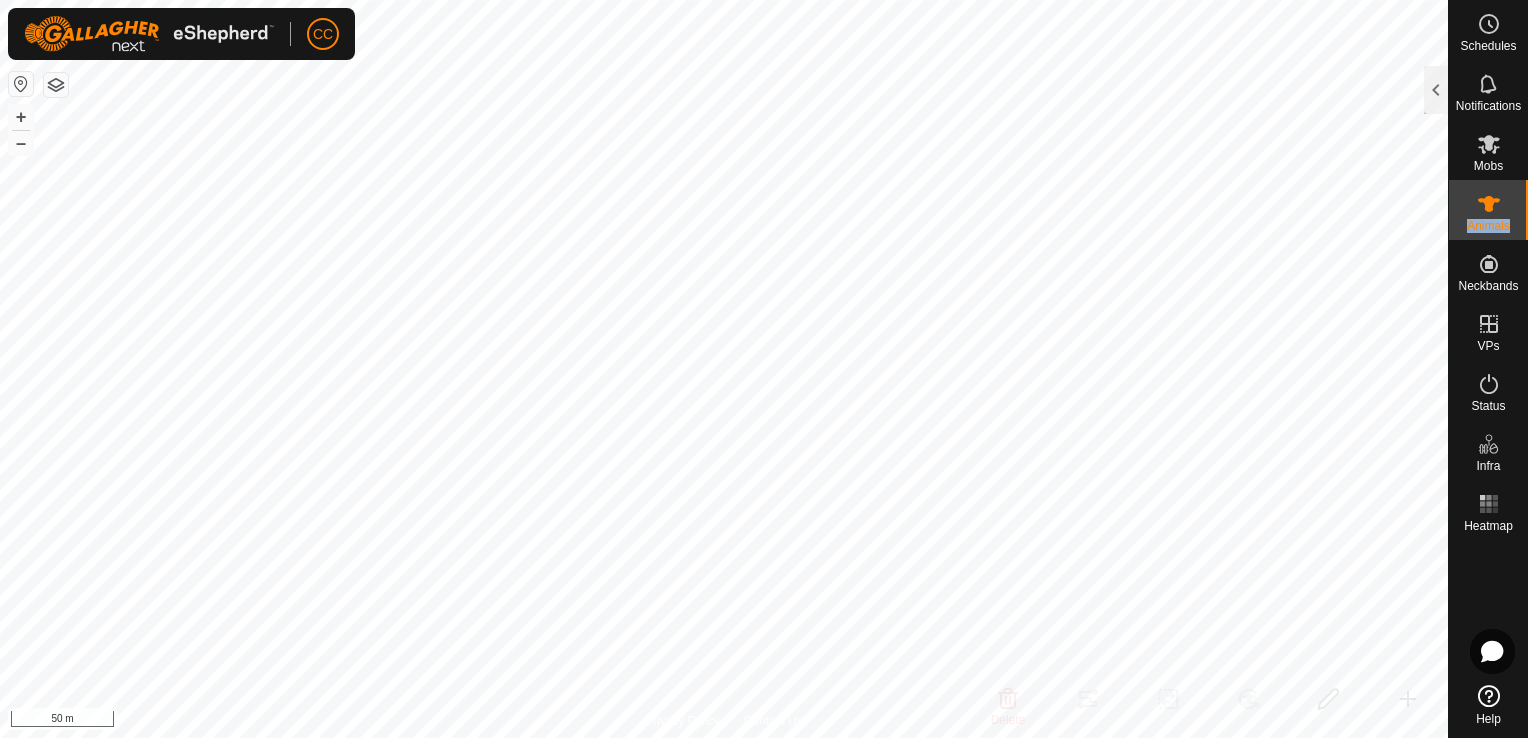 click at bounding box center (1489, 204) 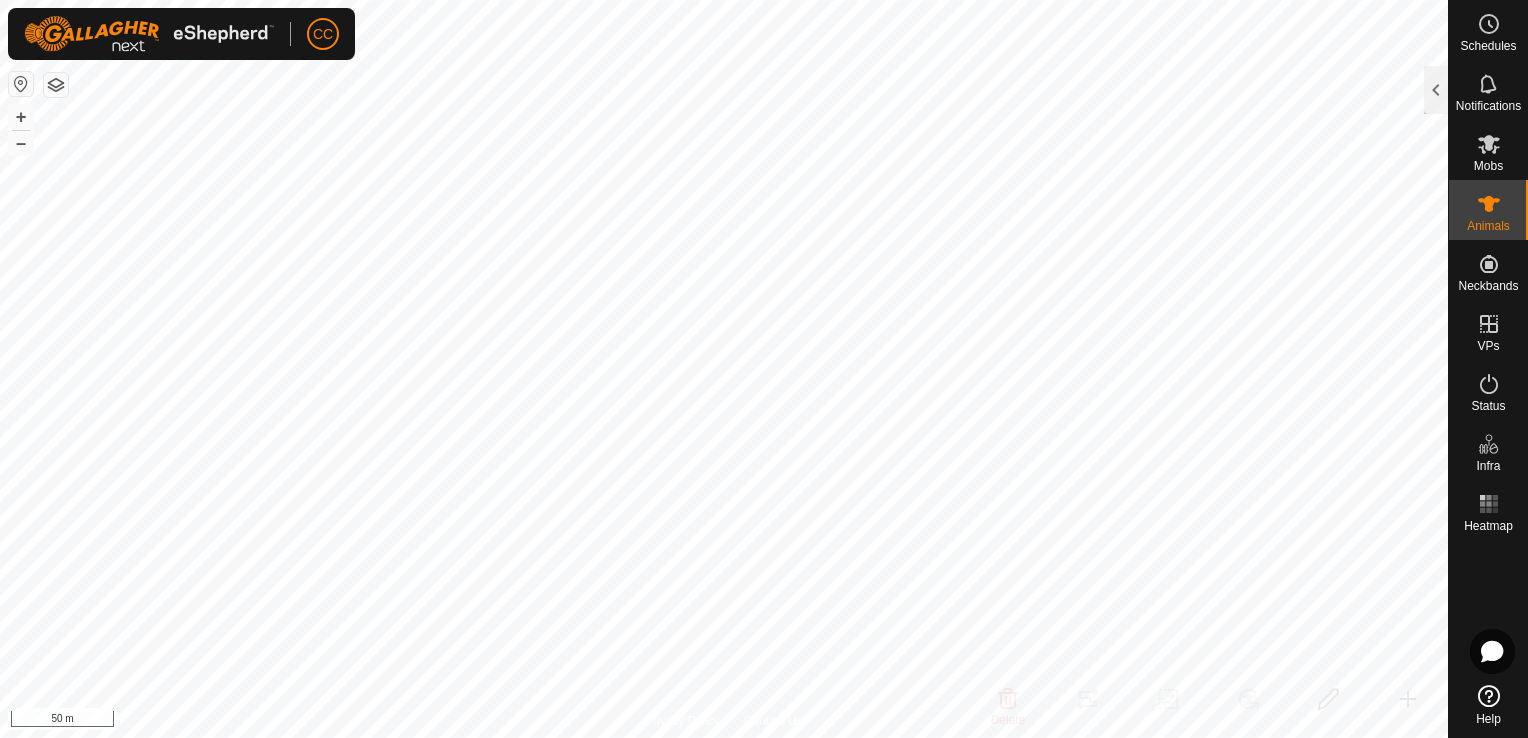 drag, startPoint x: 1488, startPoint y: 217, endPoint x: 1476, endPoint y: 209, distance: 14.422205 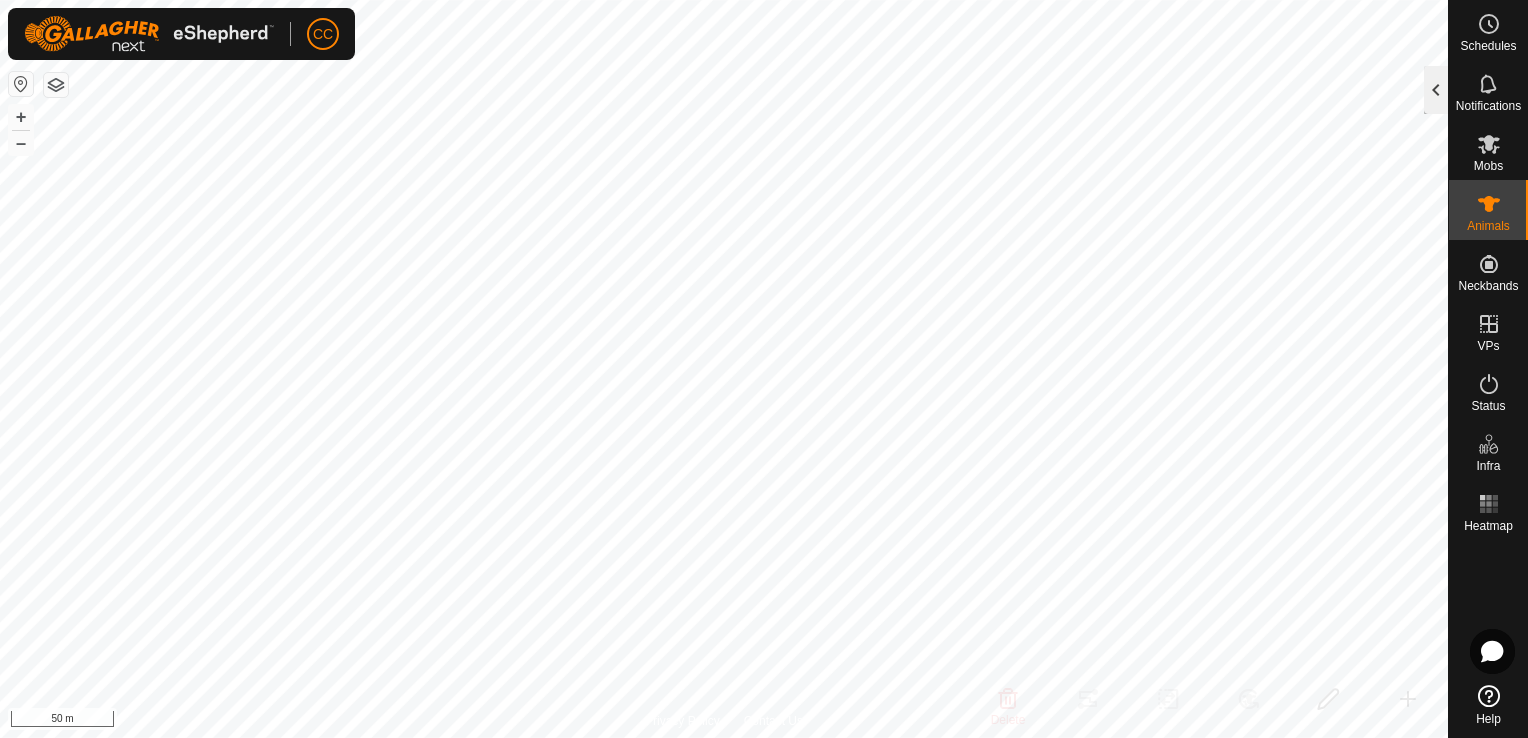 click 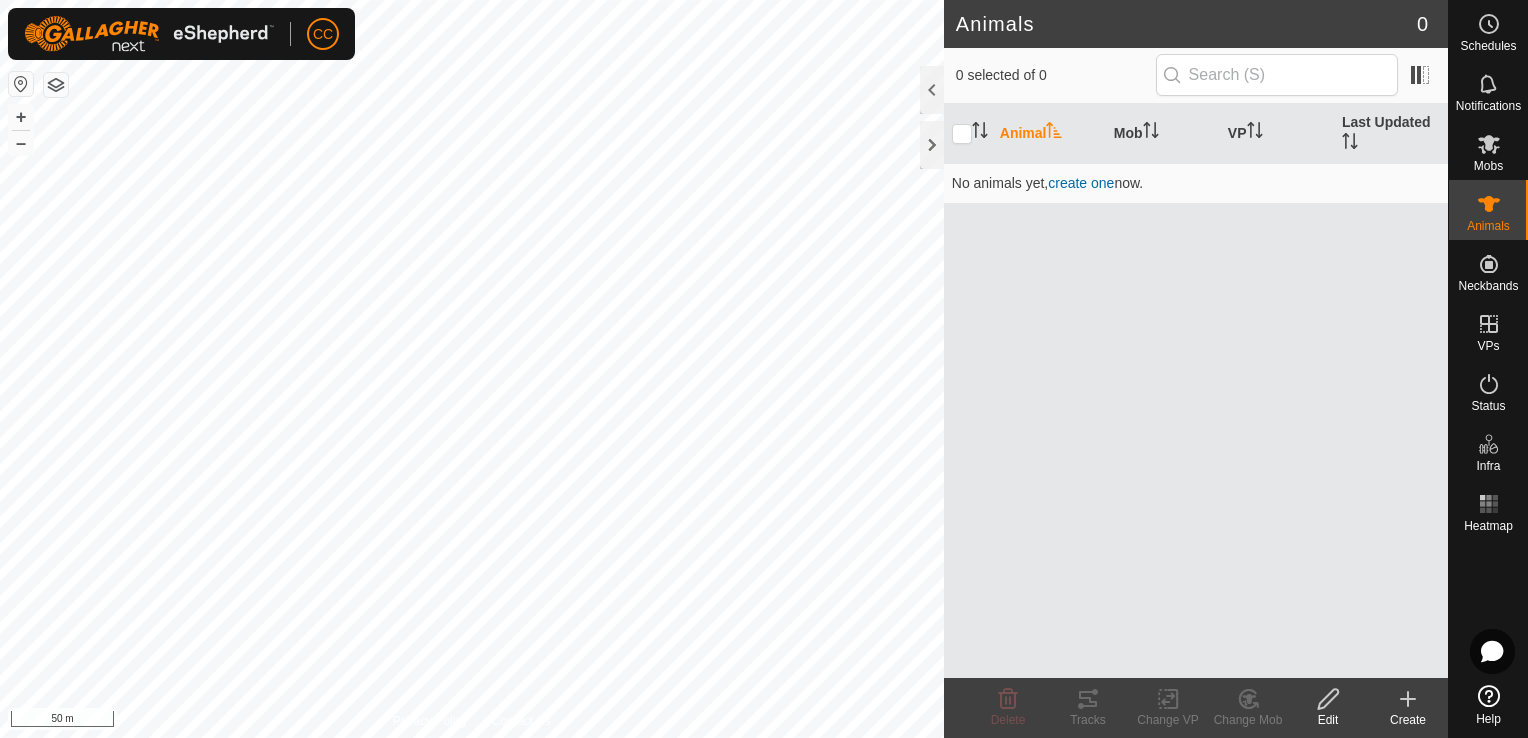 click 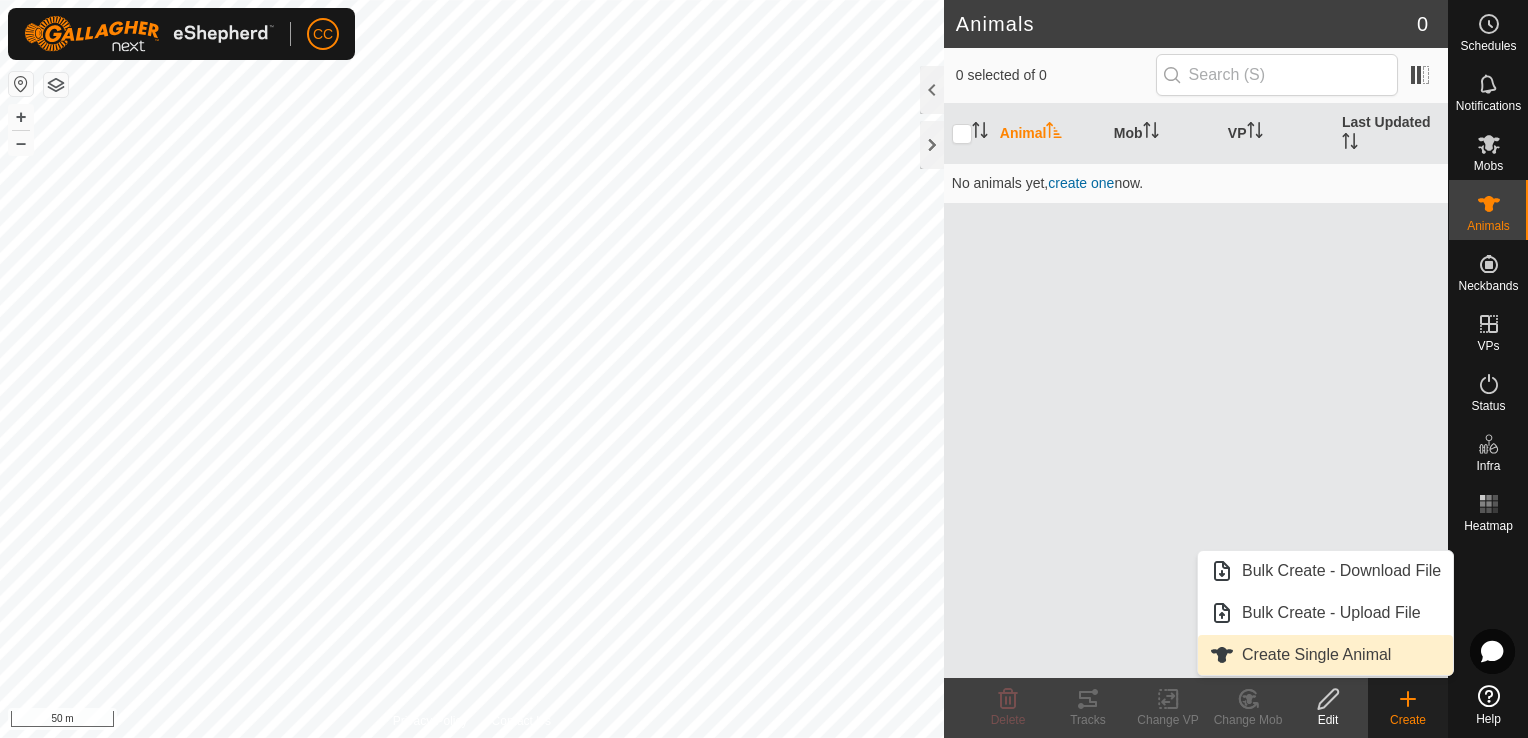 click on "Create Single Animal" at bounding box center (1325, 655) 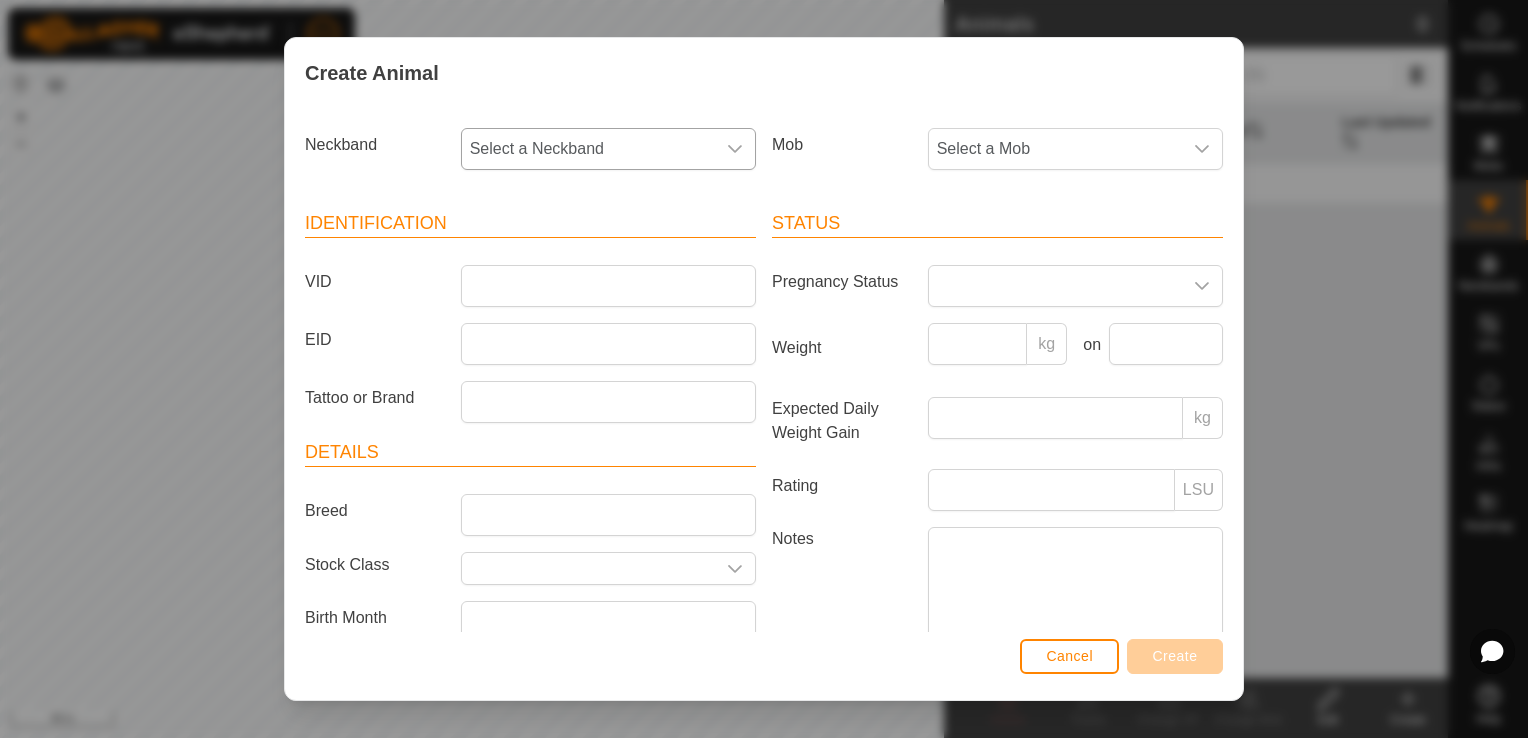 click 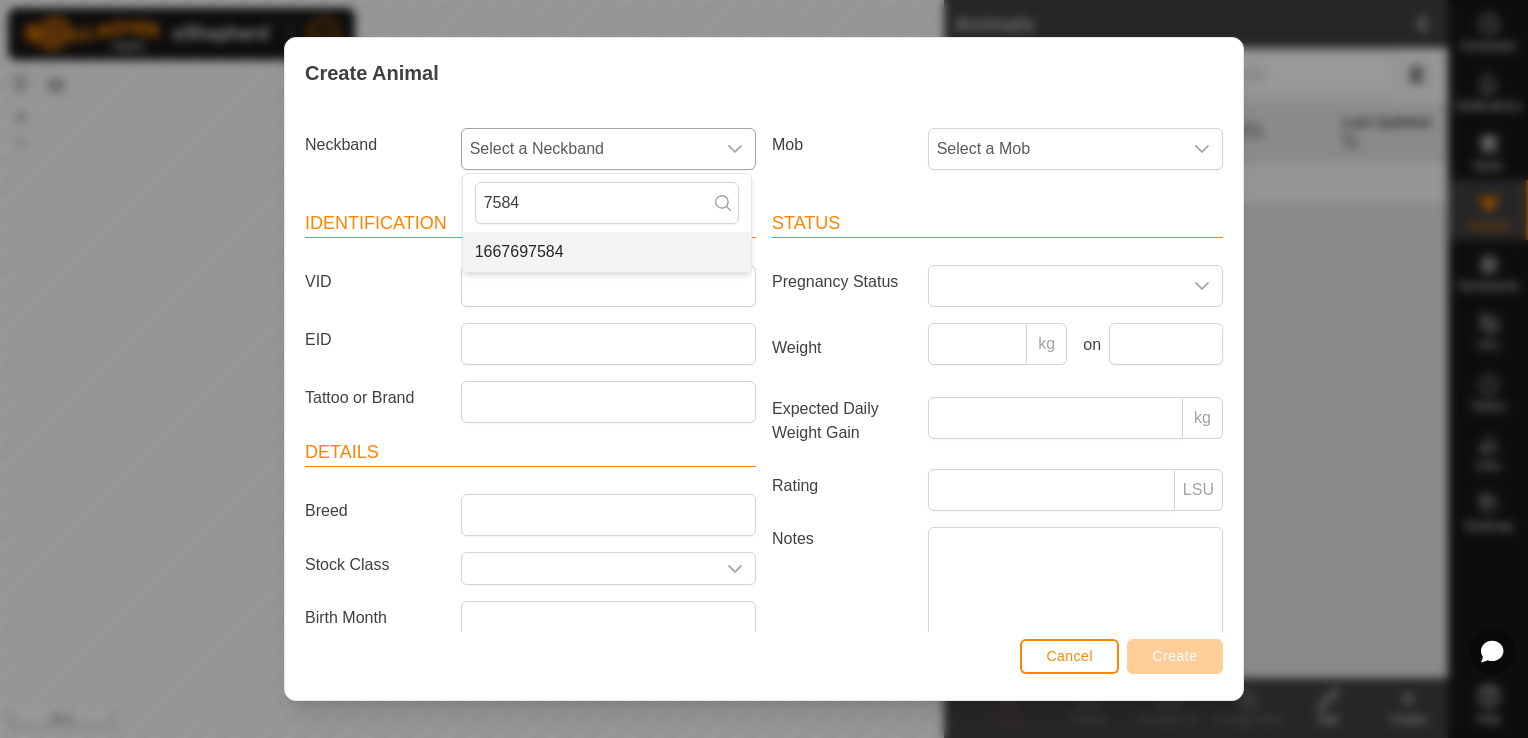 type on "7584" 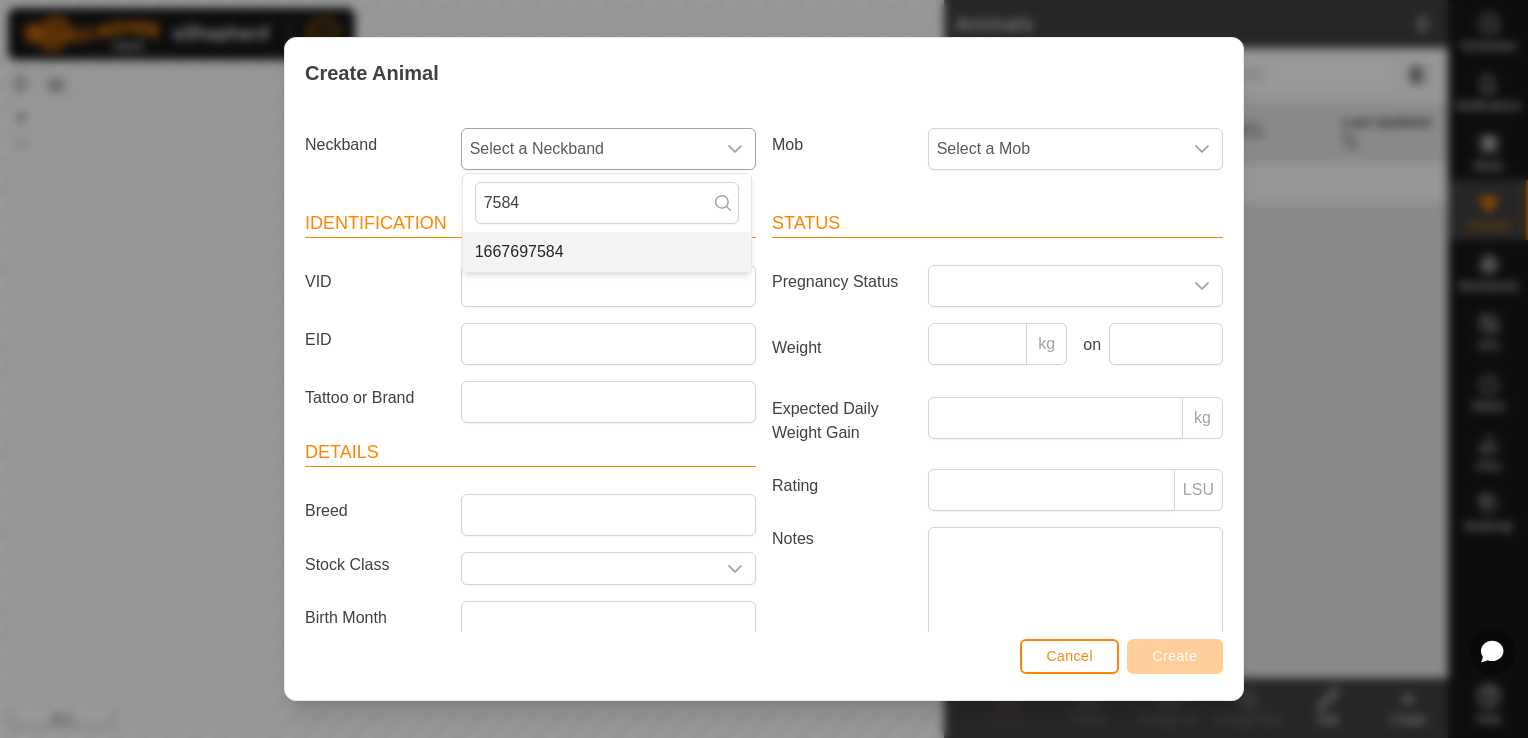 click on "1667697584" at bounding box center (607, 252) 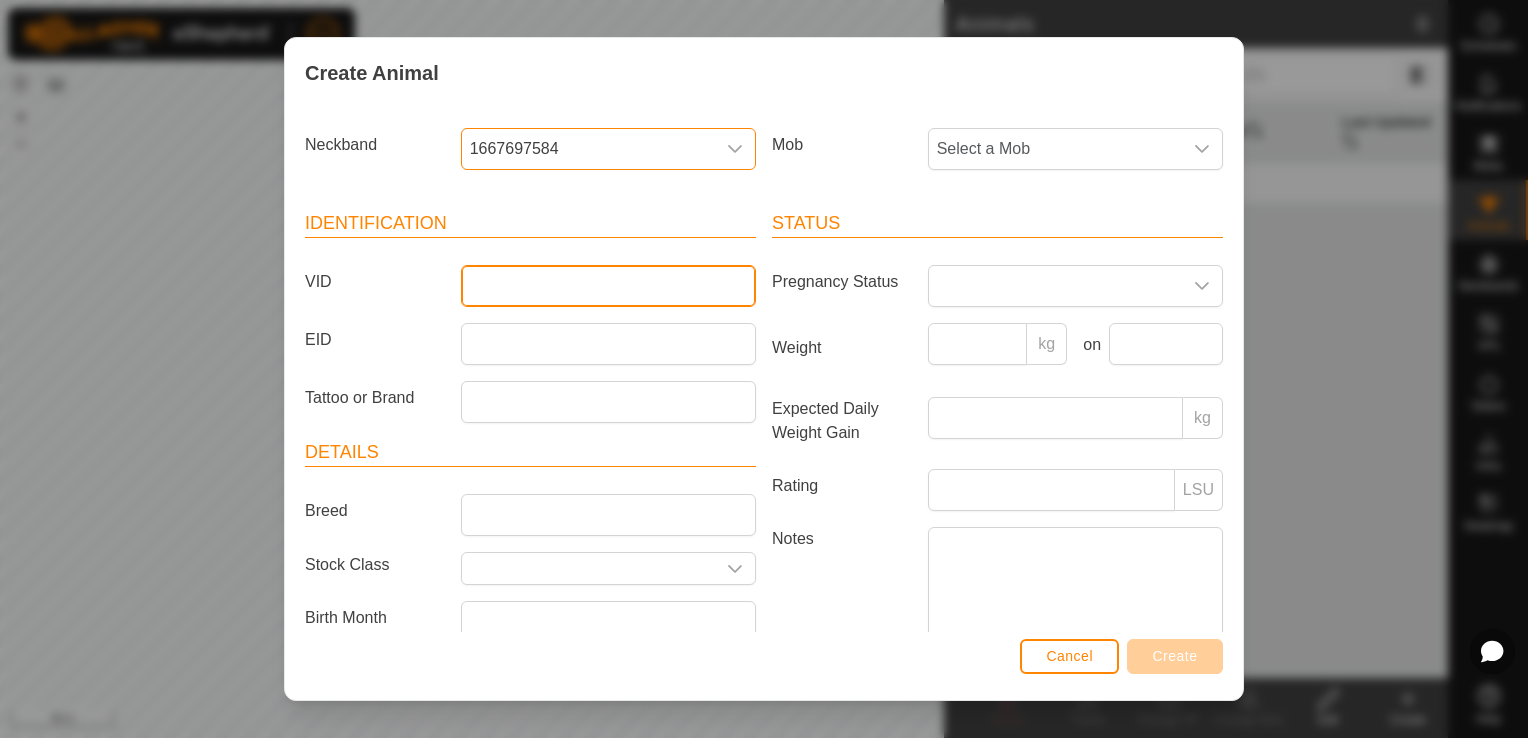click on "VID" at bounding box center (608, 286) 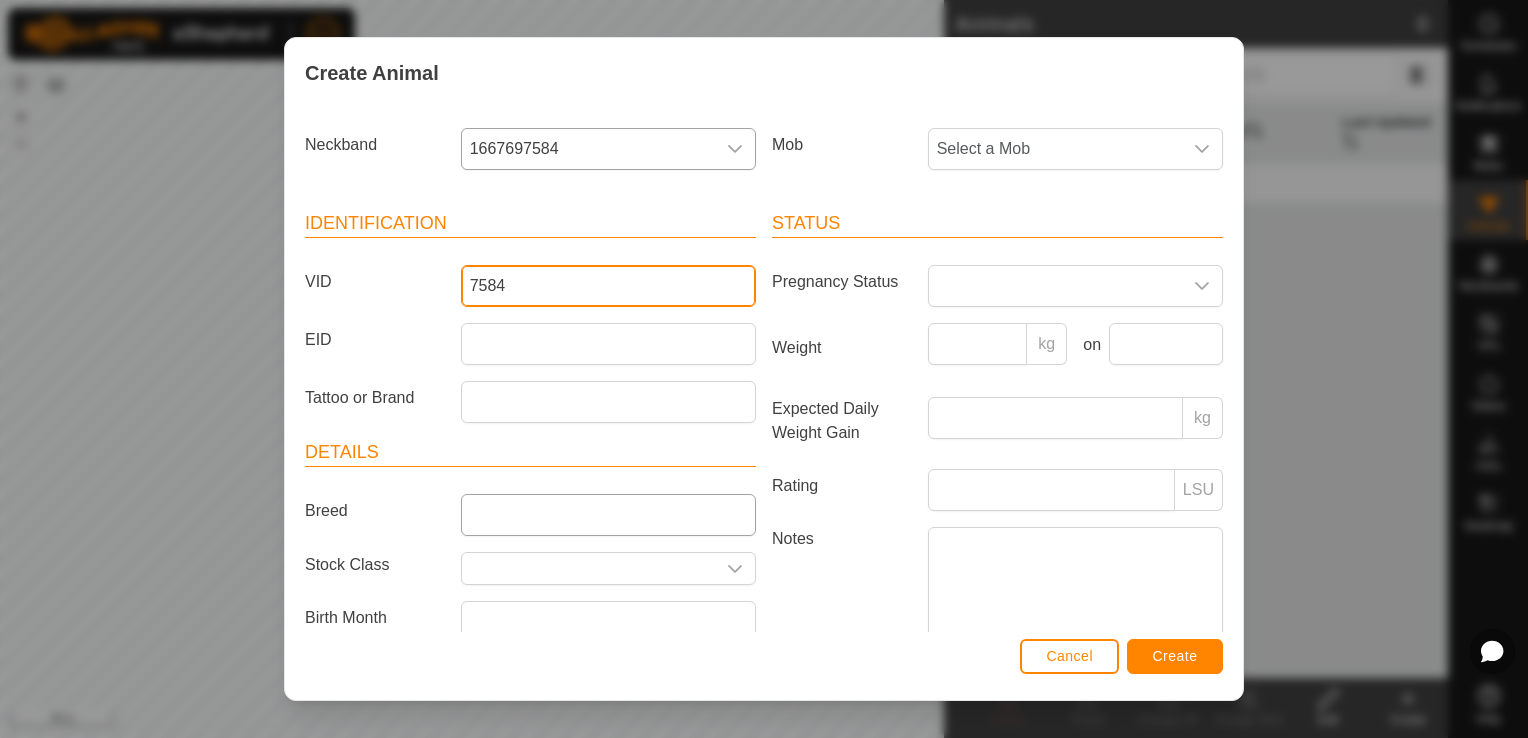 type on "7584" 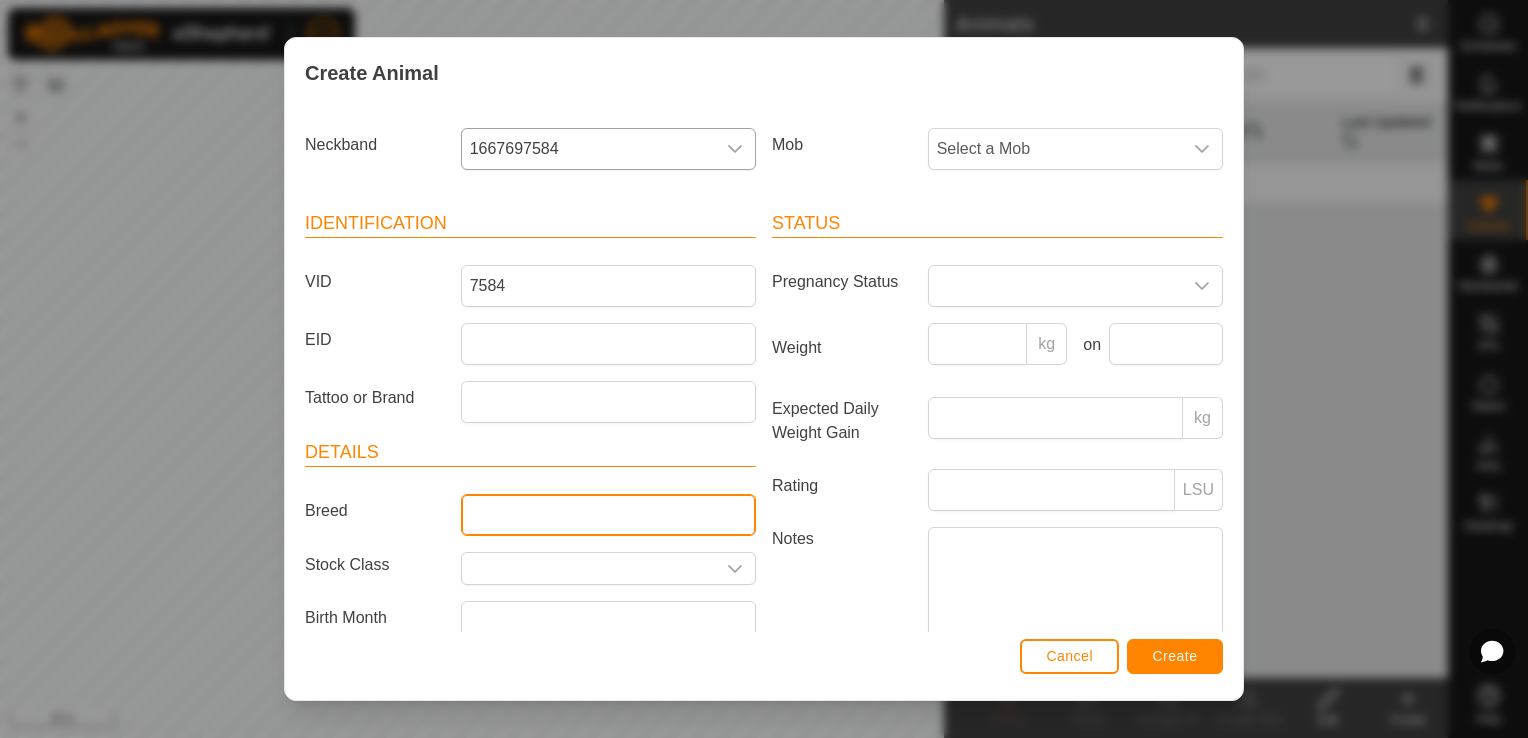 click on "Breed" at bounding box center [608, 515] 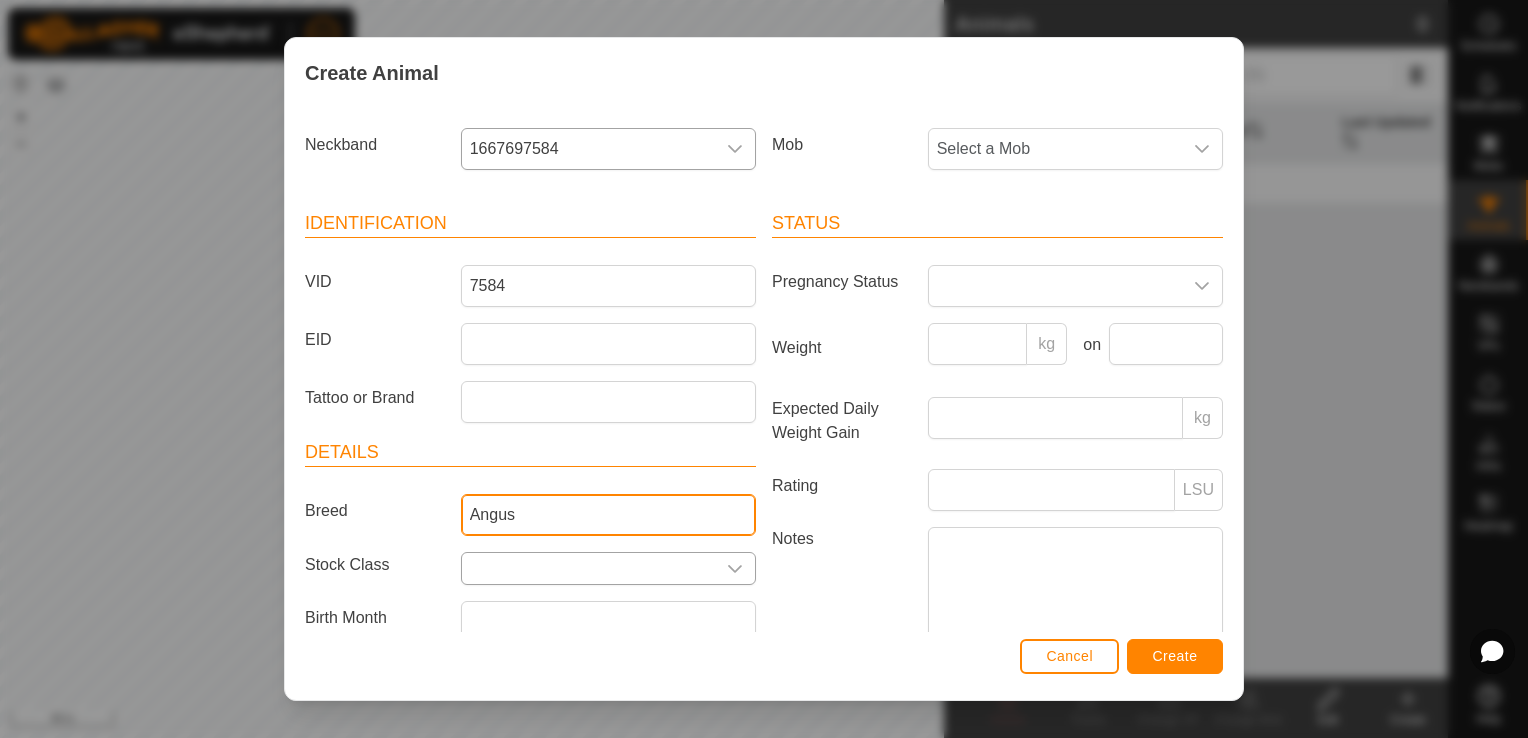 type on "Angus" 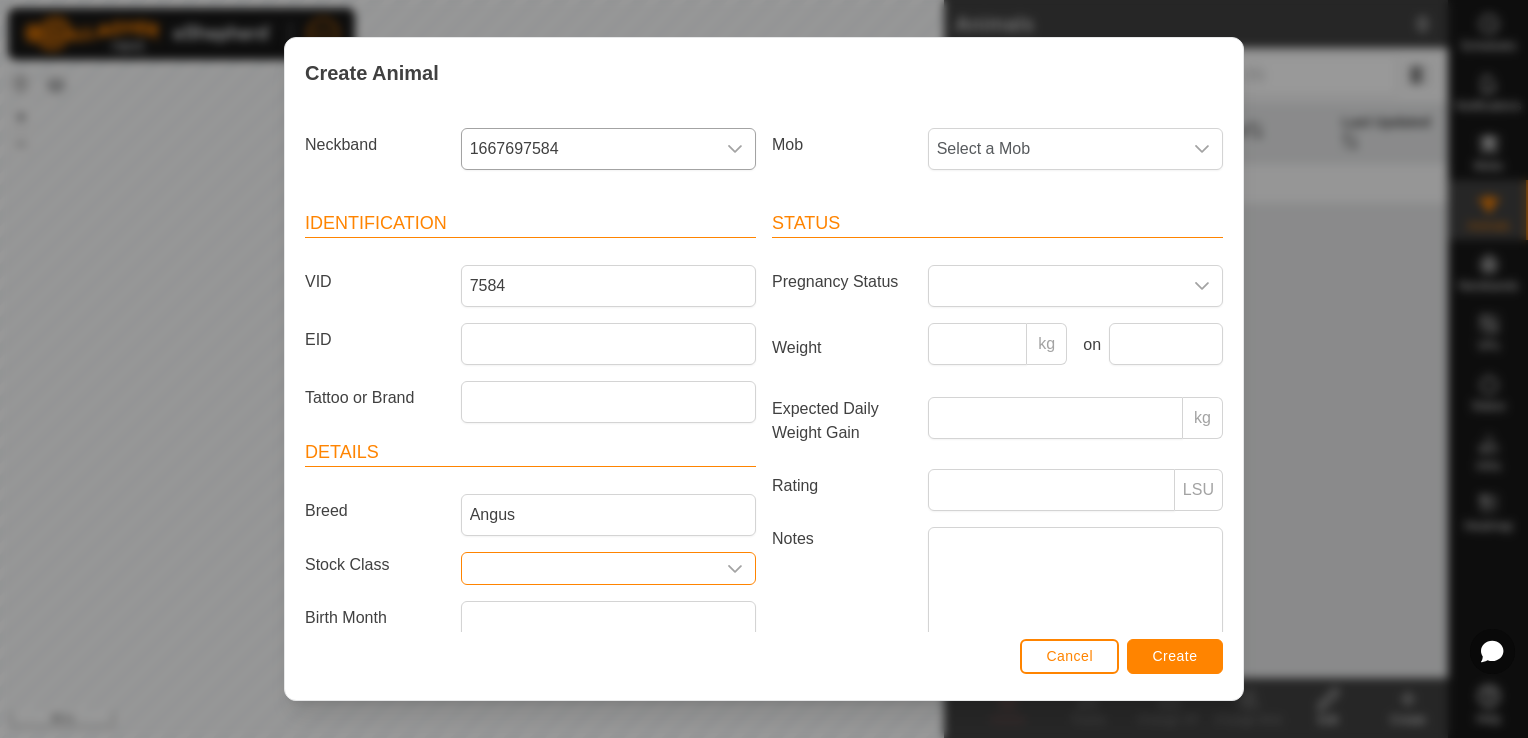 click at bounding box center (588, 568) 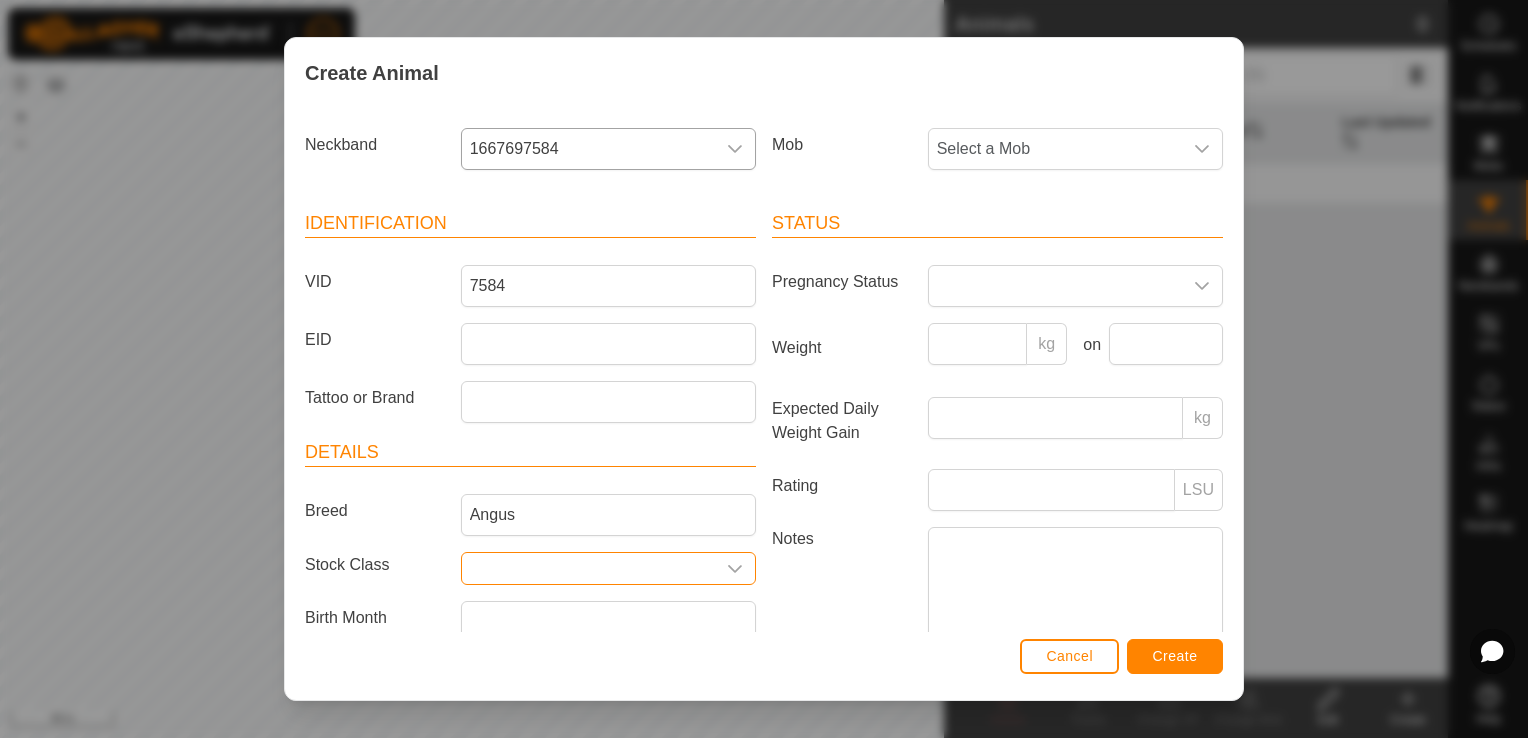 click 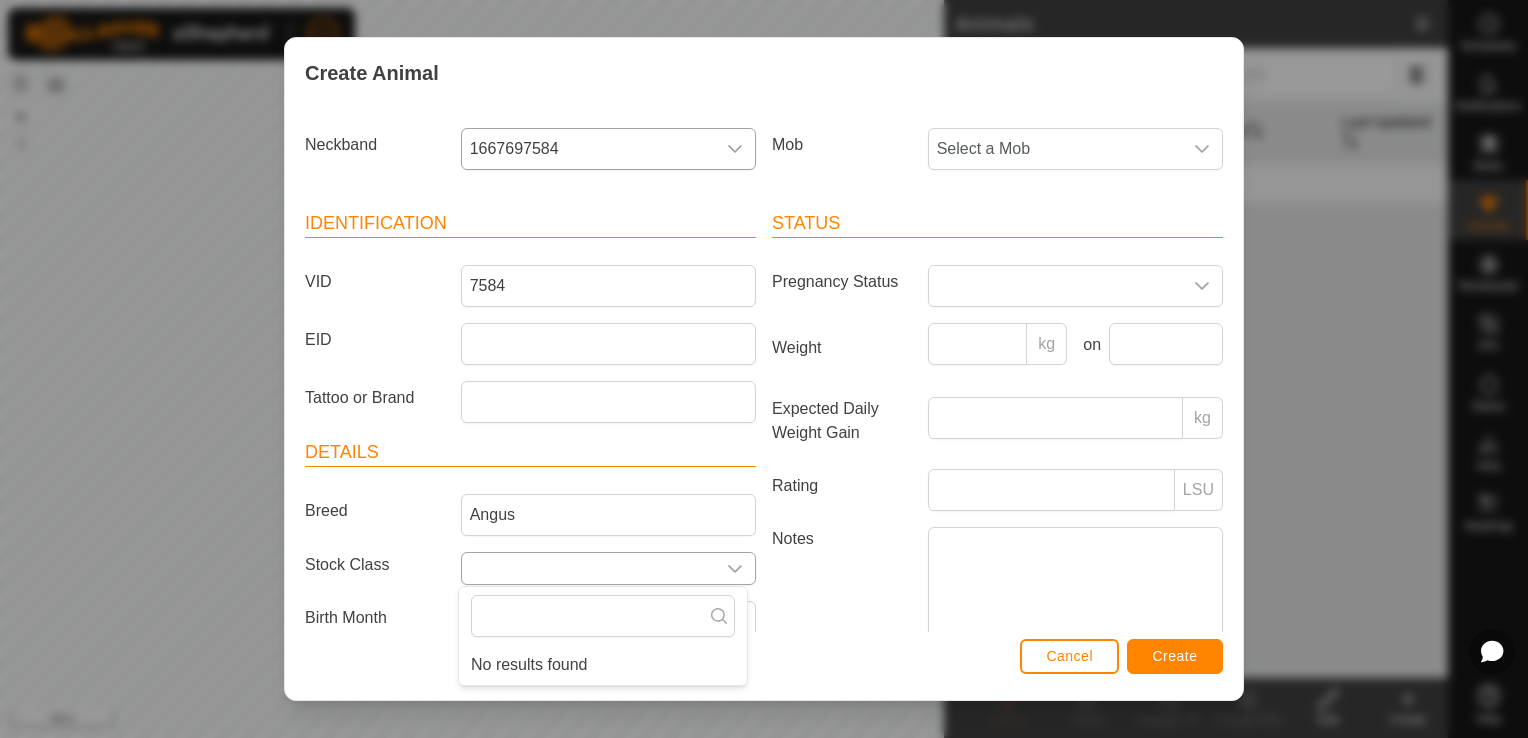 click at bounding box center [588, 568] 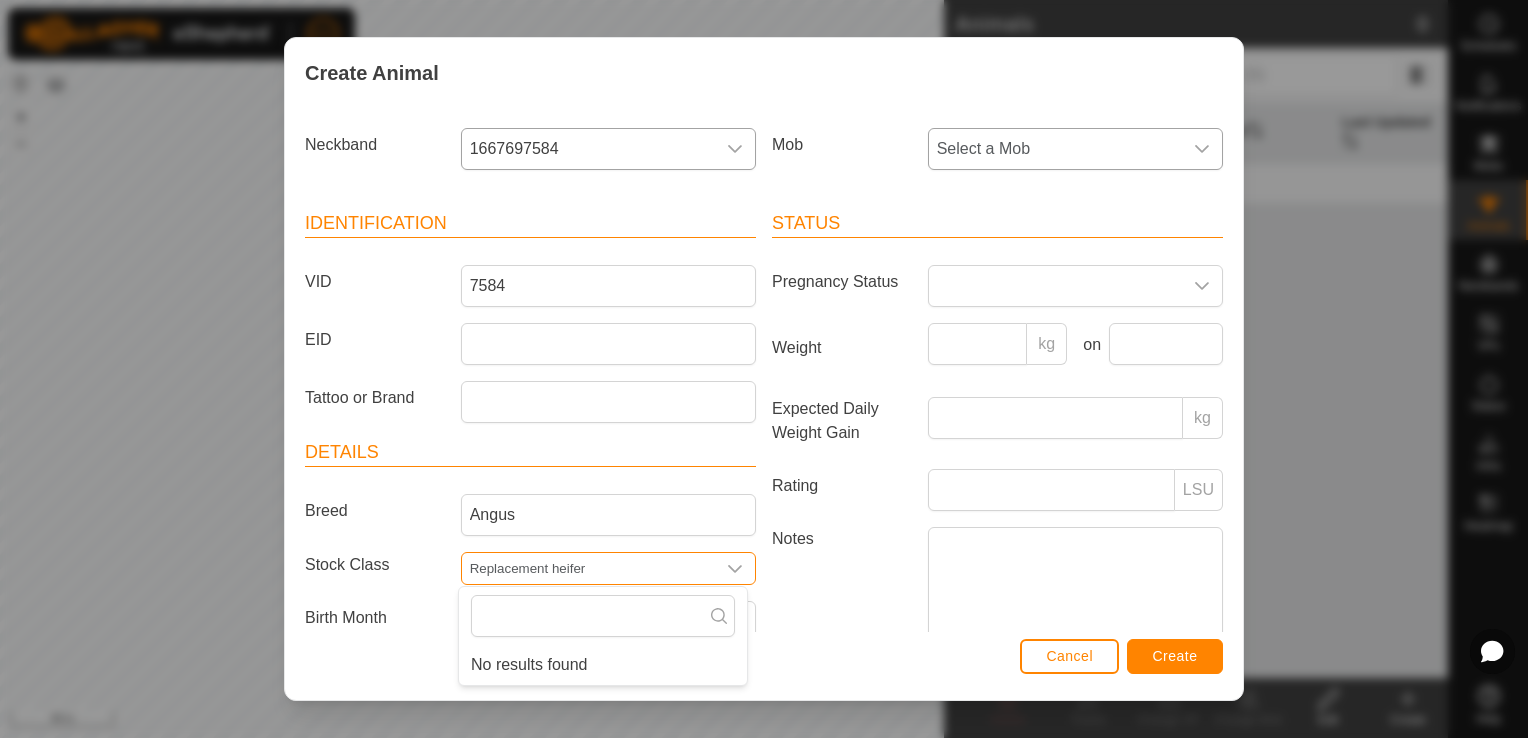 type on "Replacement heifer" 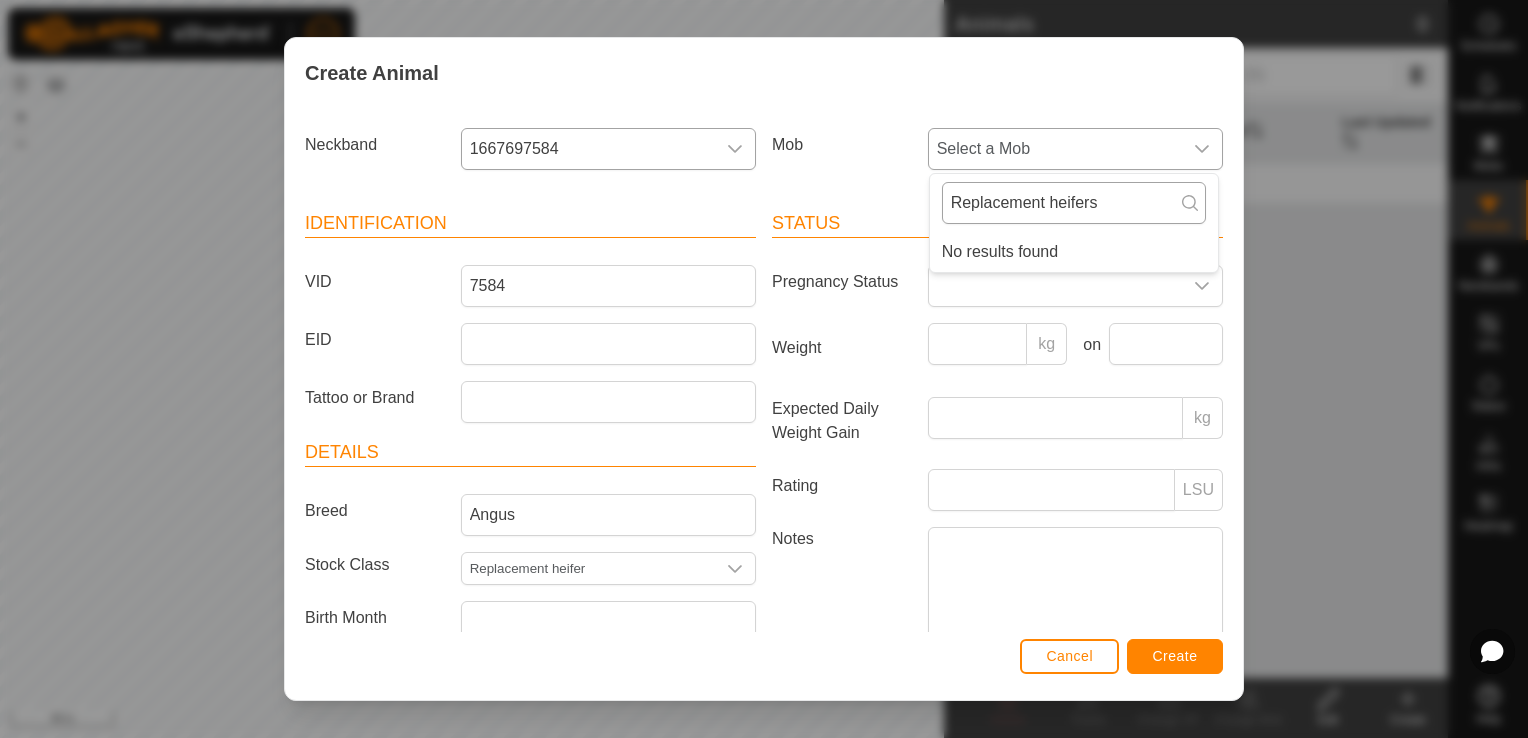 click on "Replacement heifers" at bounding box center [1074, 203] 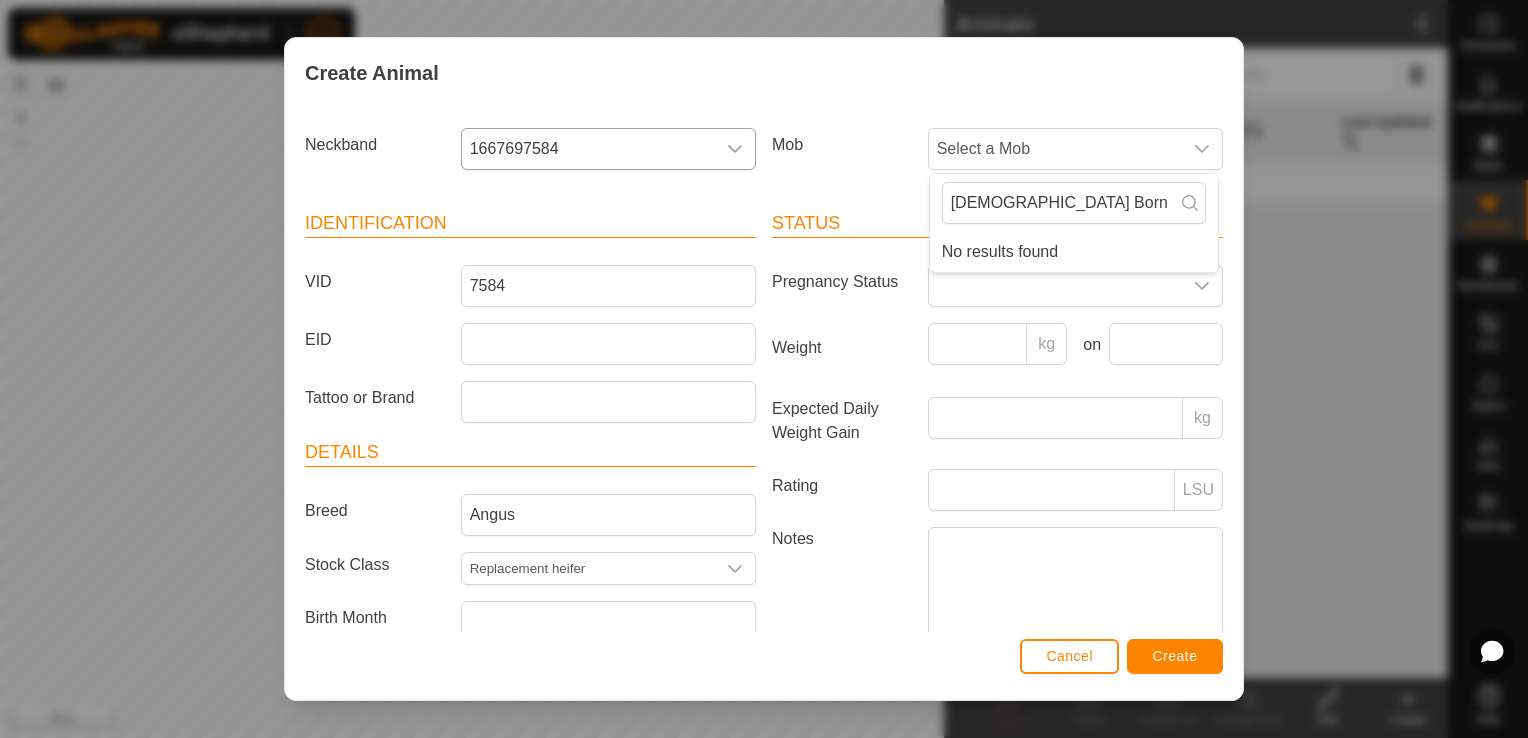 type on "[DEMOGRAPHIC_DATA] Born Replacement heifers" 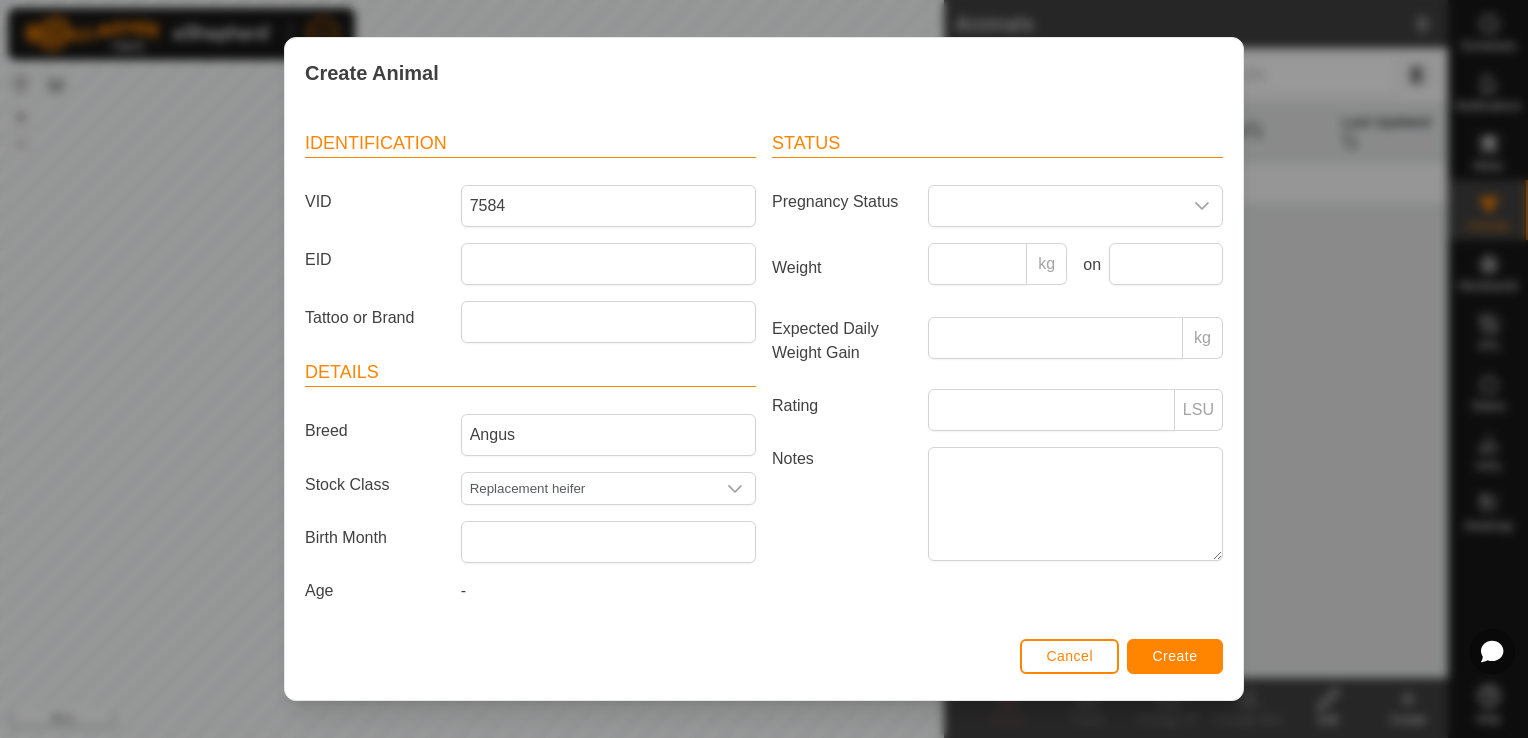 scroll, scrollTop: 0, scrollLeft: 0, axis: both 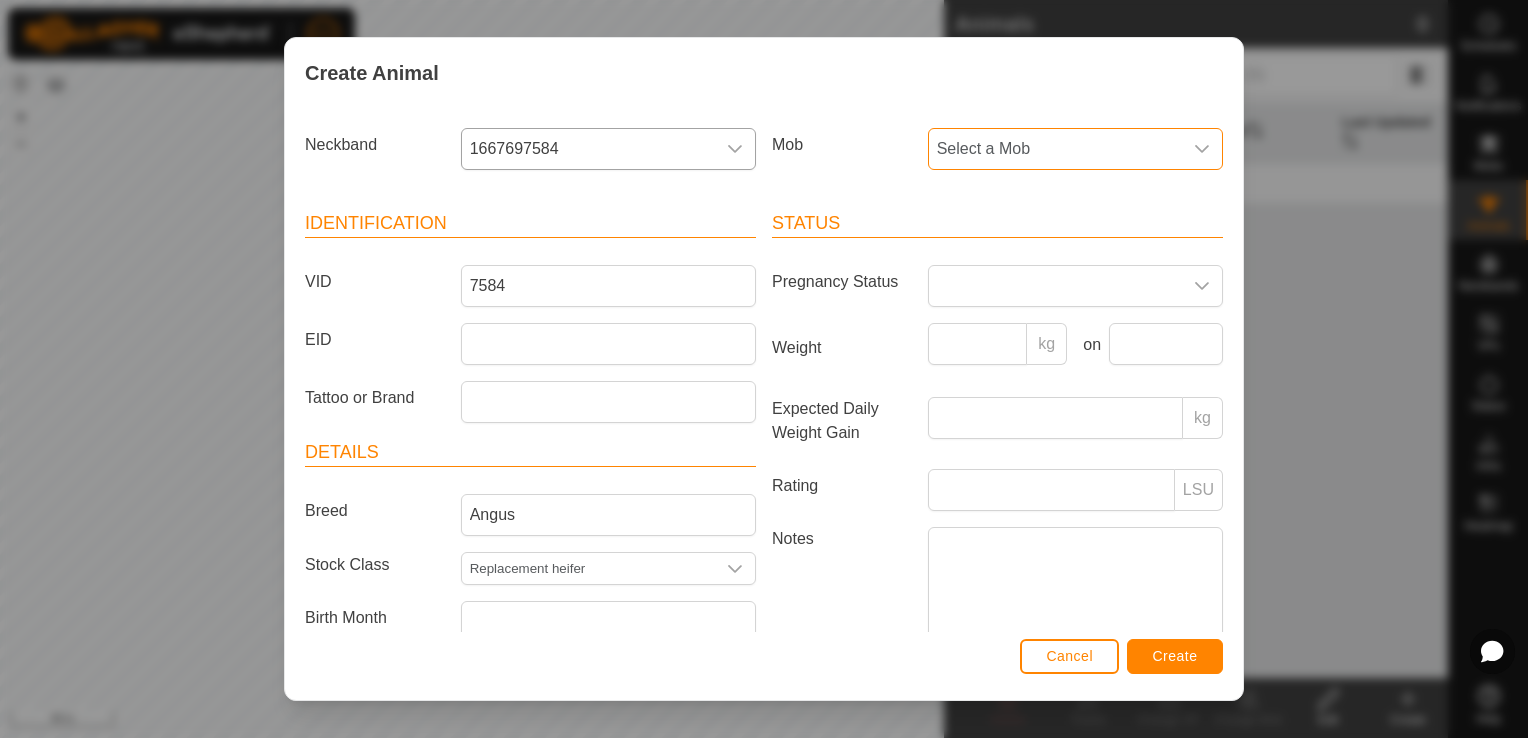 click on "Select a Mob" at bounding box center [1055, 149] 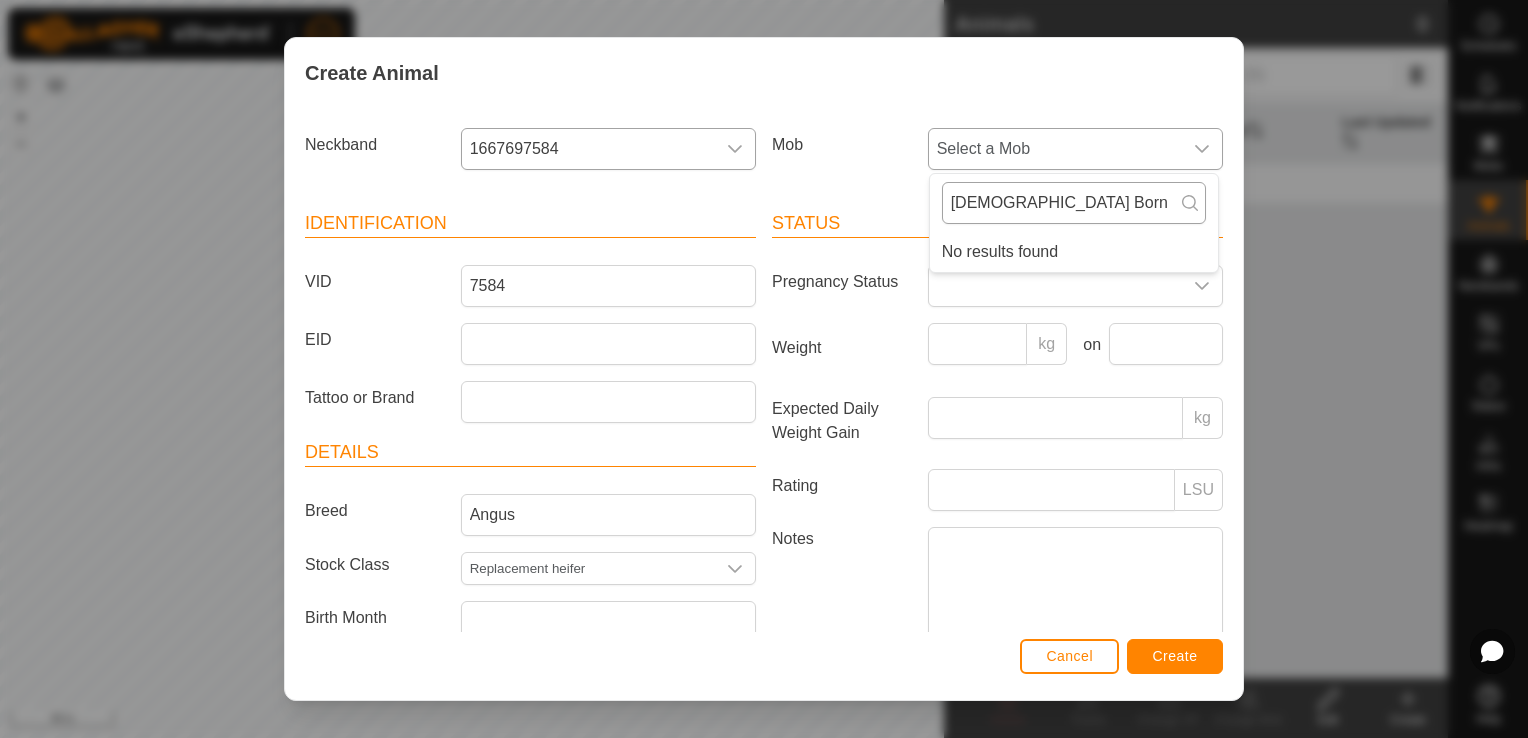 click on "[DEMOGRAPHIC_DATA] Born Replacement heifers" at bounding box center [1074, 203] 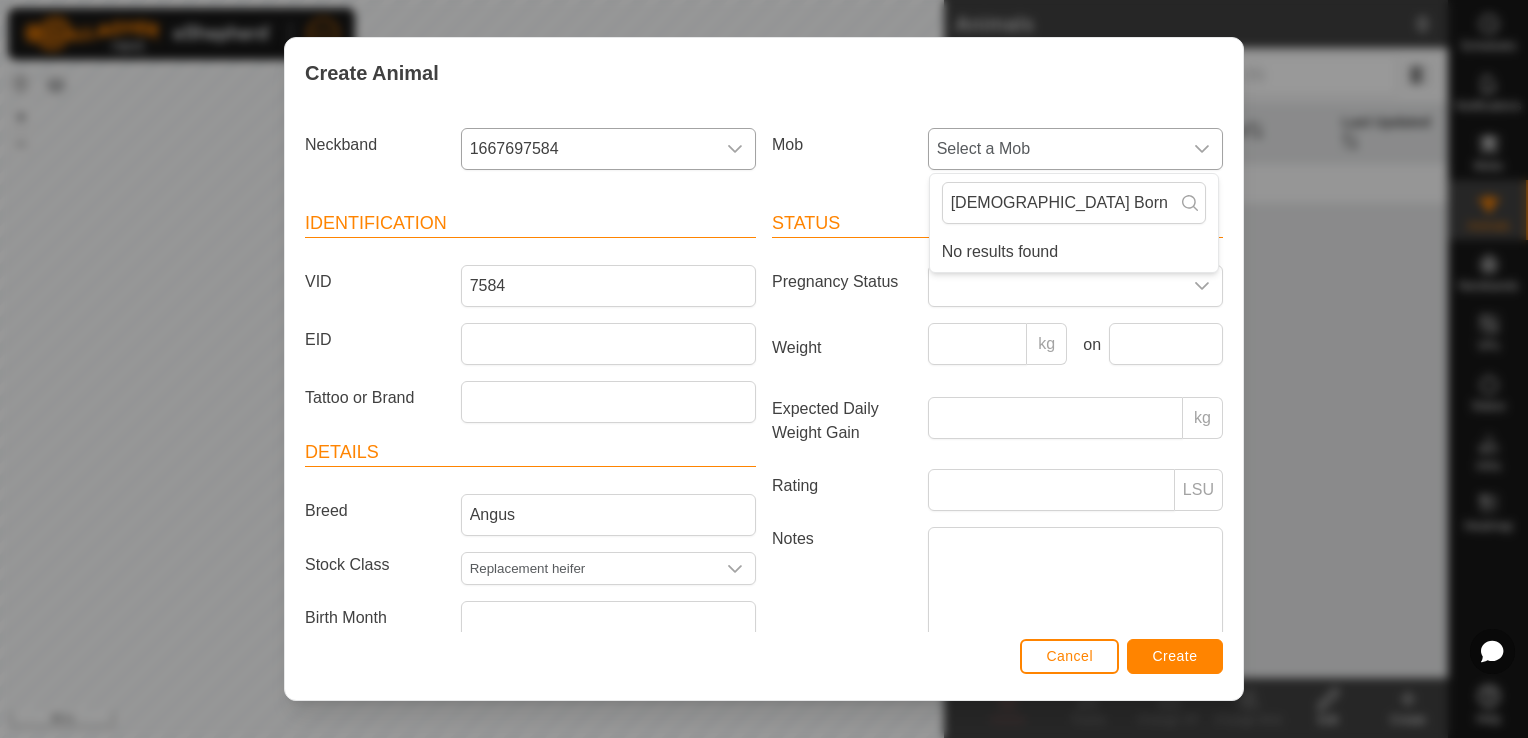 click 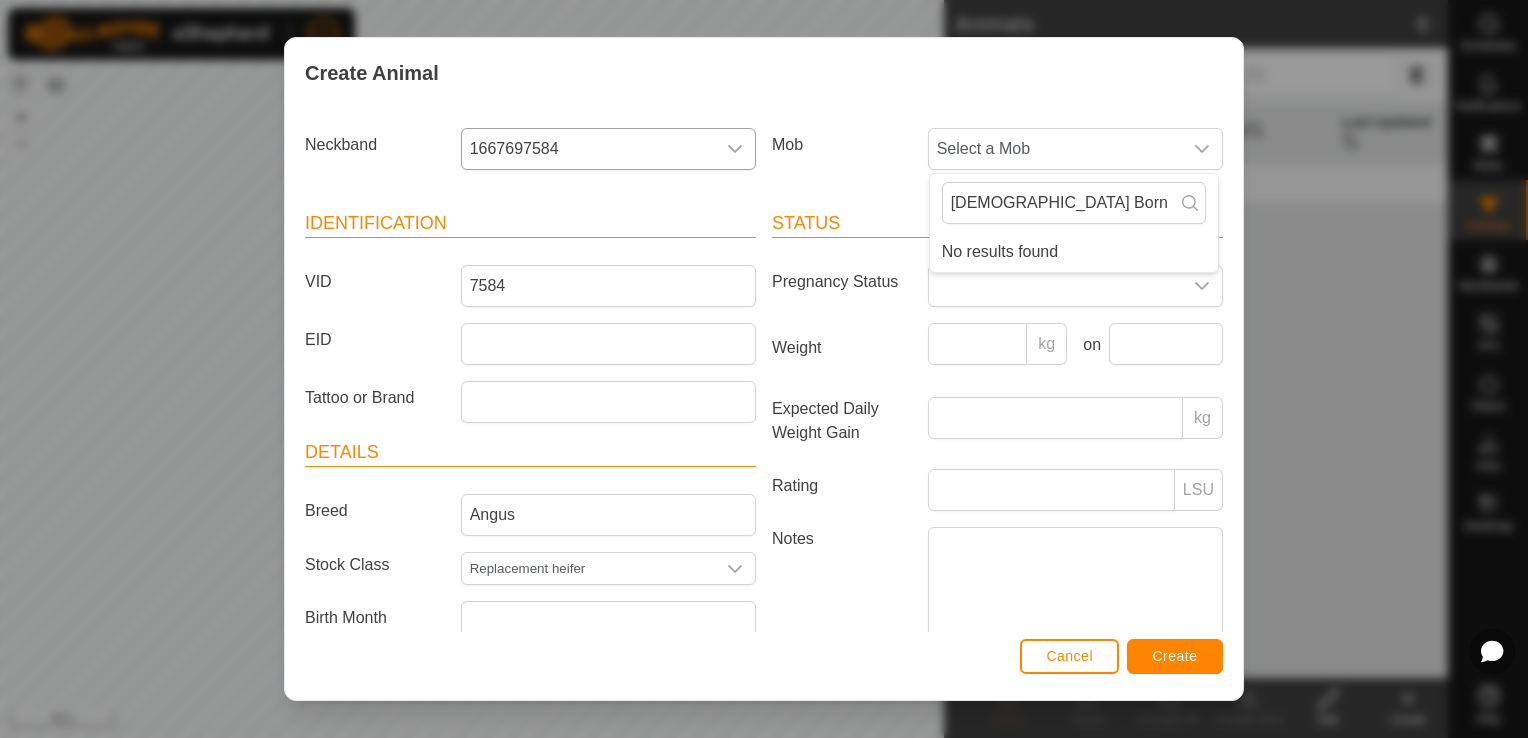 click on "Create Animal Neckband 1667697584 Mob Select a Mob [DEMOGRAPHIC_DATA] Born Replacement heifers  No results found  Identification VID 7584 EID Tattoo or Brand Details Breed Angus Stock Class Replacement heifer Birth Month Age - Status Pregnancy Status   Weight kg on Expected Daily Weight Gain kg Rating LSU Notes Cancel Create" at bounding box center [764, 369] 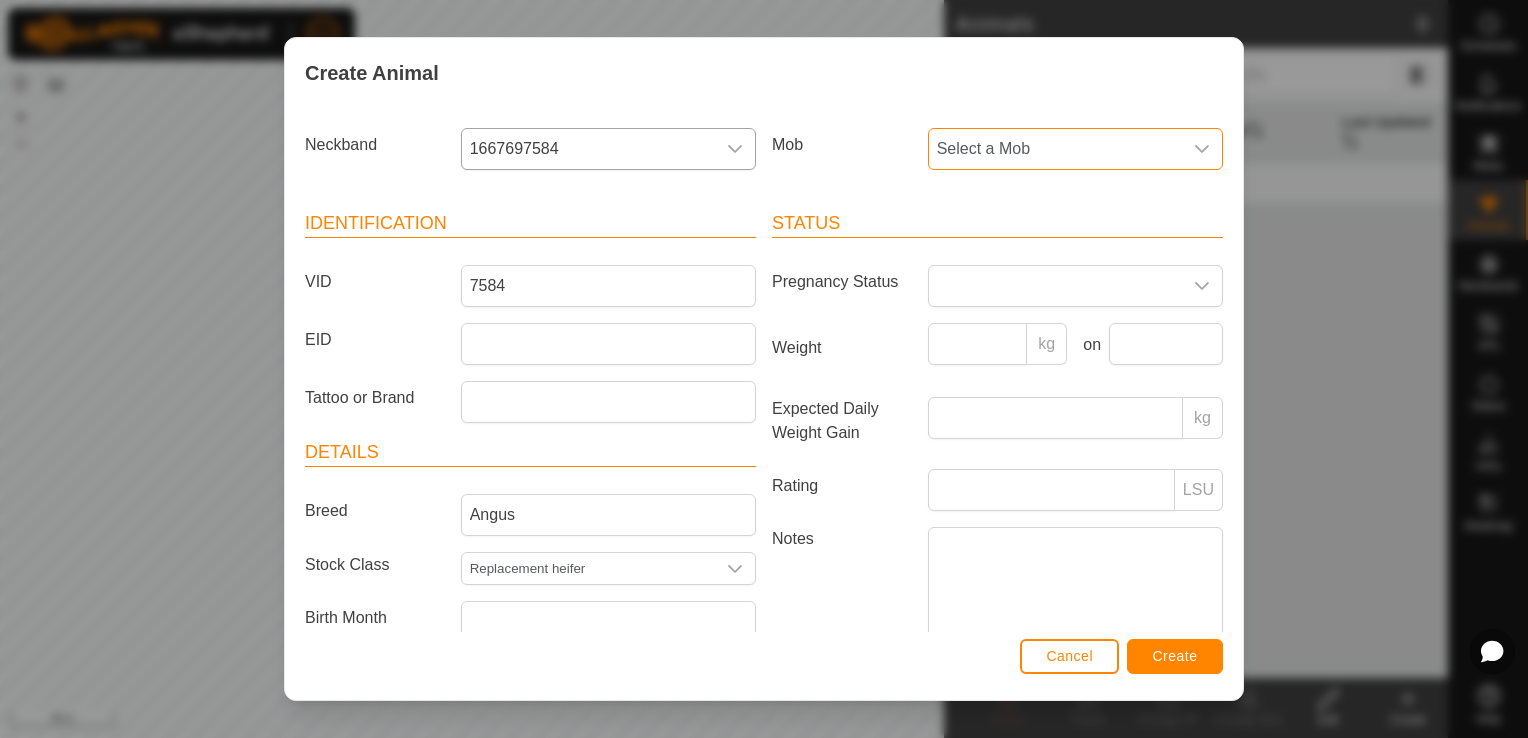 click on "Select a Mob" at bounding box center (1055, 149) 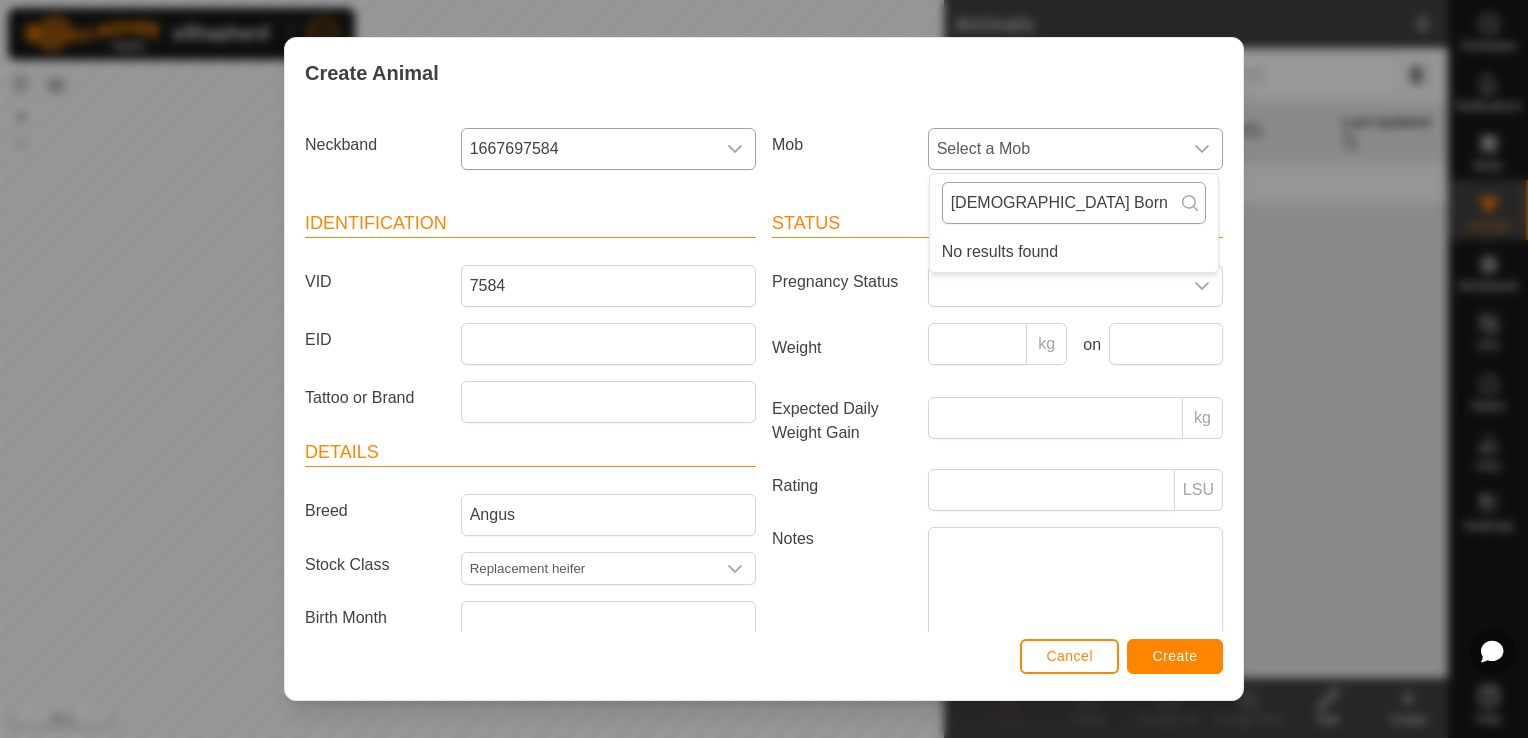 click on "[DEMOGRAPHIC_DATA] Born Replacement heifers" at bounding box center (1074, 203) 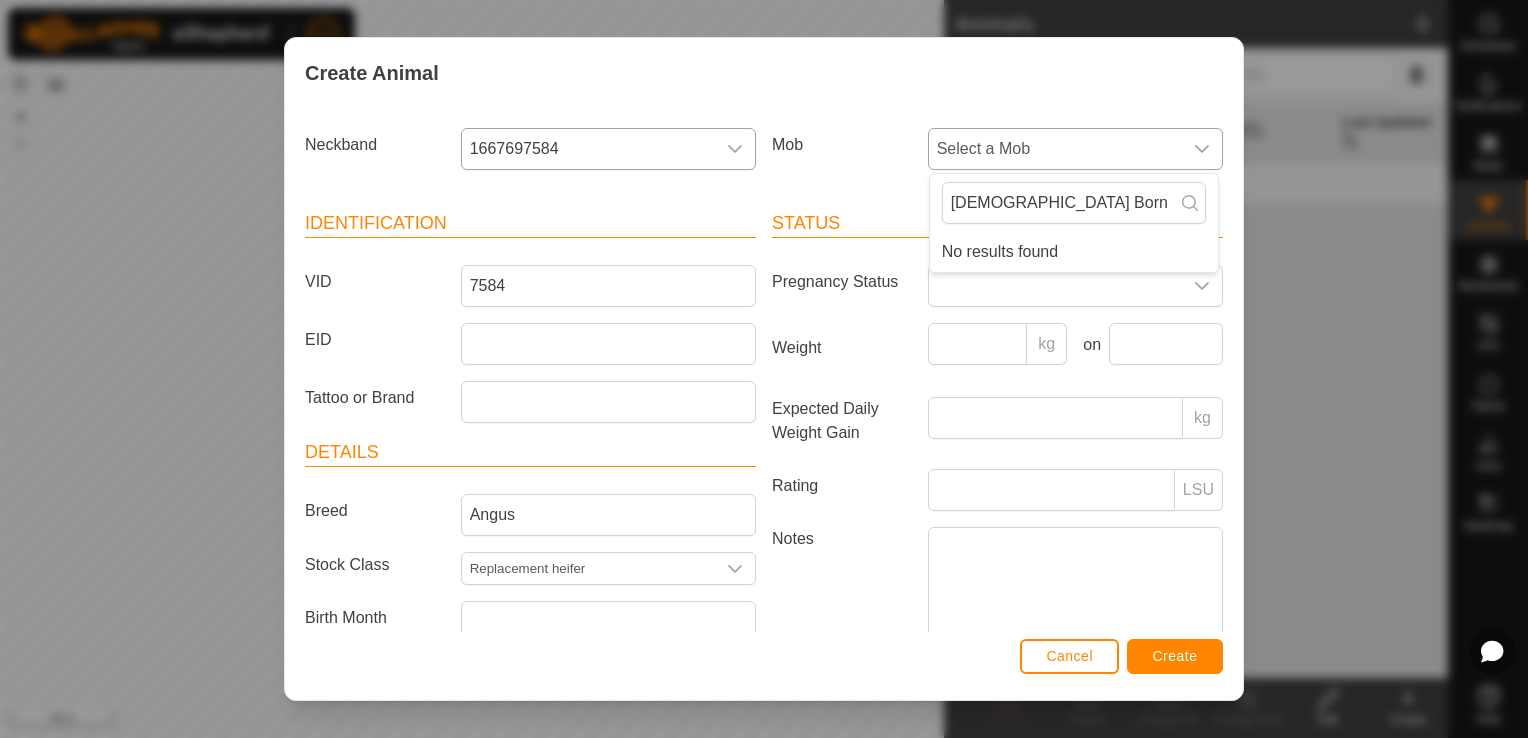 click 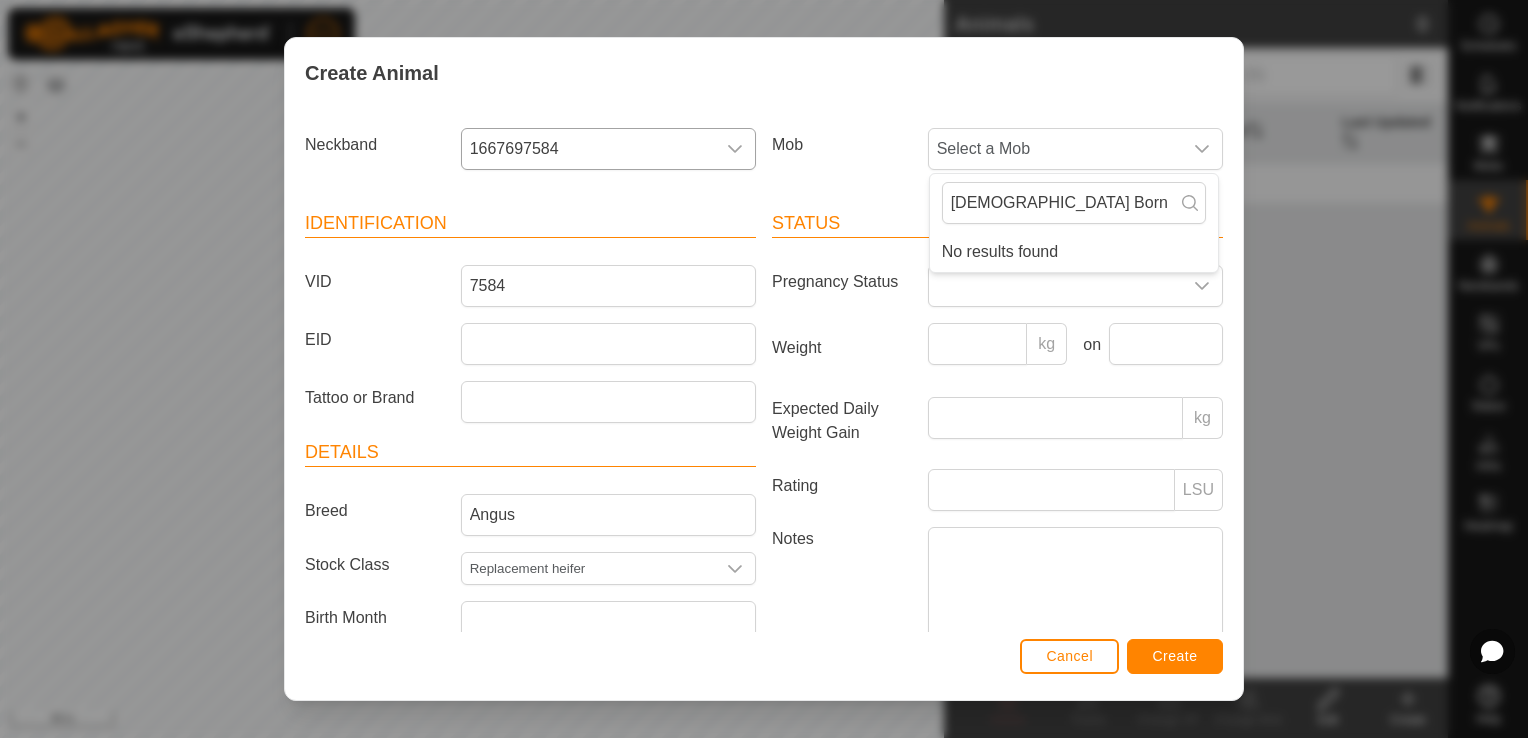 click on "Create Animal Neckband 1667697584 Mob Select a Mob [DEMOGRAPHIC_DATA] Born Replacement heifers  No results found  Identification VID 7584 EID Tattoo or Brand Details Breed Angus Stock Class Replacement heifer Birth Month Age - Status Pregnancy Status   Weight kg on Expected Daily Weight Gain kg Rating LSU Notes Cancel Create" at bounding box center [764, 369] 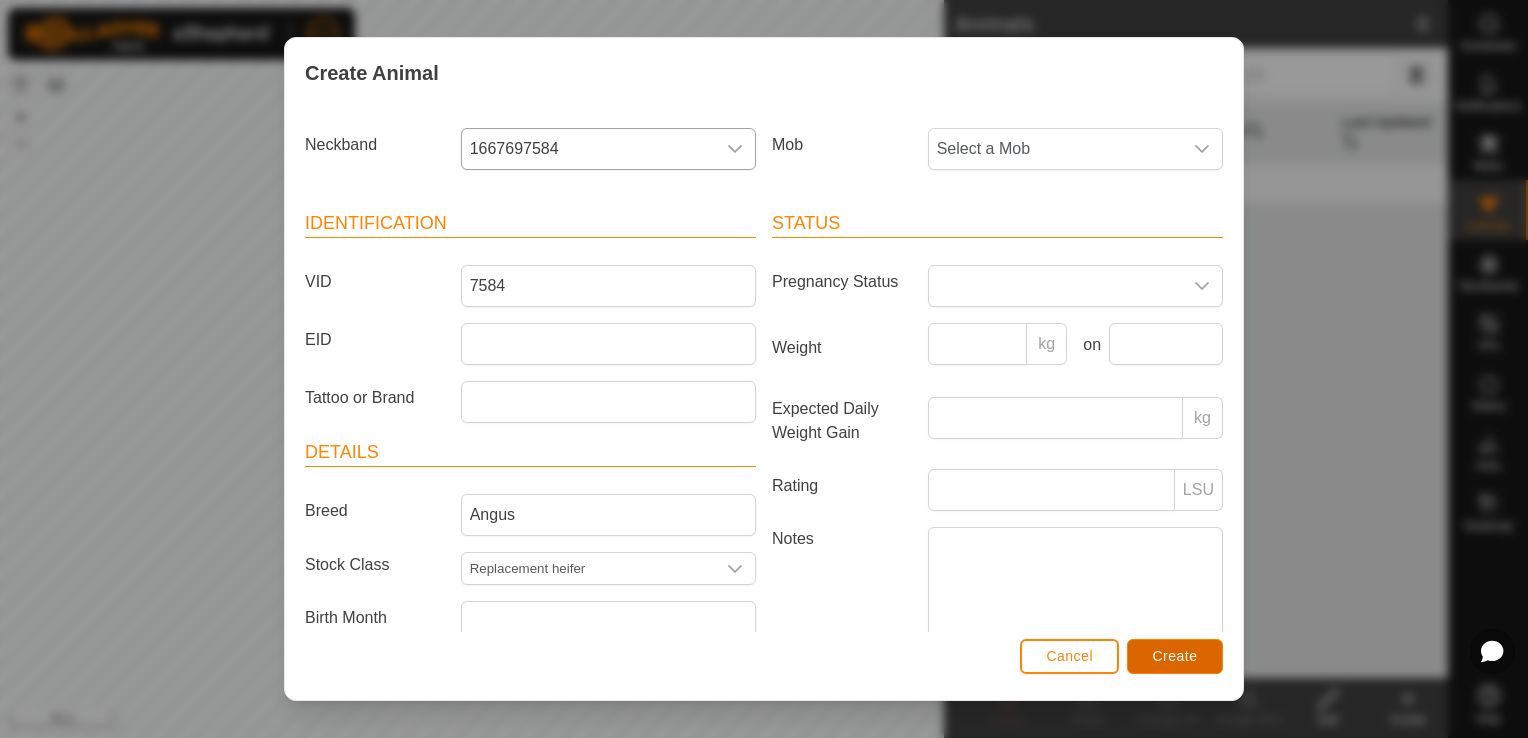 click on "Create" at bounding box center (1175, 656) 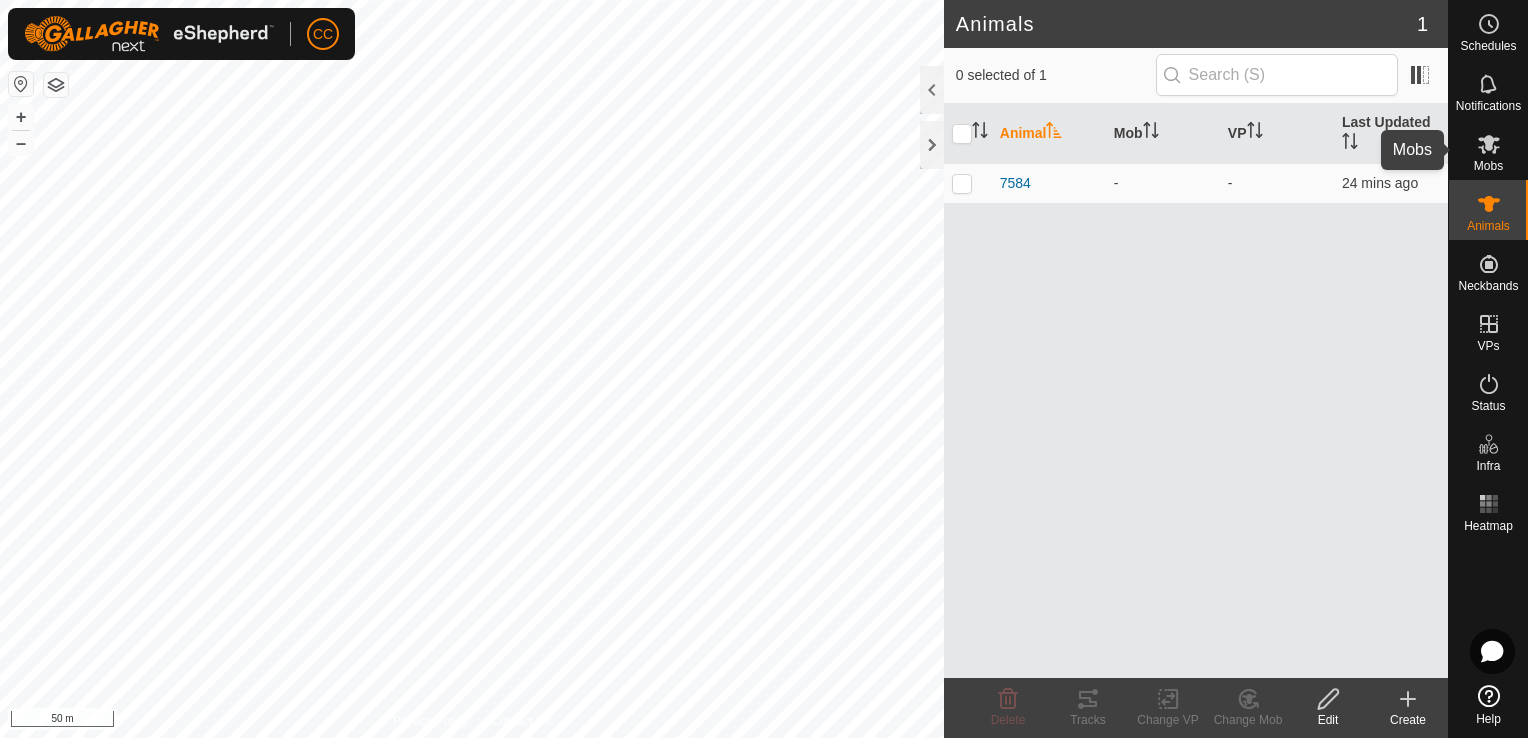 click on "Mobs" at bounding box center [1488, 166] 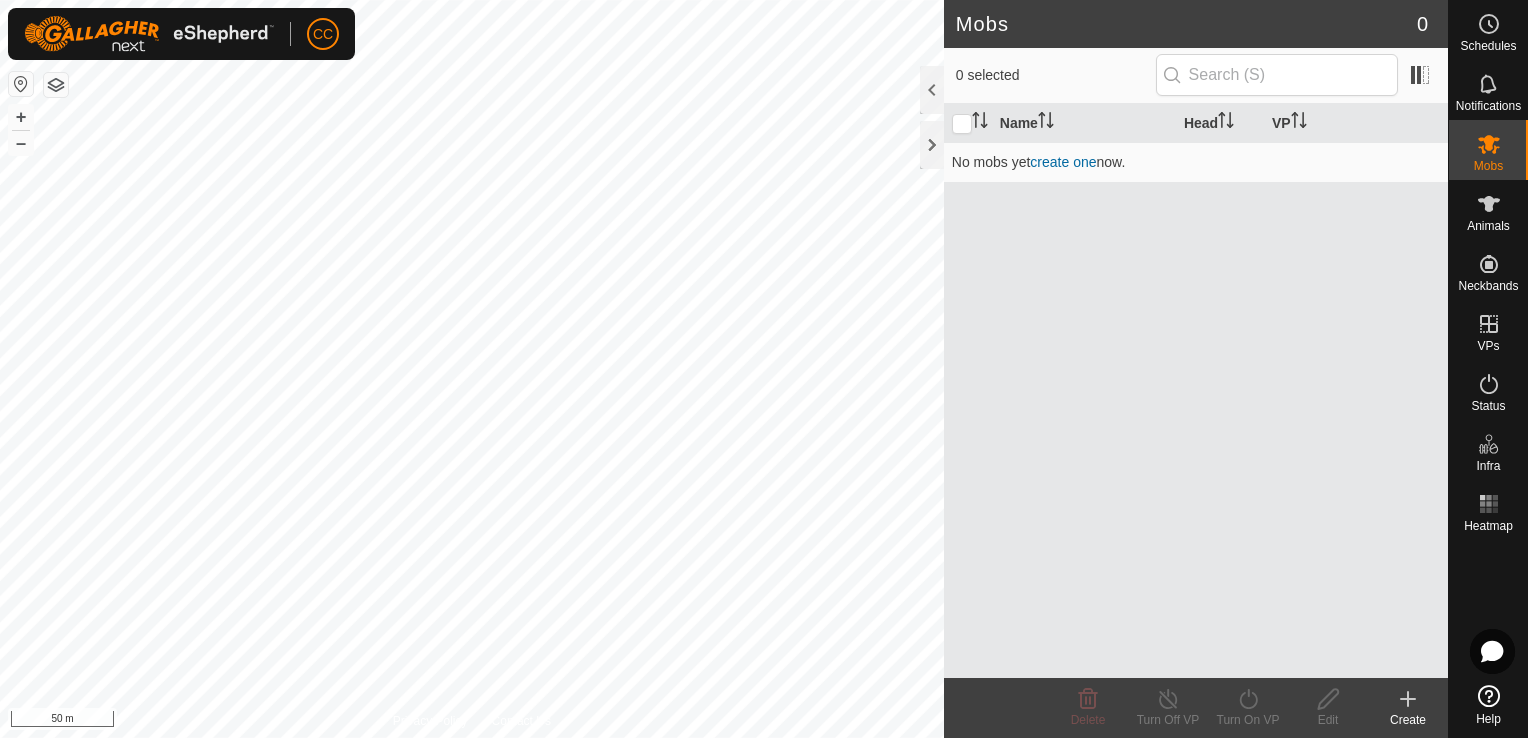 click 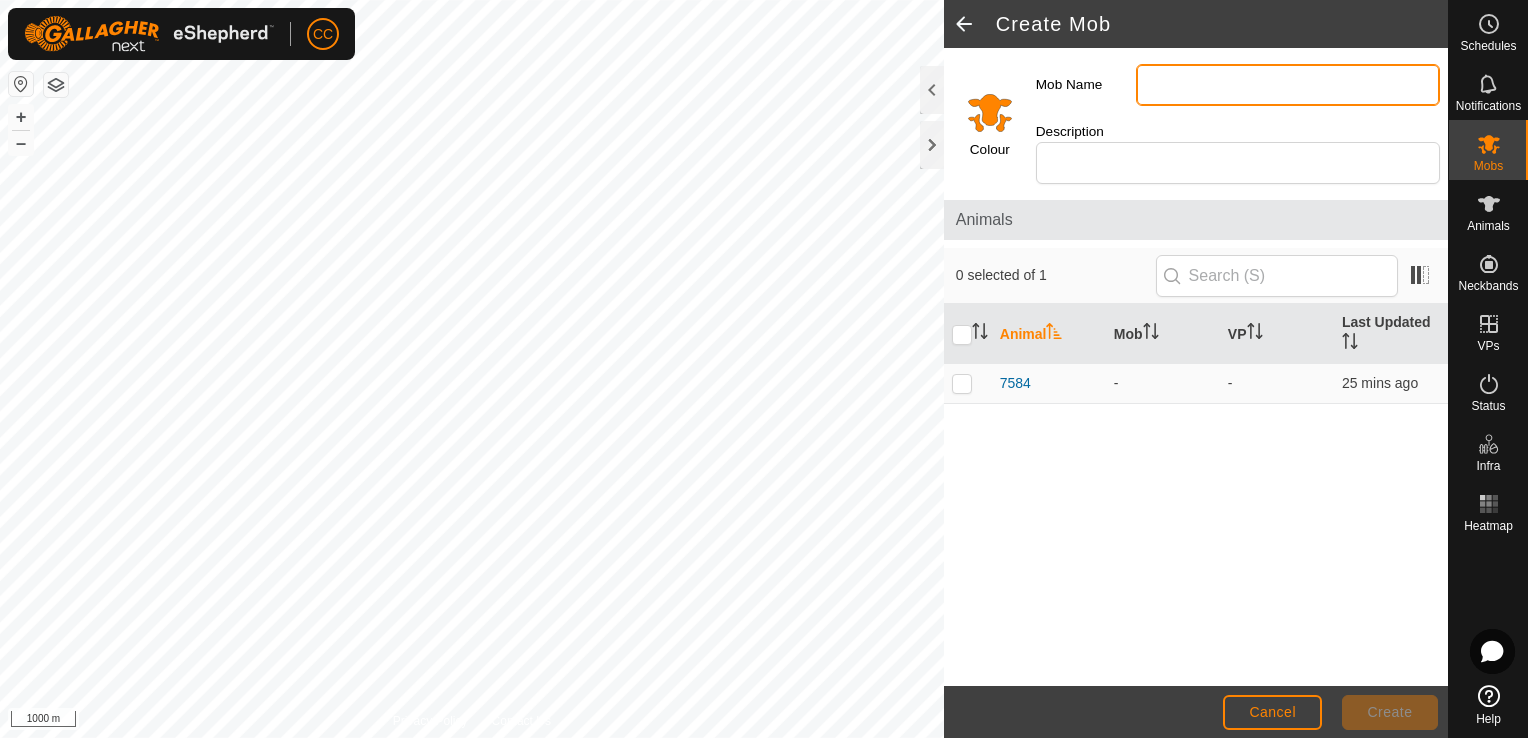 click on "Mob Name" at bounding box center [1288, 85] 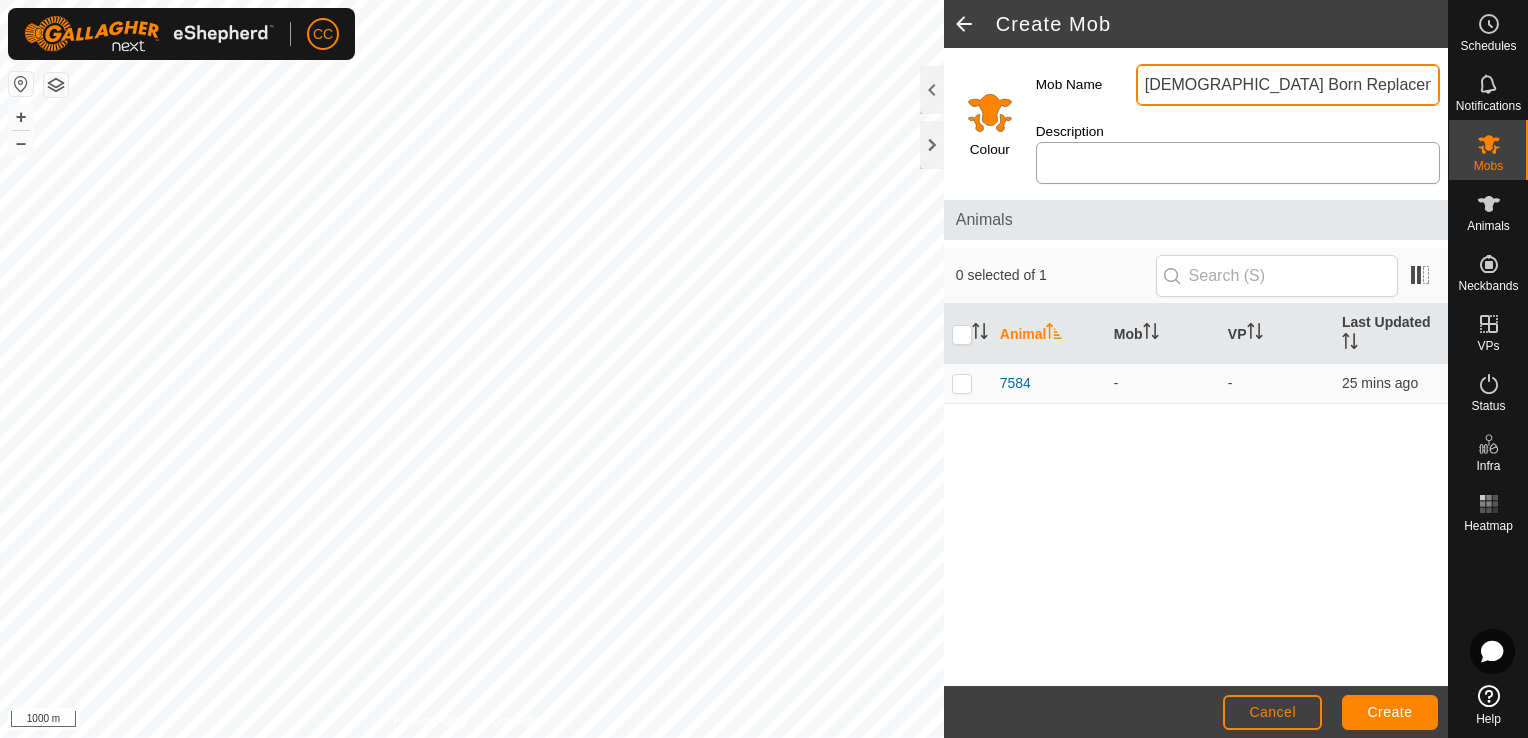type on "[DEMOGRAPHIC_DATA] Born Replacement Heifers" 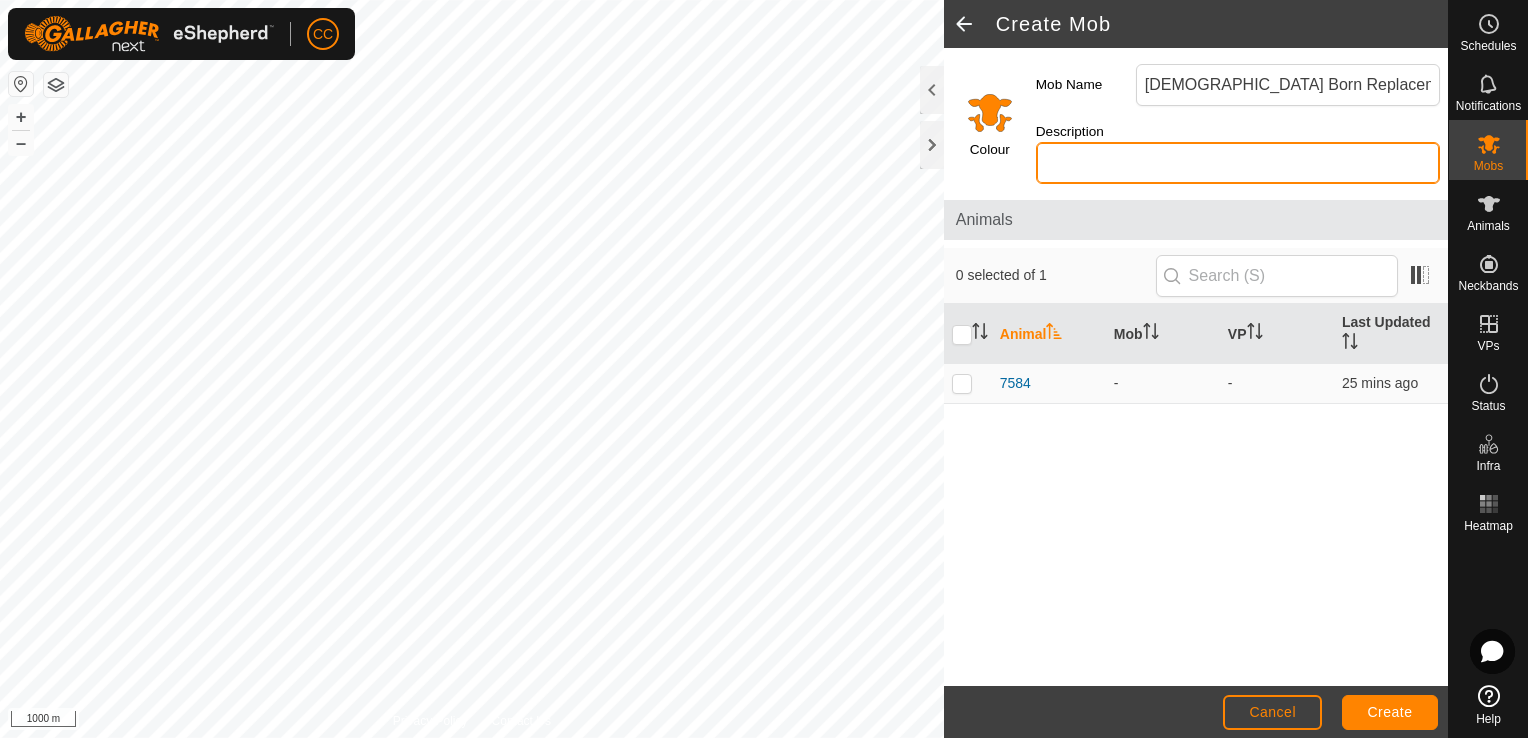 click on "Description" at bounding box center [1238, 163] 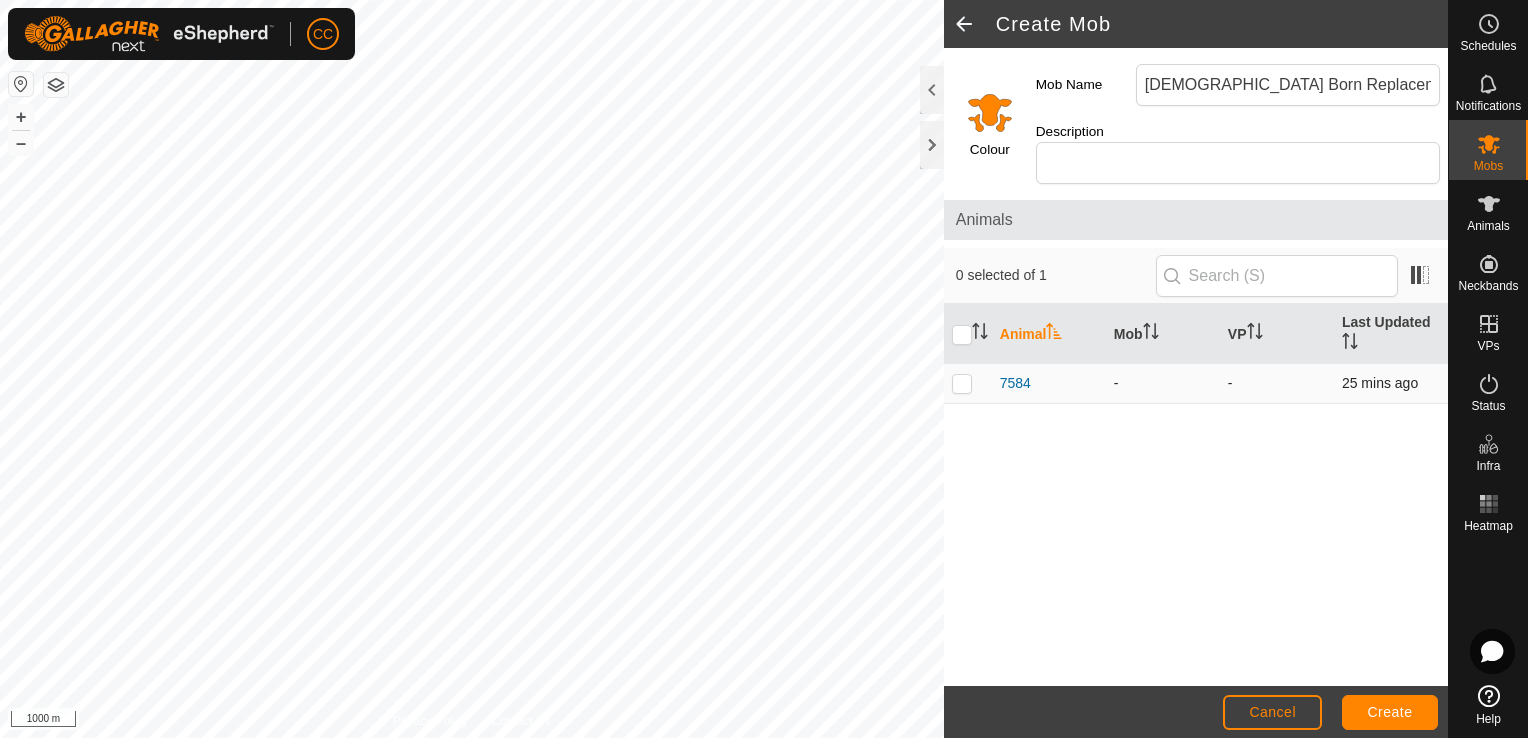 click at bounding box center (962, 383) 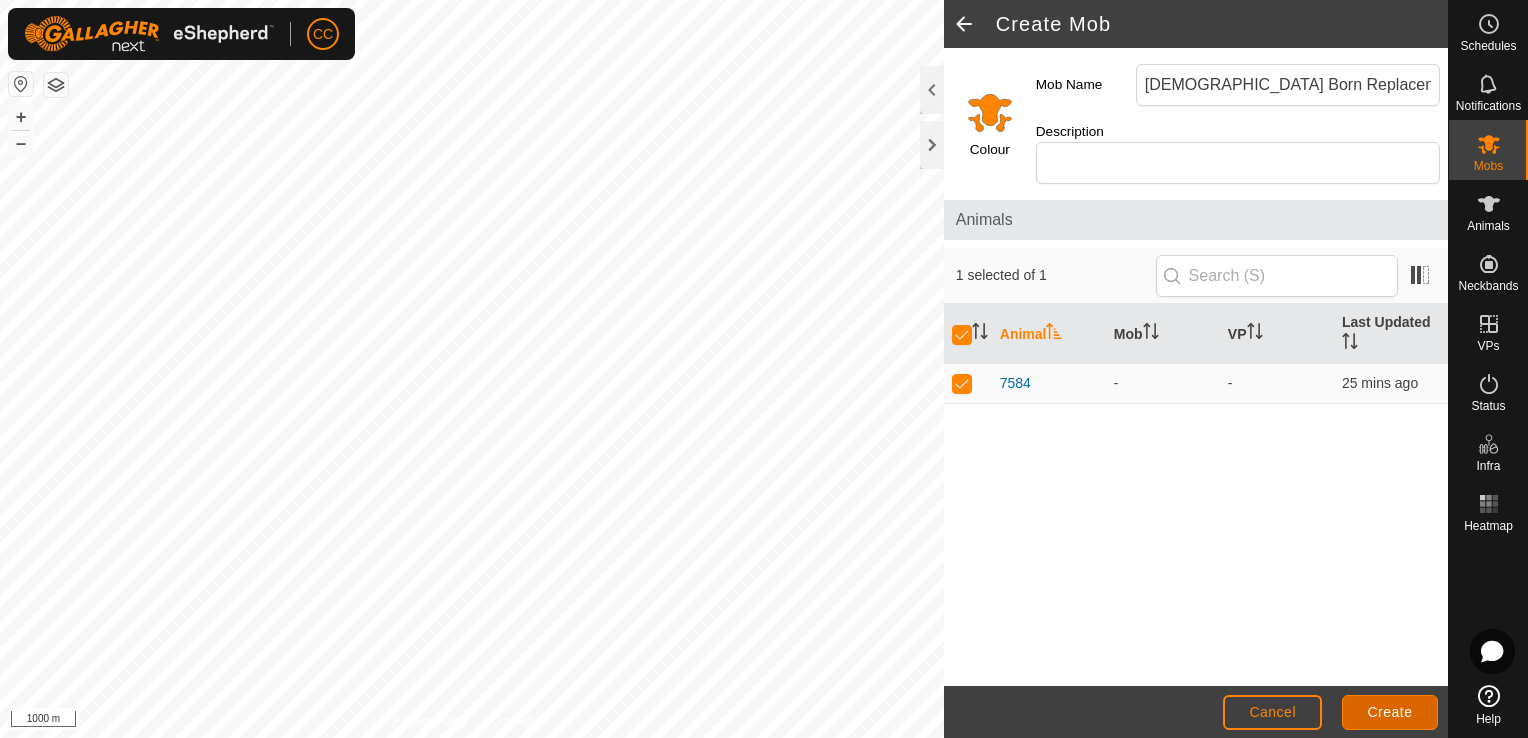 click on "Create" at bounding box center [1390, 712] 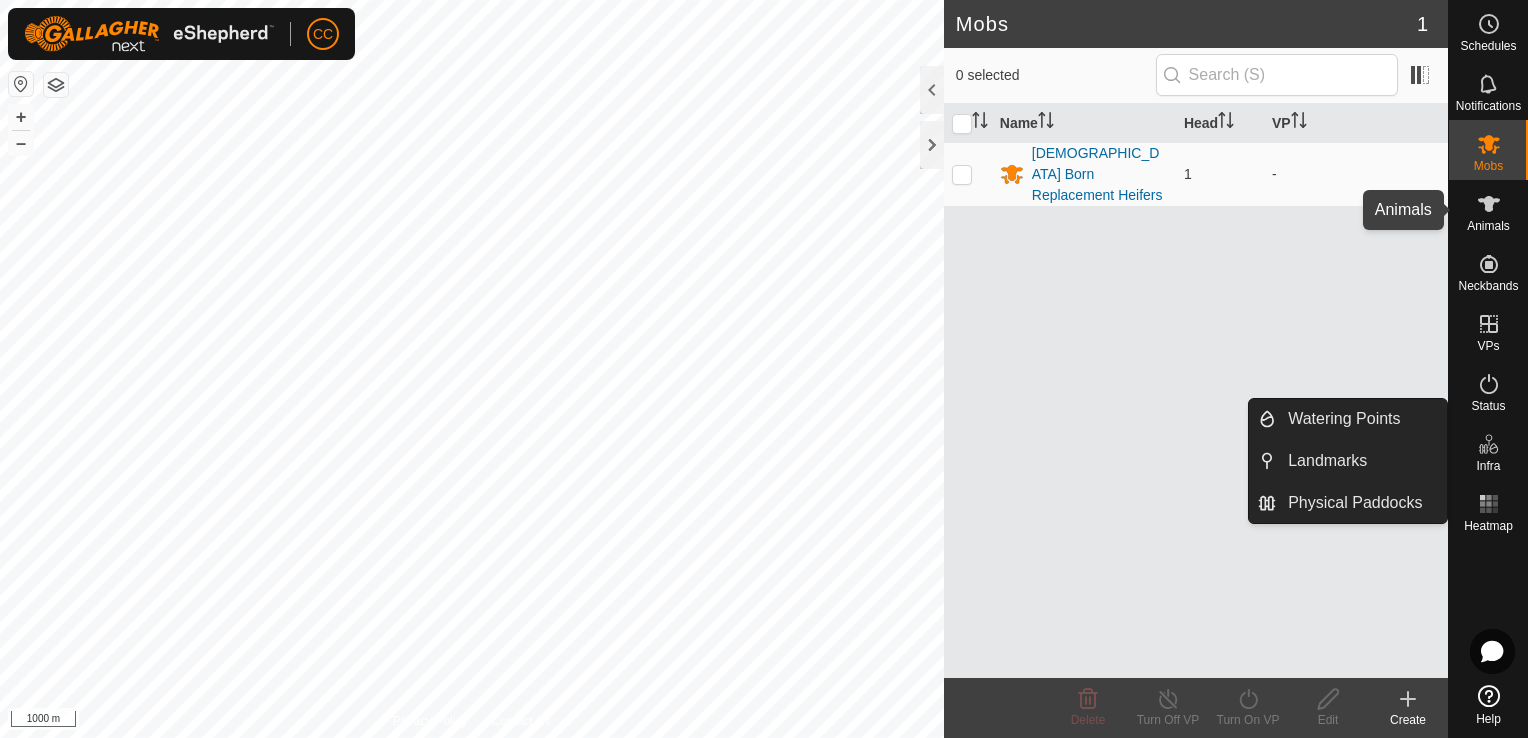 click 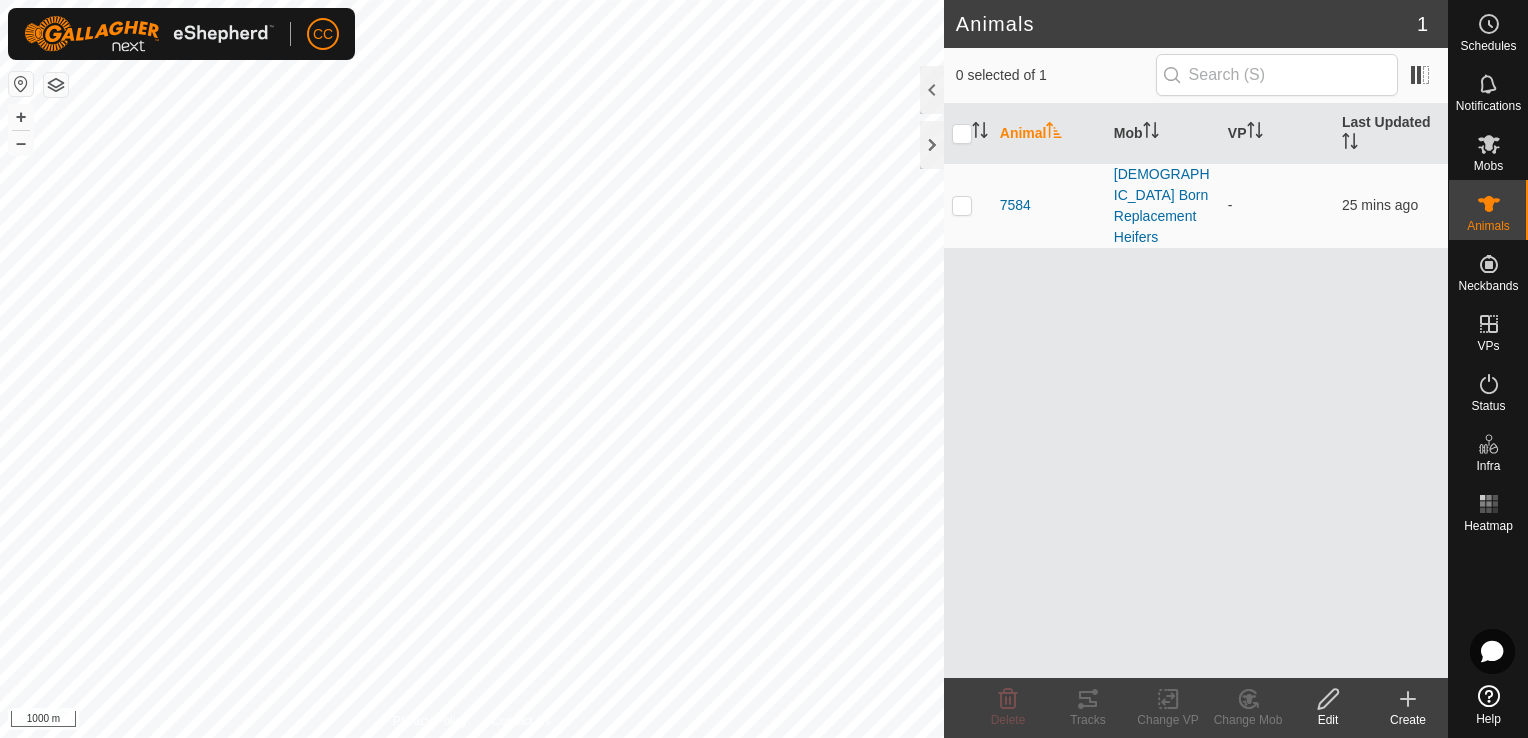 click 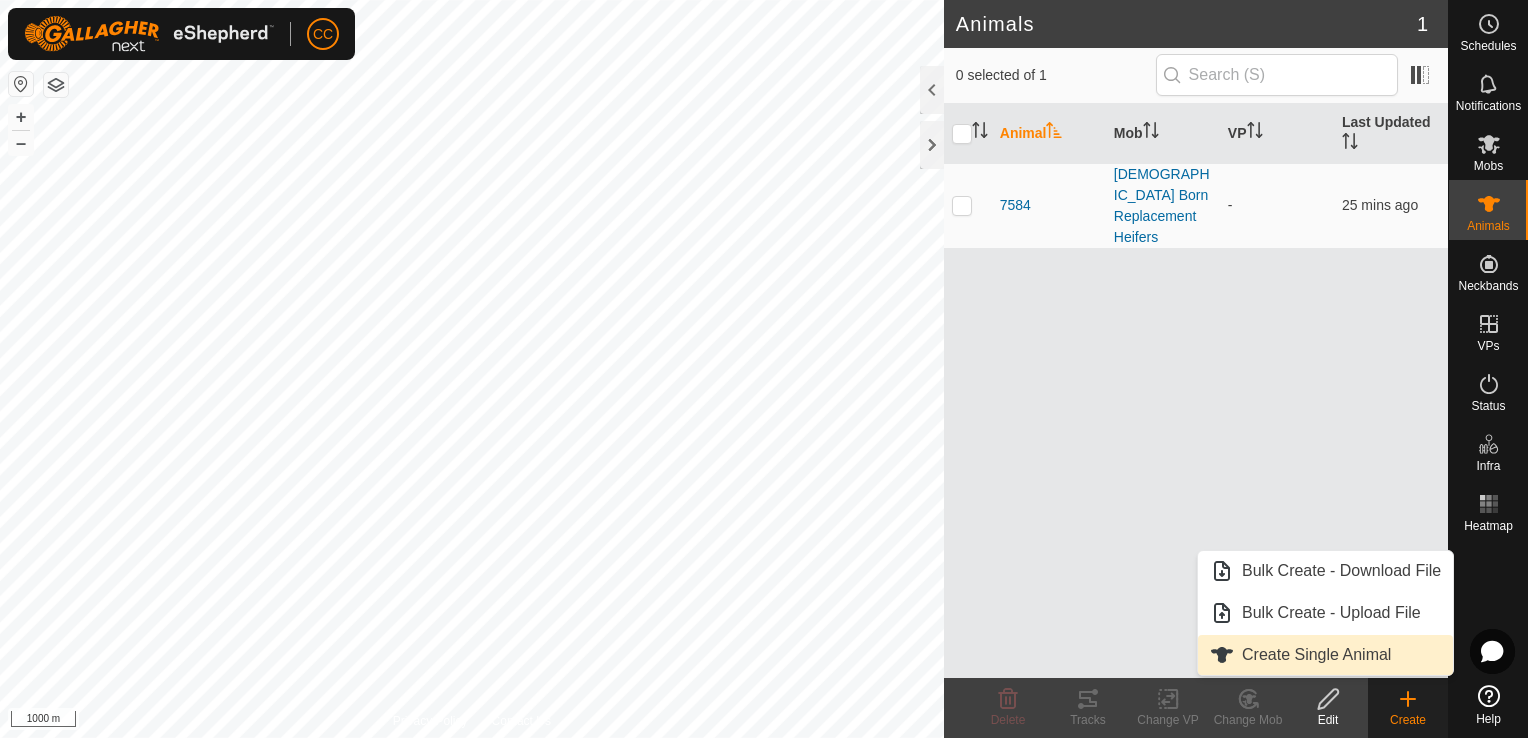 click on "Create Single Animal" at bounding box center [1325, 655] 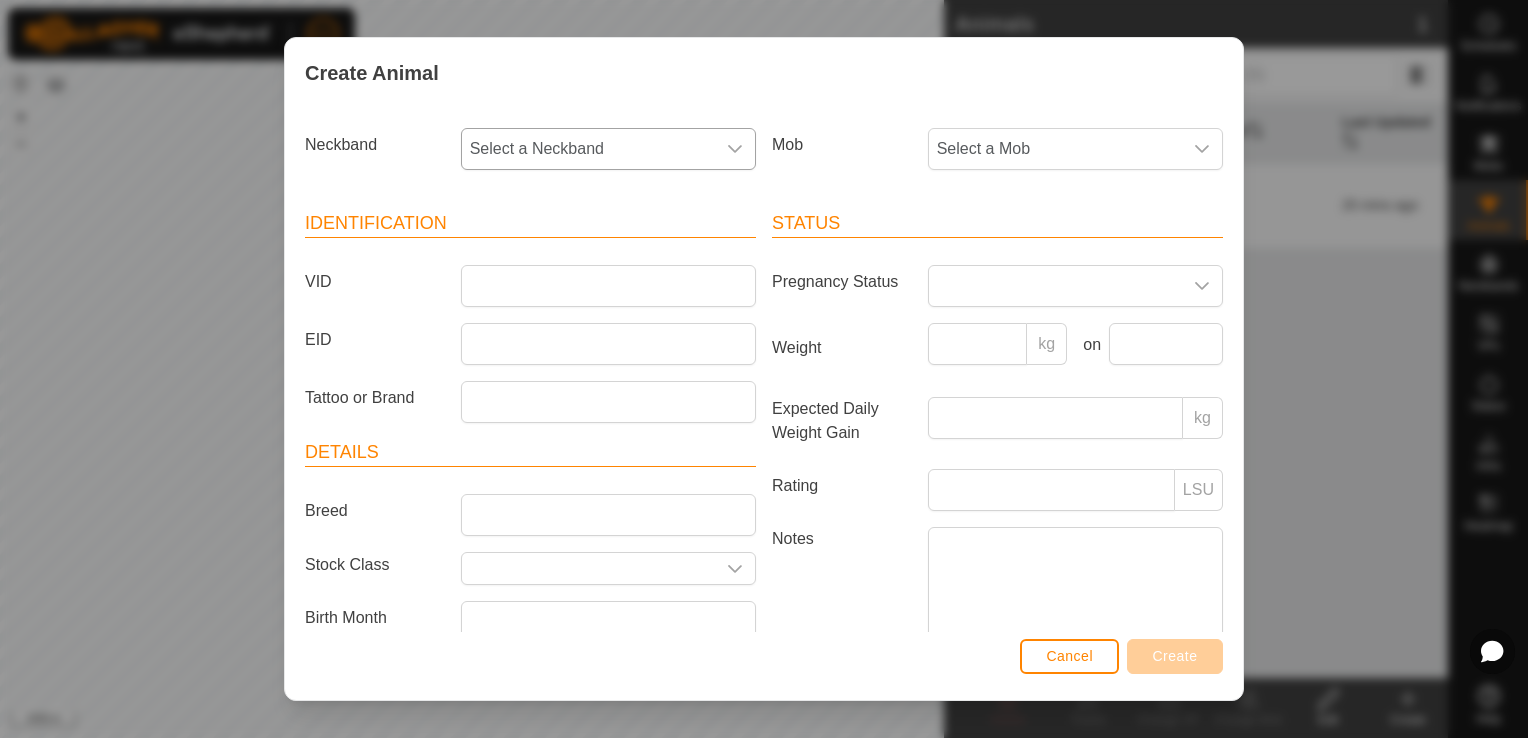 click on "Select a Neckband" at bounding box center [588, 149] 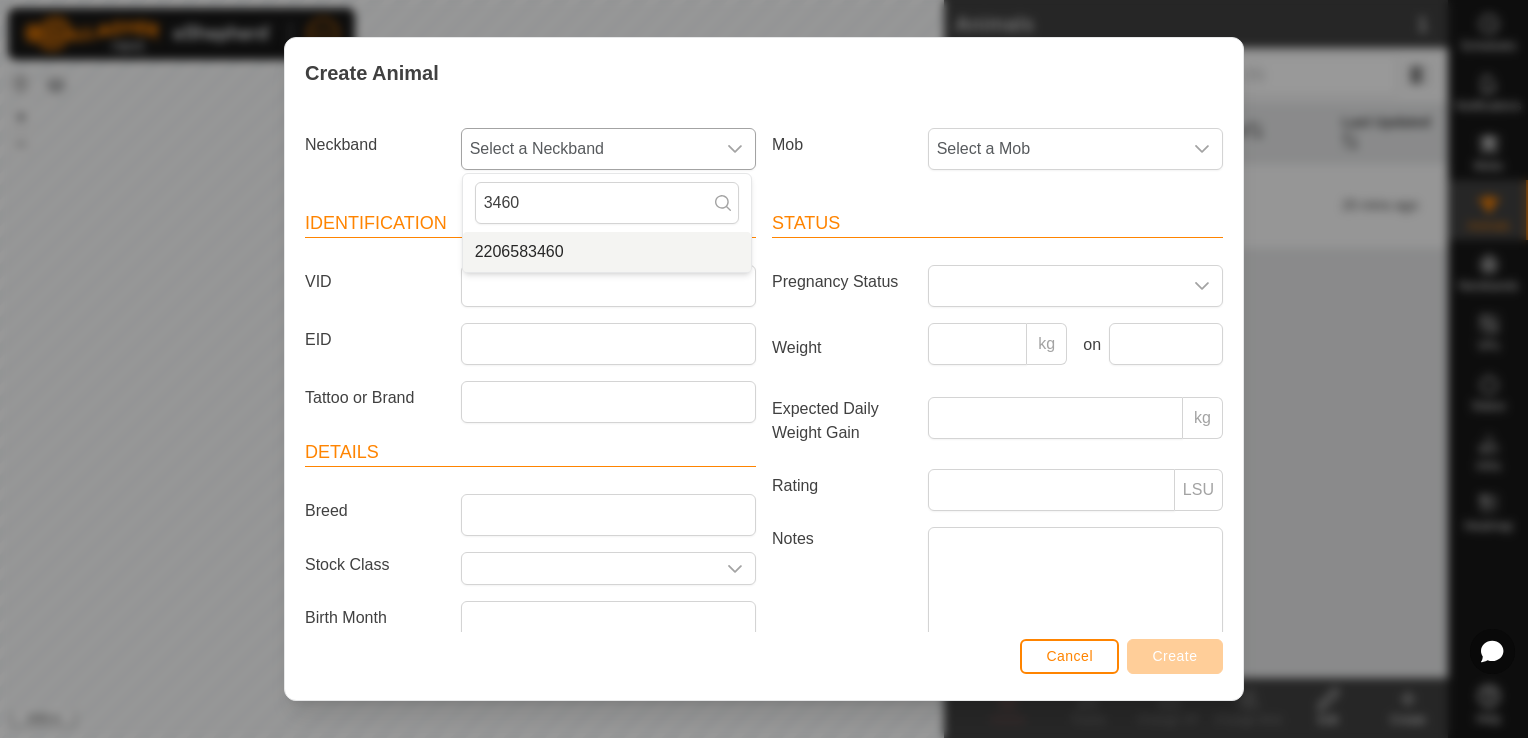 type on "3460" 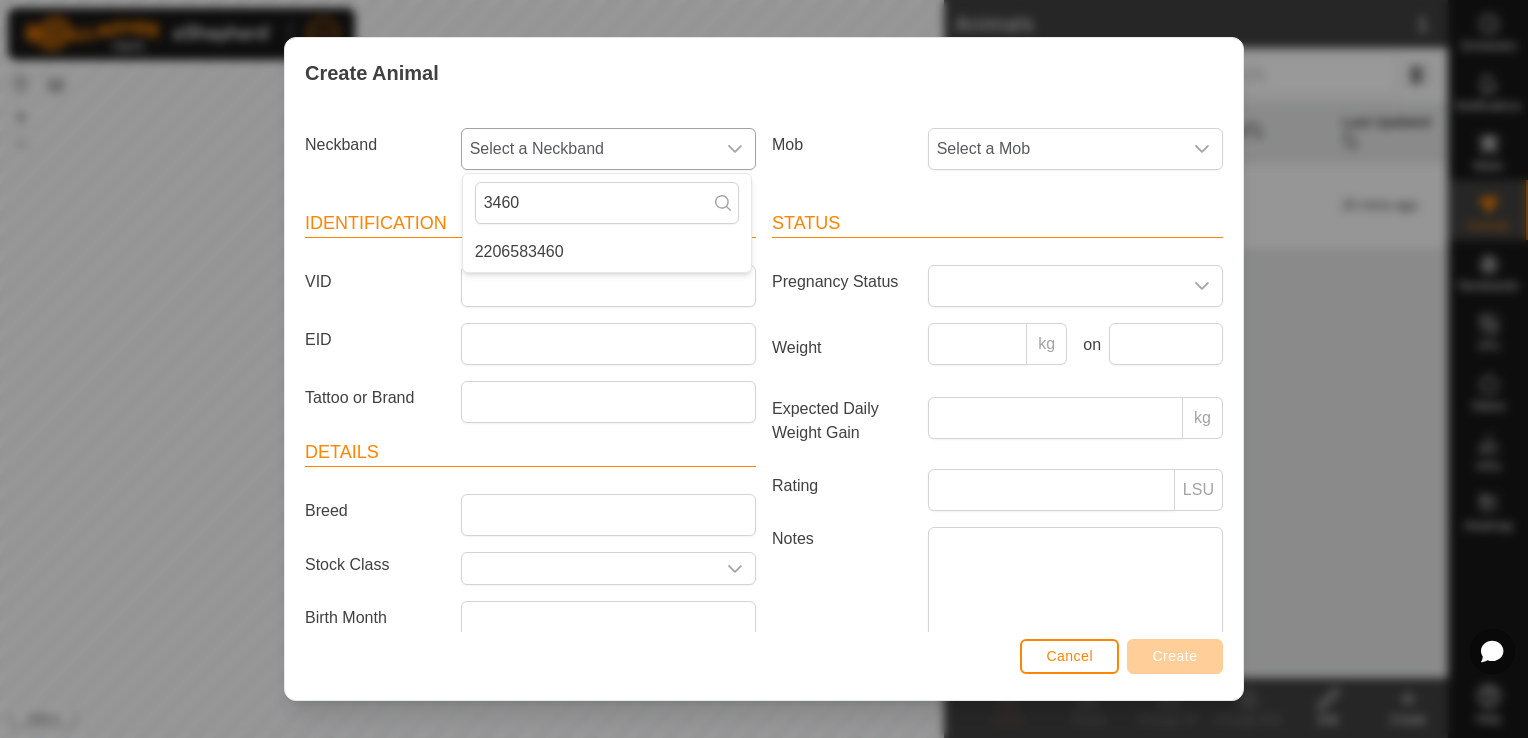 click on "2206583460" at bounding box center (607, 252) 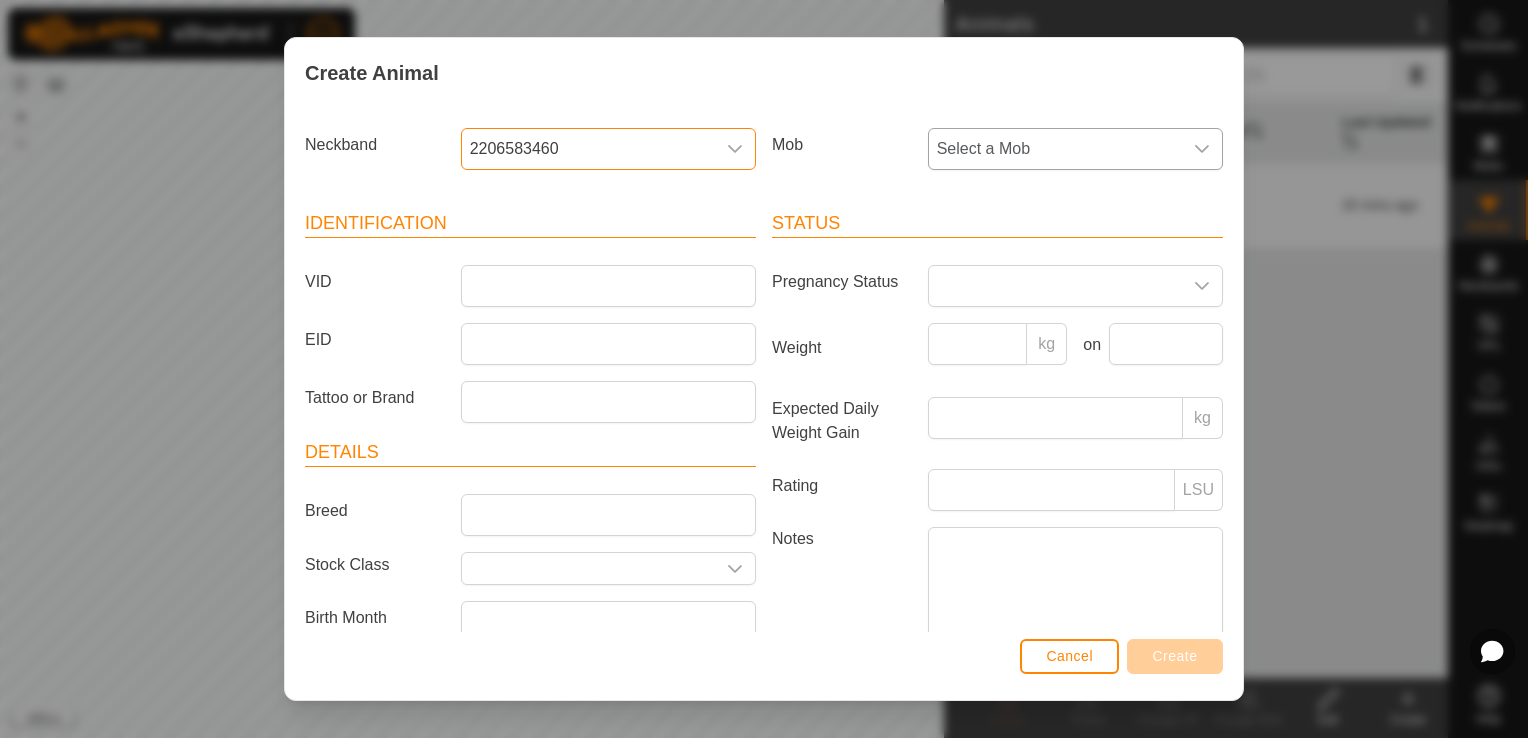 click at bounding box center [1202, 149] 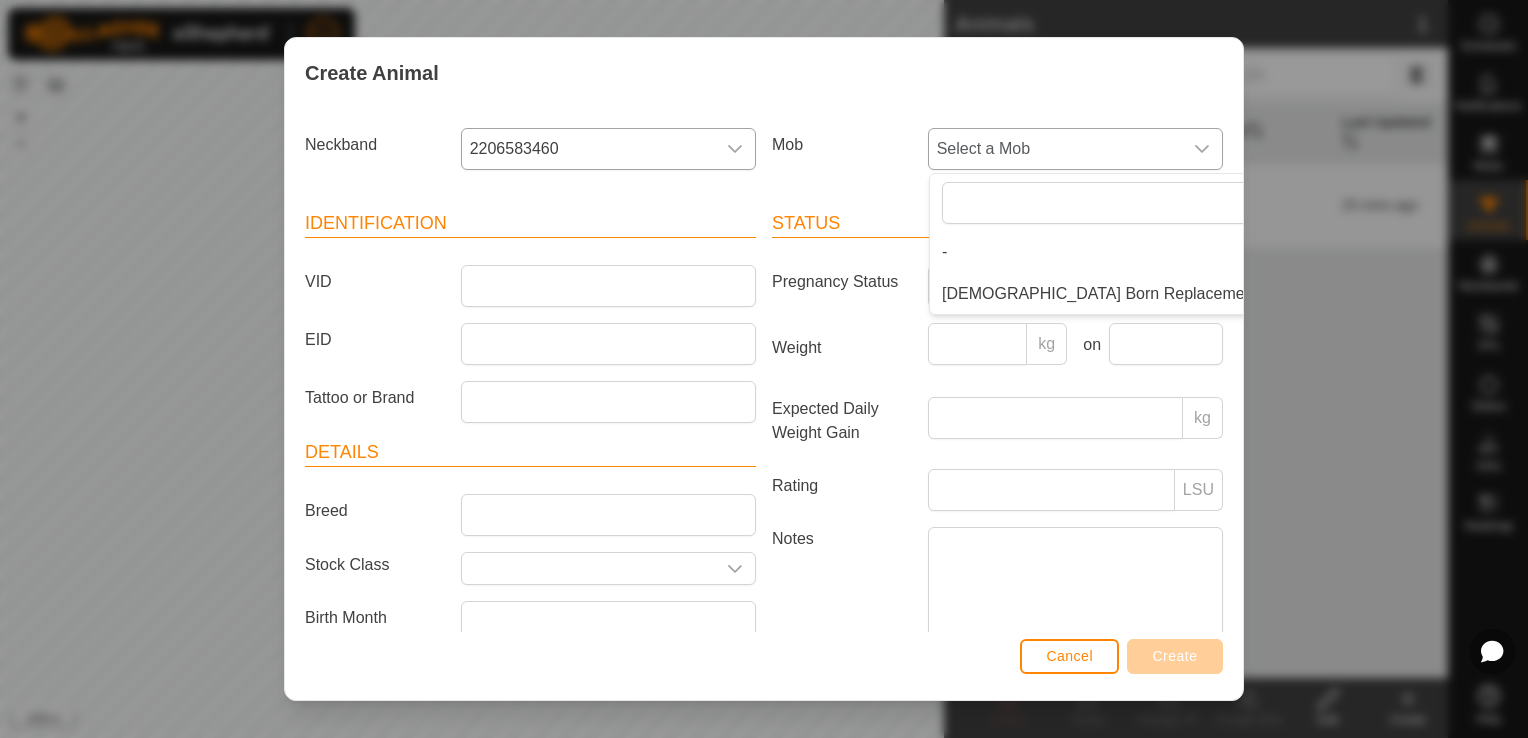 click at bounding box center [1202, 149] 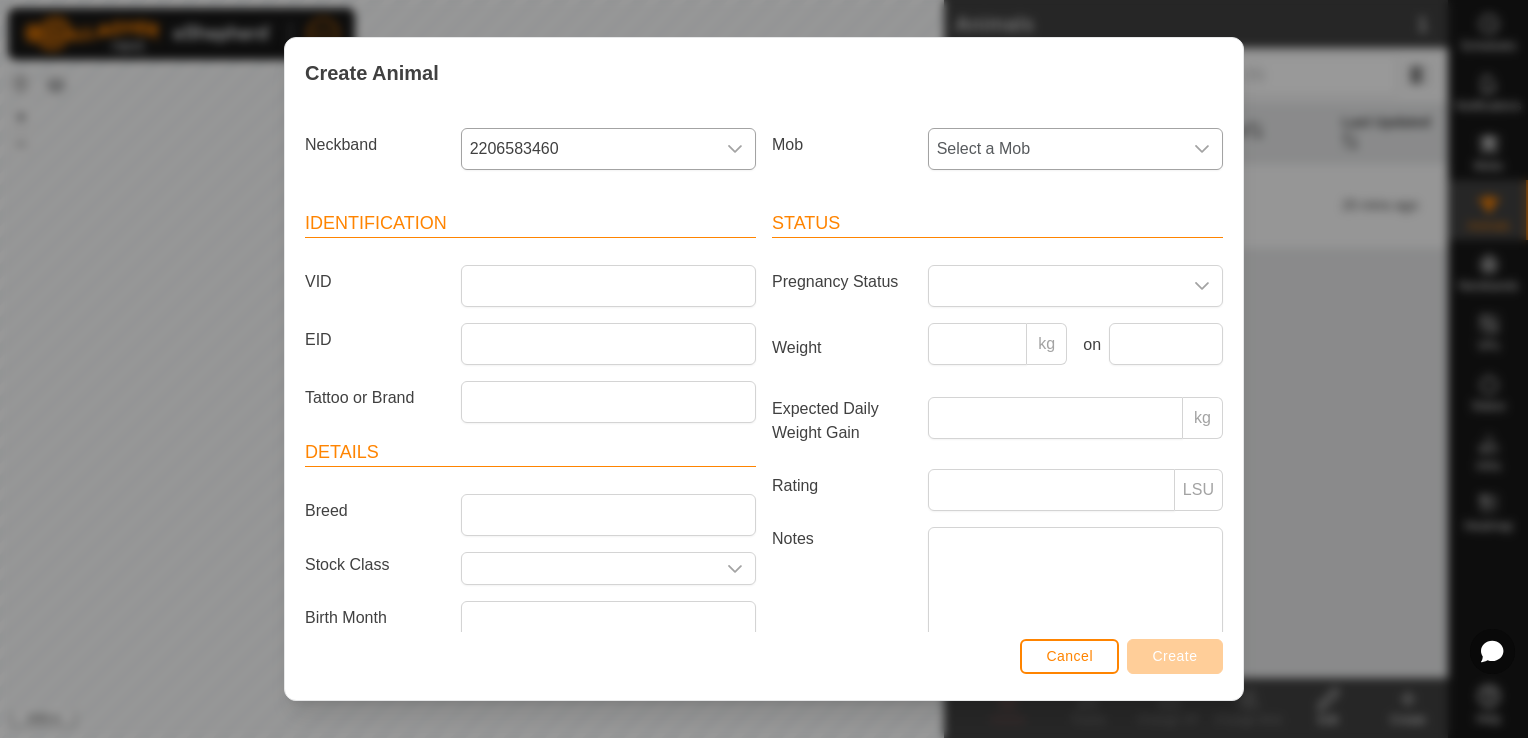 click 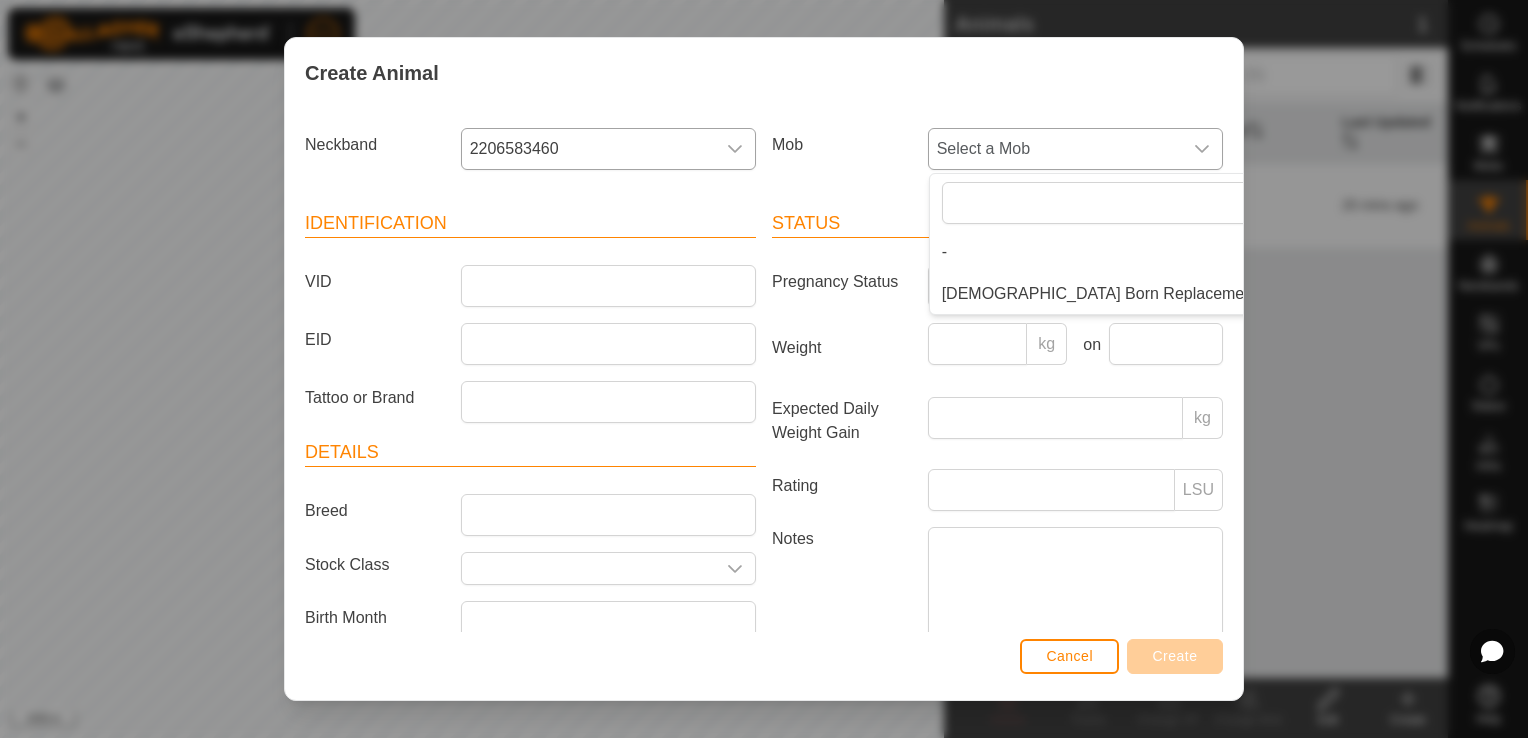 click on "[DEMOGRAPHIC_DATA] Born Replacement Heifers" at bounding box center (1127, 294) 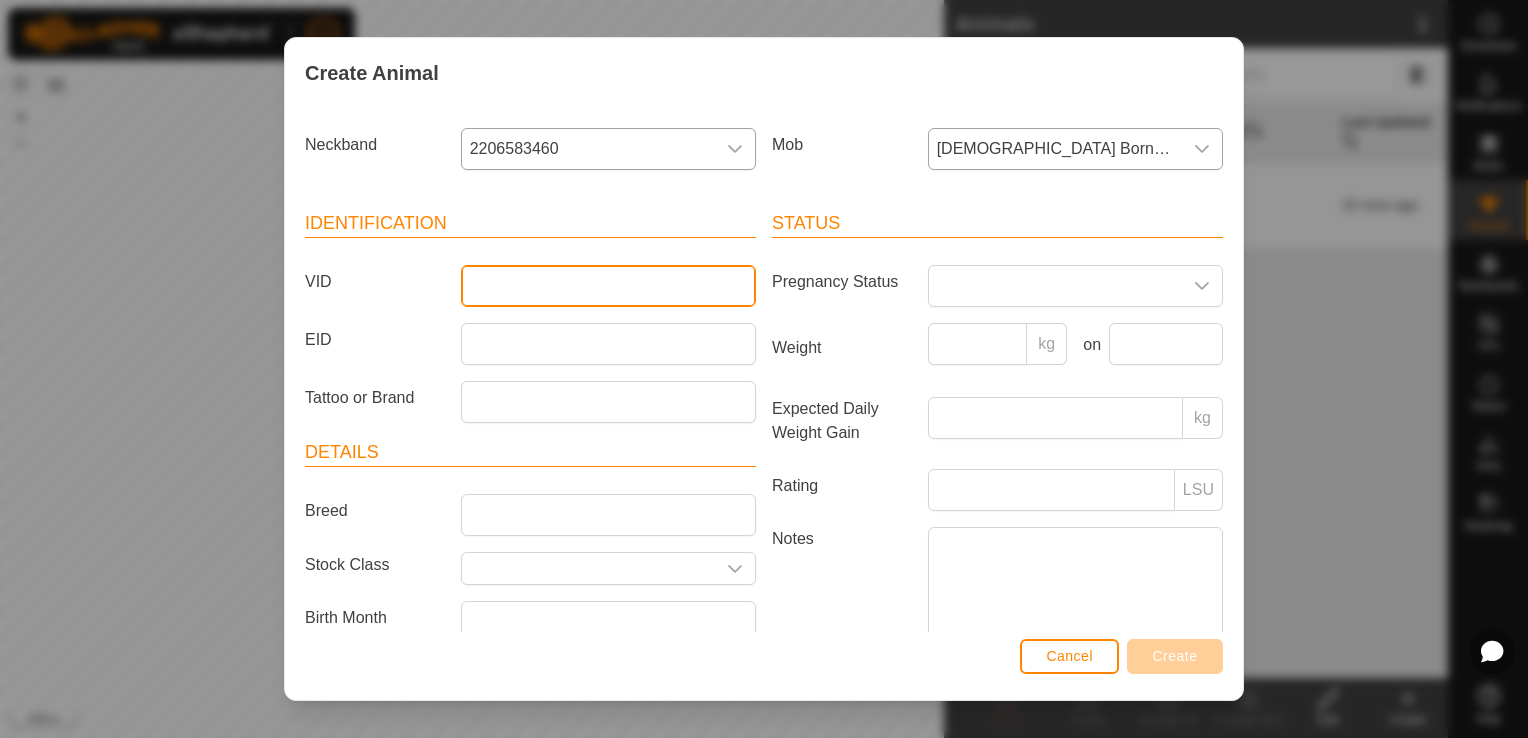 click on "VID" at bounding box center (608, 286) 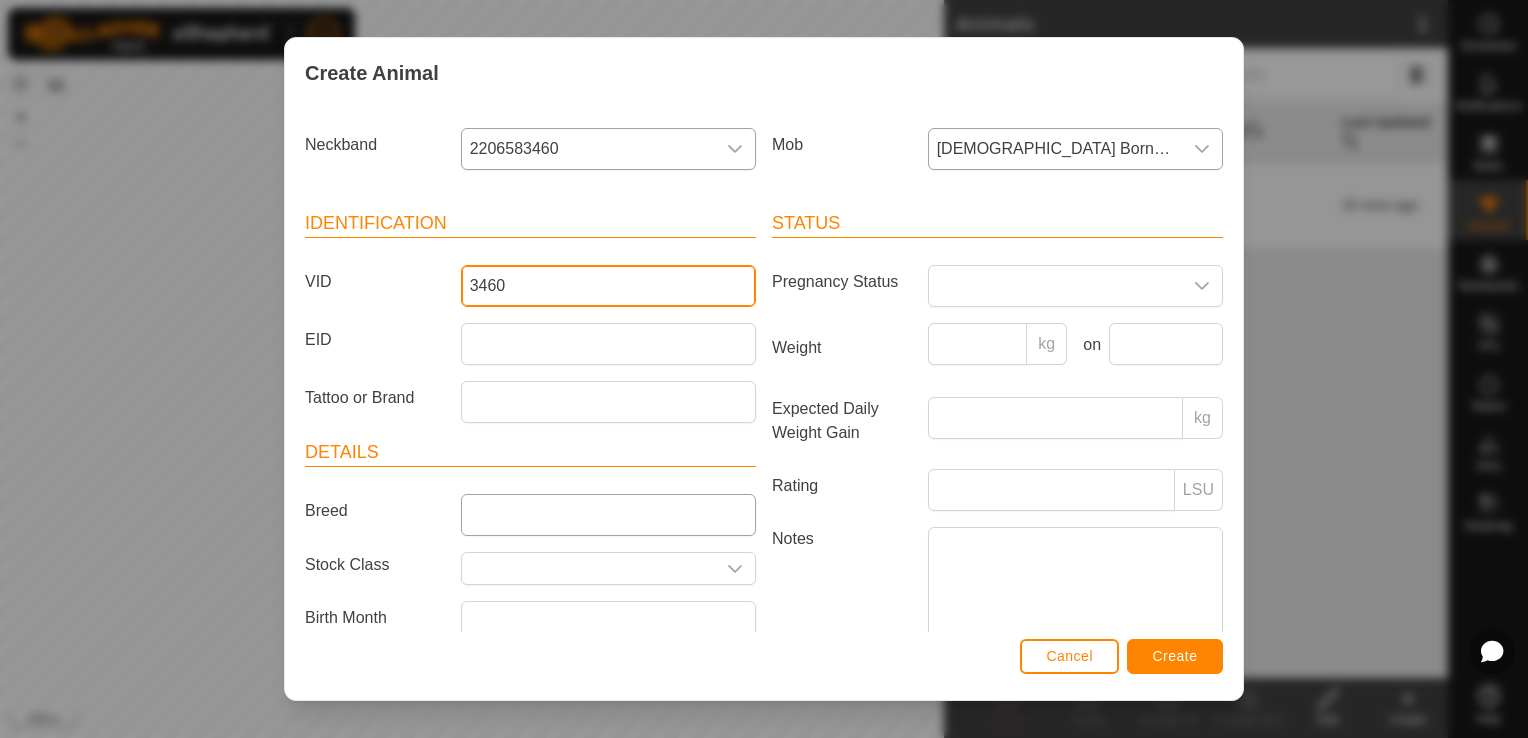 type on "3460" 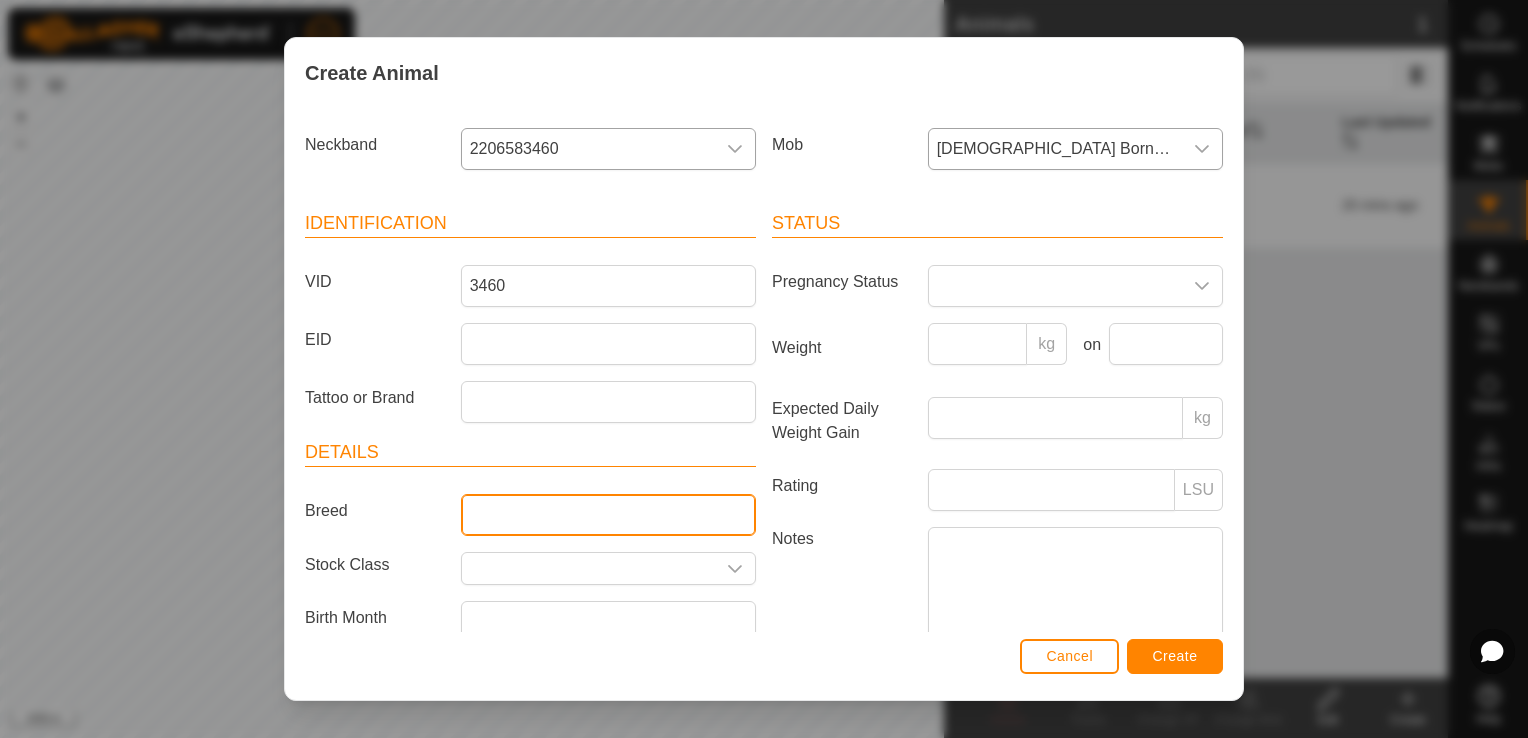 click on "Breed" at bounding box center (608, 515) 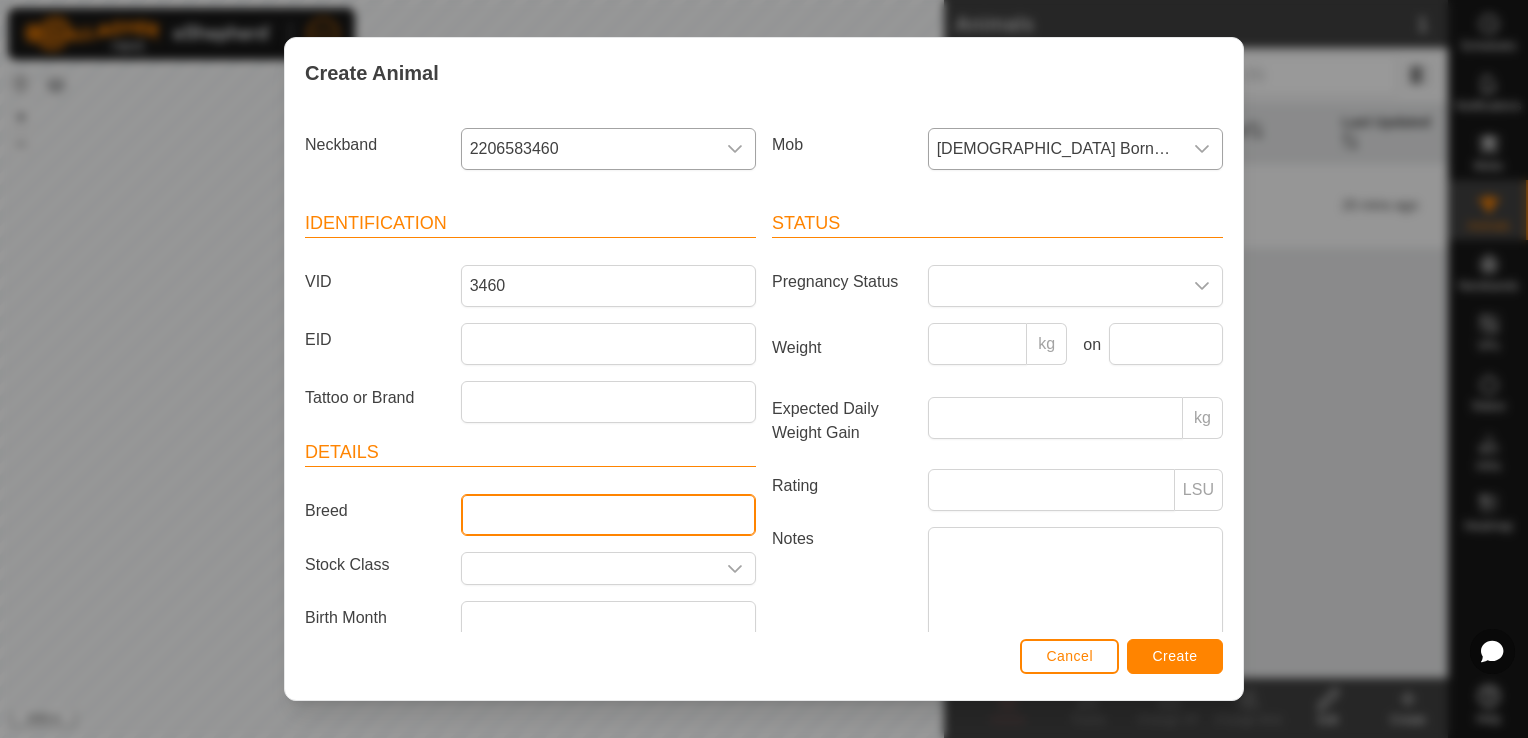 type on "Angus" 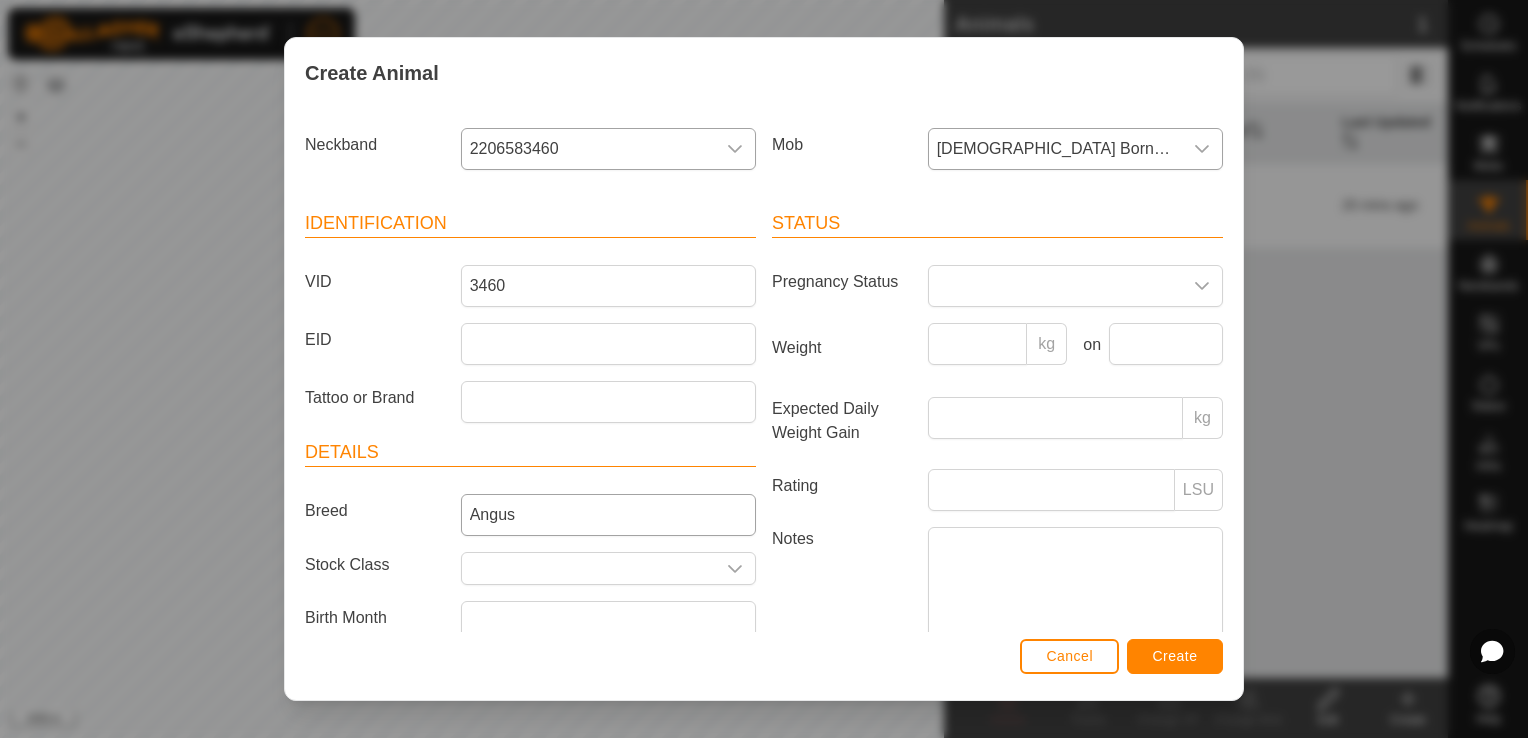 type on "Replacement heifer" 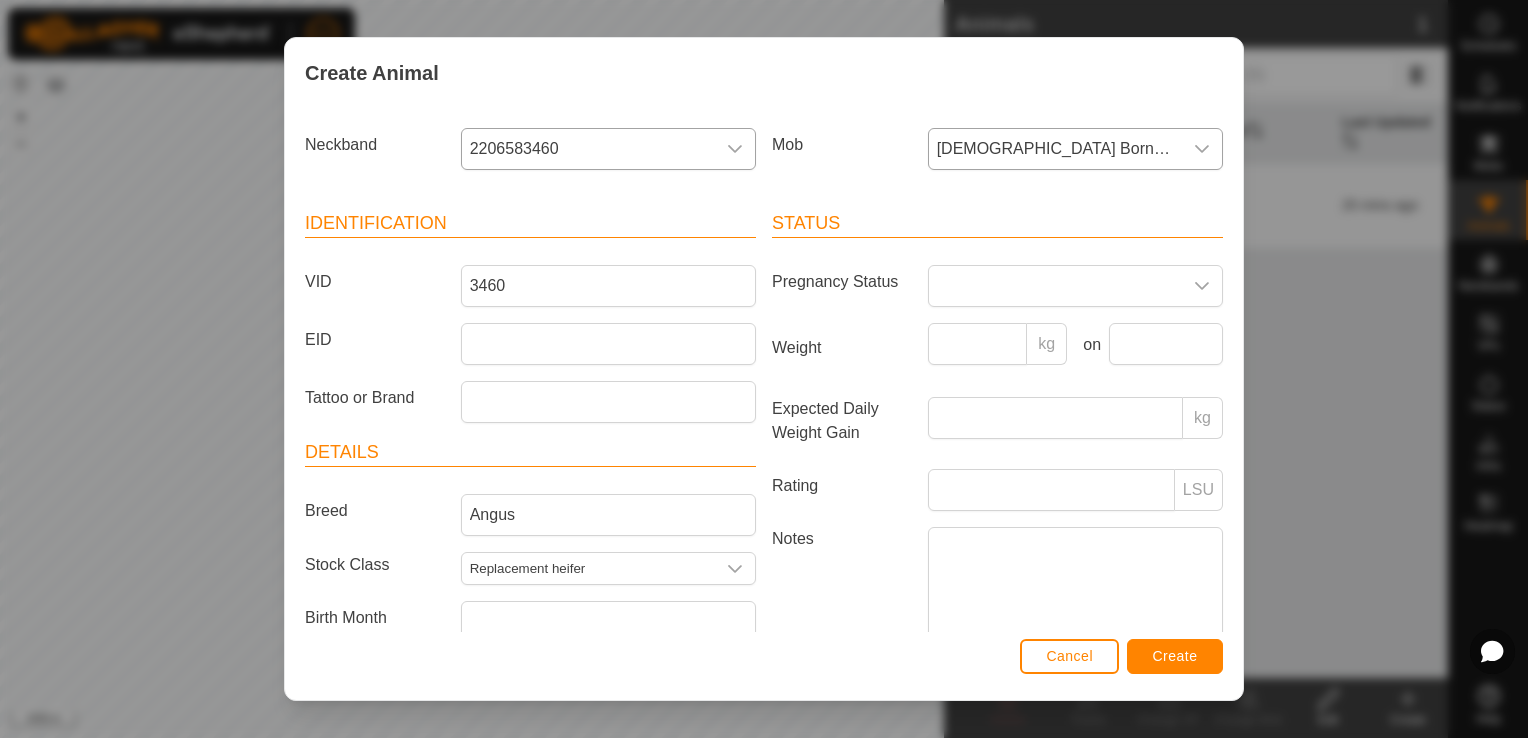 click on "Notes" at bounding box center (842, 583) 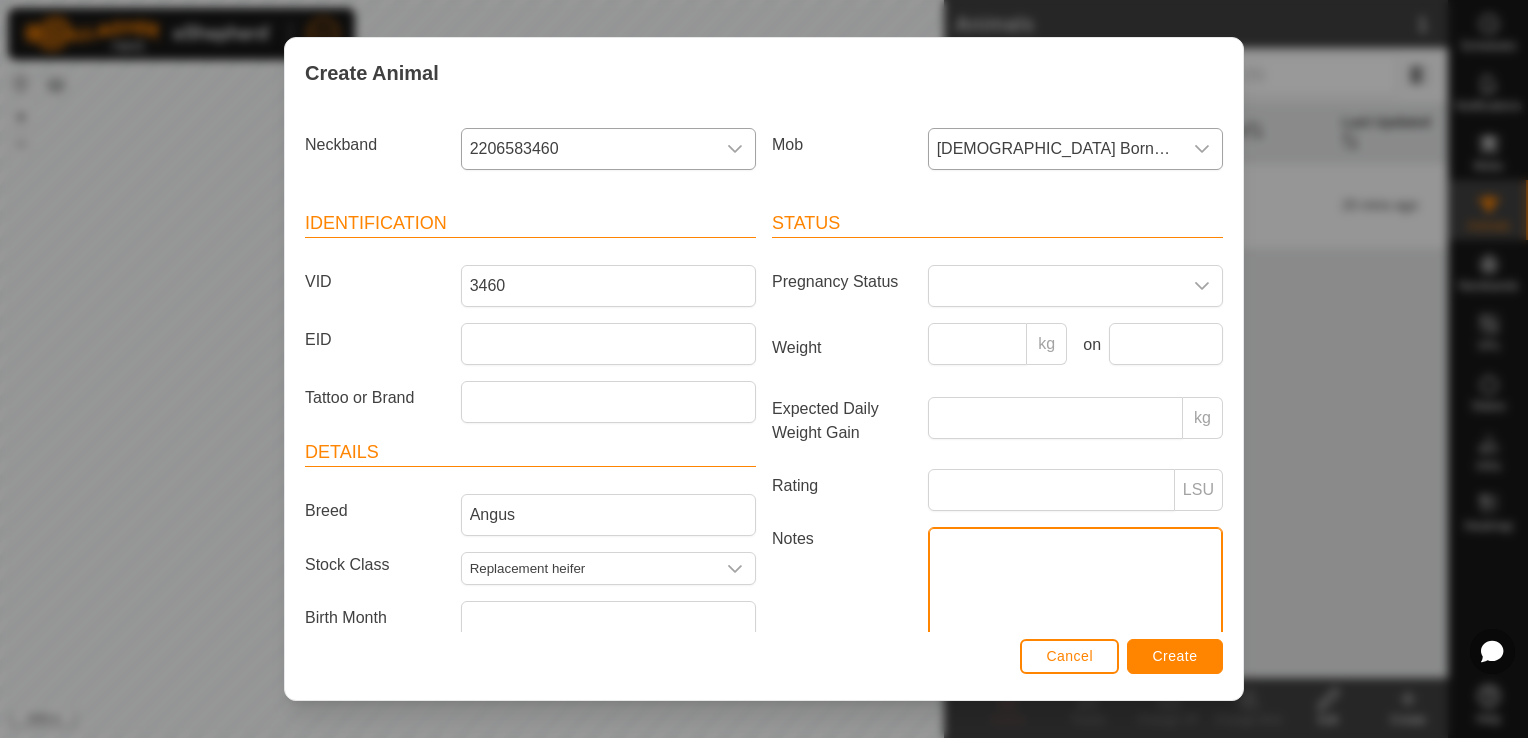 click on "Notes" at bounding box center [1075, 584] 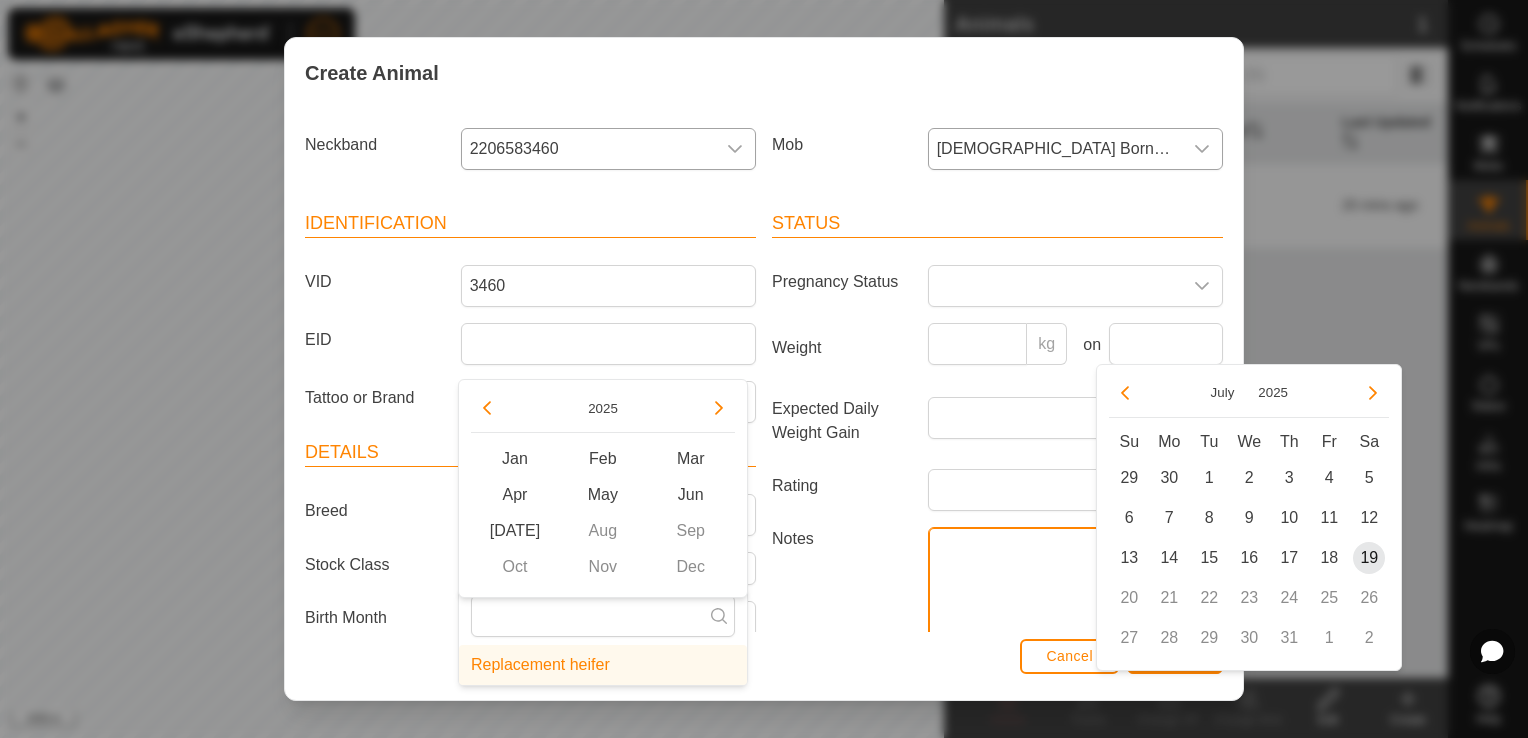 scroll, scrollTop: 8, scrollLeft: 0, axis: vertical 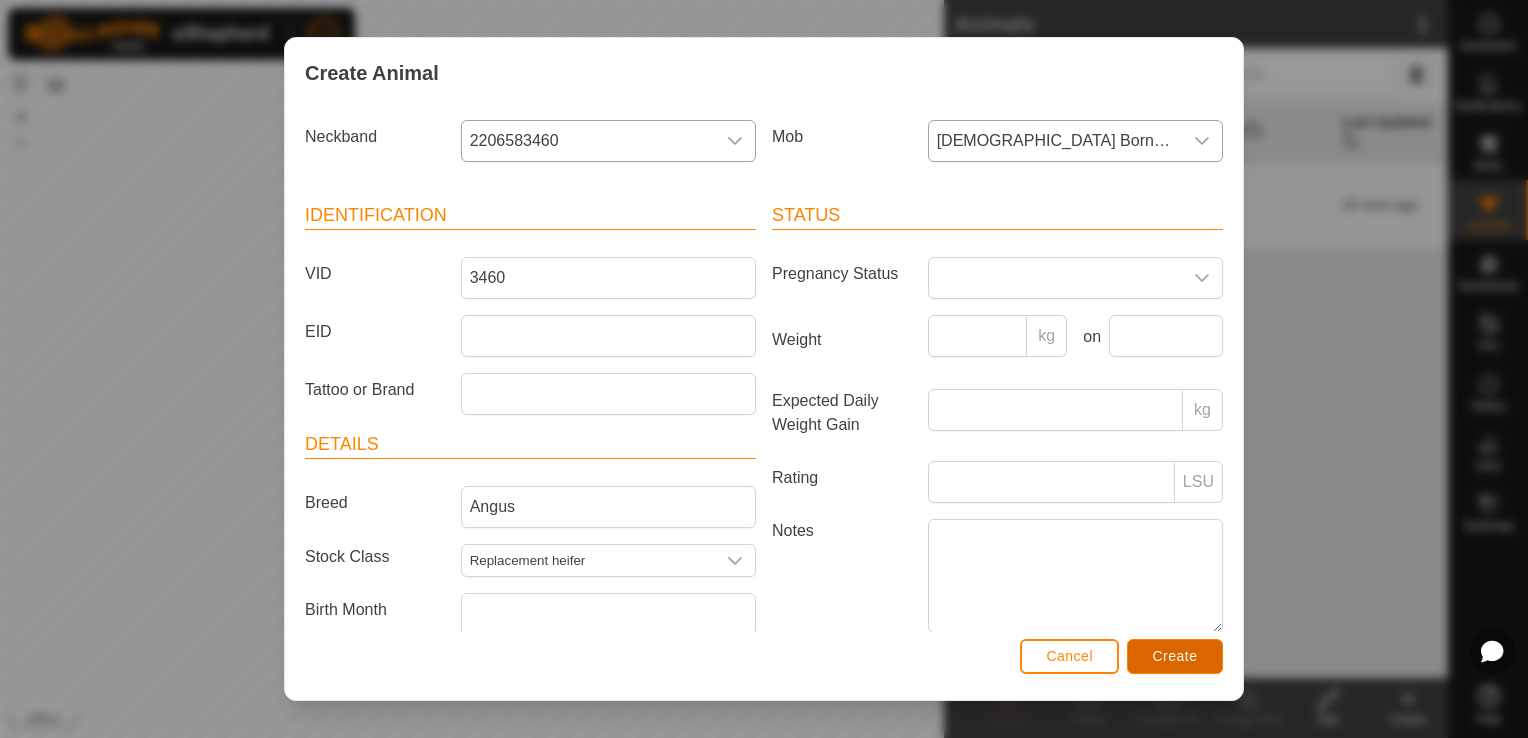 click on "Create" at bounding box center [1175, 656] 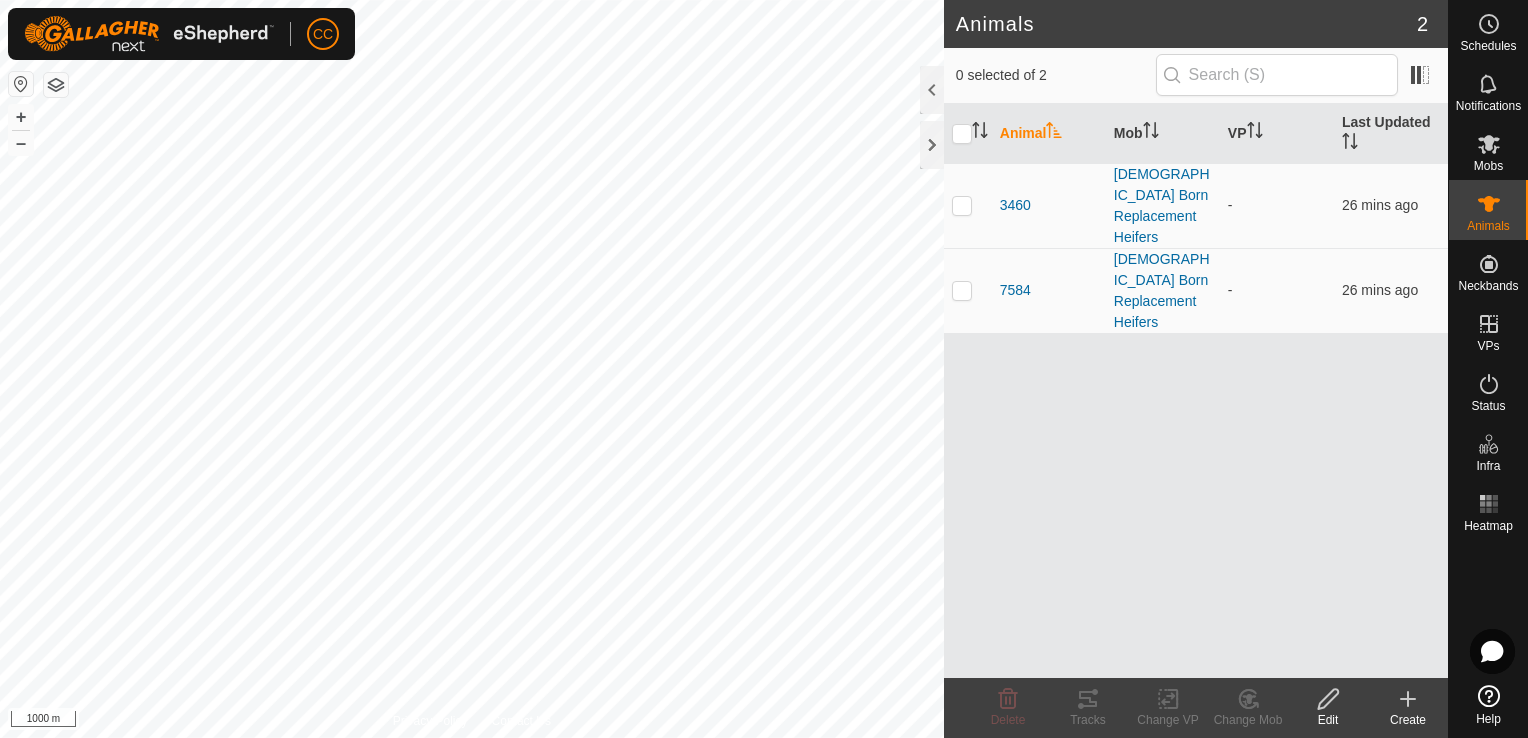 click 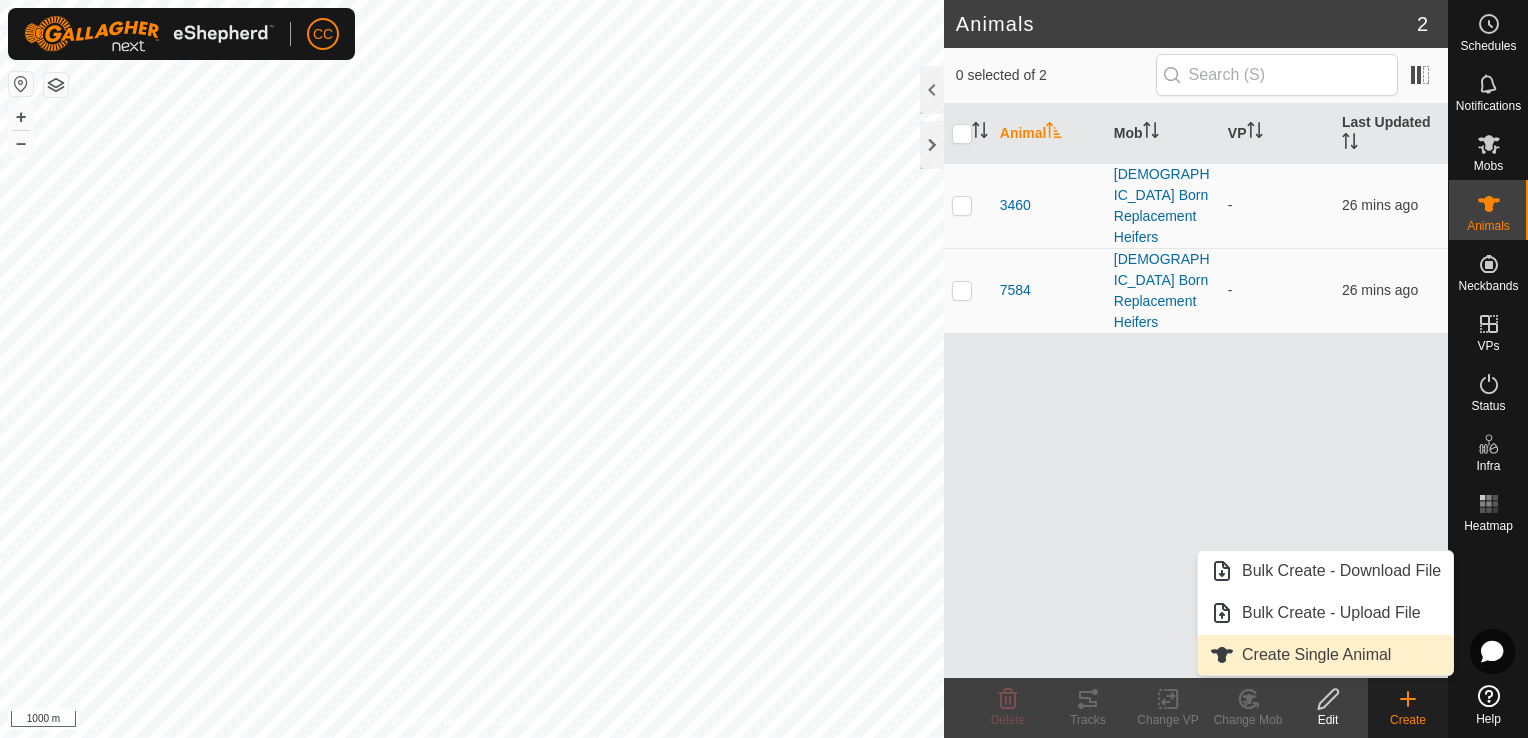 click on "Create Single Animal" at bounding box center [1325, 655] 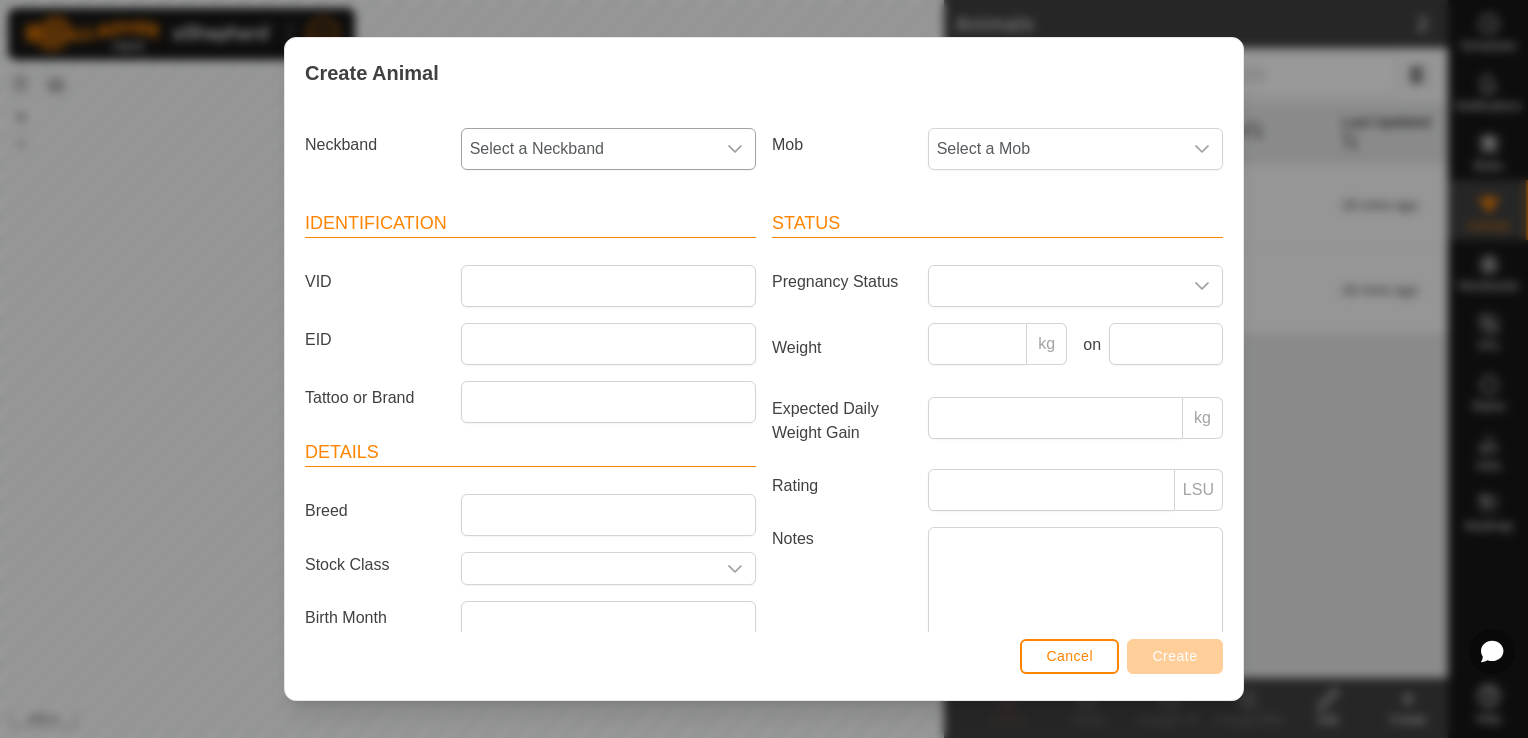 click on "Select a Neckband" at bounding box center [588, 149] 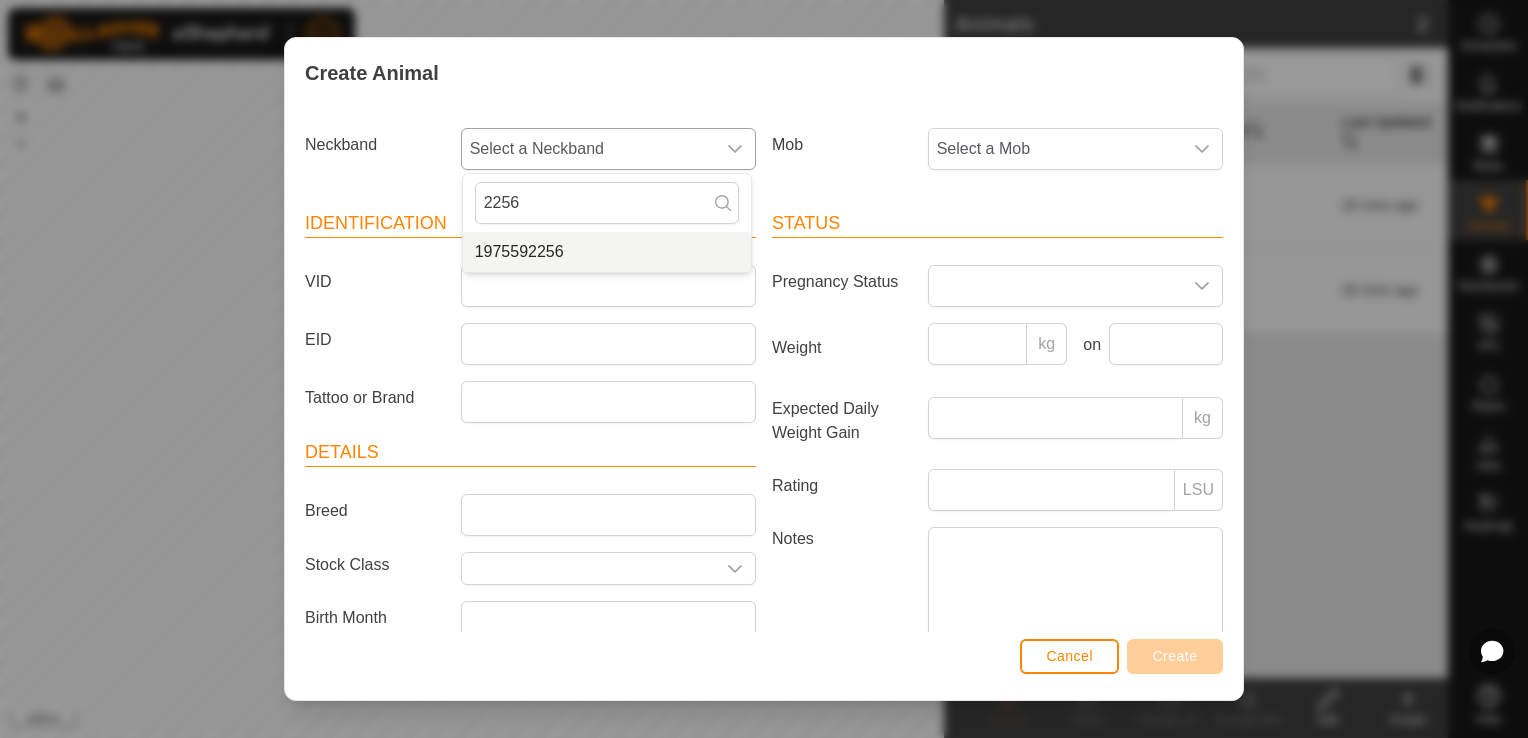 type on "2256" 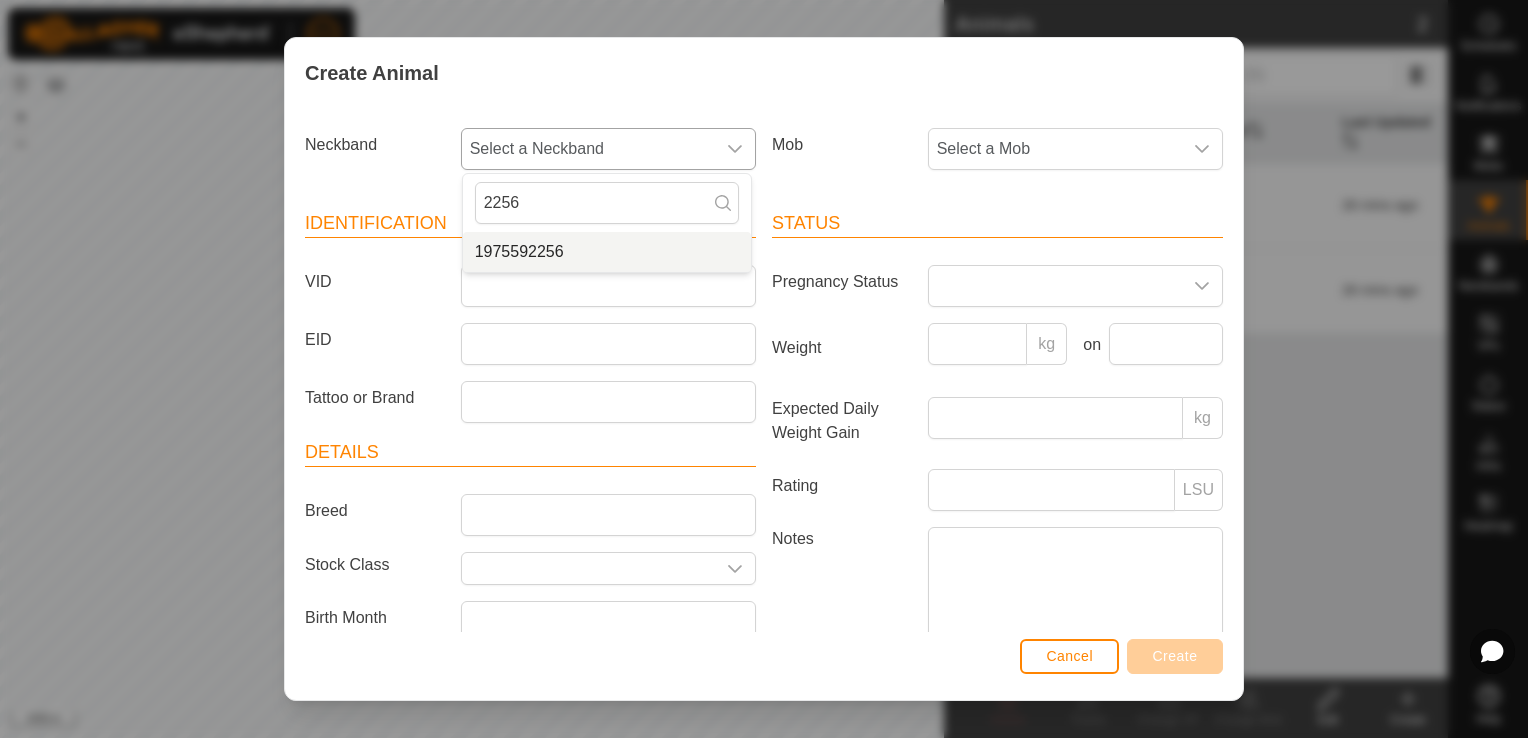 click on "1975592256" at bounding box center (607, 252) 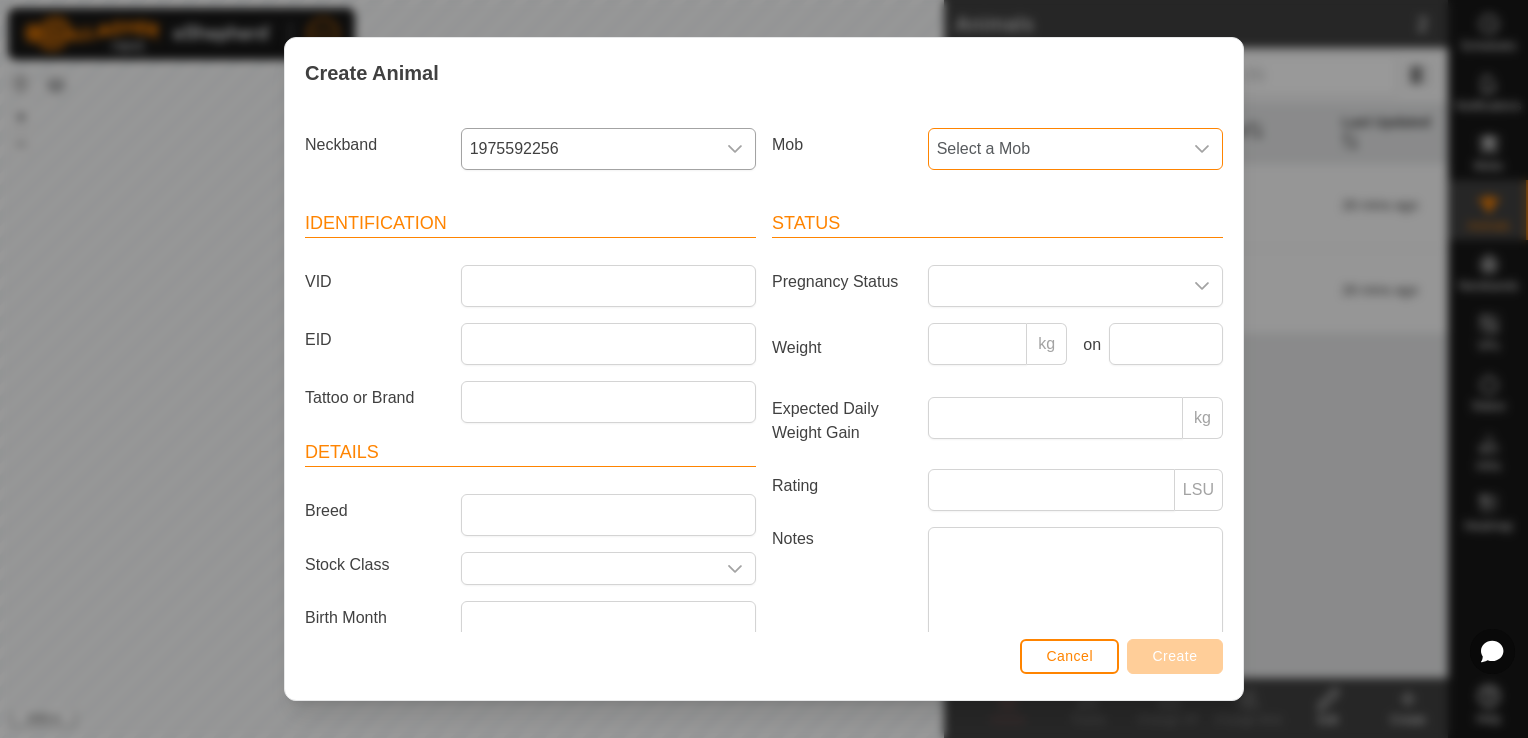click on "Select a Mob" at bounding box center (1055, 149) 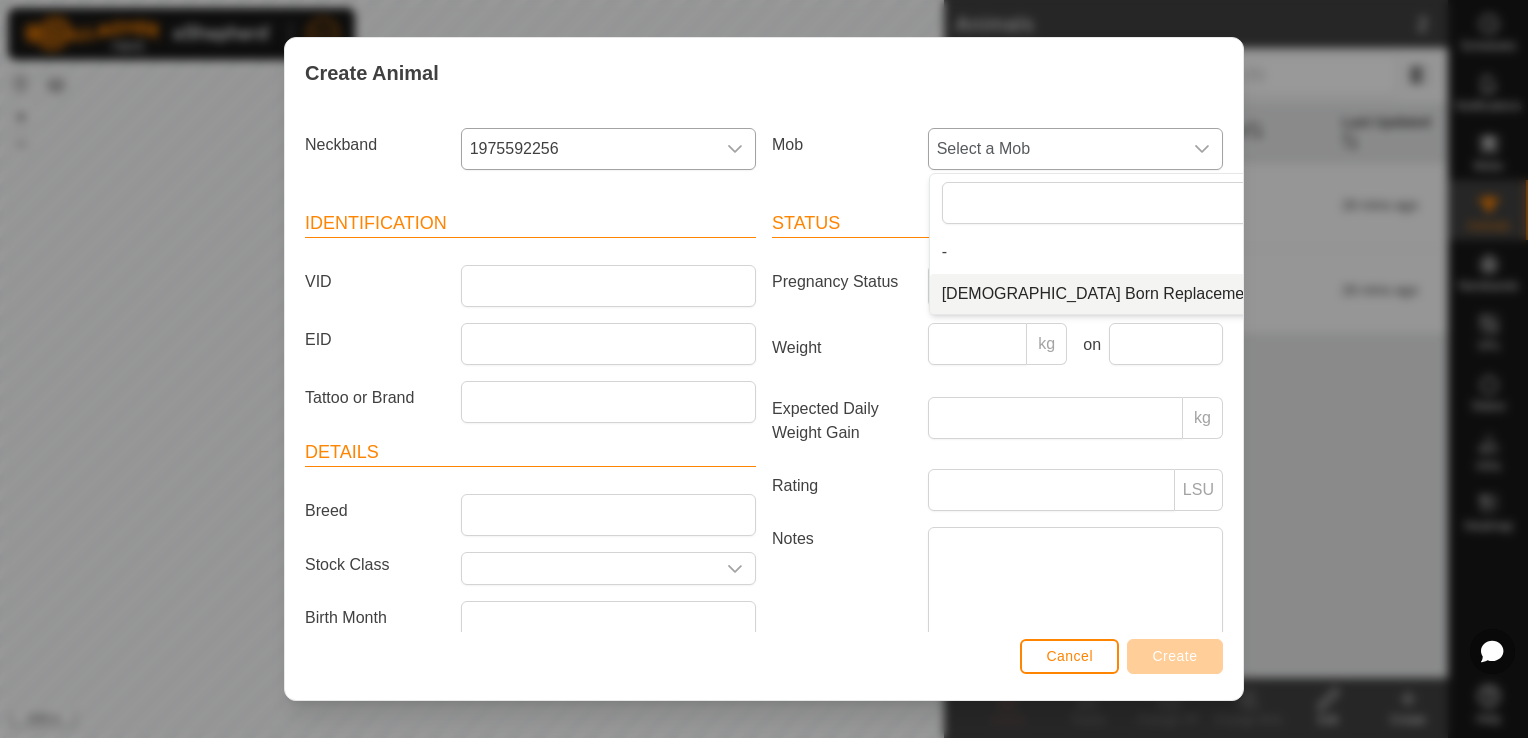 click on "[DEMOGRAPHIC_DATA] Born Replacement Heifers" at bounding box center (1127, 294) 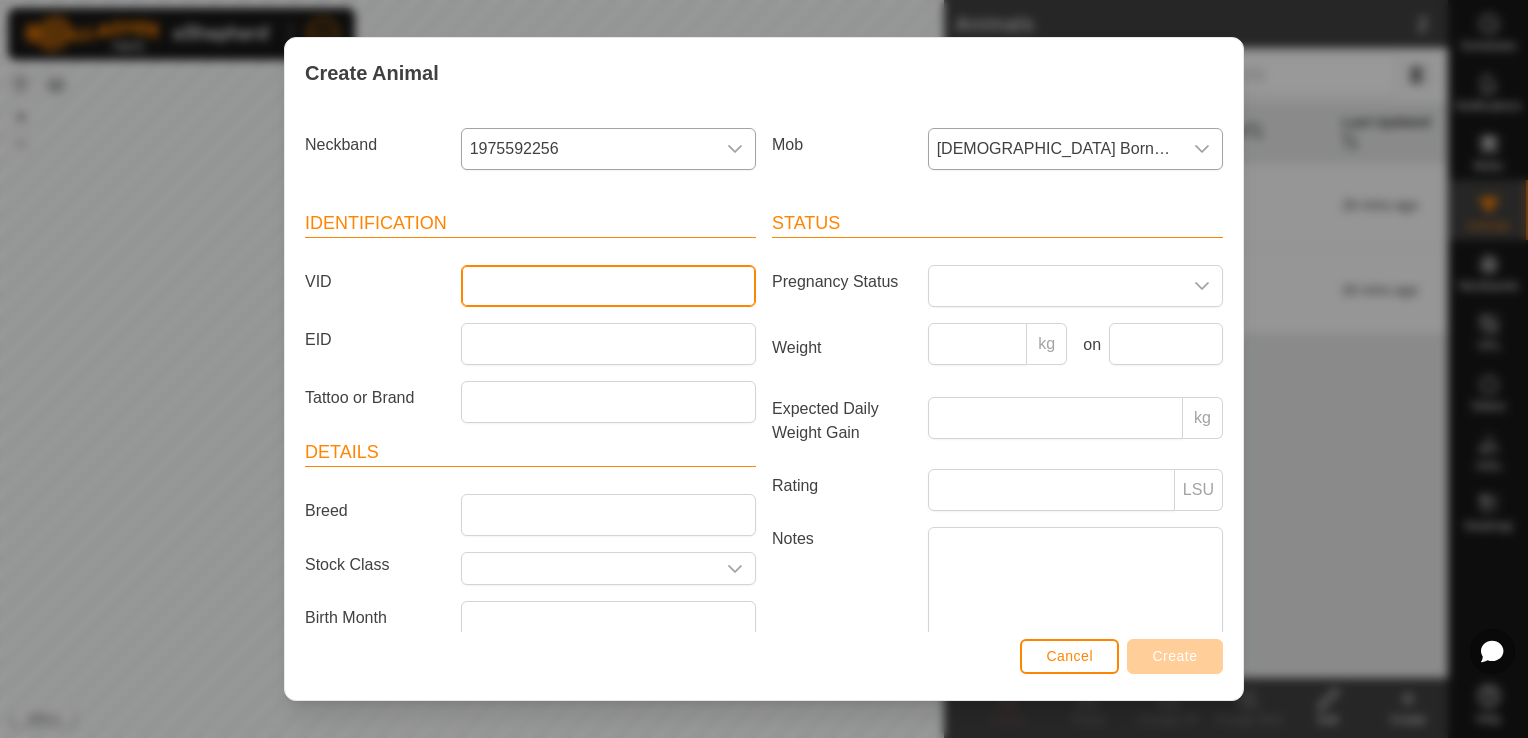 click on "VID" at bounding box center (608, 286) 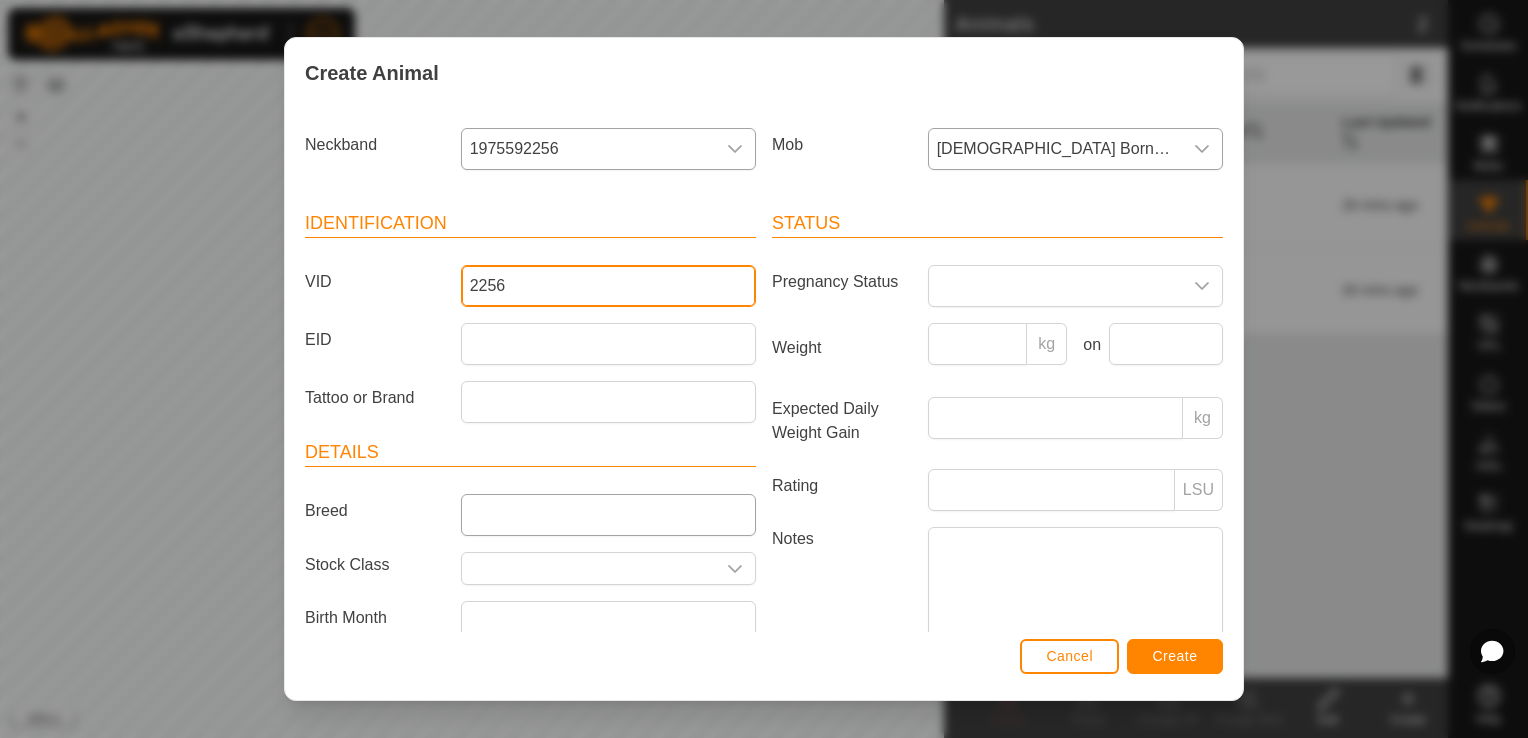 type on "2256" 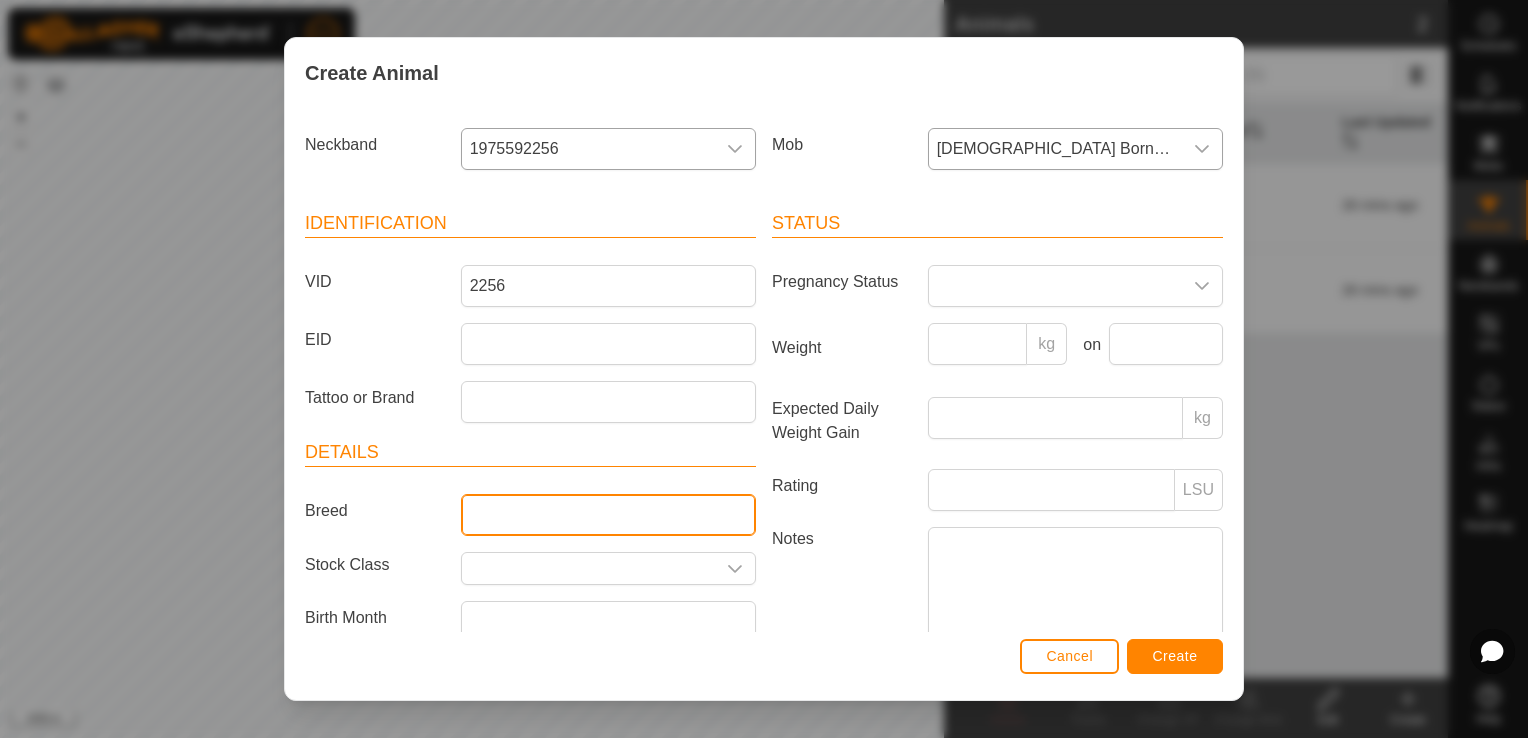 click on "Breed" at bounding box center (608, 515) 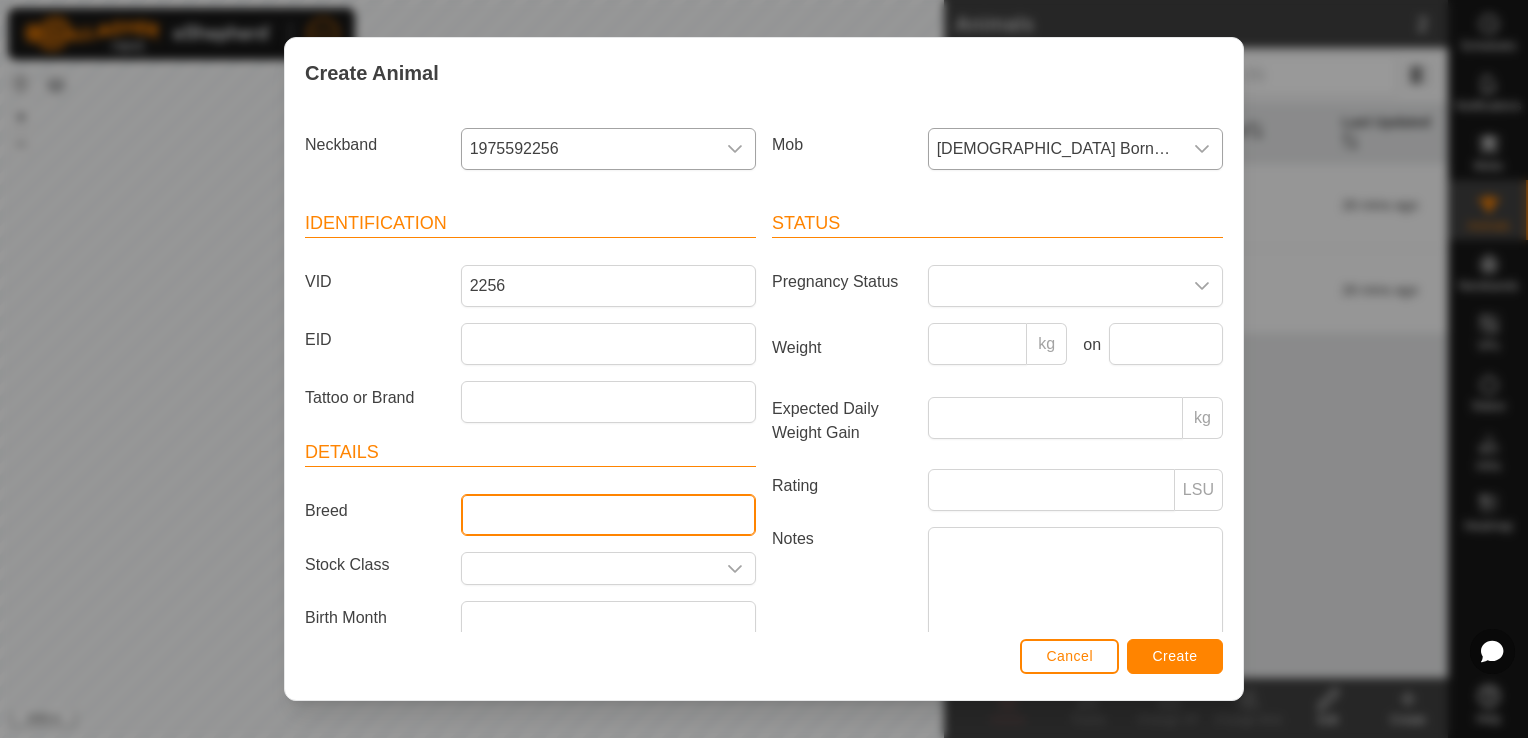 type on "Angus" 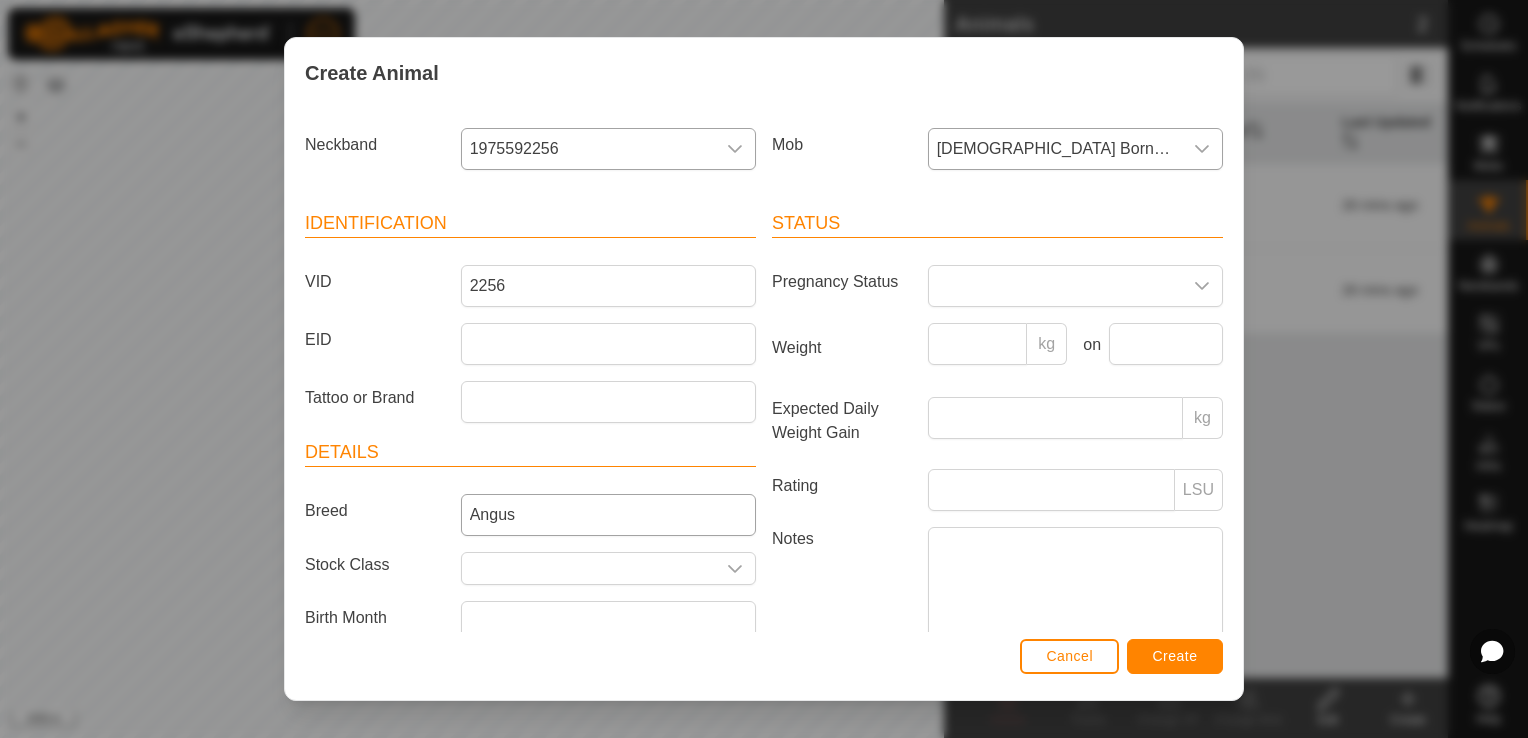 type on "Replacement heifer" 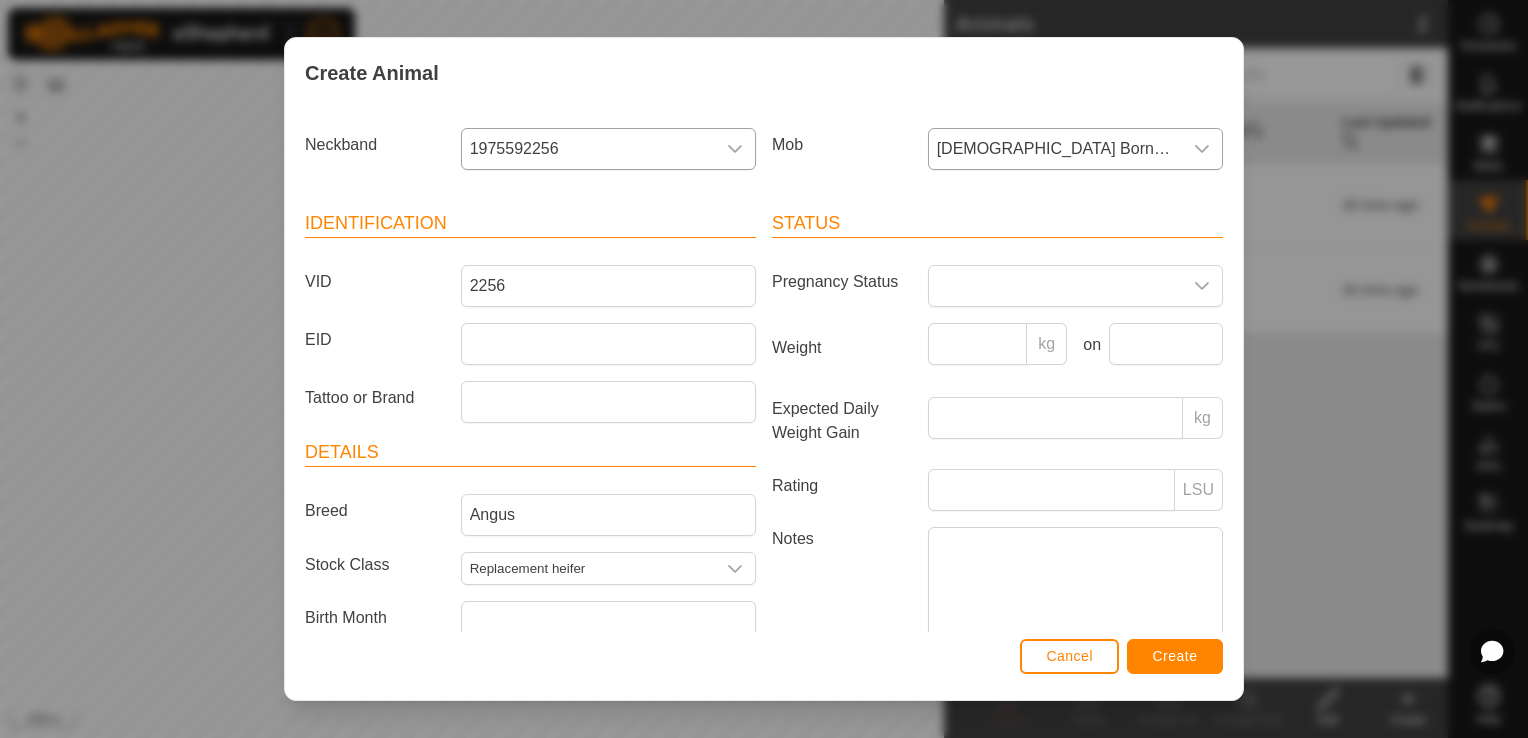 click on "Cancel Create" at bounding box center (764, 666) 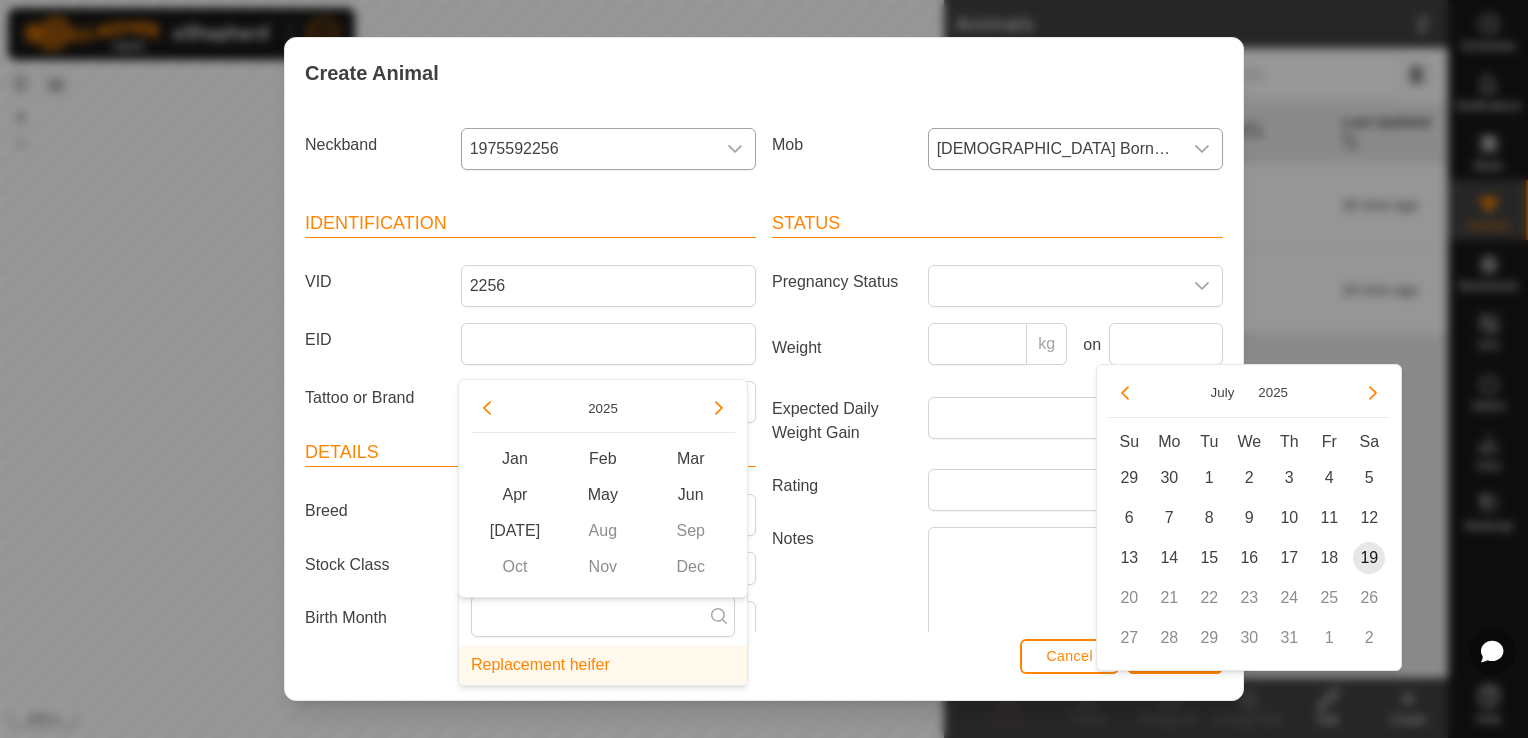 scroll, scrollTop: 8, scrollLeft: 0, axis: vertical 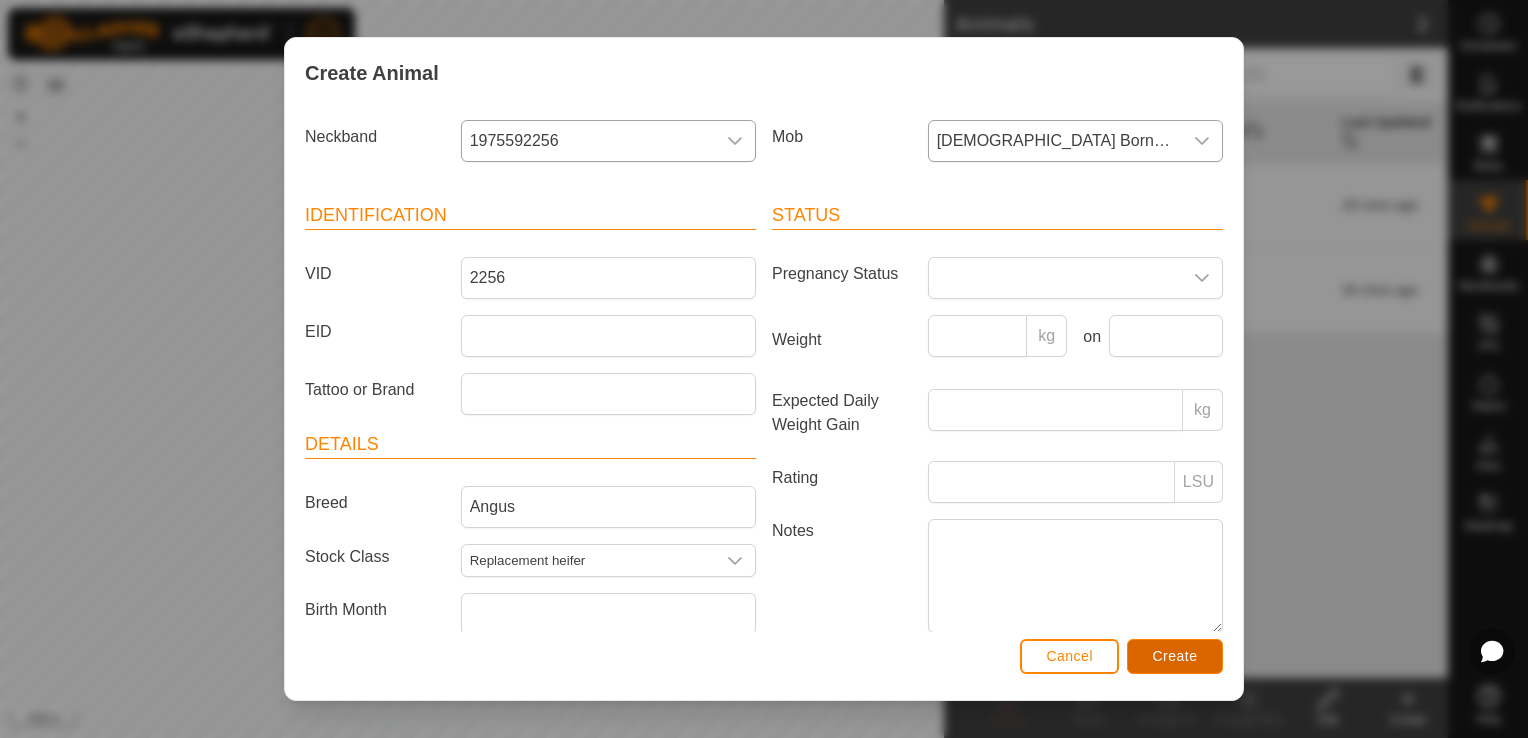 click on "Create" at bounding box center (1175, 656) 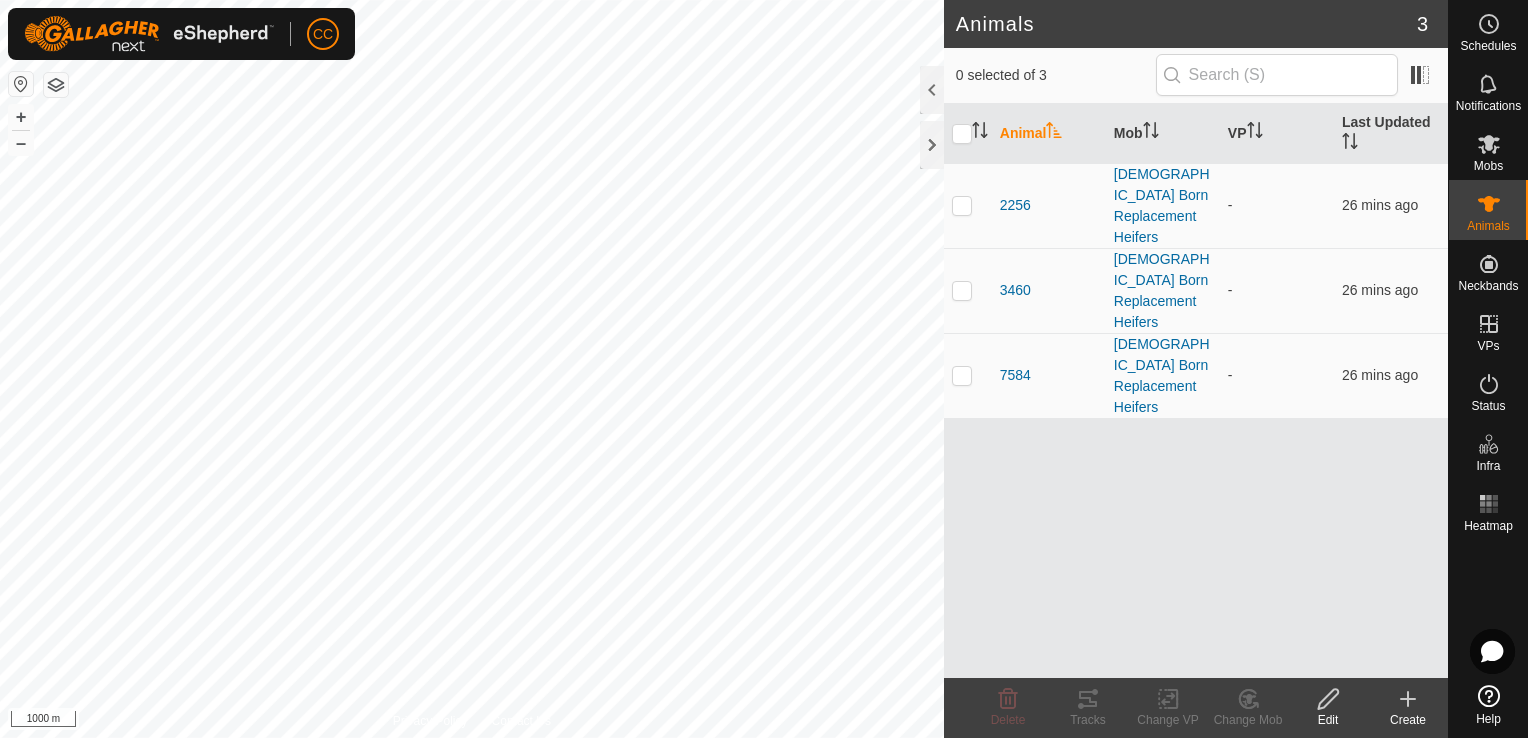 click 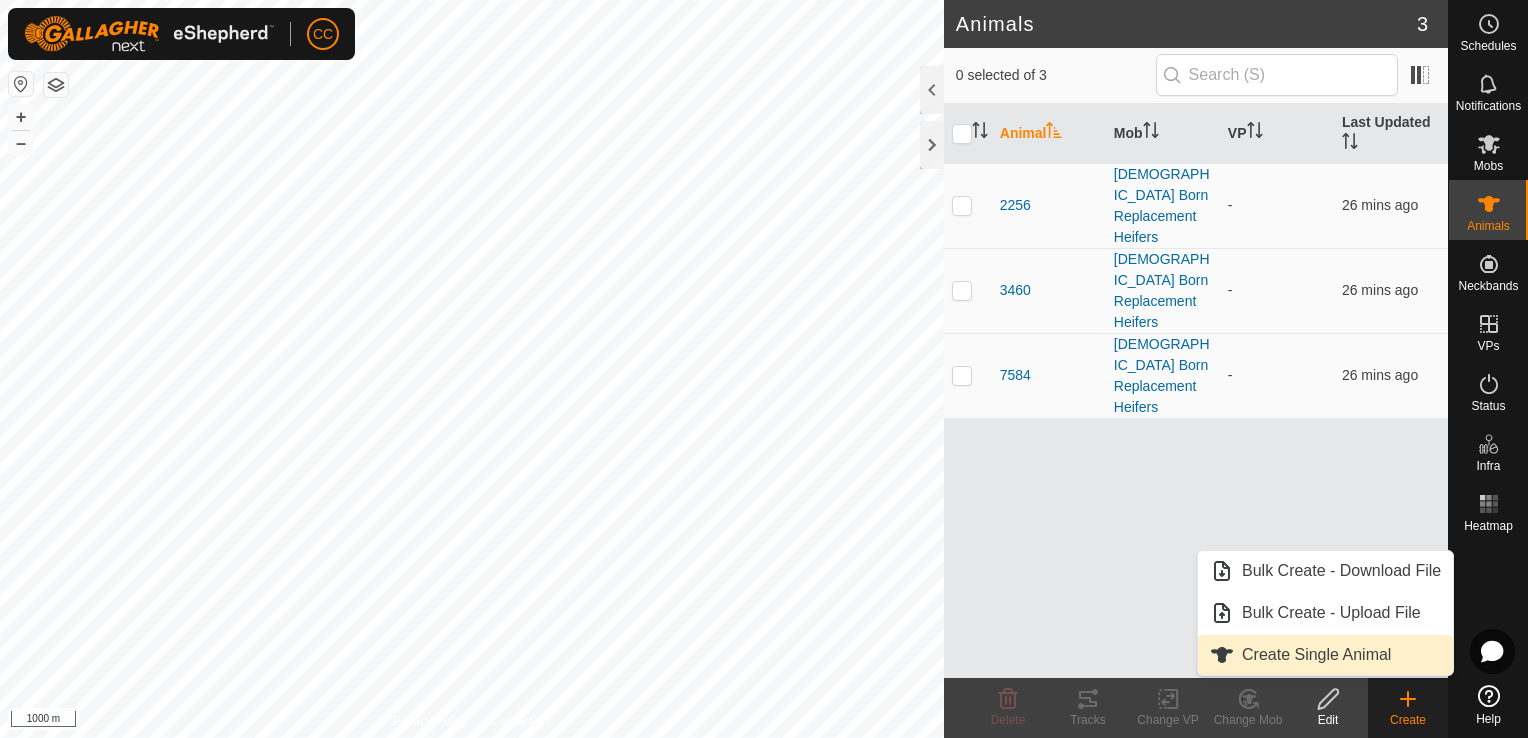 click on "Create Single Animal" at bounding box center [1325, 655] 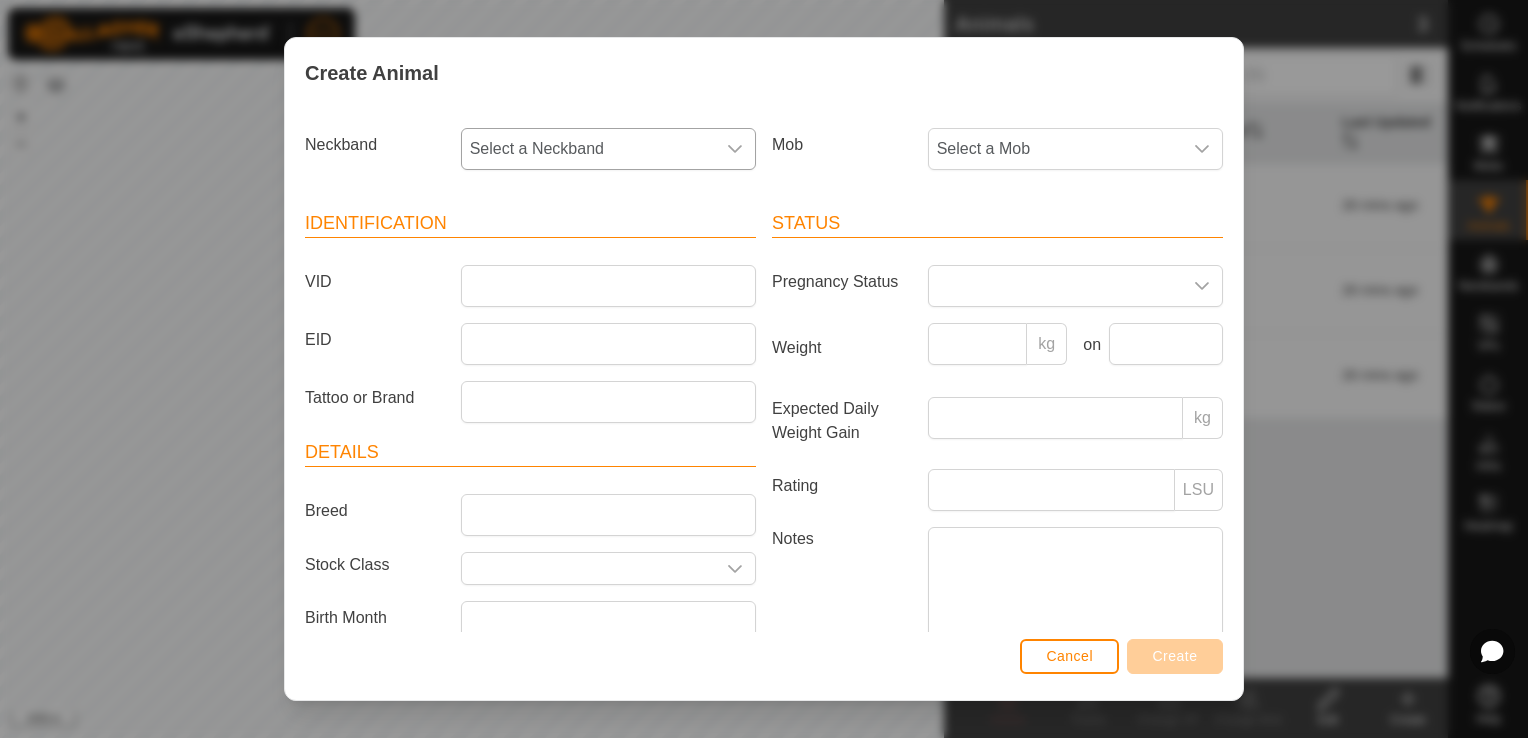 click on "Select a Neckband" at bounding box center [588, 149] 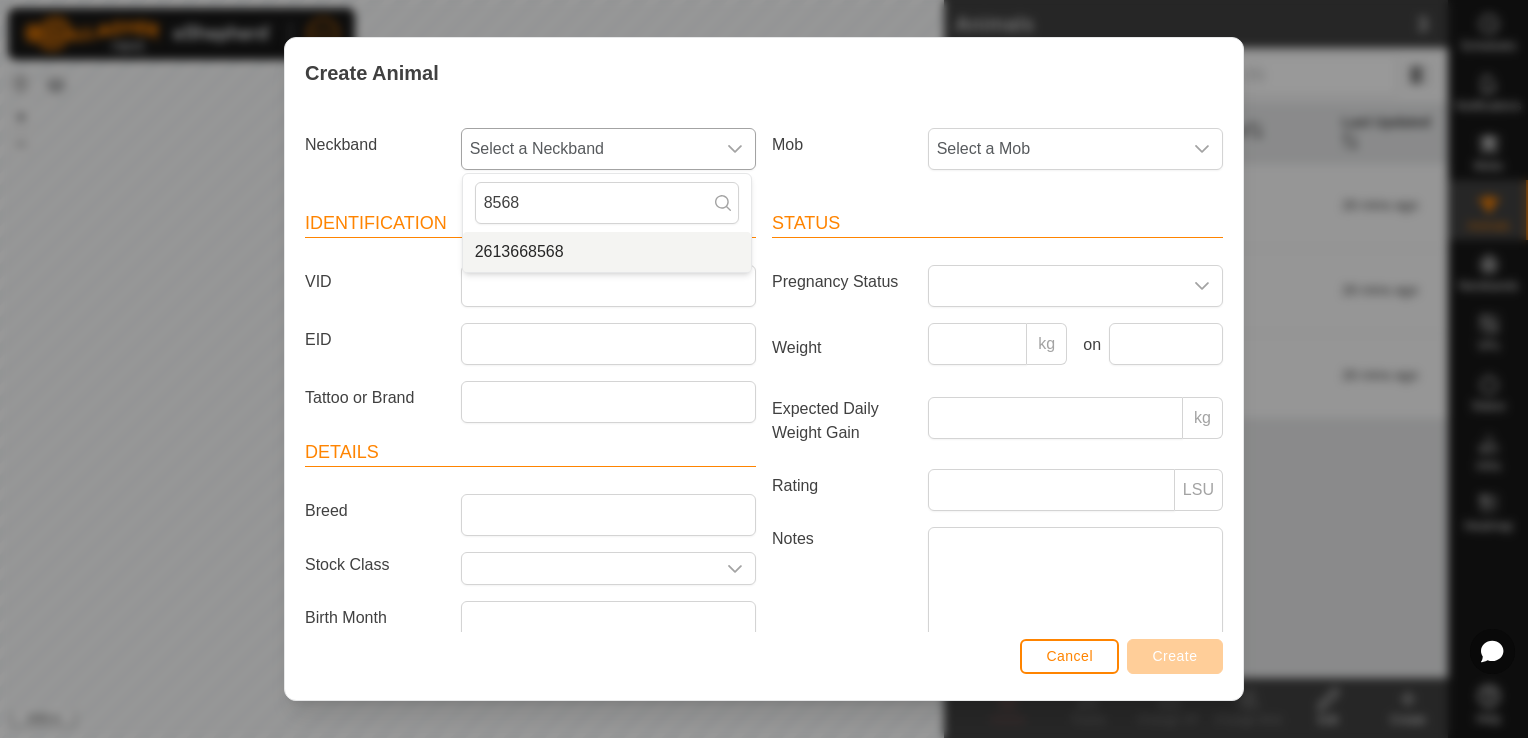 type on "8568" 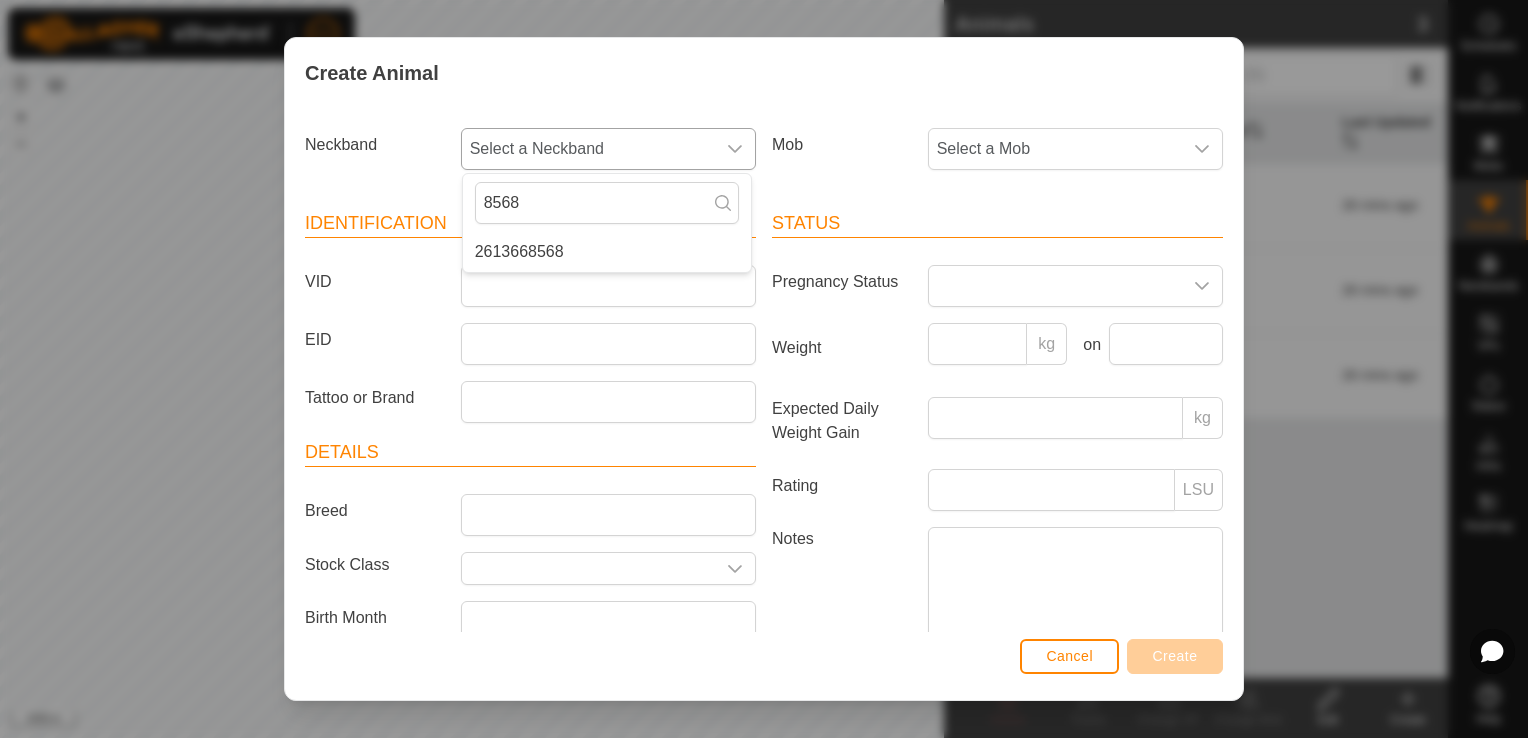 click on "2613668568" at bounding box center (607, 252) 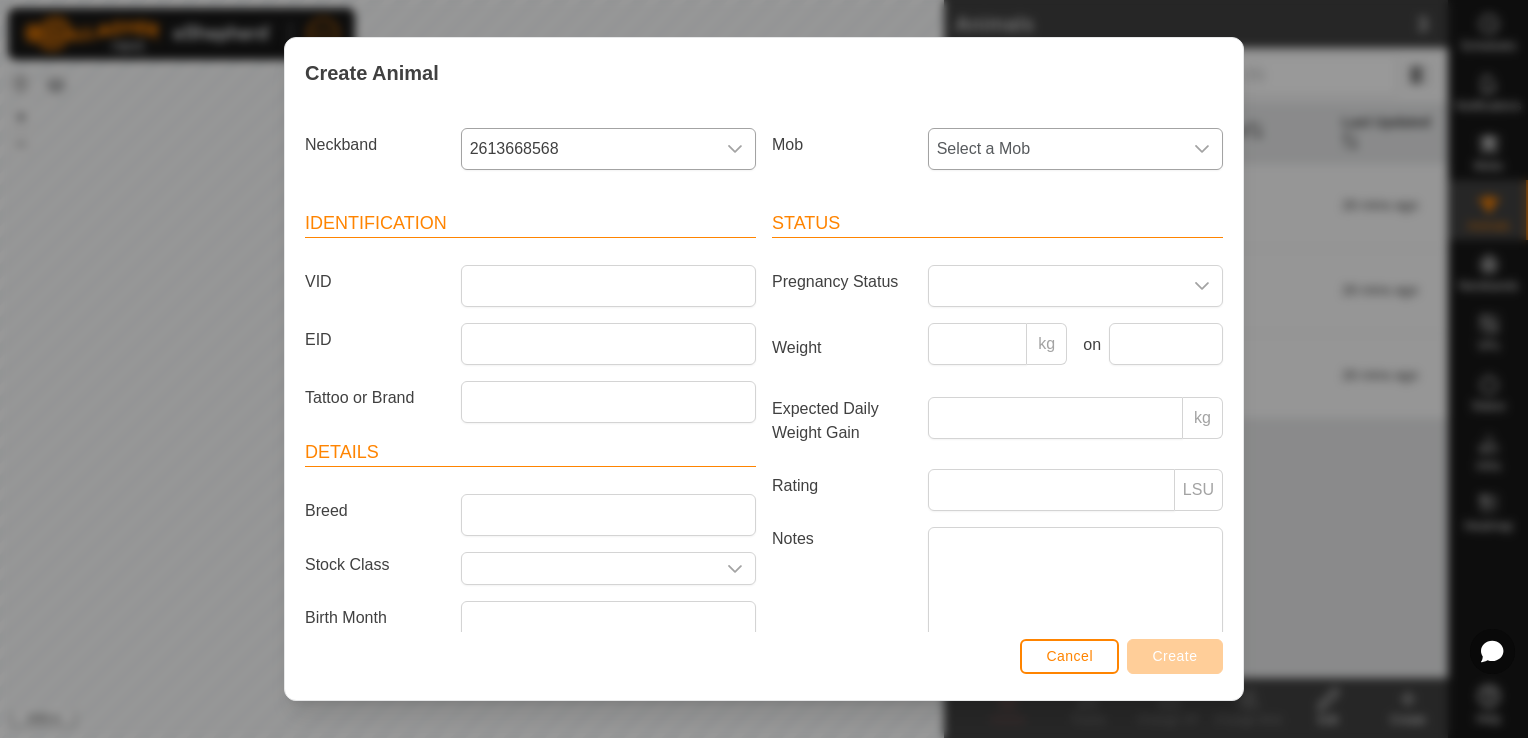 click 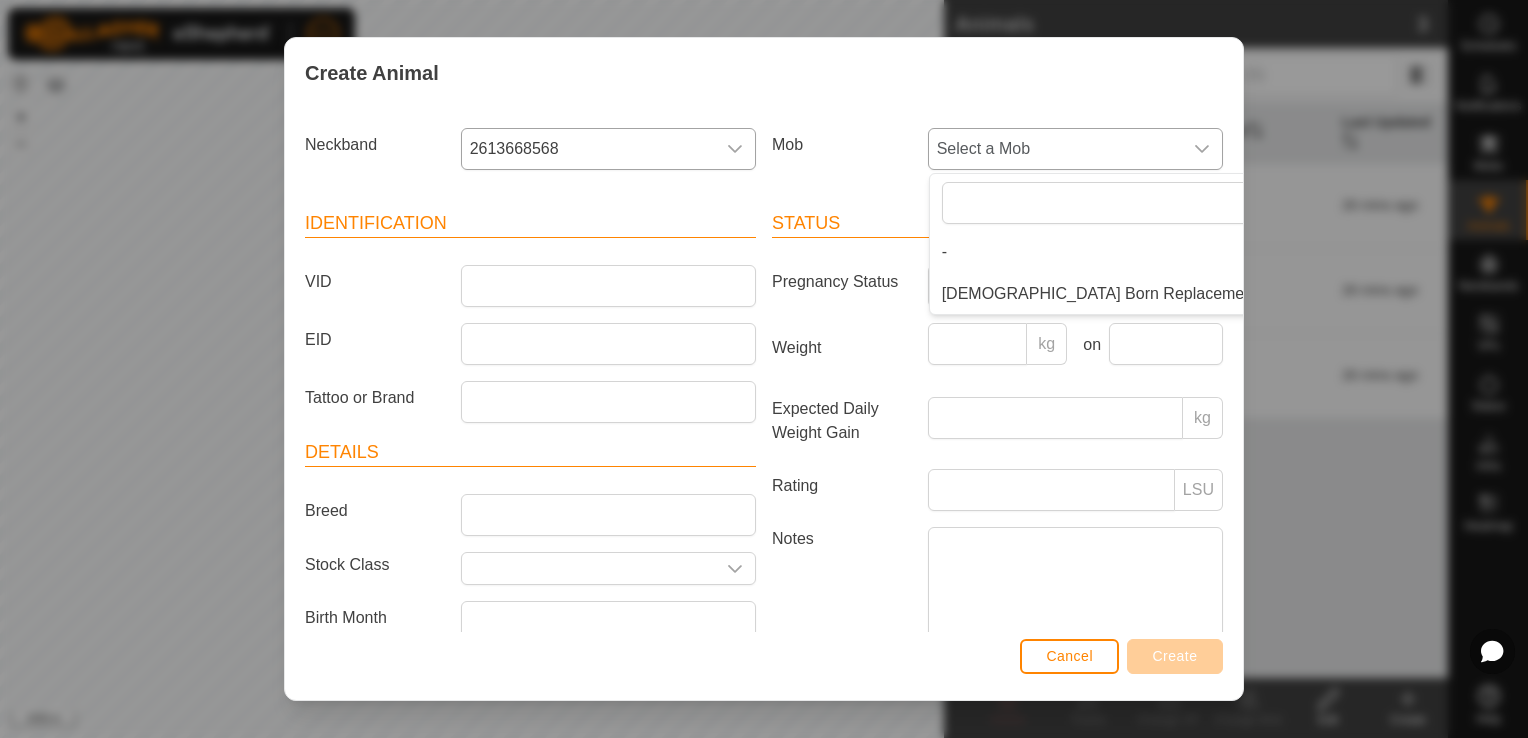 click on "[DEMOGRAPHIC_DATA] Born Replacement Heifers" at bounding box center [1127, 294] 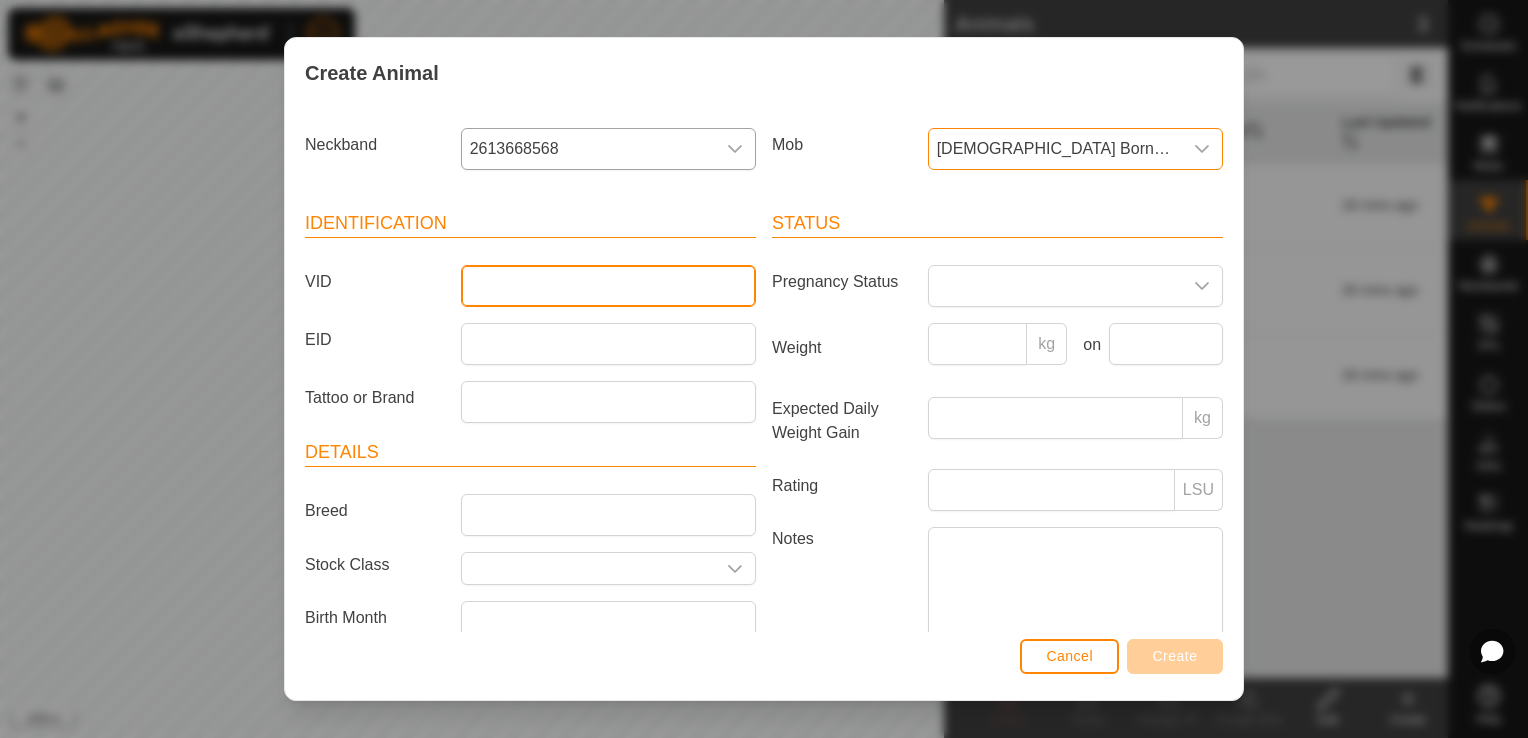 click on "VID" at bounding box center [608, 286] 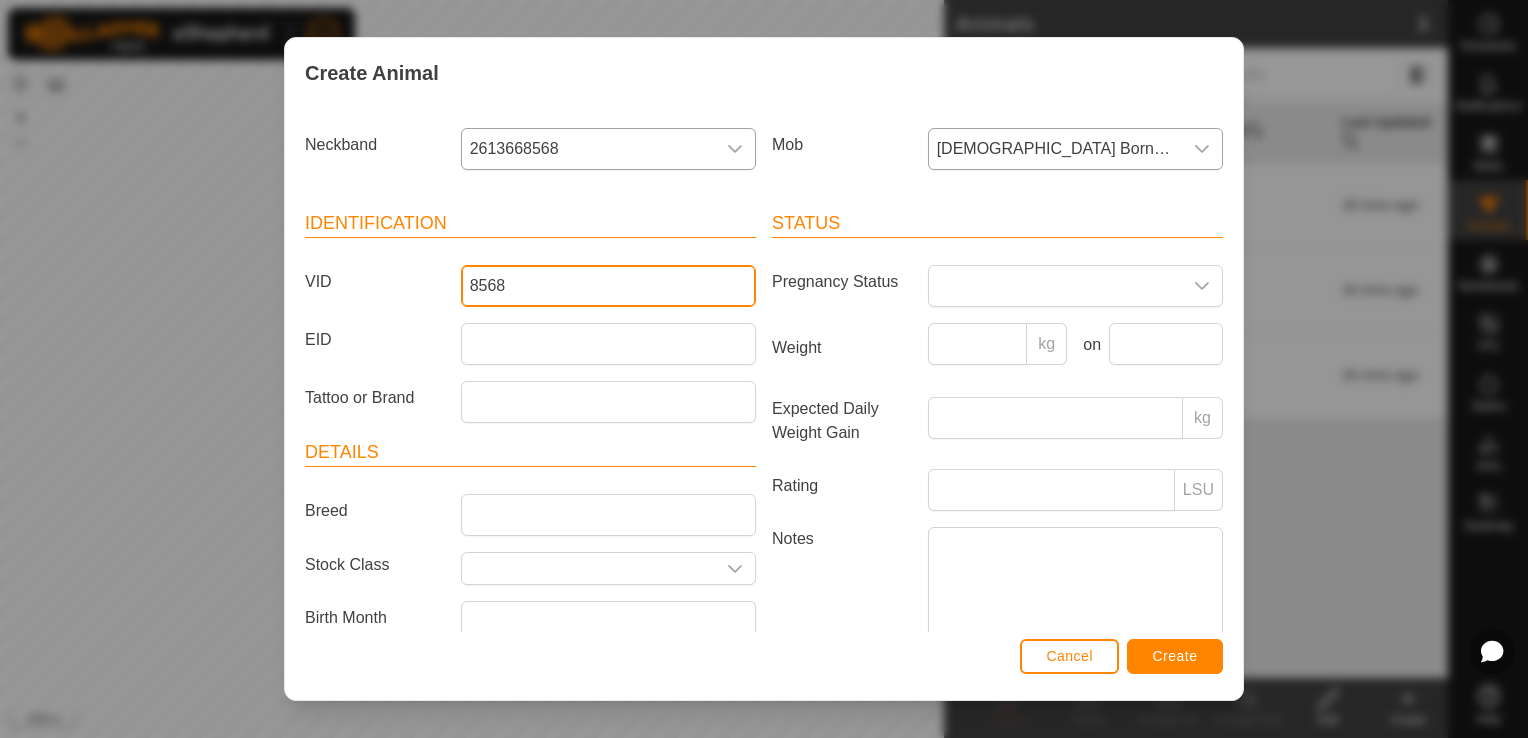 type on "8568" 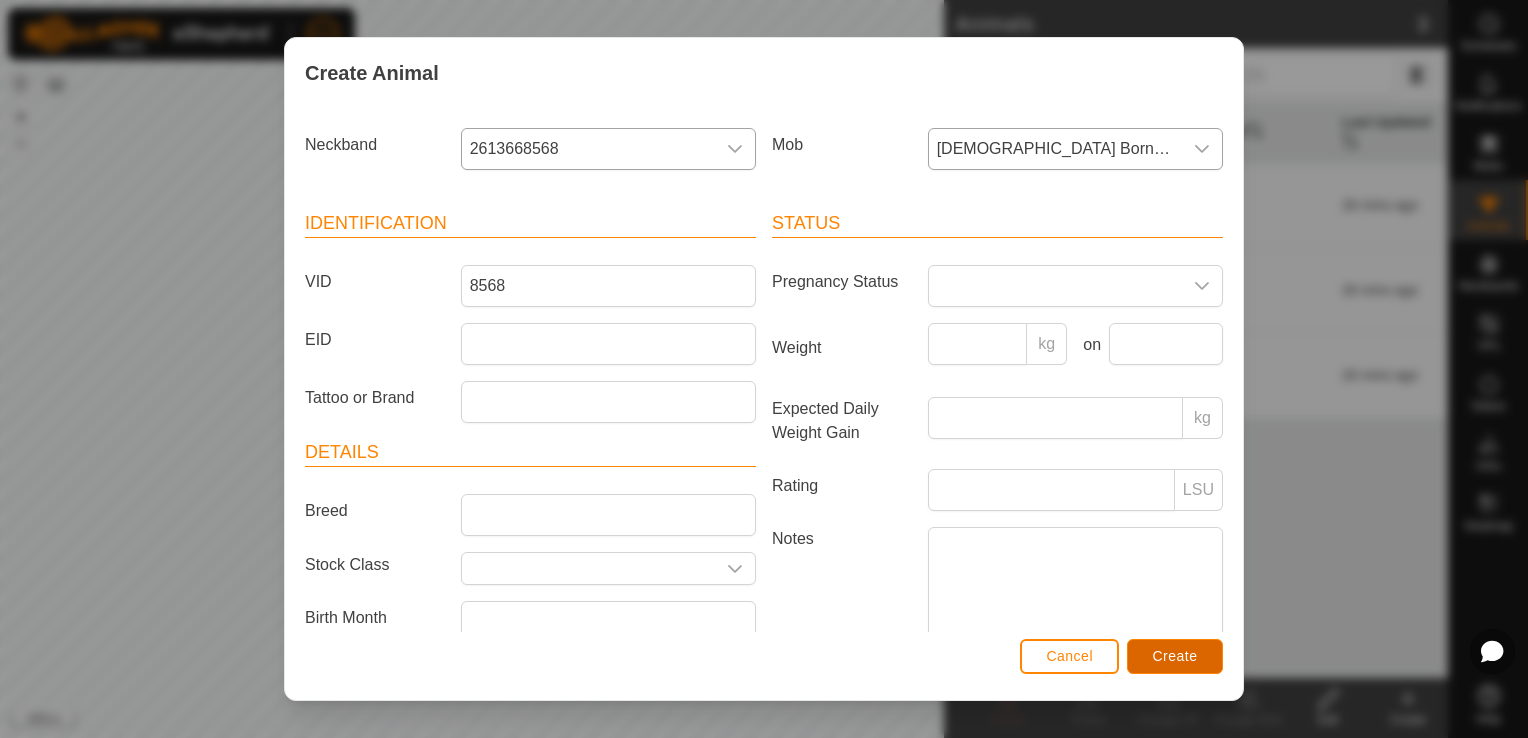 click on "Create" at bounding box center [1175, 656] 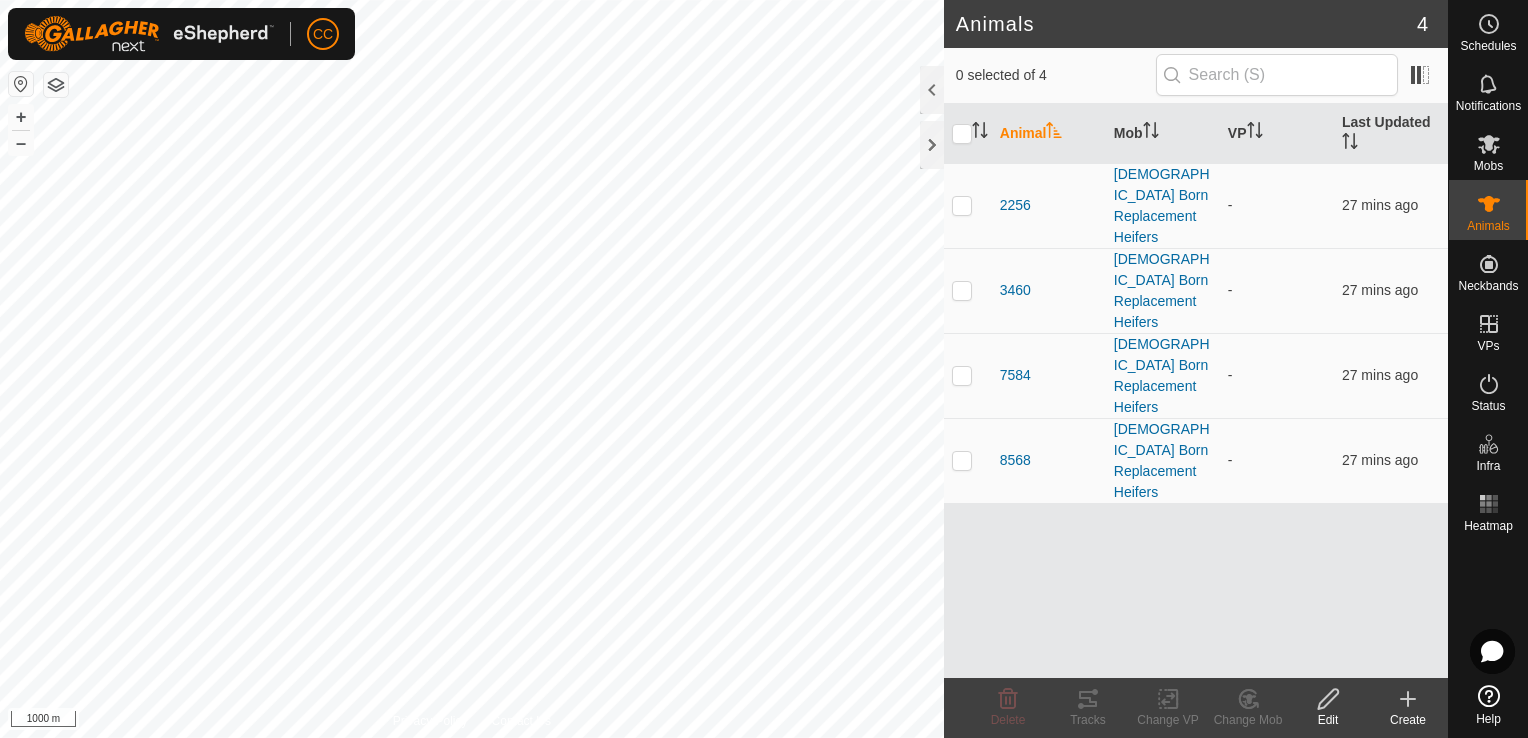 click 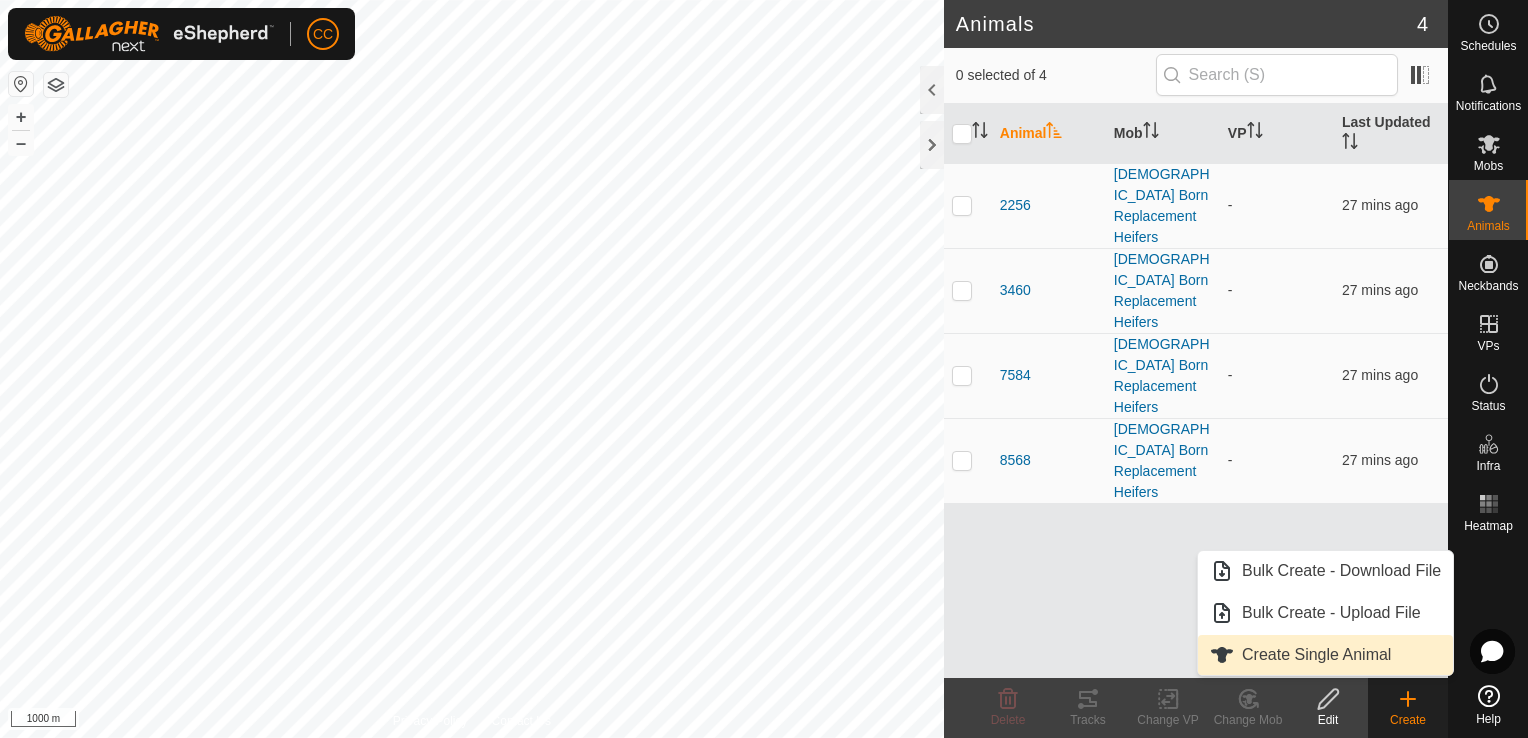 click on "Create Single Animal" at bounding box center (1325, 655) 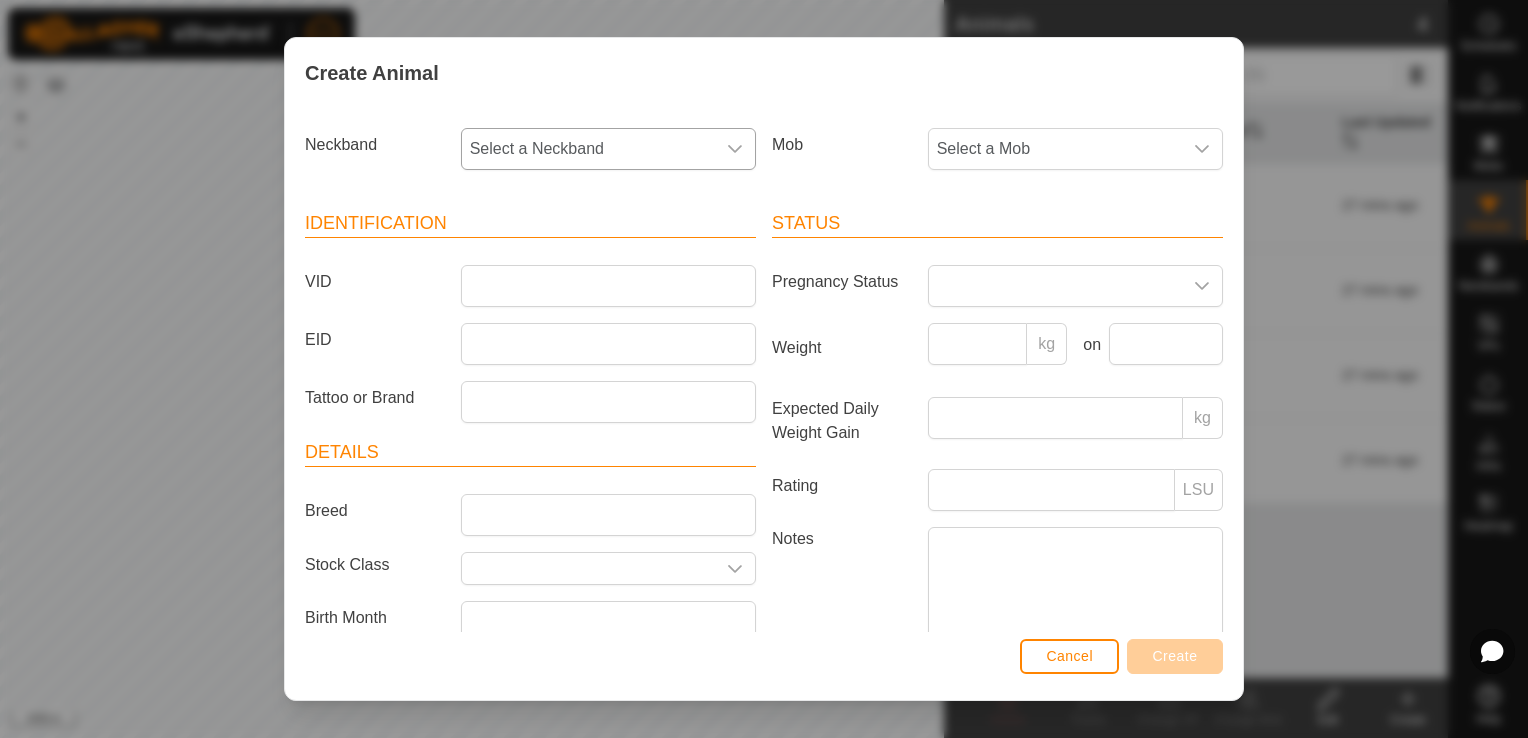 click on "Select a Neckband" at bounding box center [588, 149] 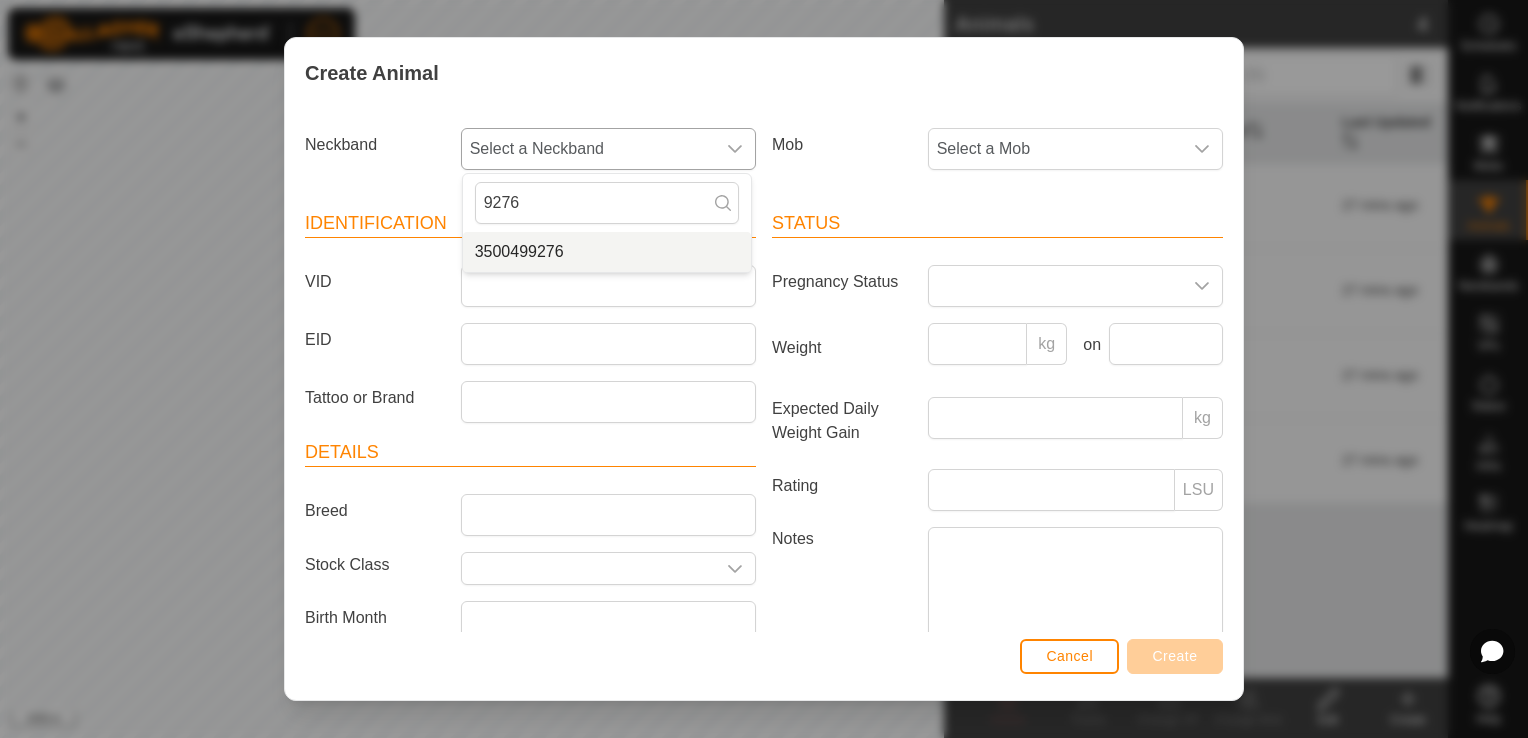 type on "9276" 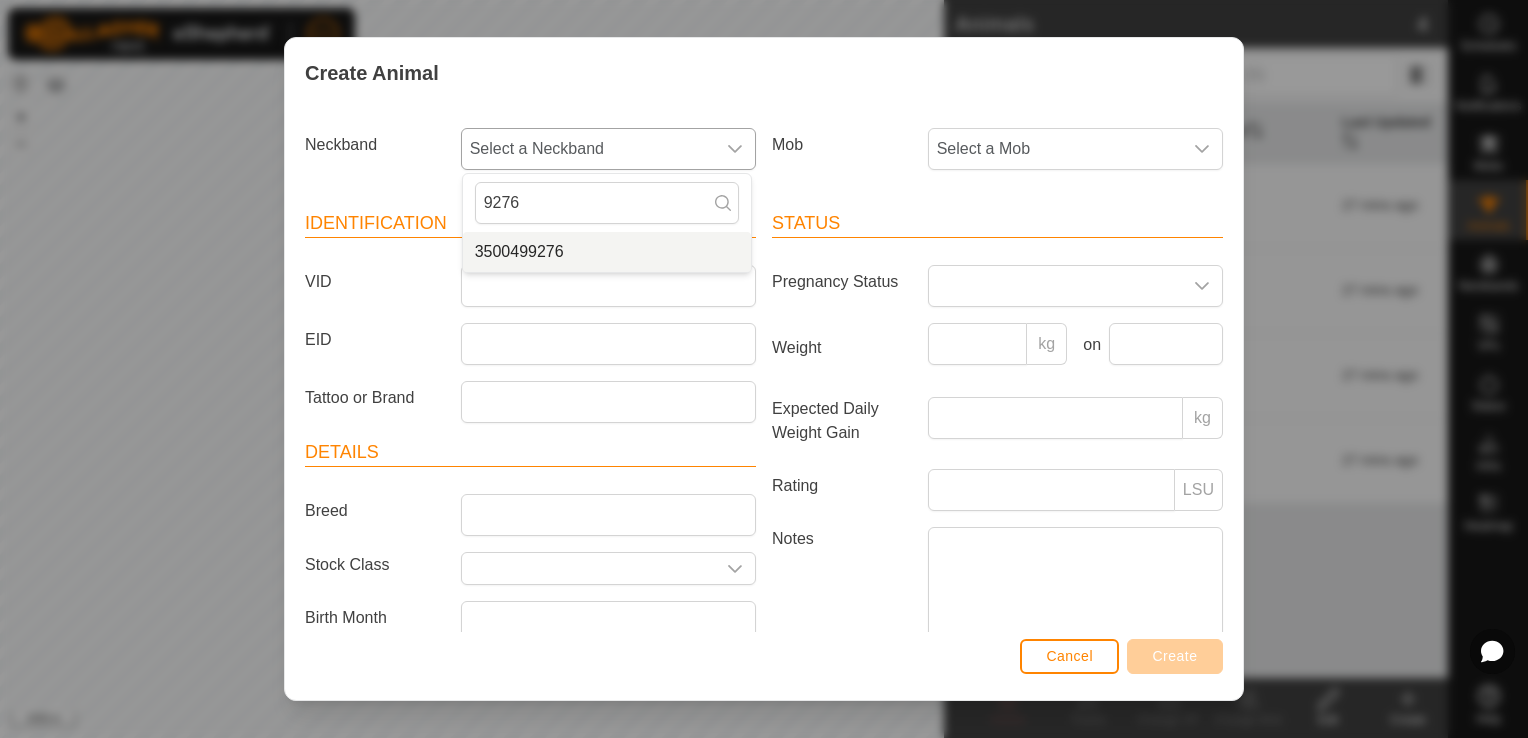 click on "3500499276" at bounding box center (607, 252) 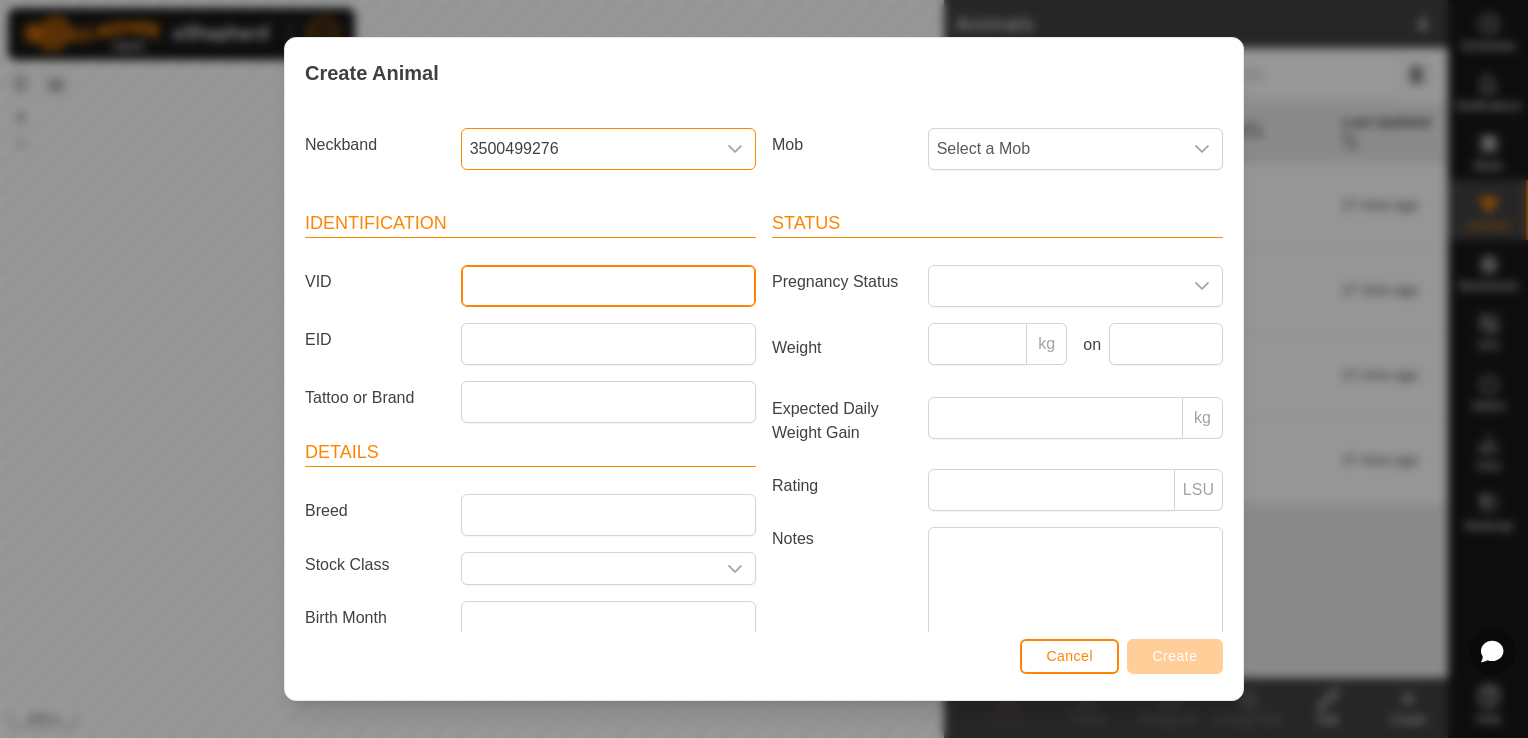 click on "VID" at bounding box center [608, 286] 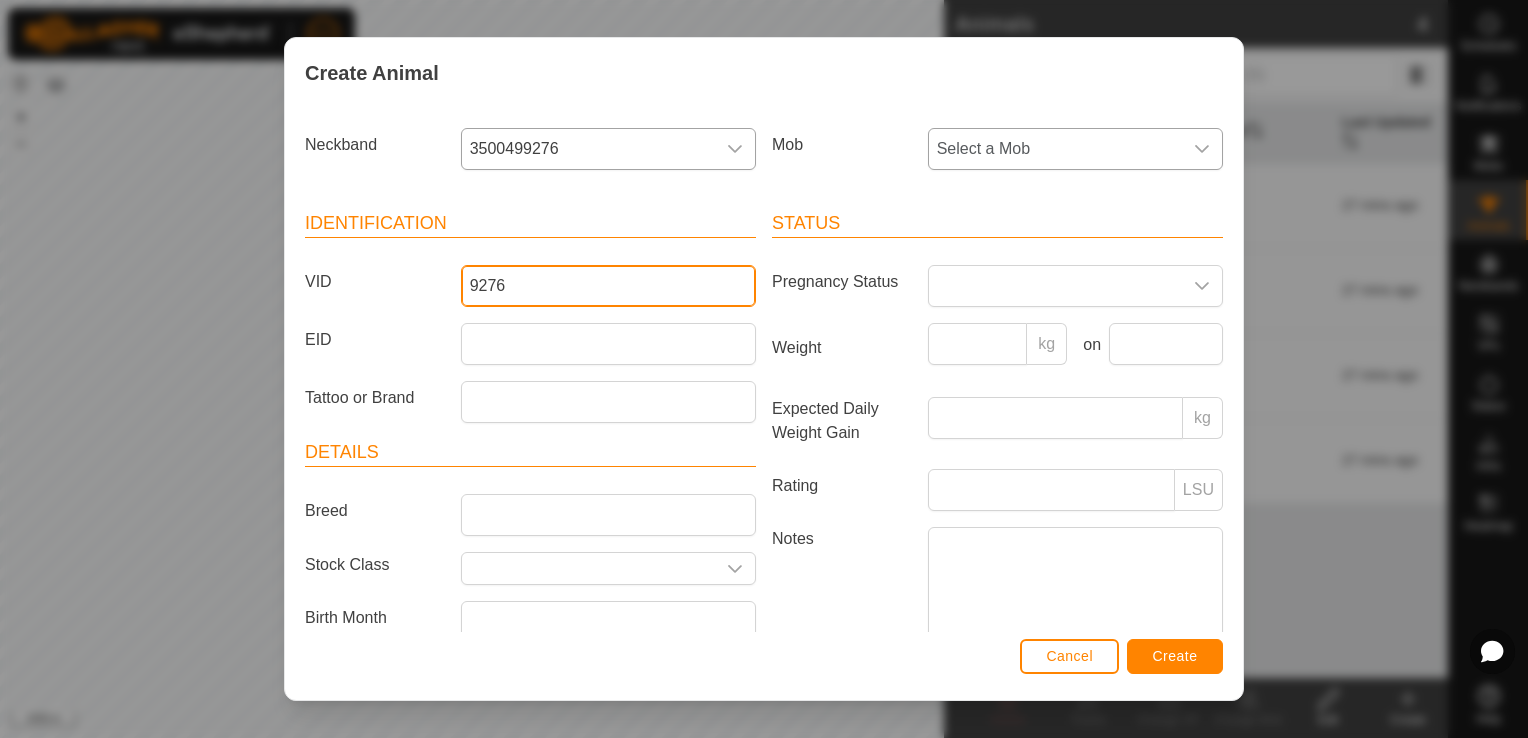 type on "9276" 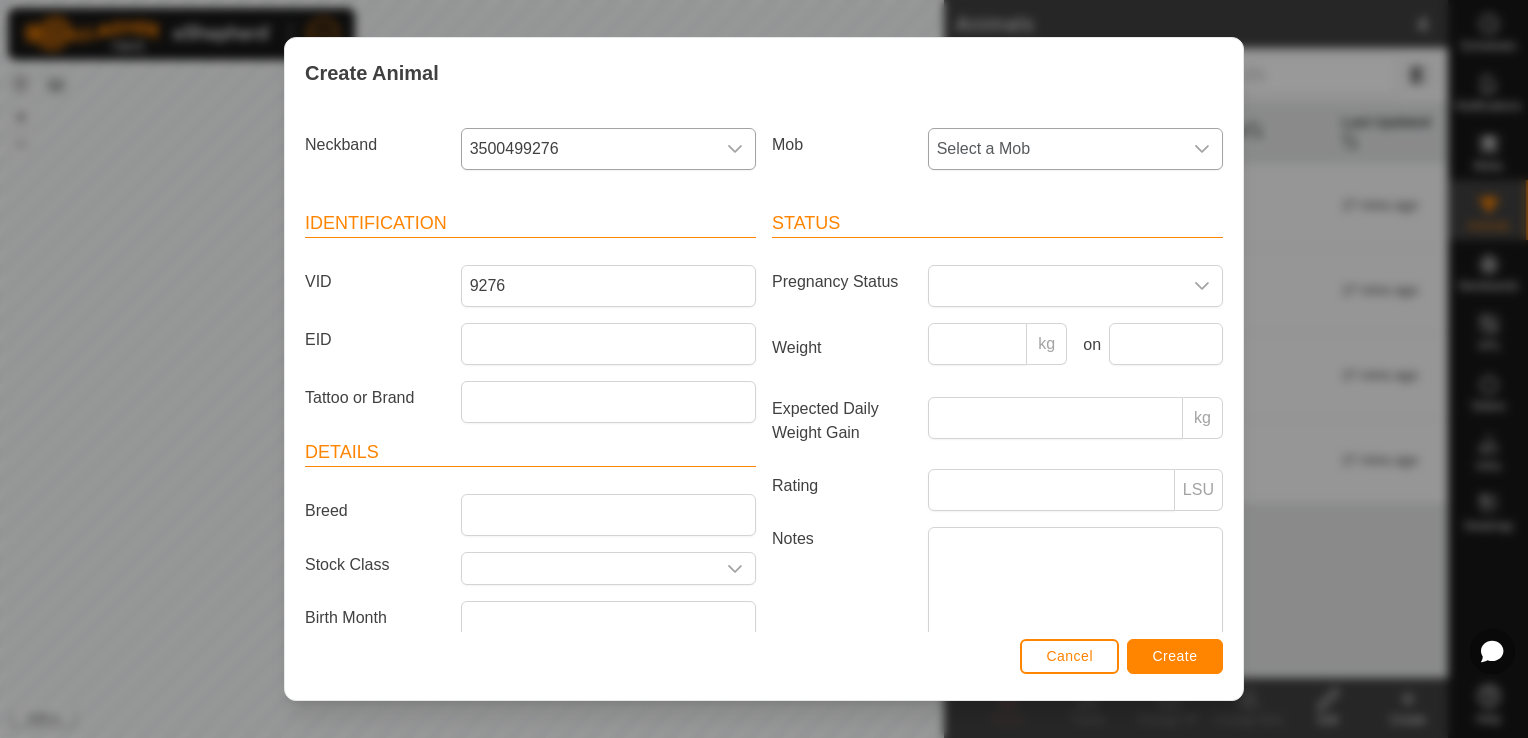 click on "Select a Mob" at bounding box center [1055, 149] 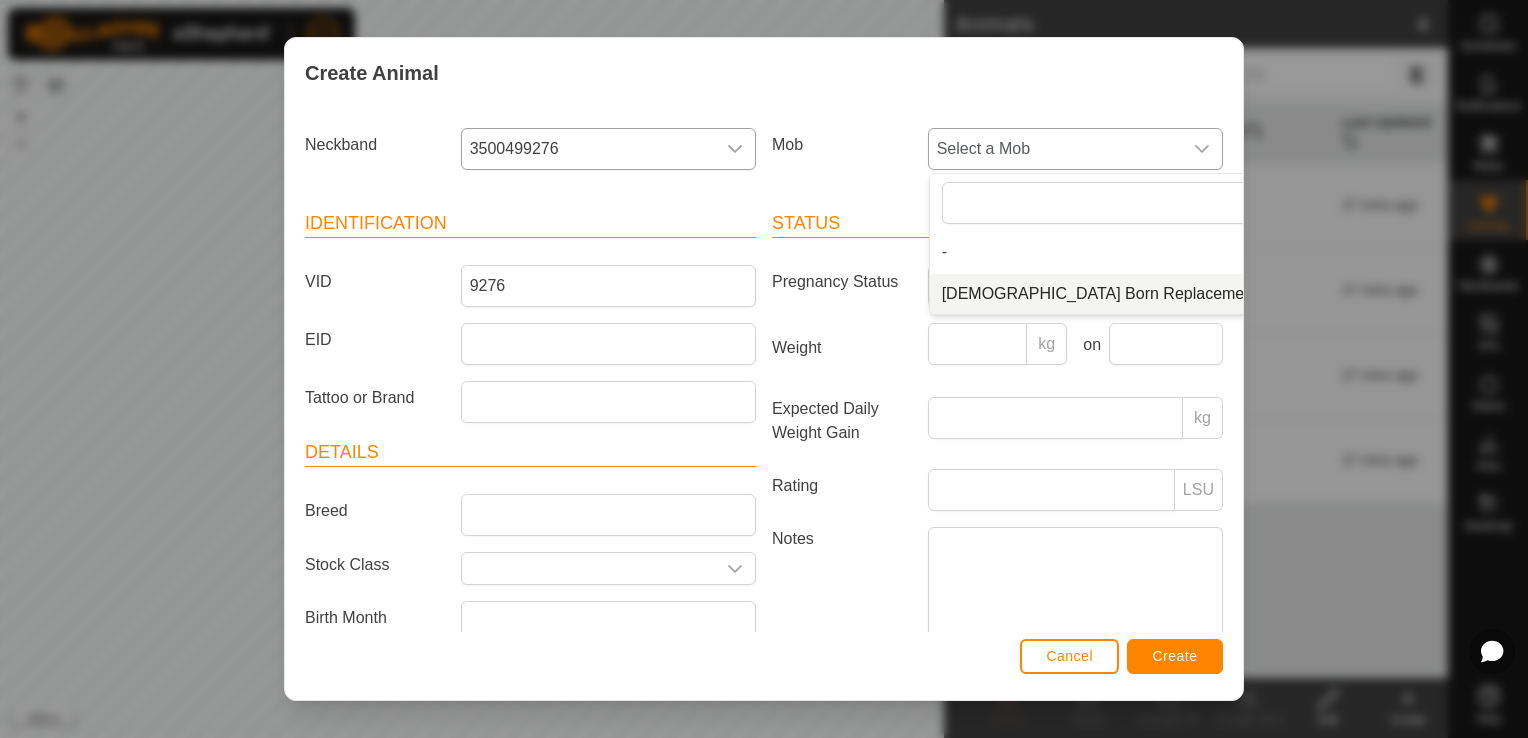 click on "[DEMOGRAPHIC_DATA] Born Replacement Heifers" at bounding box center (1127, 294) 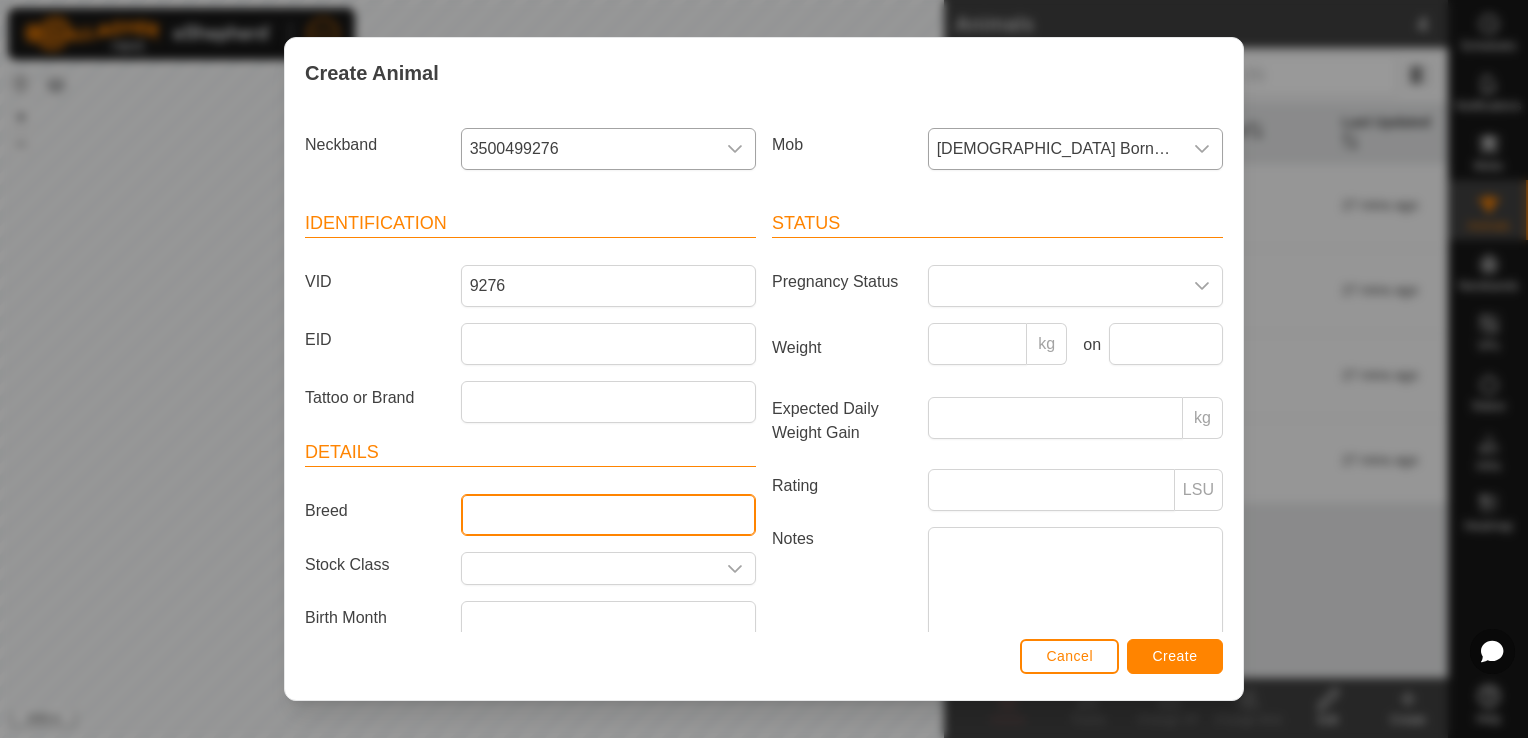 click on "Breed" at bounding box center [608, 515] 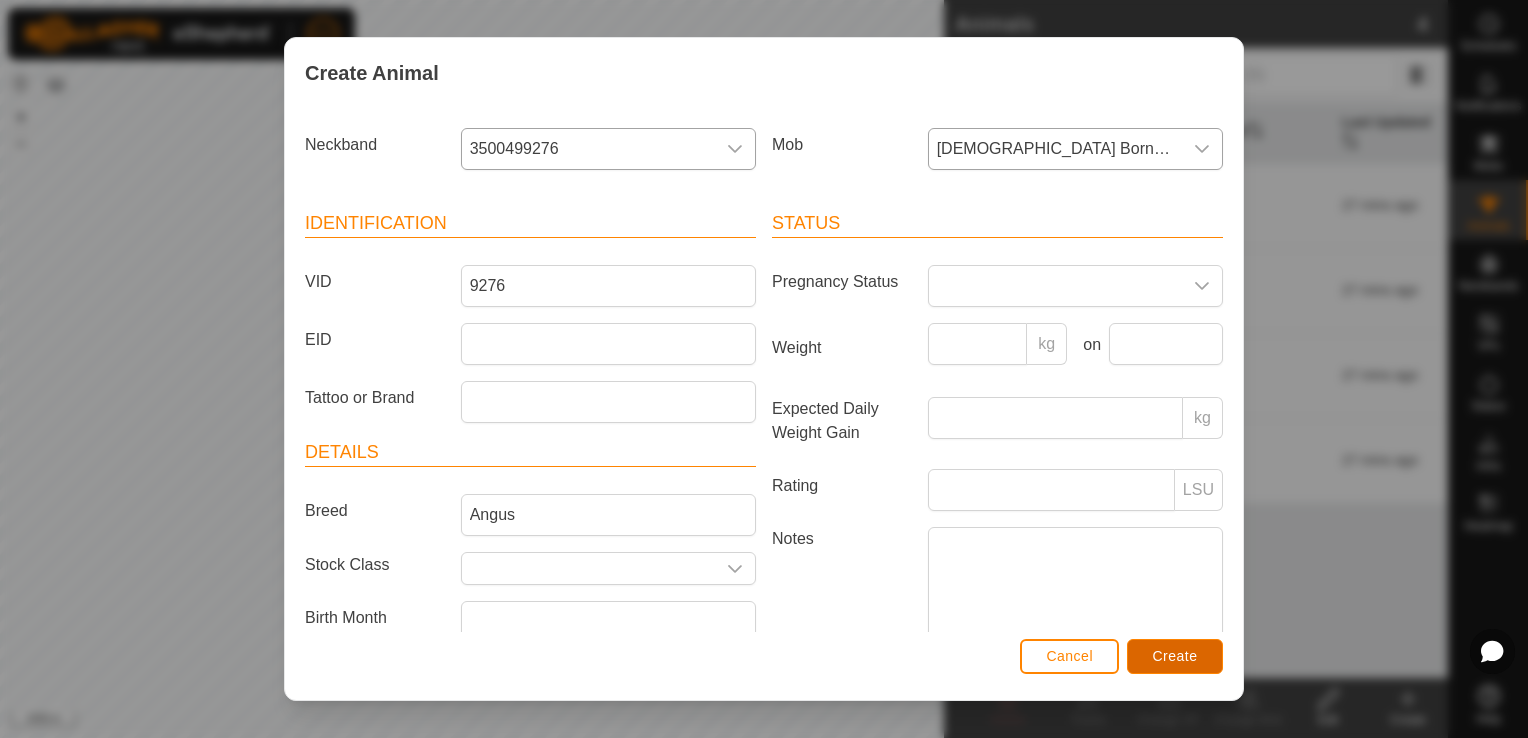 click on "Create" at bounding box center (1175, 656) 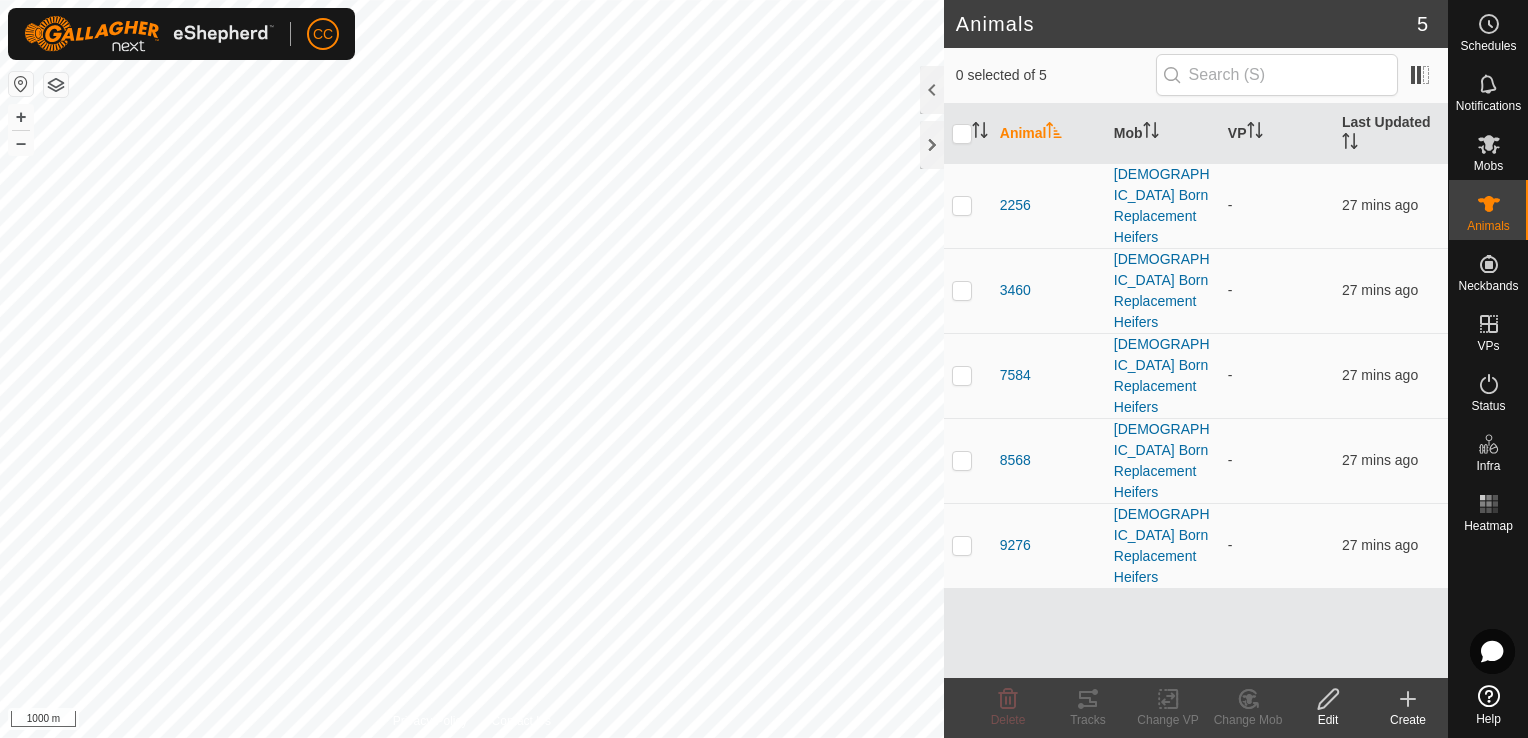 click 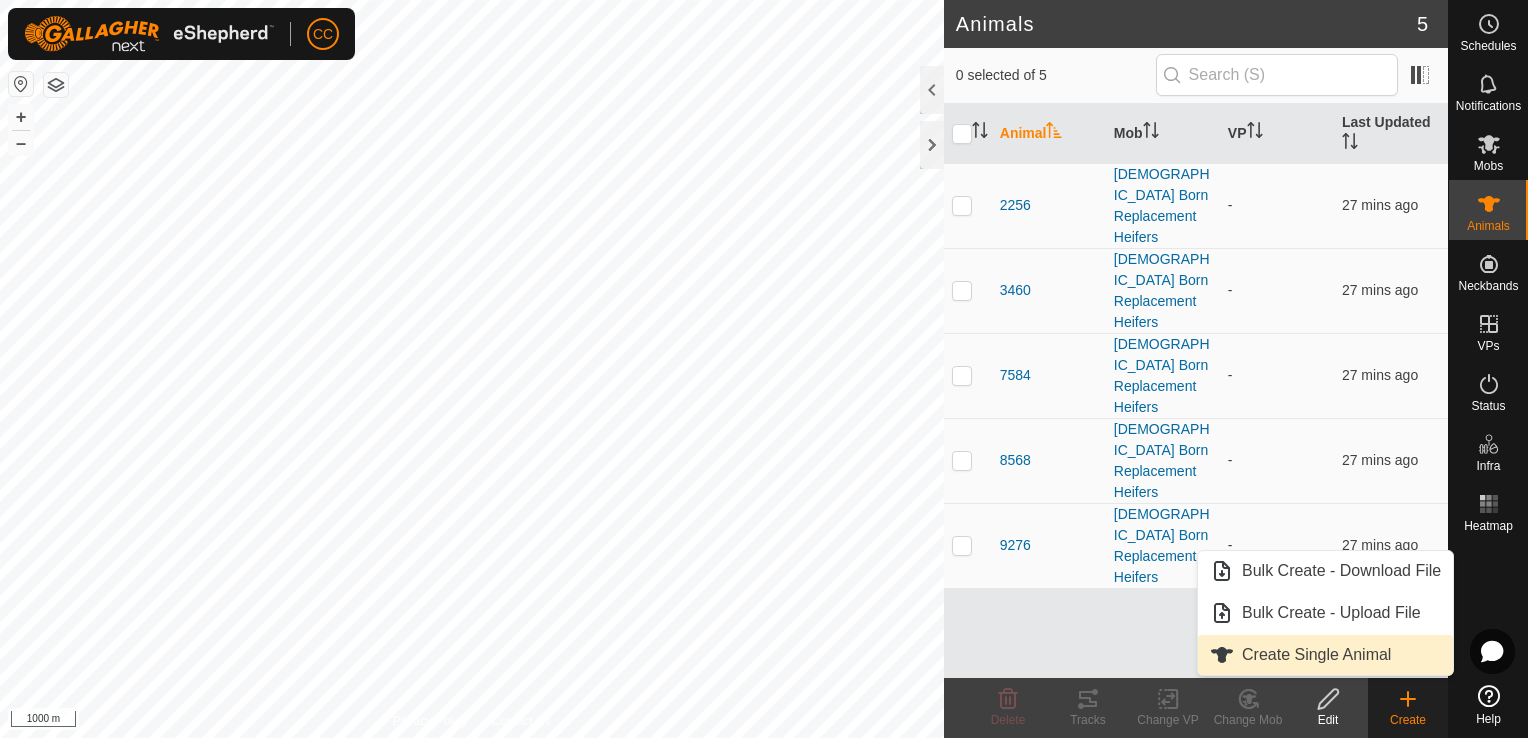 click on "Create Single Animal" at bounding box center [1325, 655] 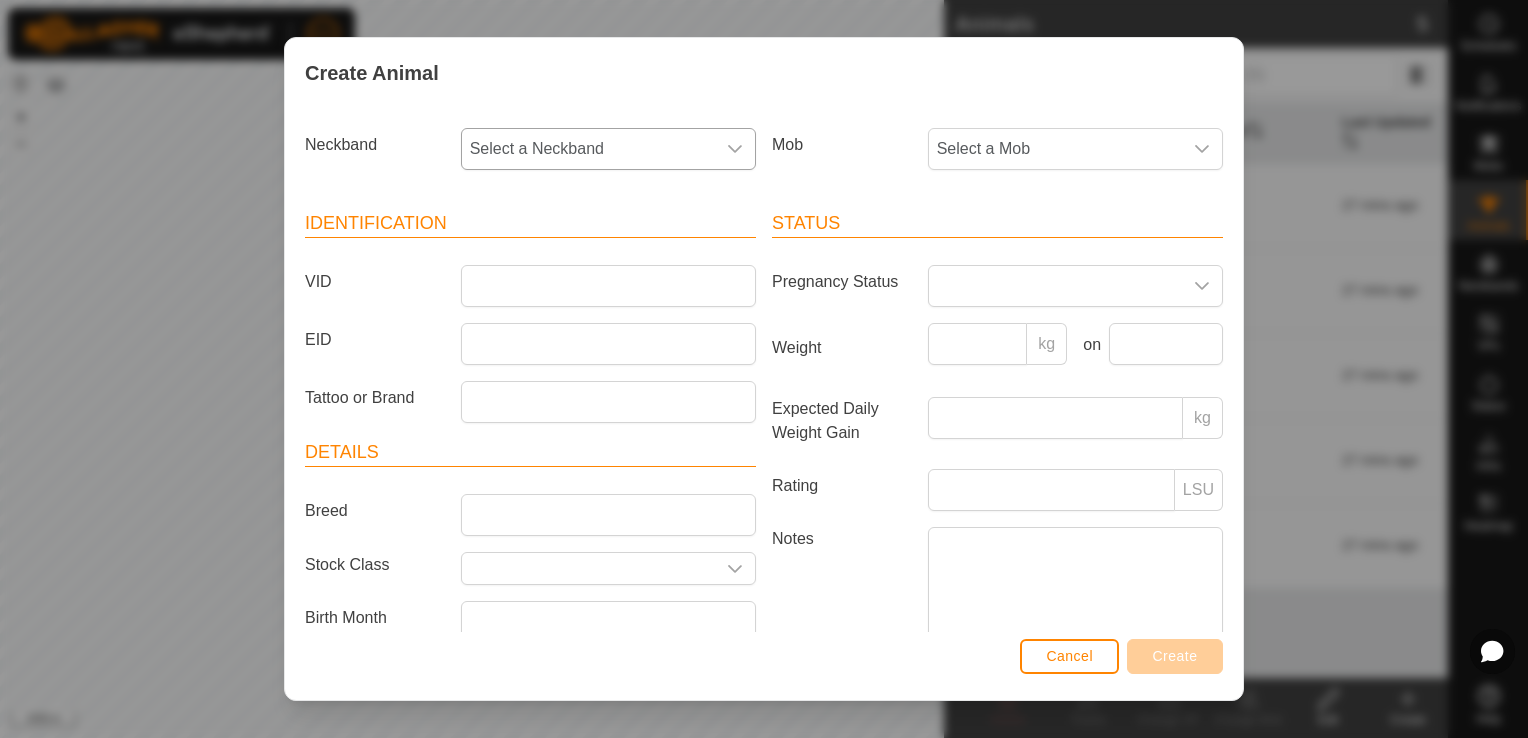 click on "Select a Neckband" at bounding box center (588, 149) 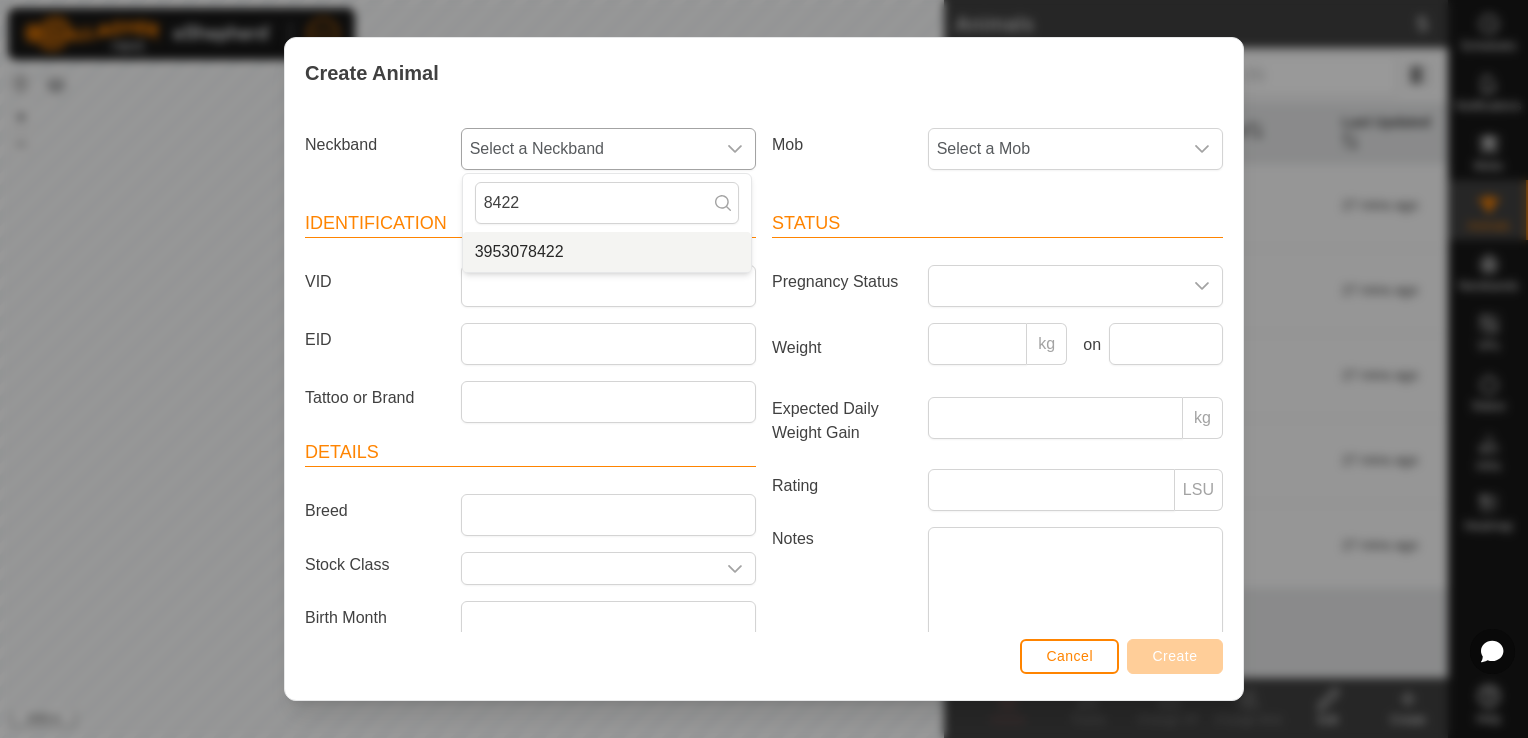 type on "8422" 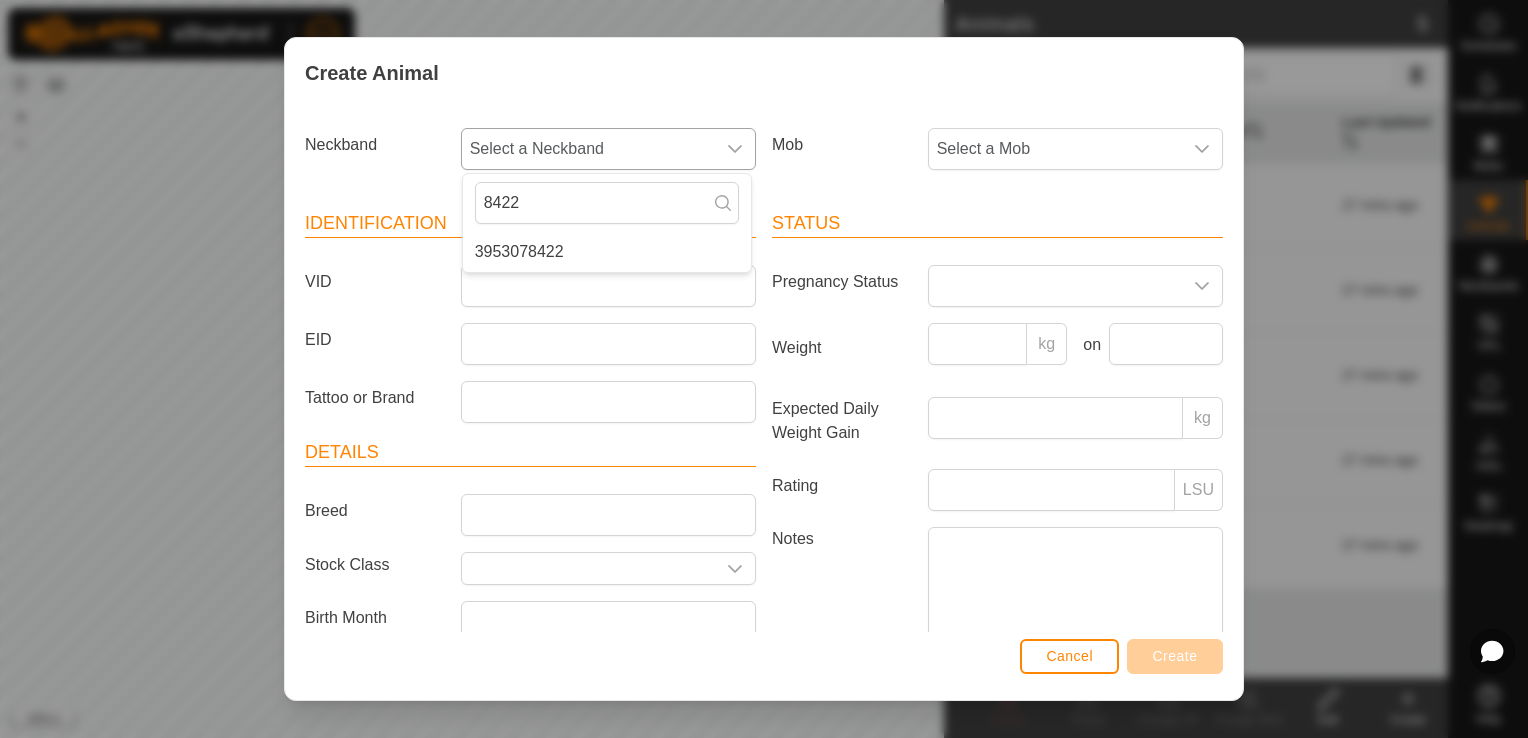 click on "3953078422" at bounding box center (607, 252) 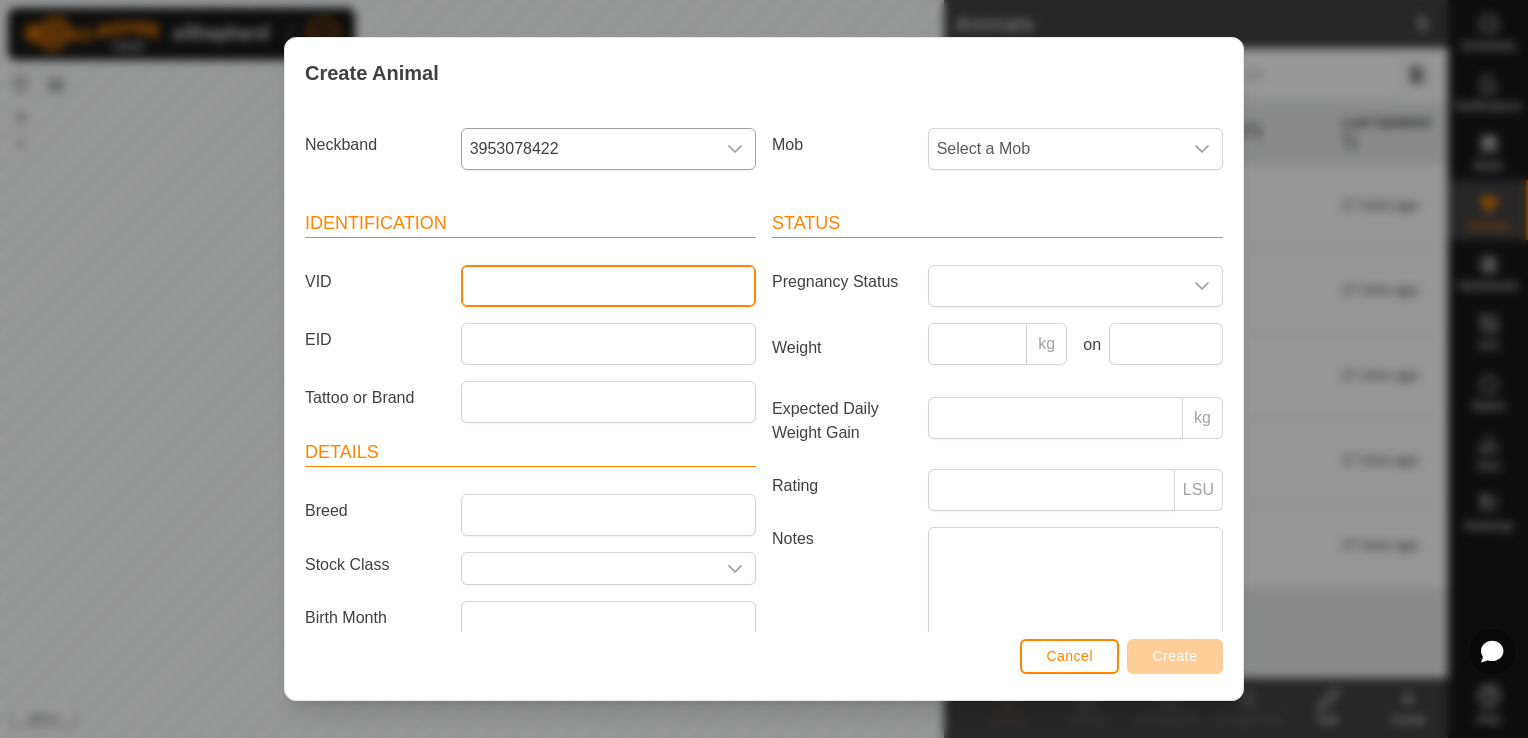 click on "VID" at bounding box center (608, 286) 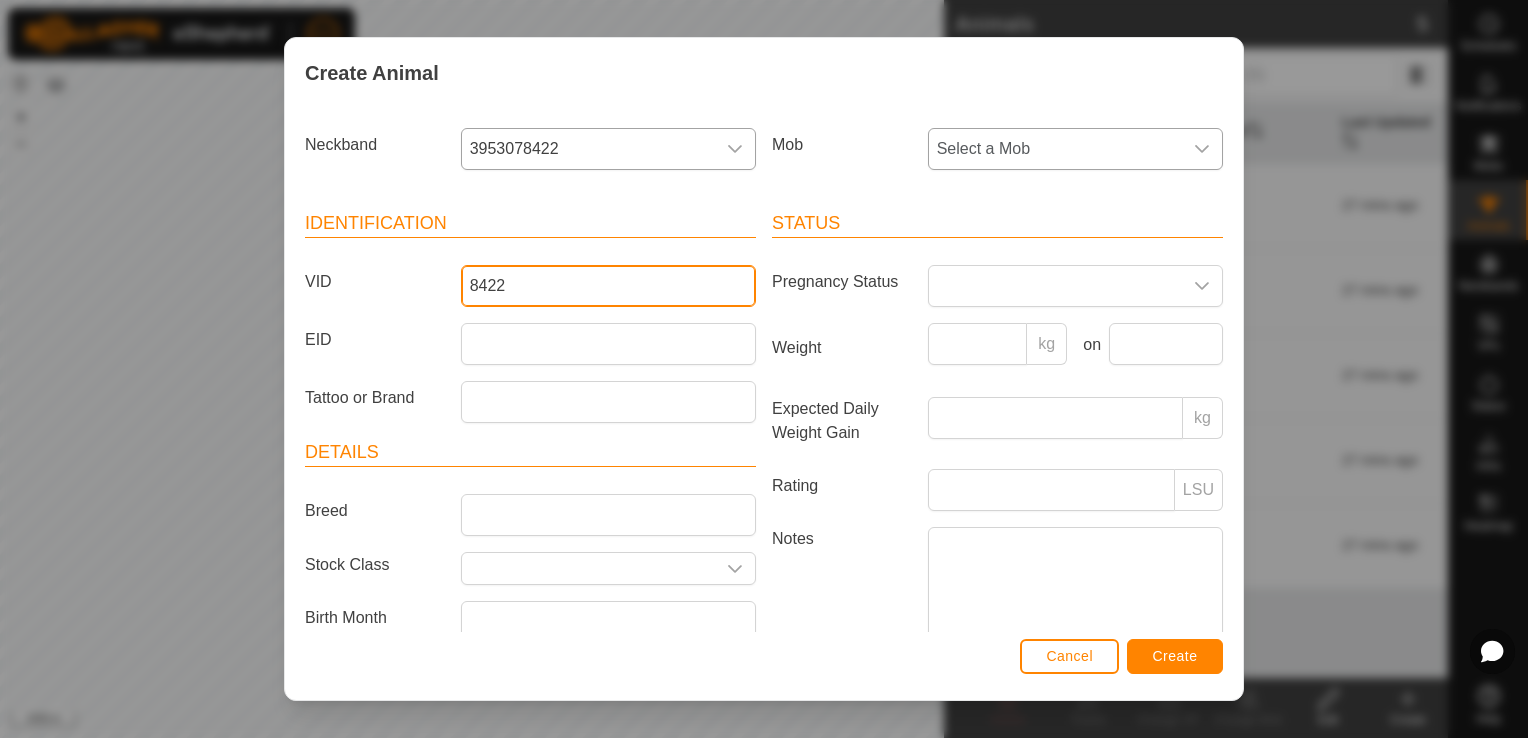 type on "8422" 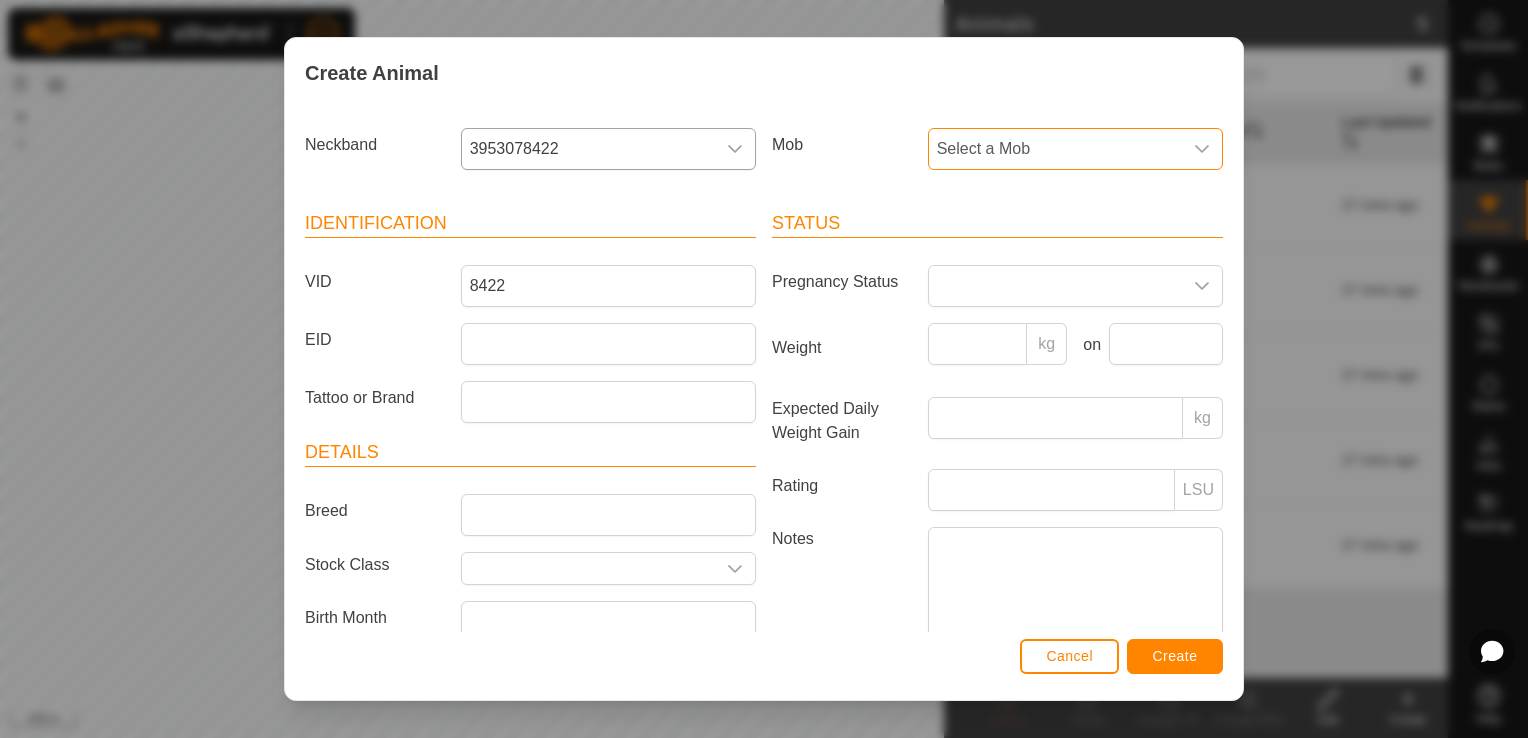 click on "Select a Mob" at bounding box center (1055, 149) 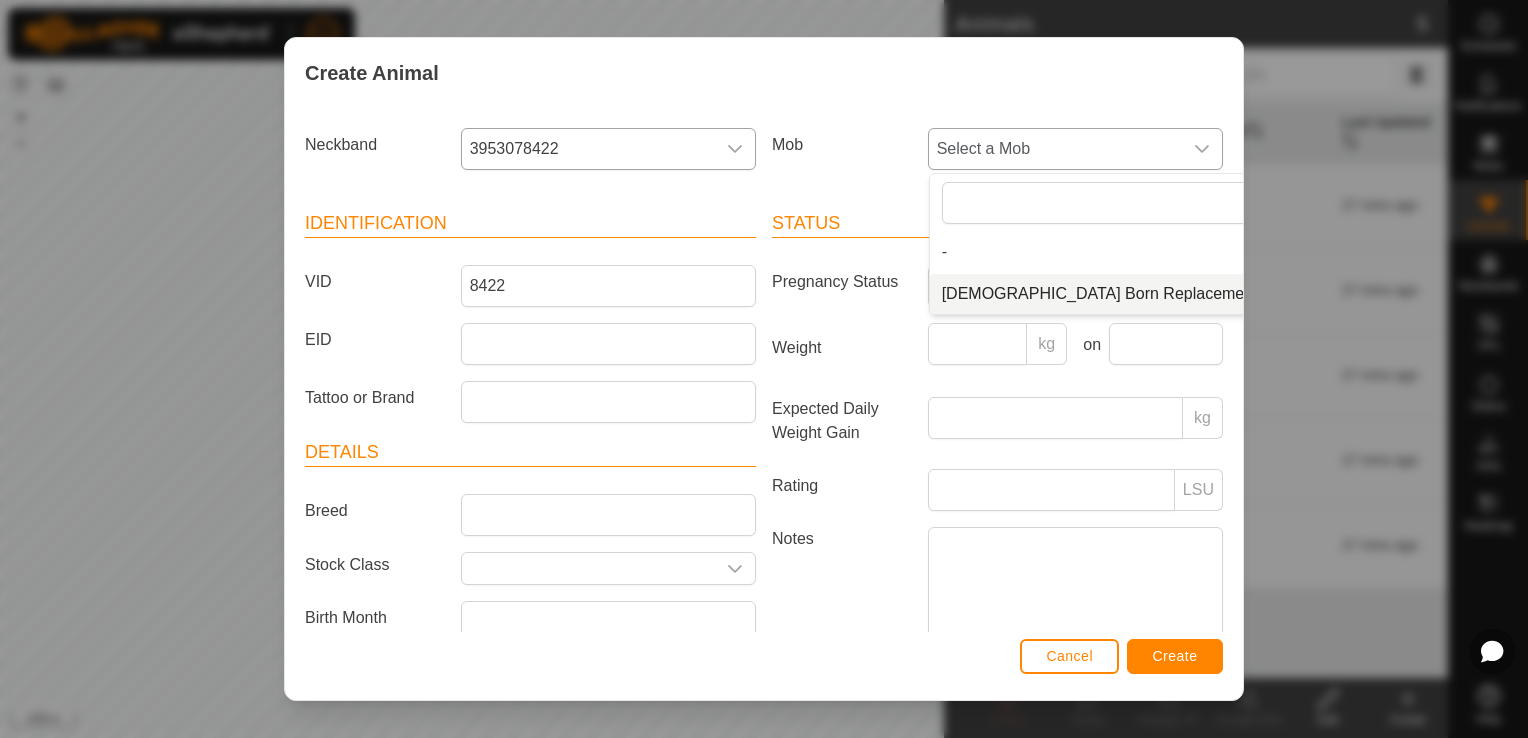 click on "[DEMOGRAPHIC_DATA] Born Replacement Heifers" at bounding box center [1127, 294] 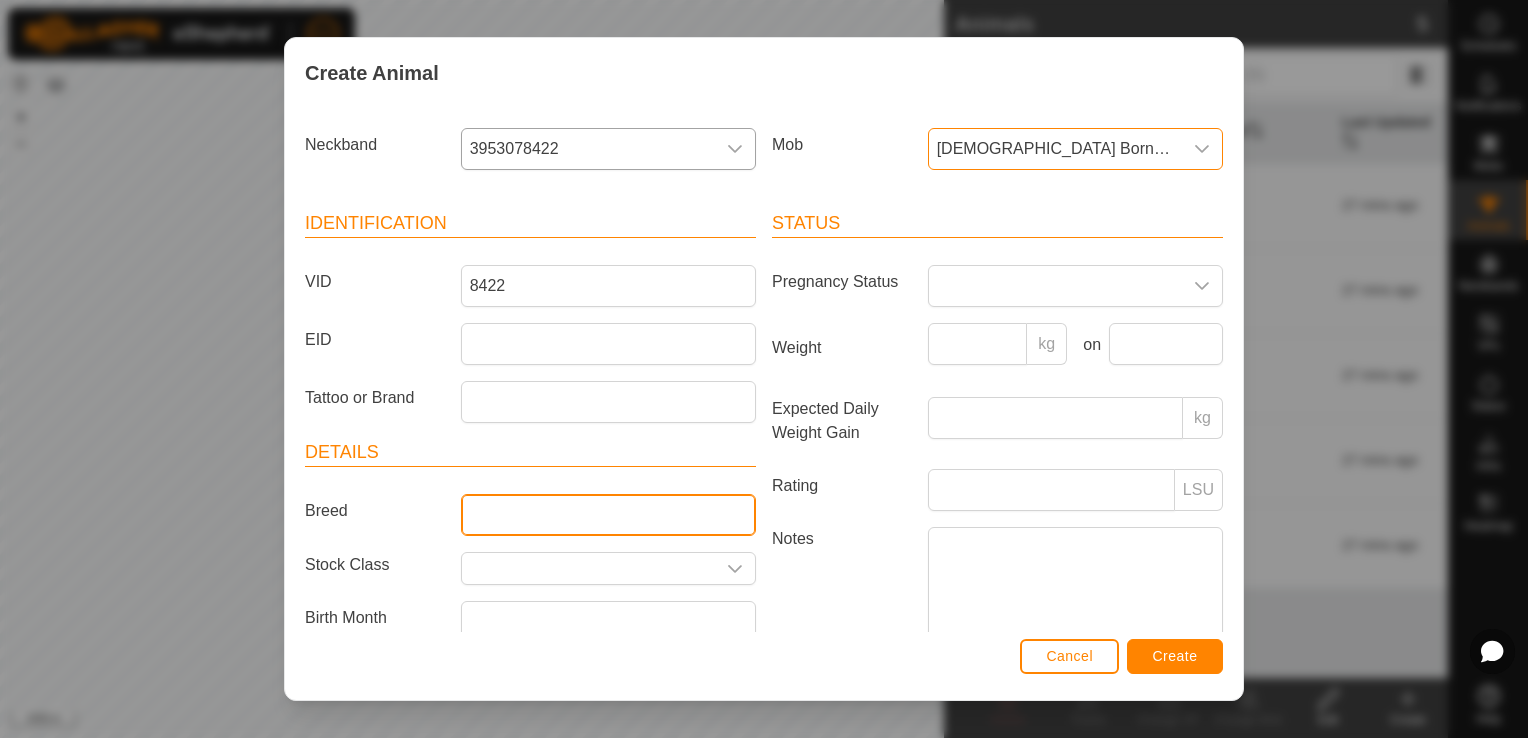 click on "Breed" at bounding box center (608, 515) 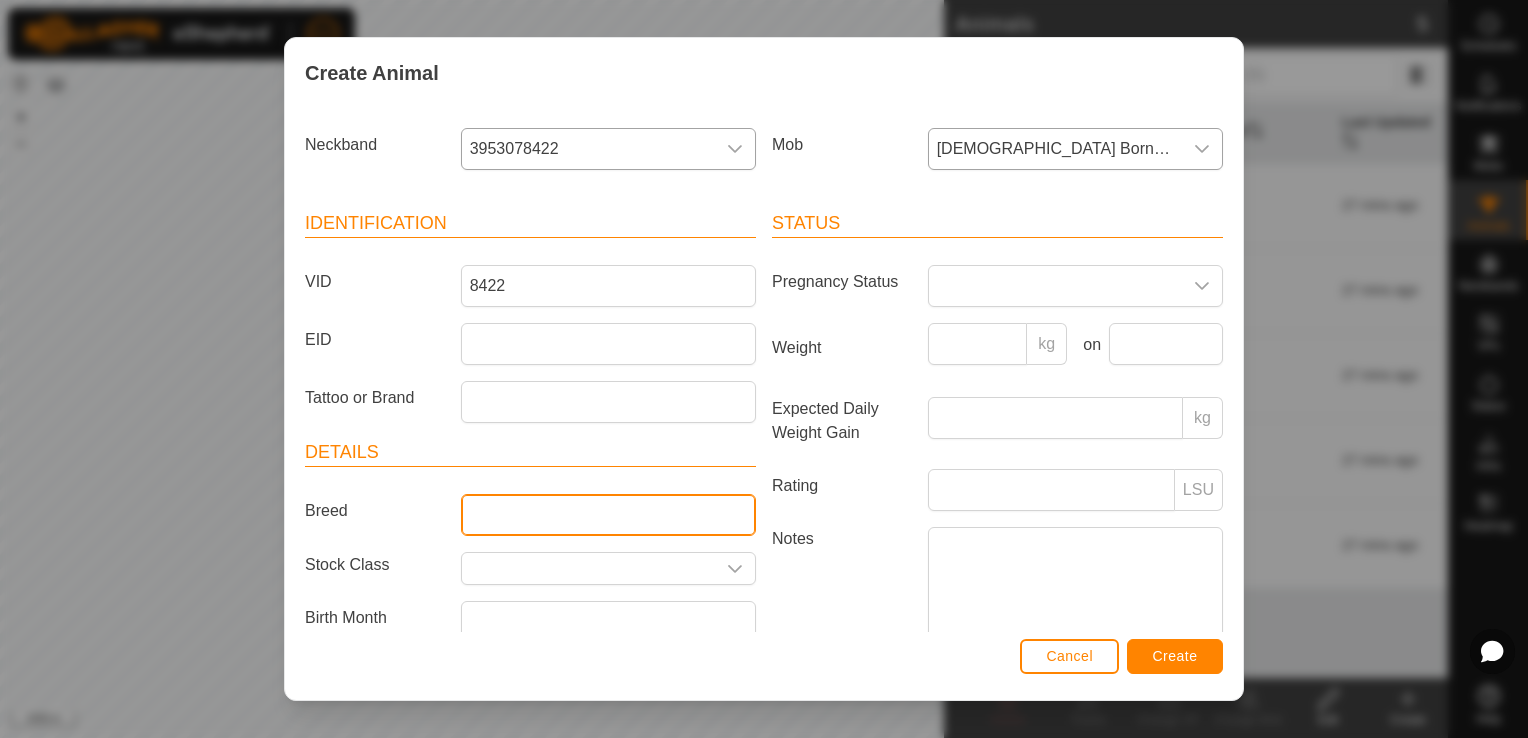 type on "Angus" 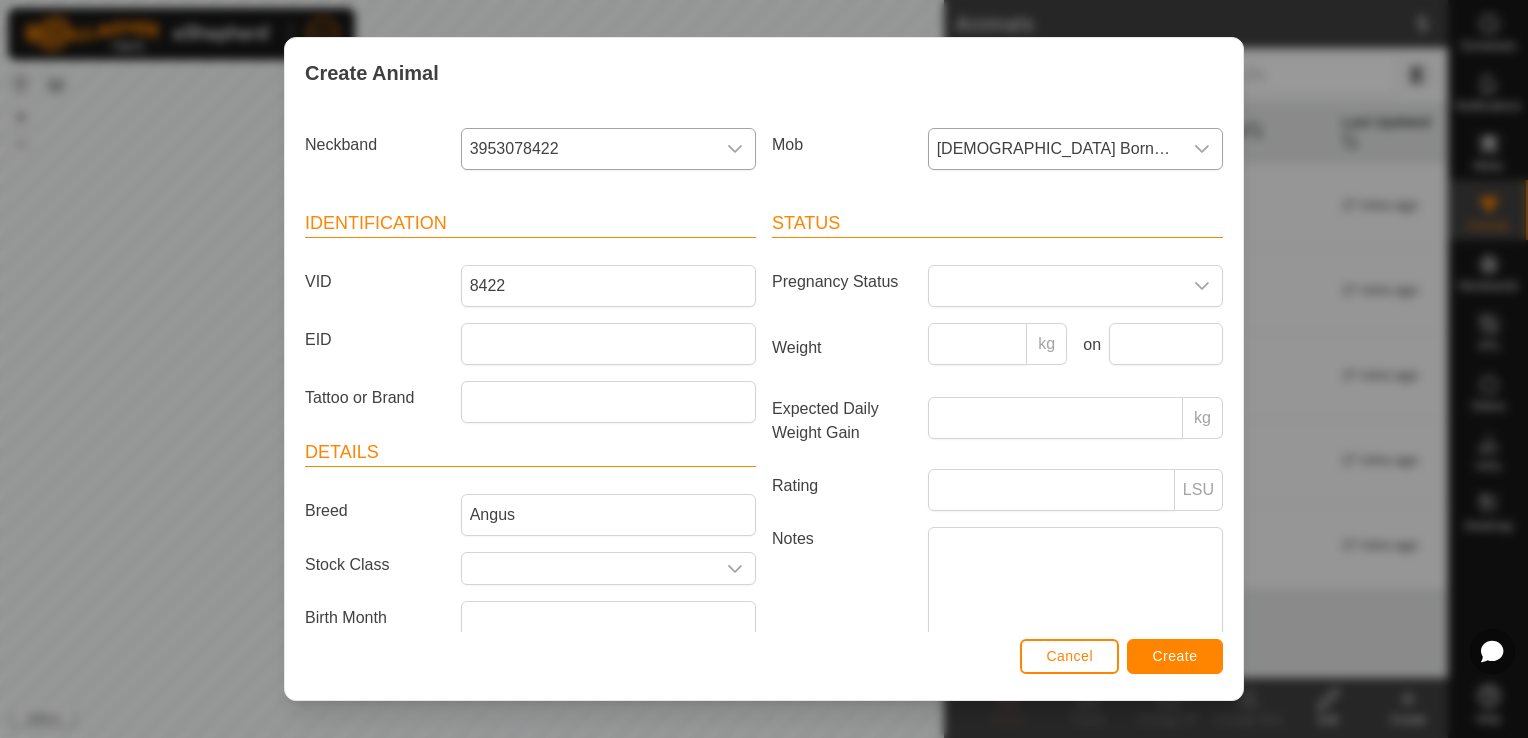 click on "Cancel Create" at bounding box center [764, 666] 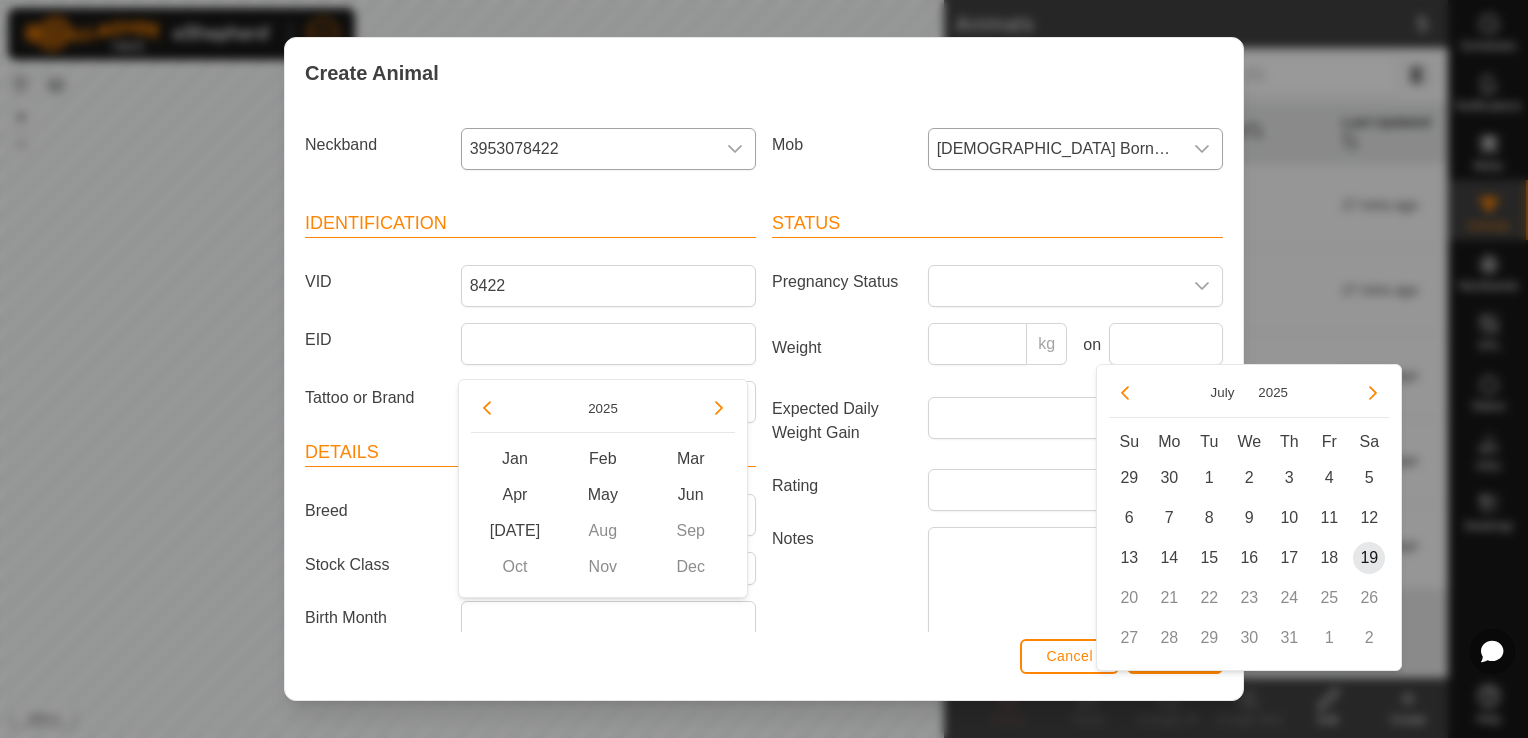 scroll, scrollTop: 8, scrollLeft: 0, axis: vertical 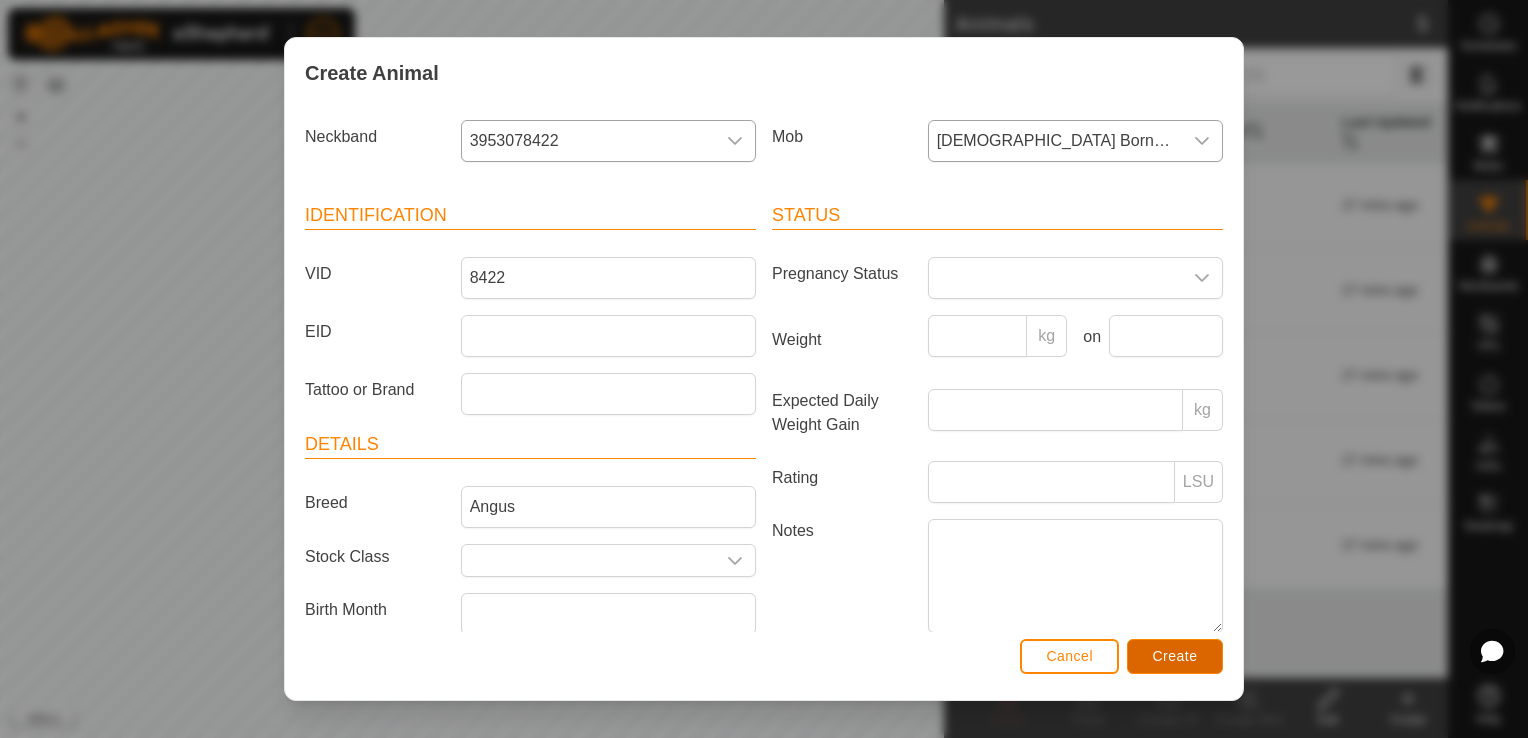 click on "Create" at bounding box center (1175, 656) 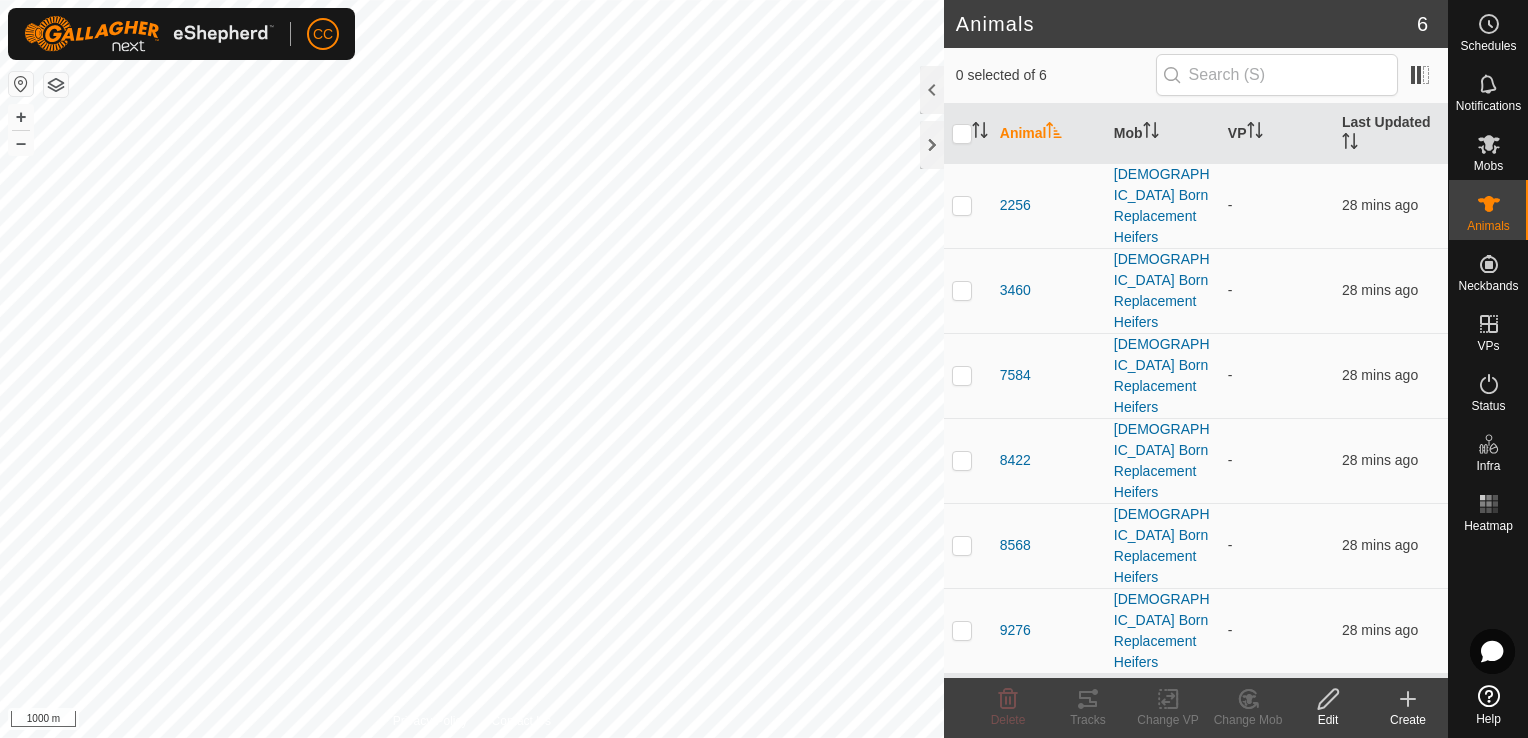 click 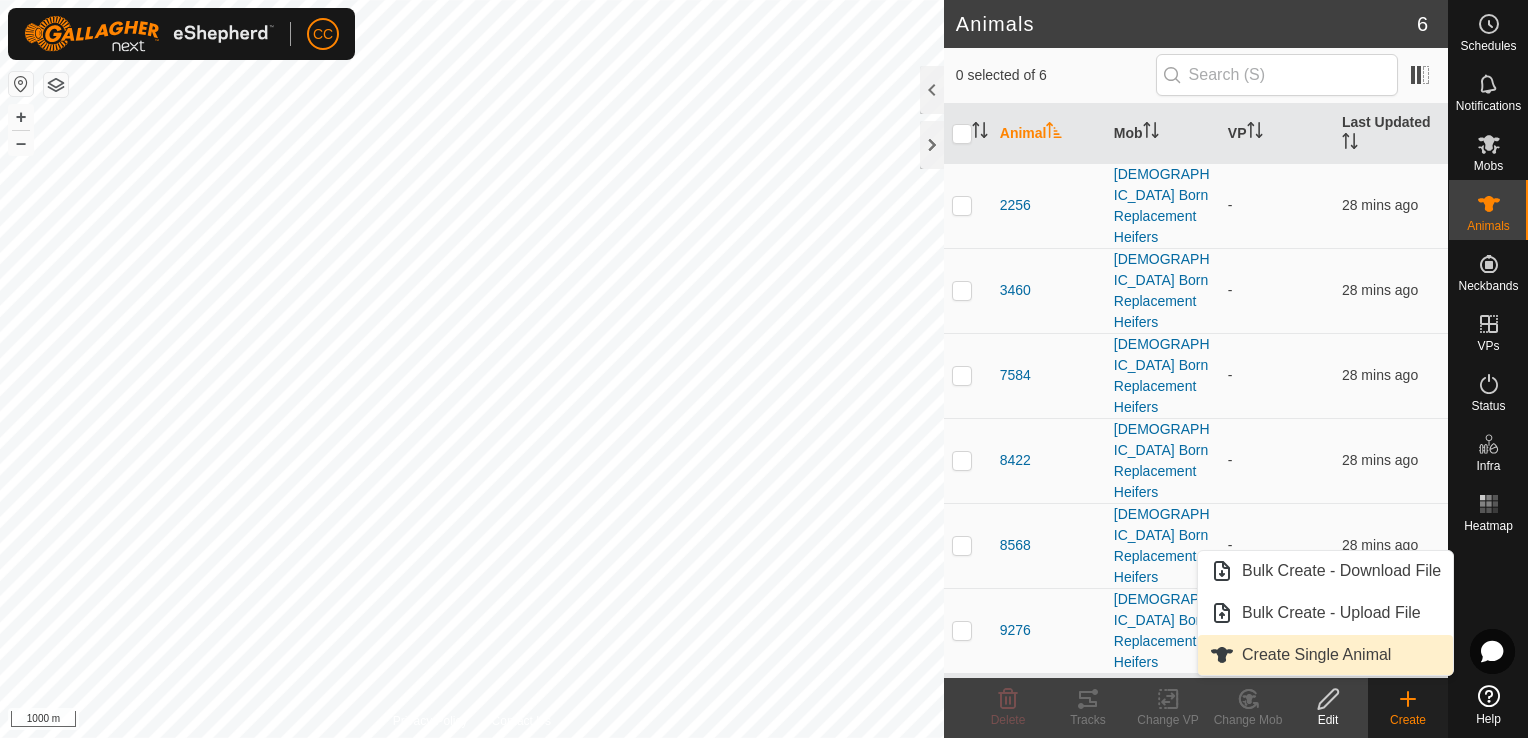 click on "Create Single Animal" at bounding box center (1325, 655) 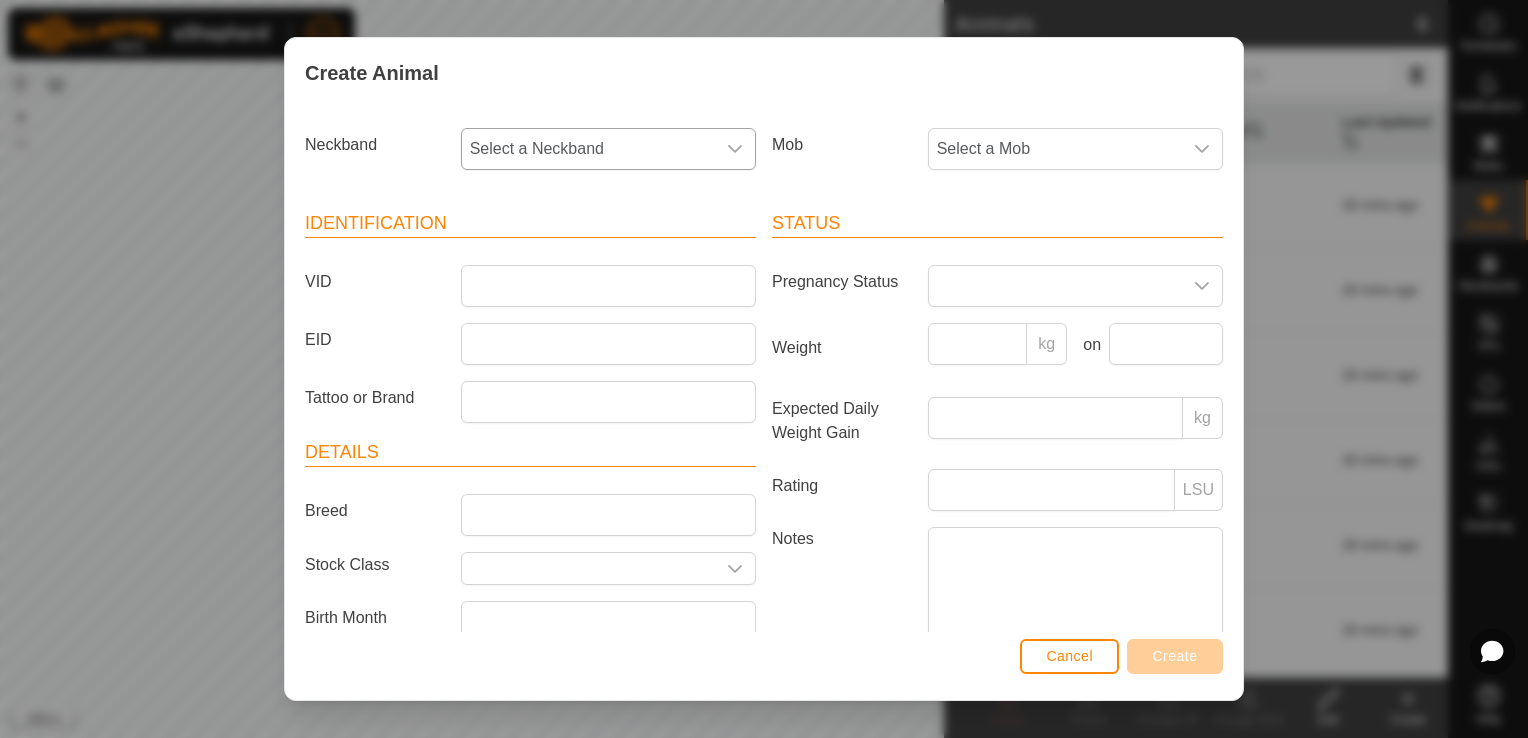 click on "Select a Neckband" at bounding box center (588, 149) 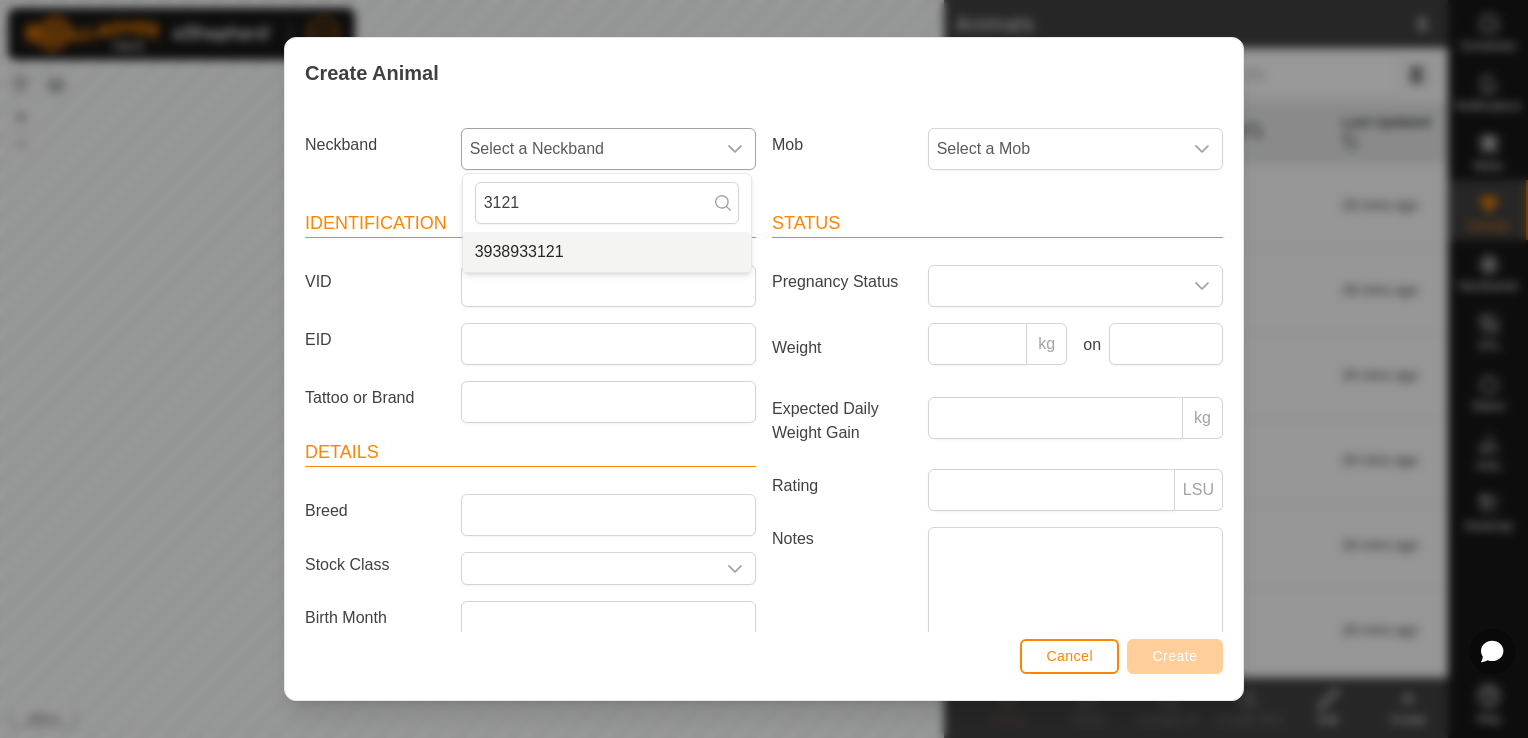 type on "3121" 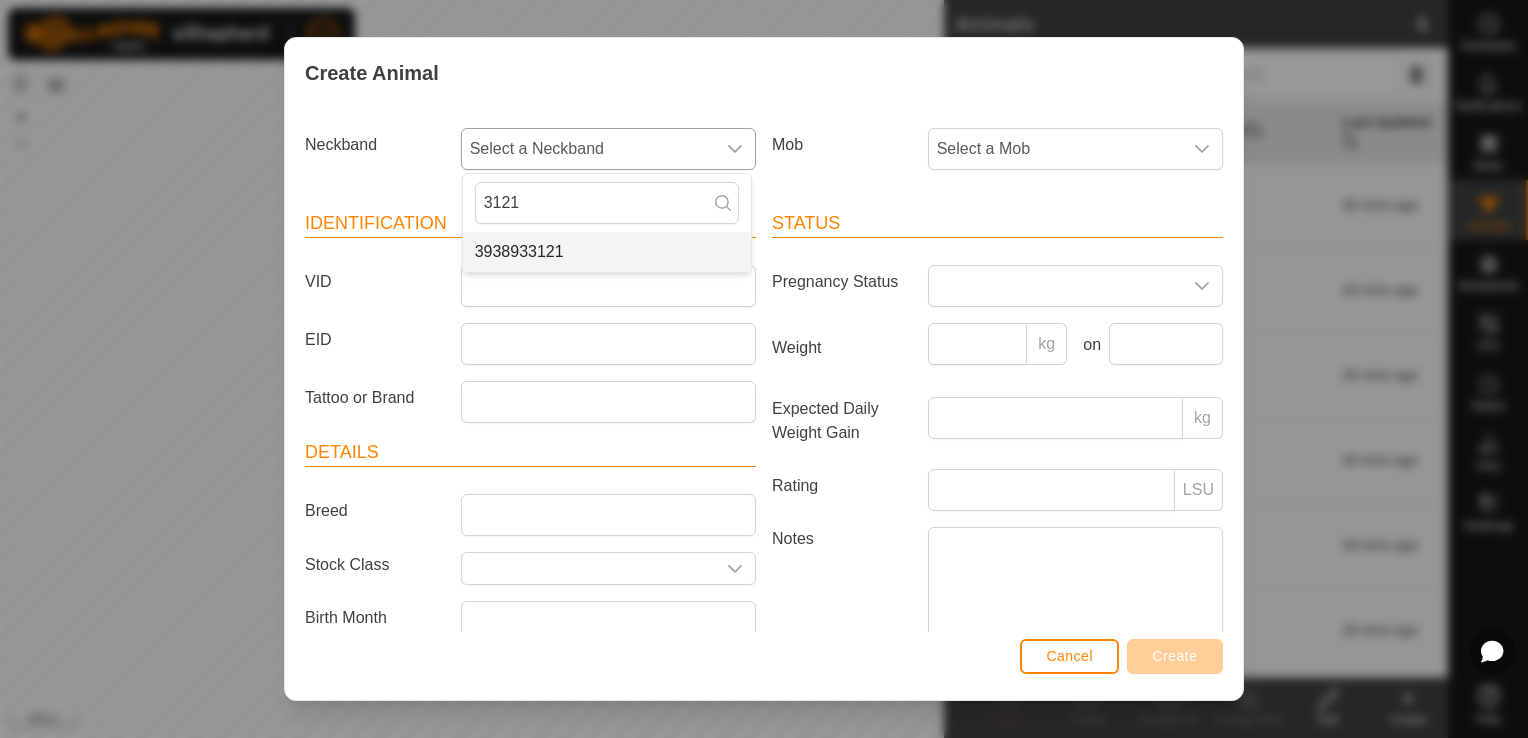 click on "3938933121" at bounding box center (607, 252) 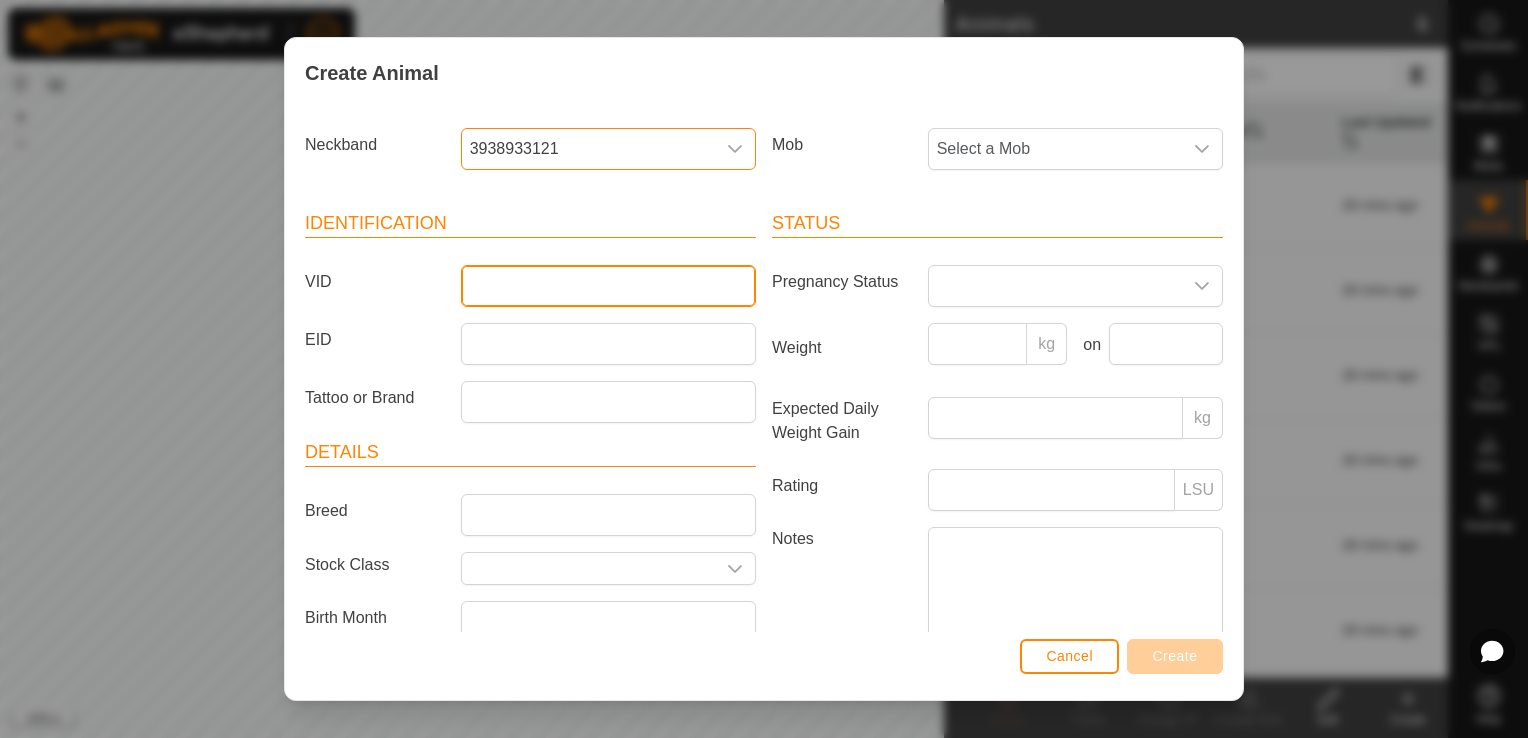 click on "VID" at bounding box center (608, 286) 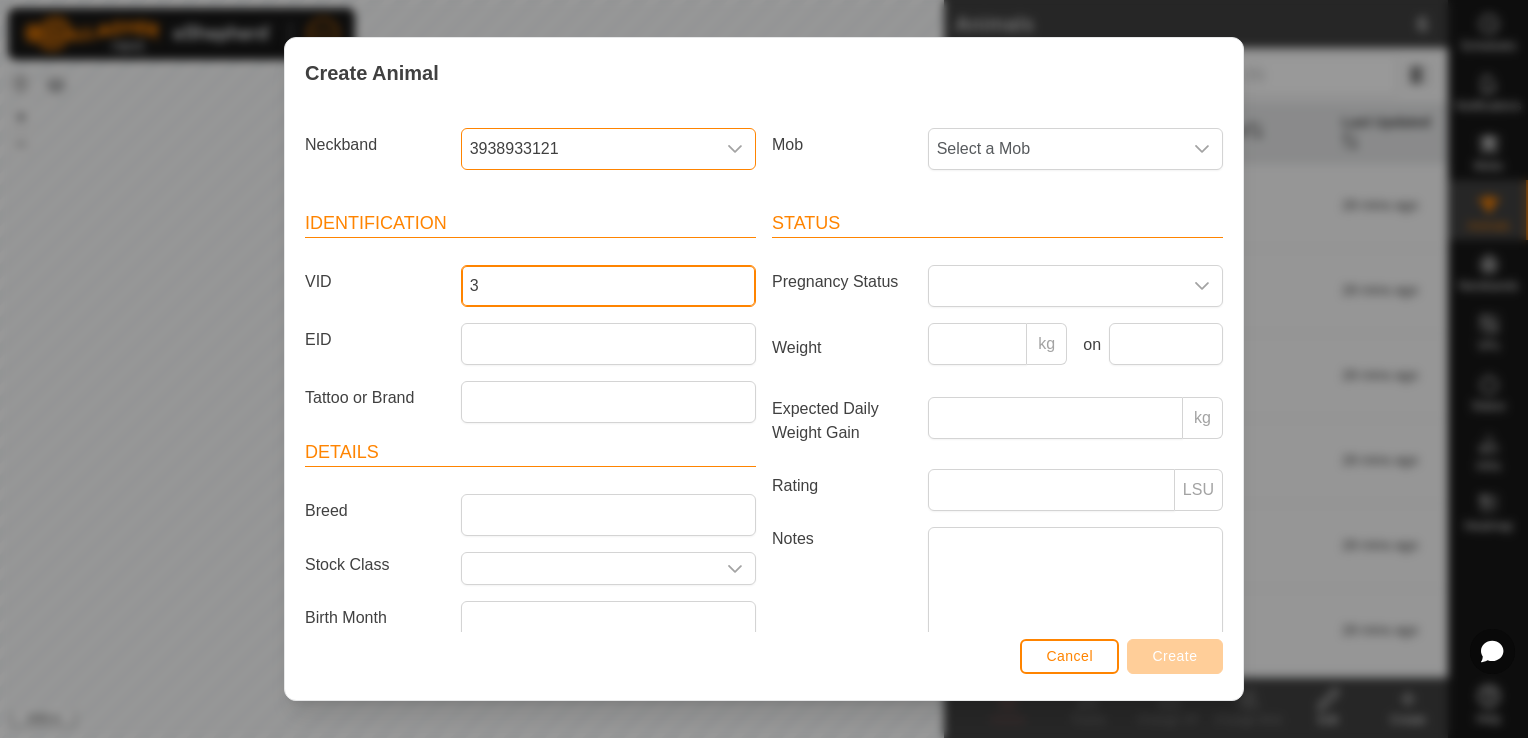 click on "3" at bounding box center (608, 286) 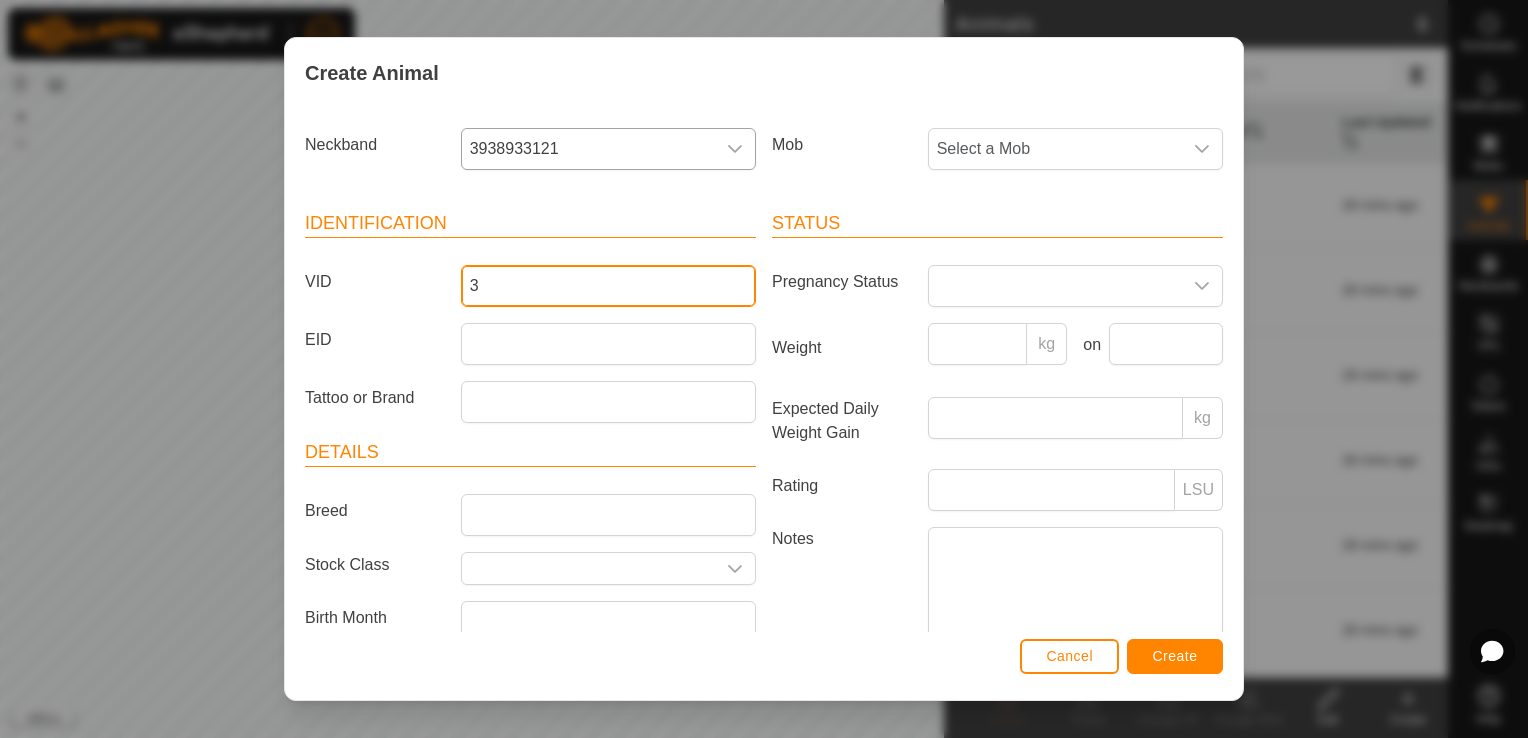 click on "3" at bounding box center (608, 286) 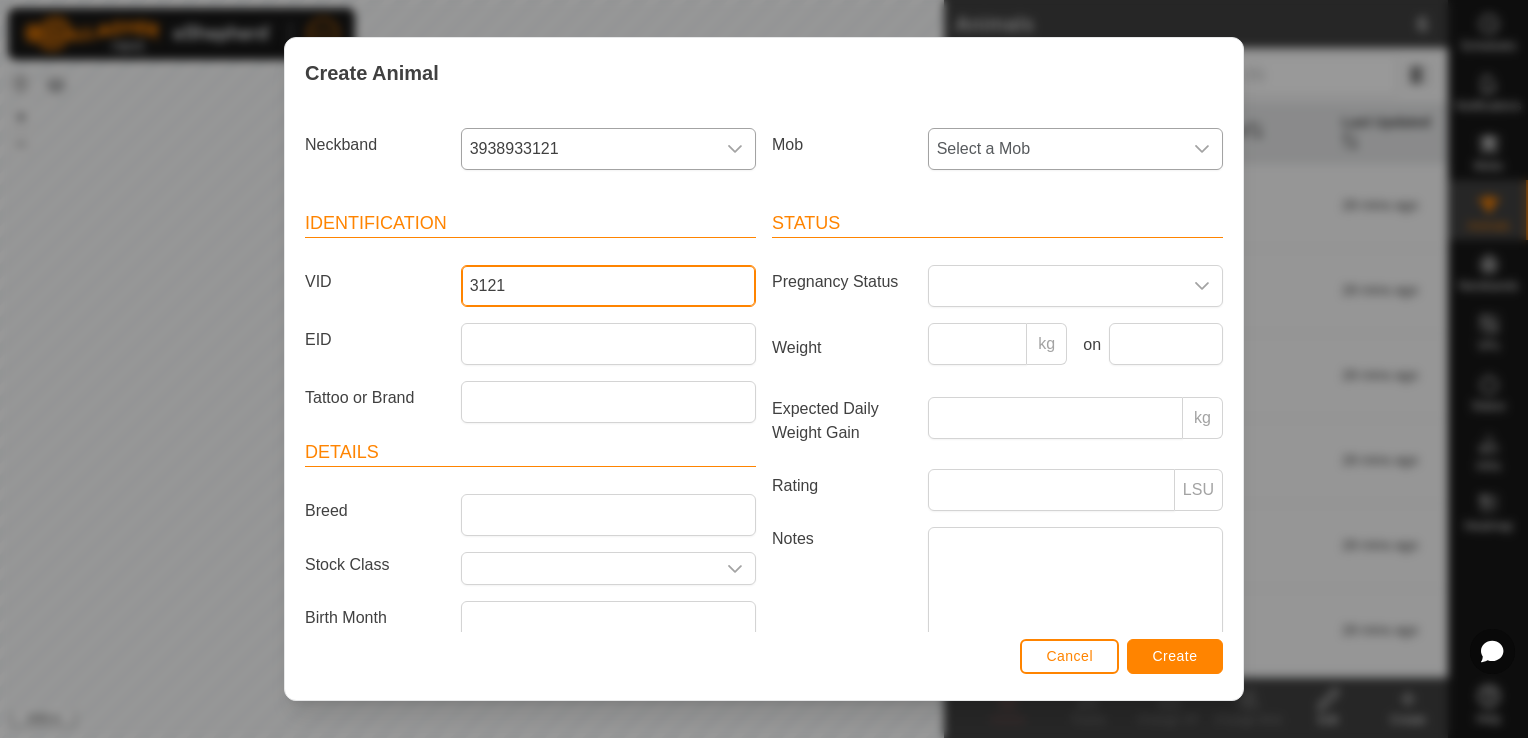 type on "3121" 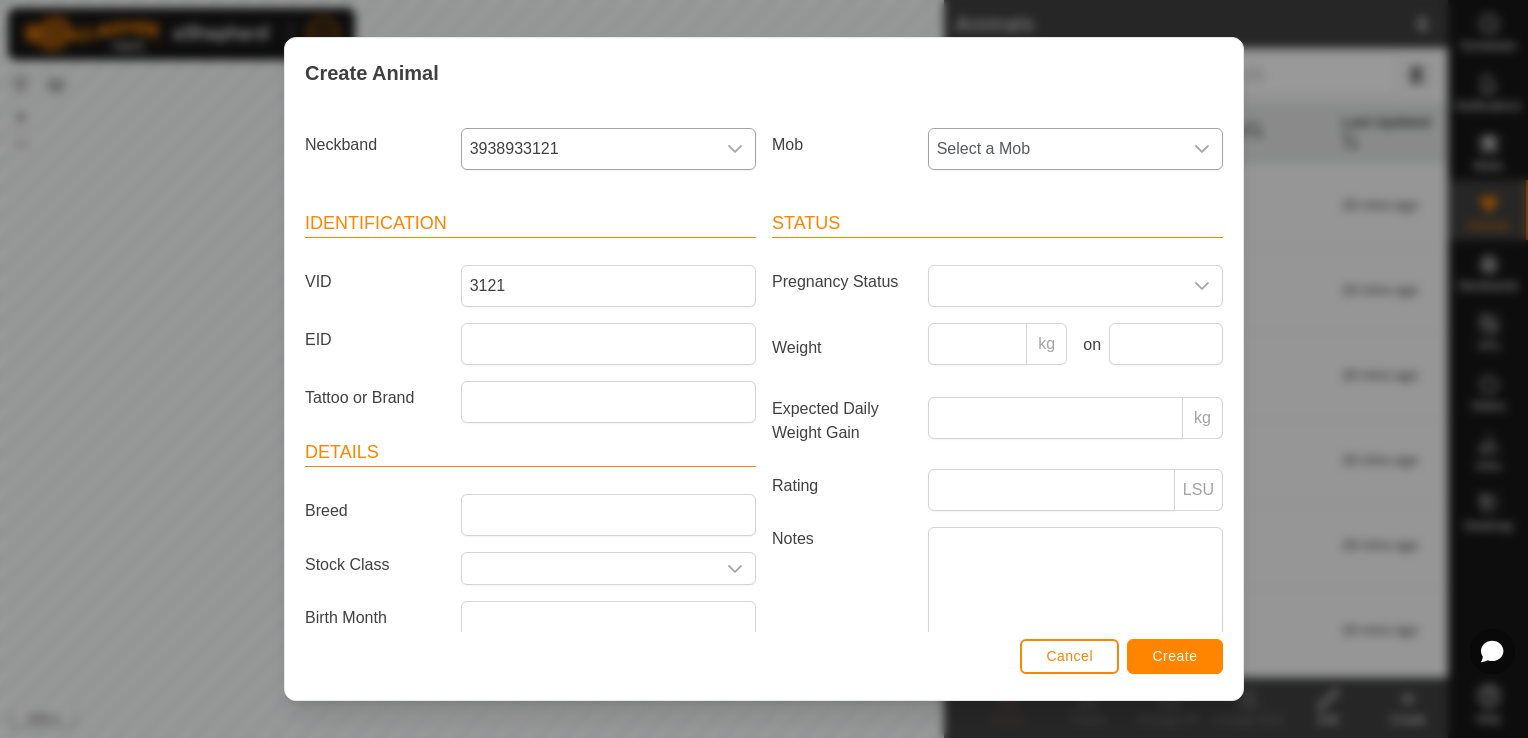 click on "Select a Mob" at bounding box center (1055, 149) 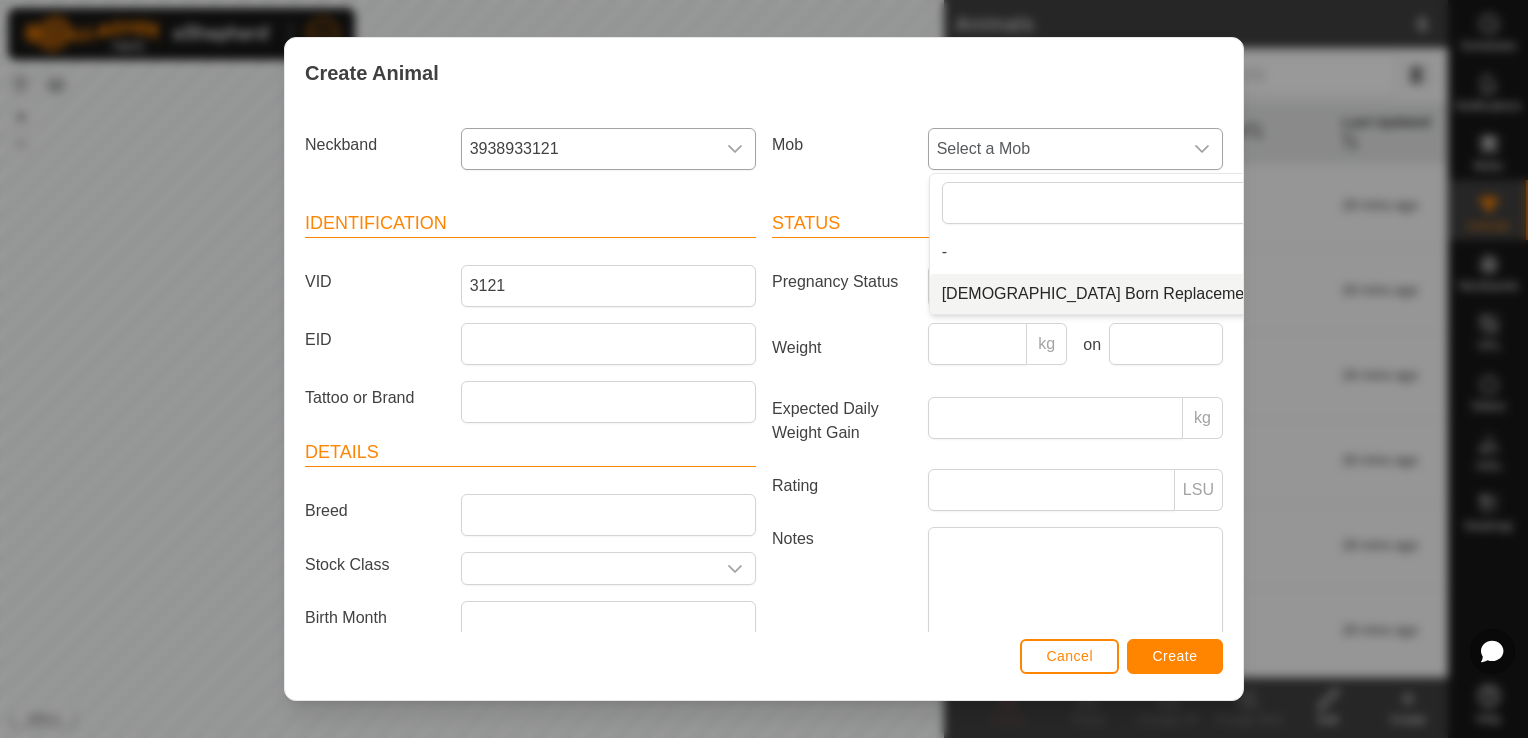 click on "[DEMOGRAPHIC_DATA] Born Replacement Heifers" at bounding box center (1127, 294) 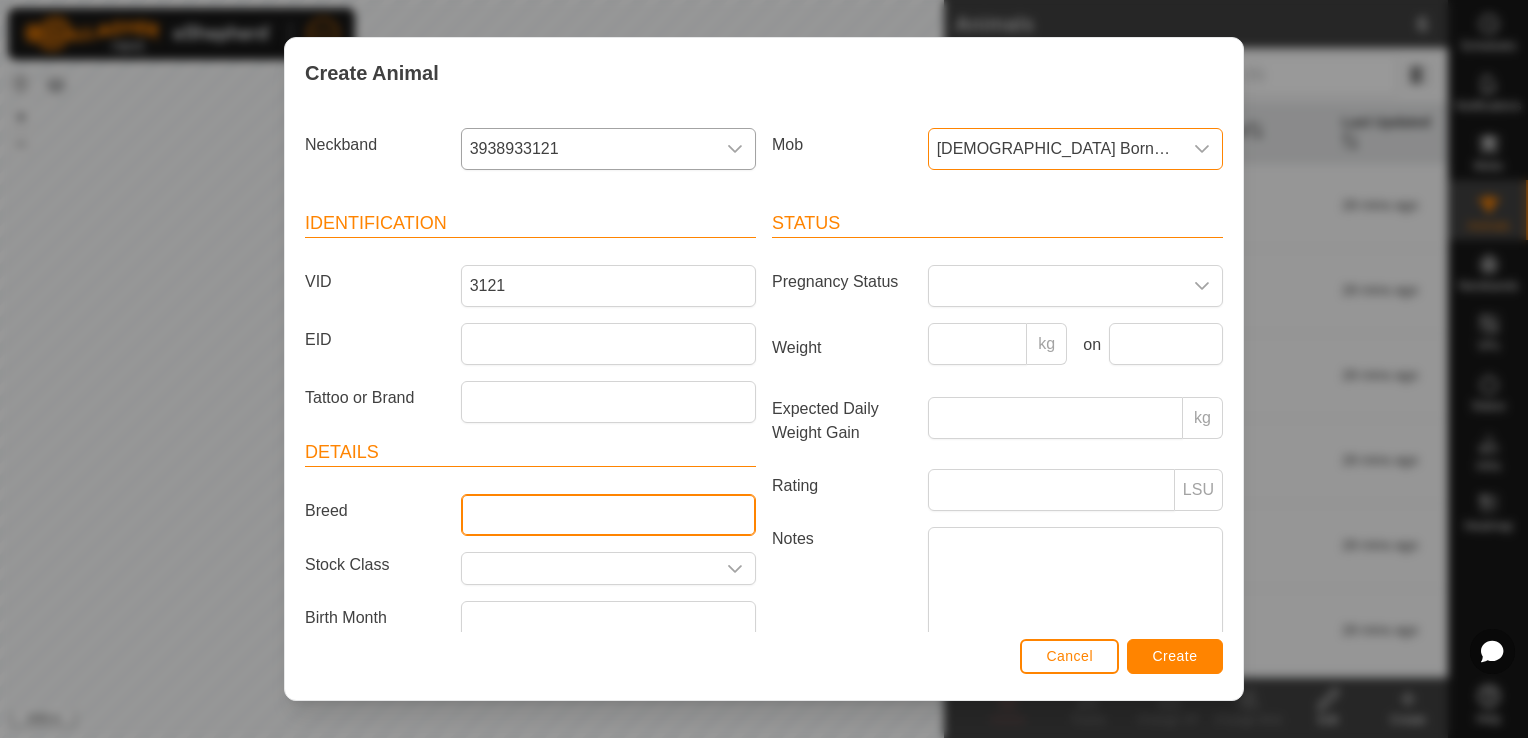 click on "Breed" at bounding box center [608, 515] 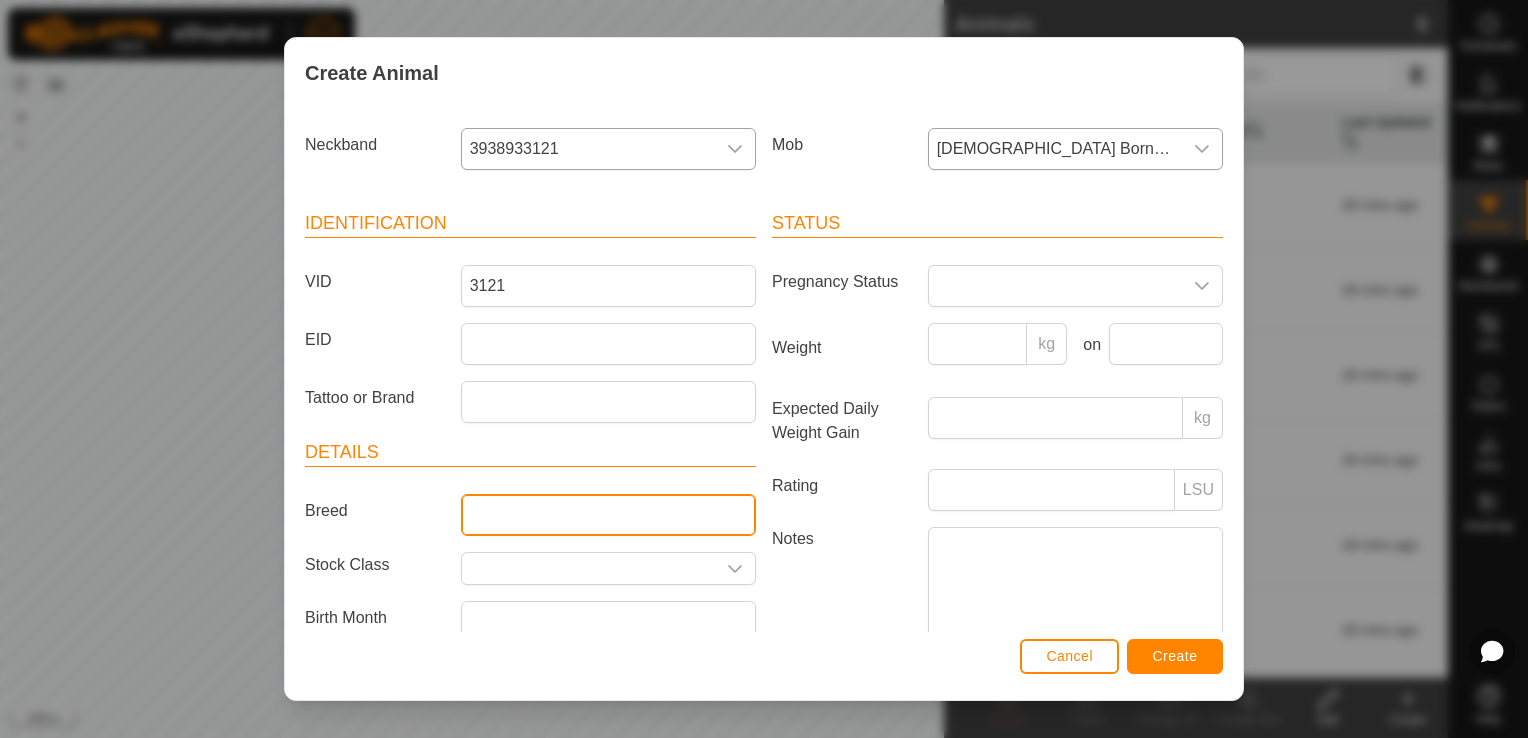 type on "Angus" 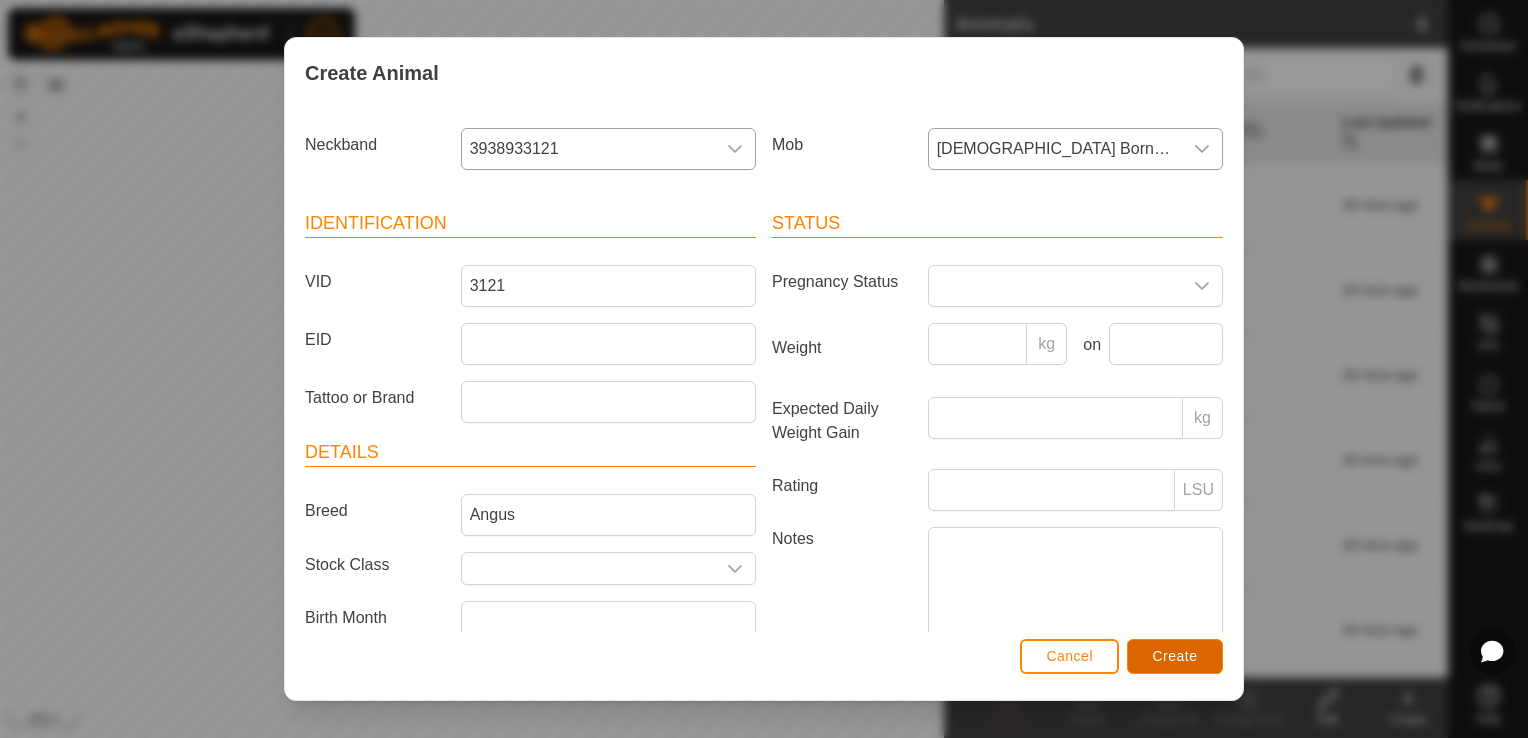 click on "Create" at bounding box center [1175, 656] 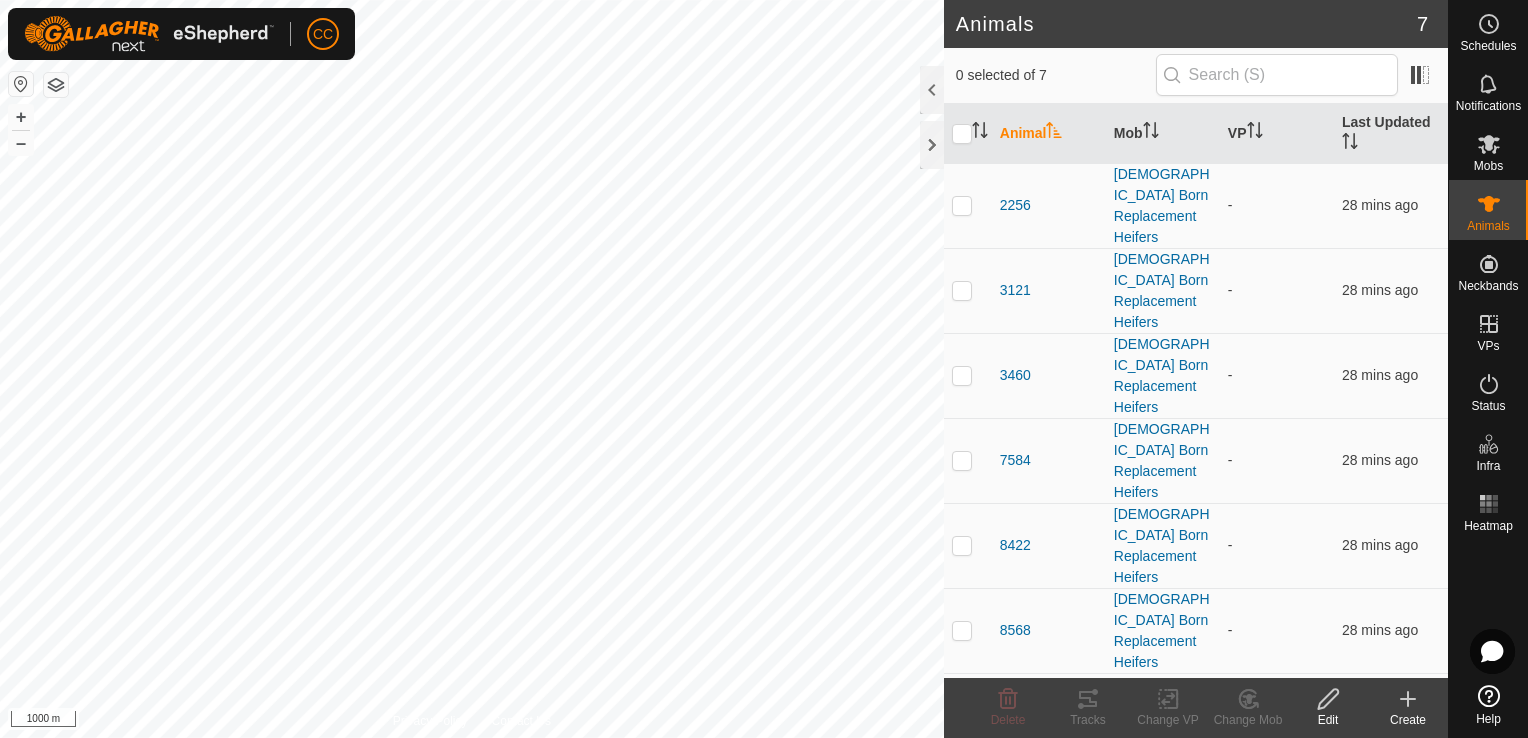 click 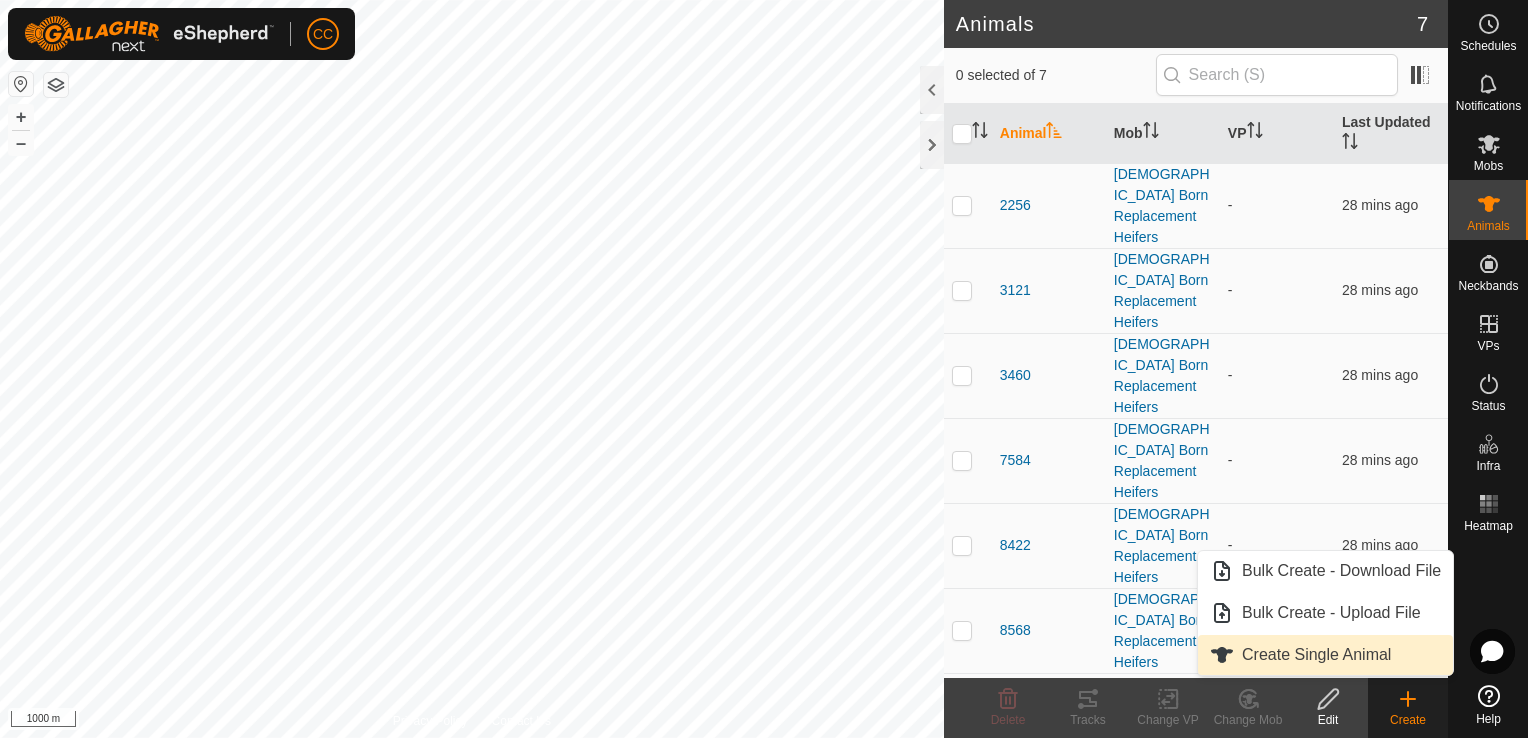 click on "Create Single Animal" at bounding box center [1325, 655] 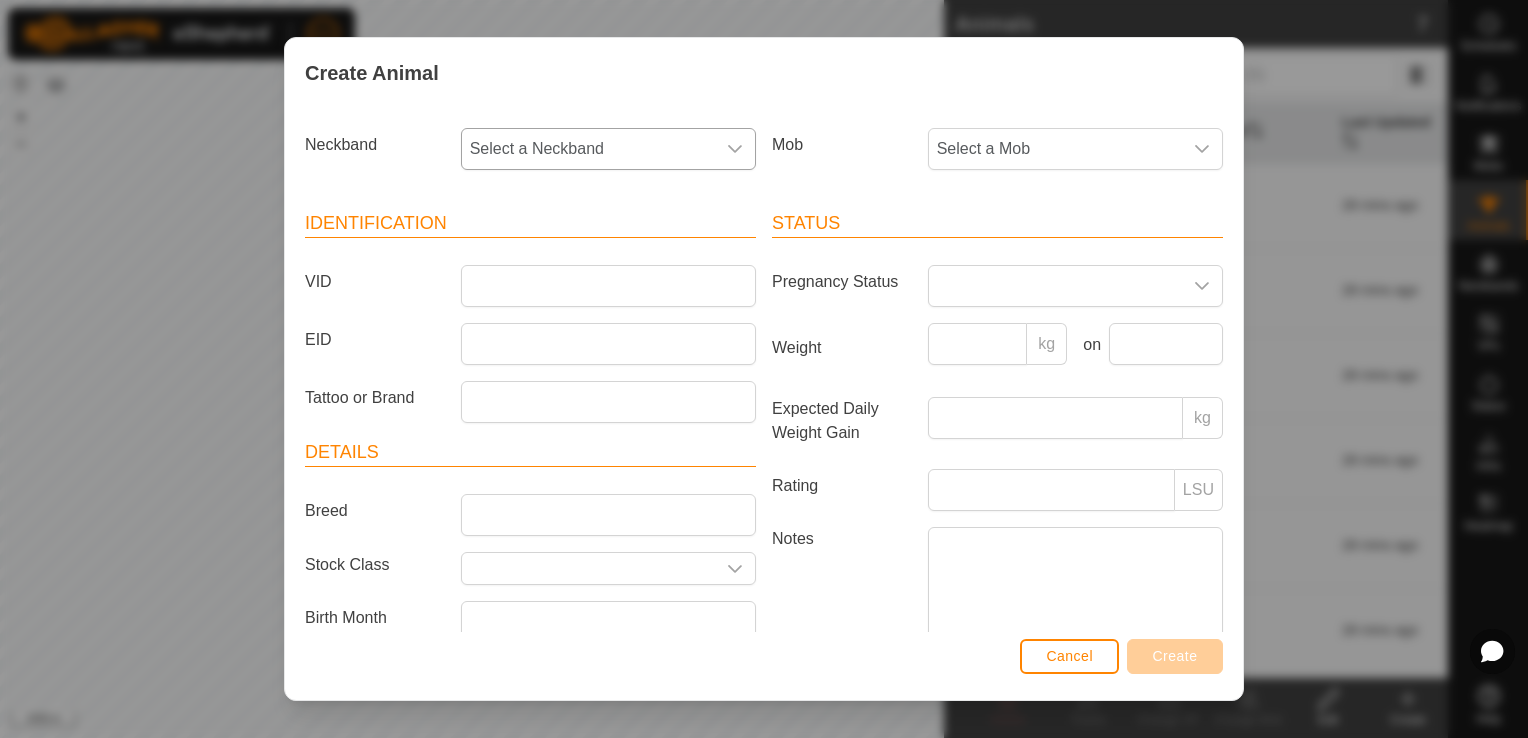 click on "Select a Neckband" at bounding box center (588, 149) 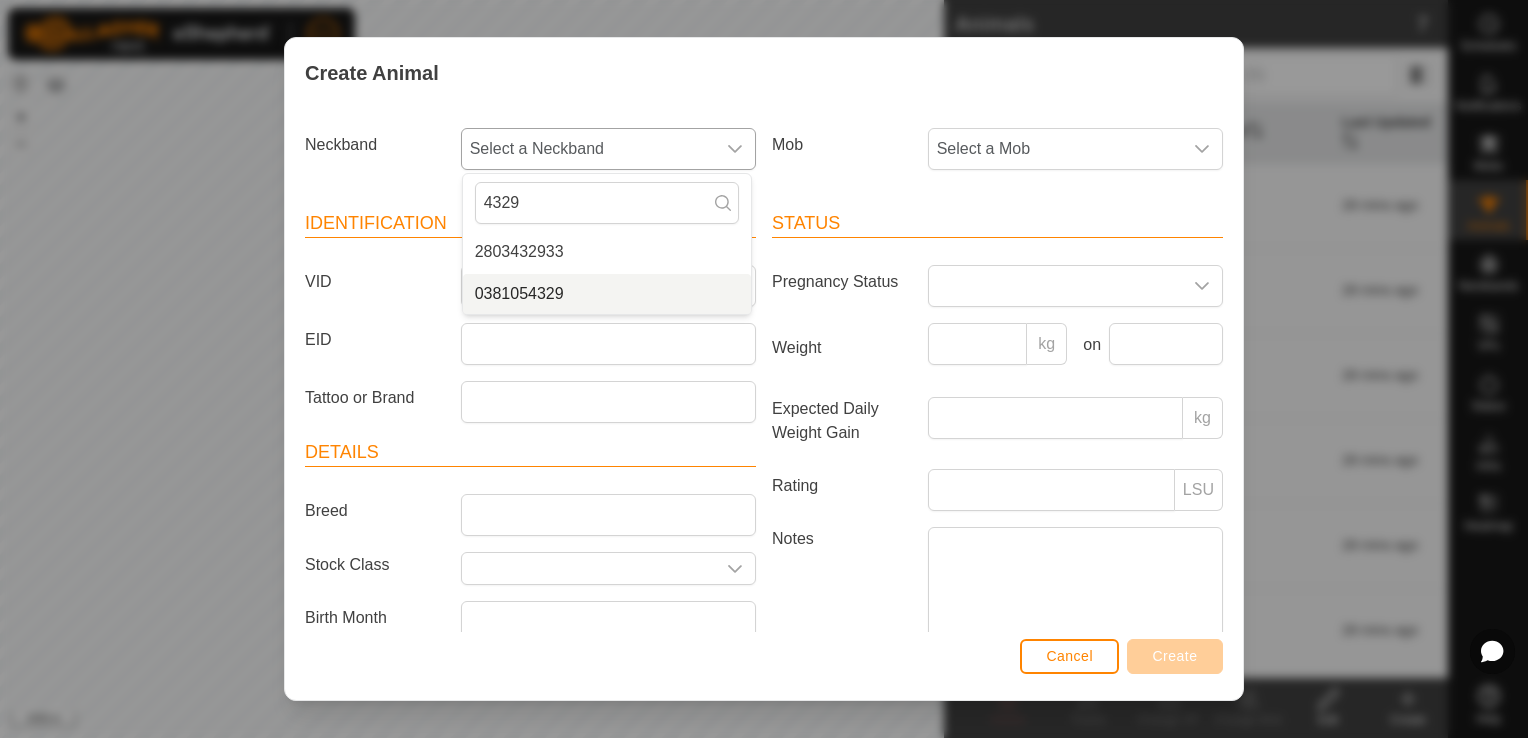 type on "4329" 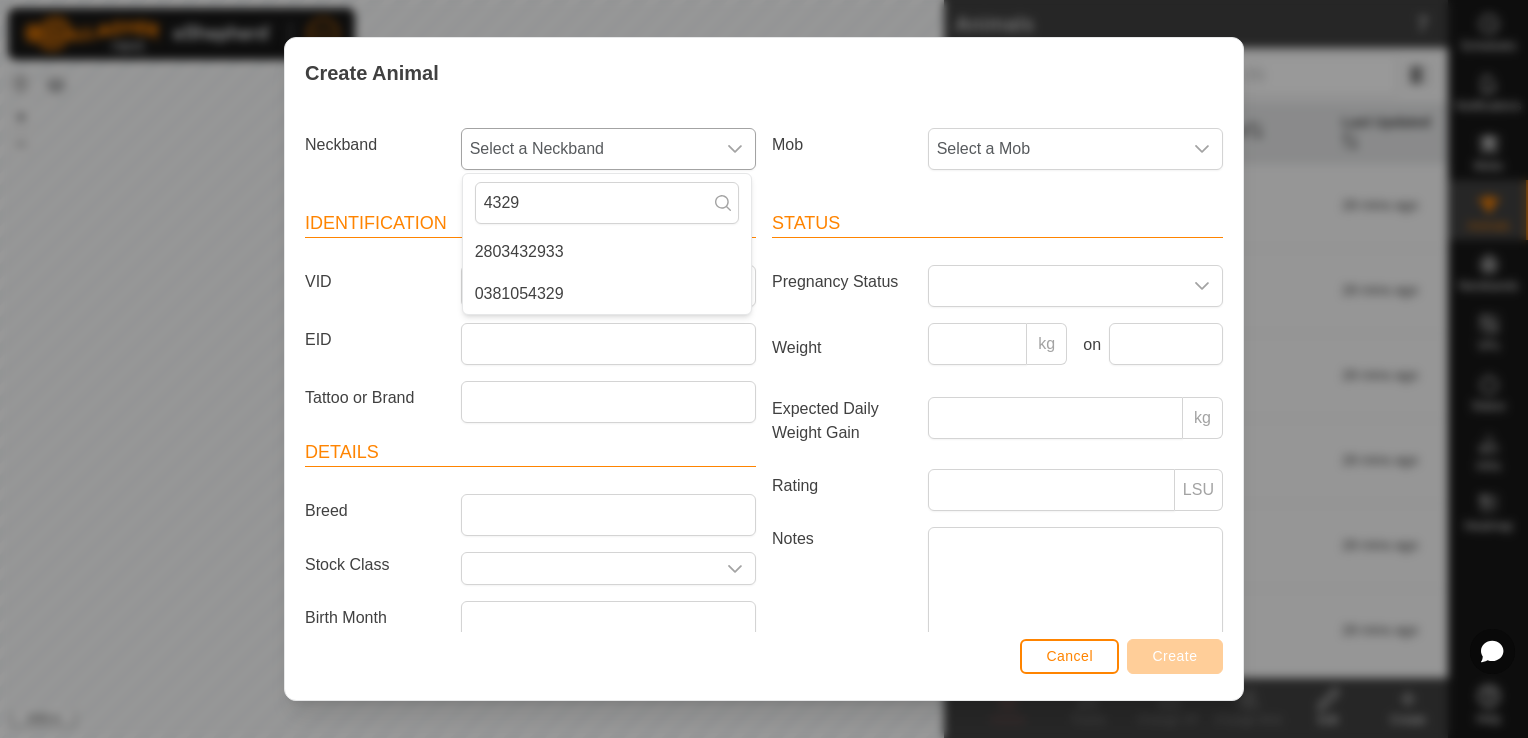 click on "0381054329" at bounding box center (607, 294) 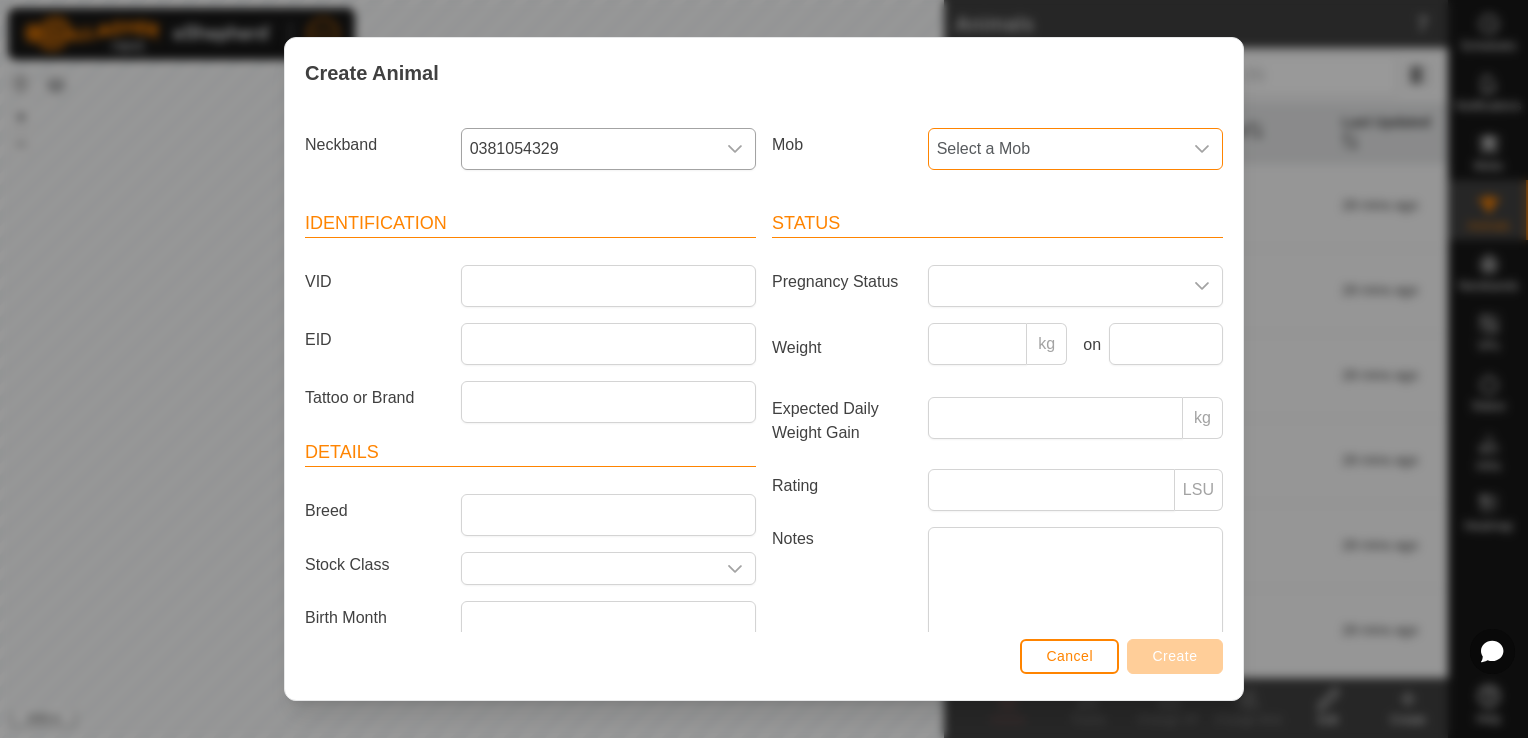 click on "Select a Mob" at bounding box center [1055, 149] 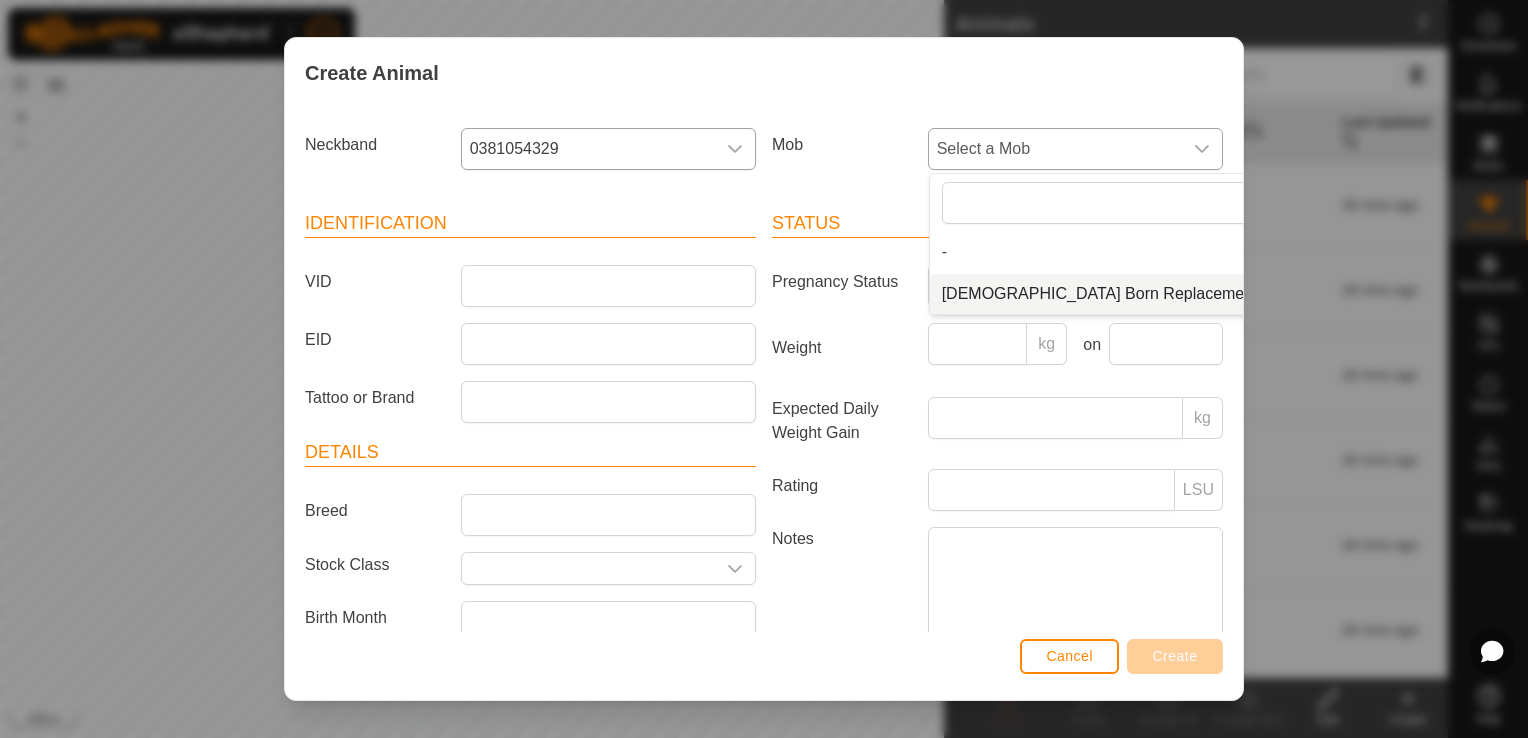 click on "[DEMOGRAPHIC_DATA] Born Replacement Heifers" at bounding box center (1127, 294) 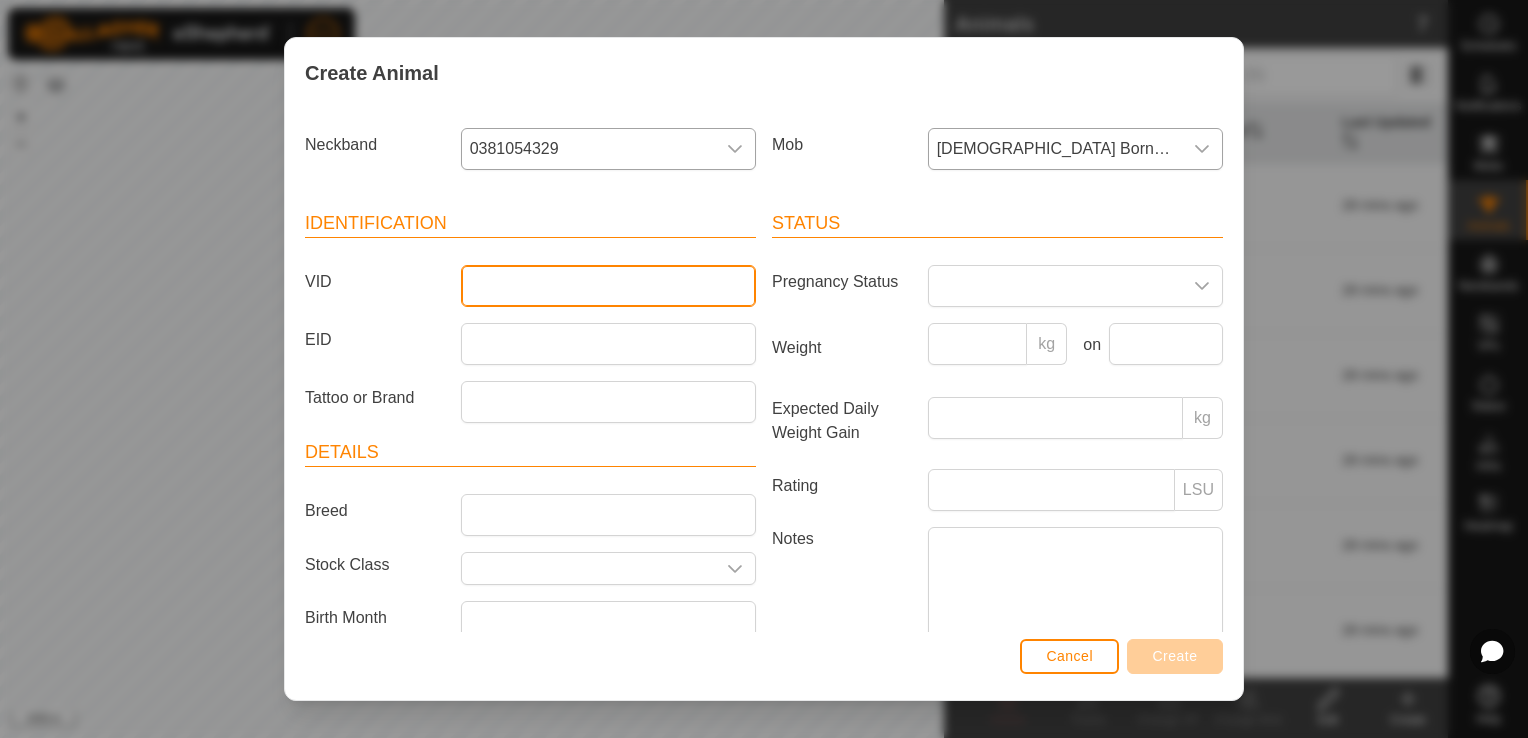click on "VID" at bounding box center (608, 286) 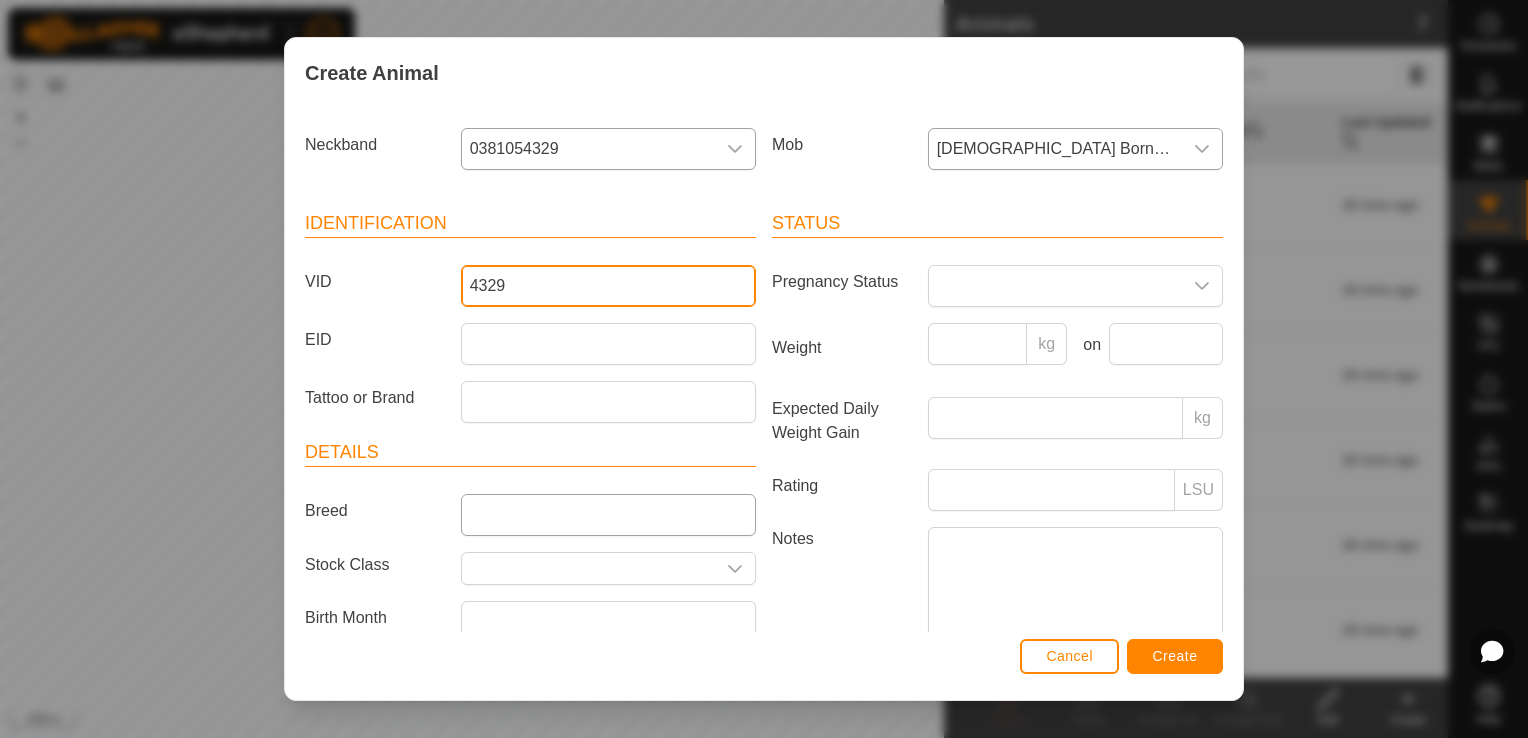 type on "4329" 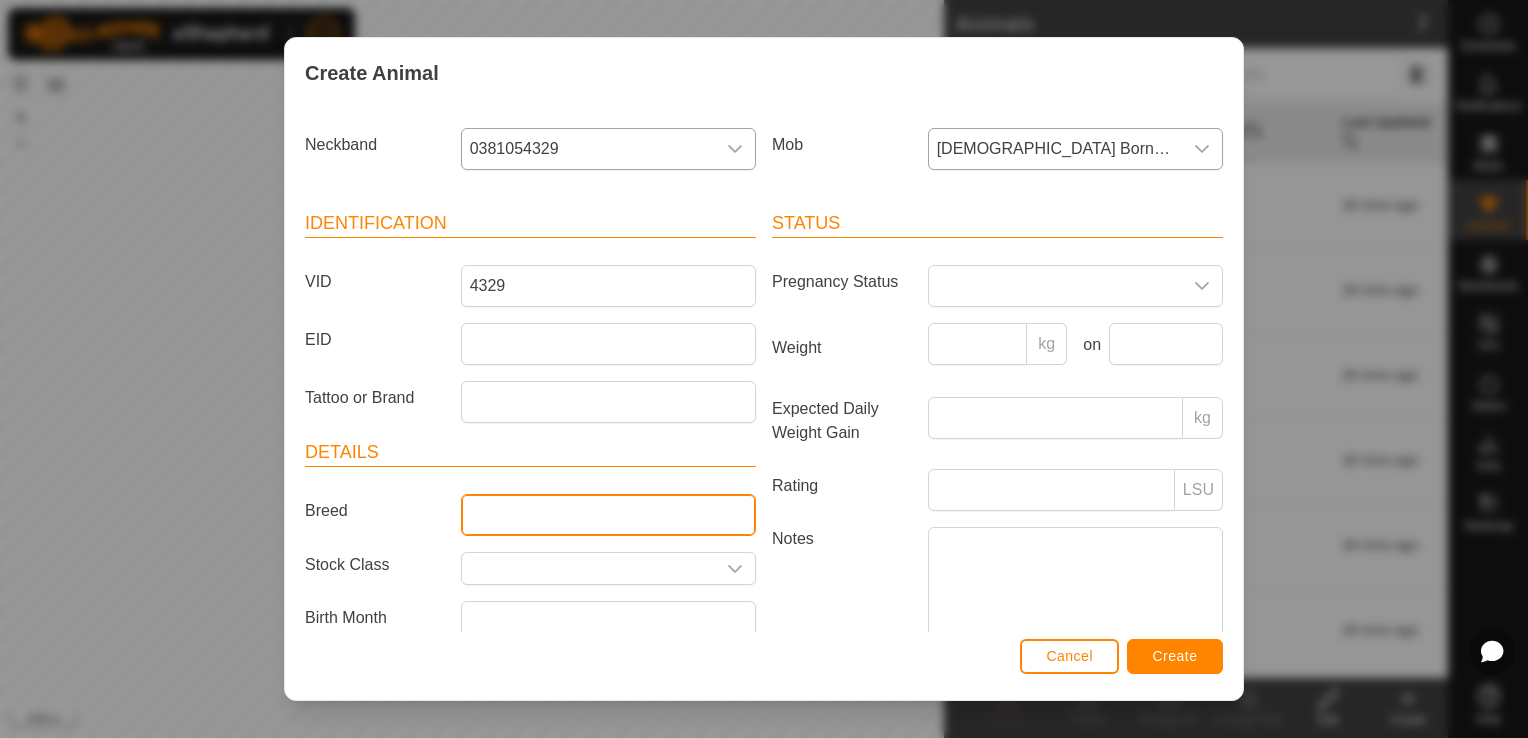 click on "Breed" at bounding box center (608, 515) 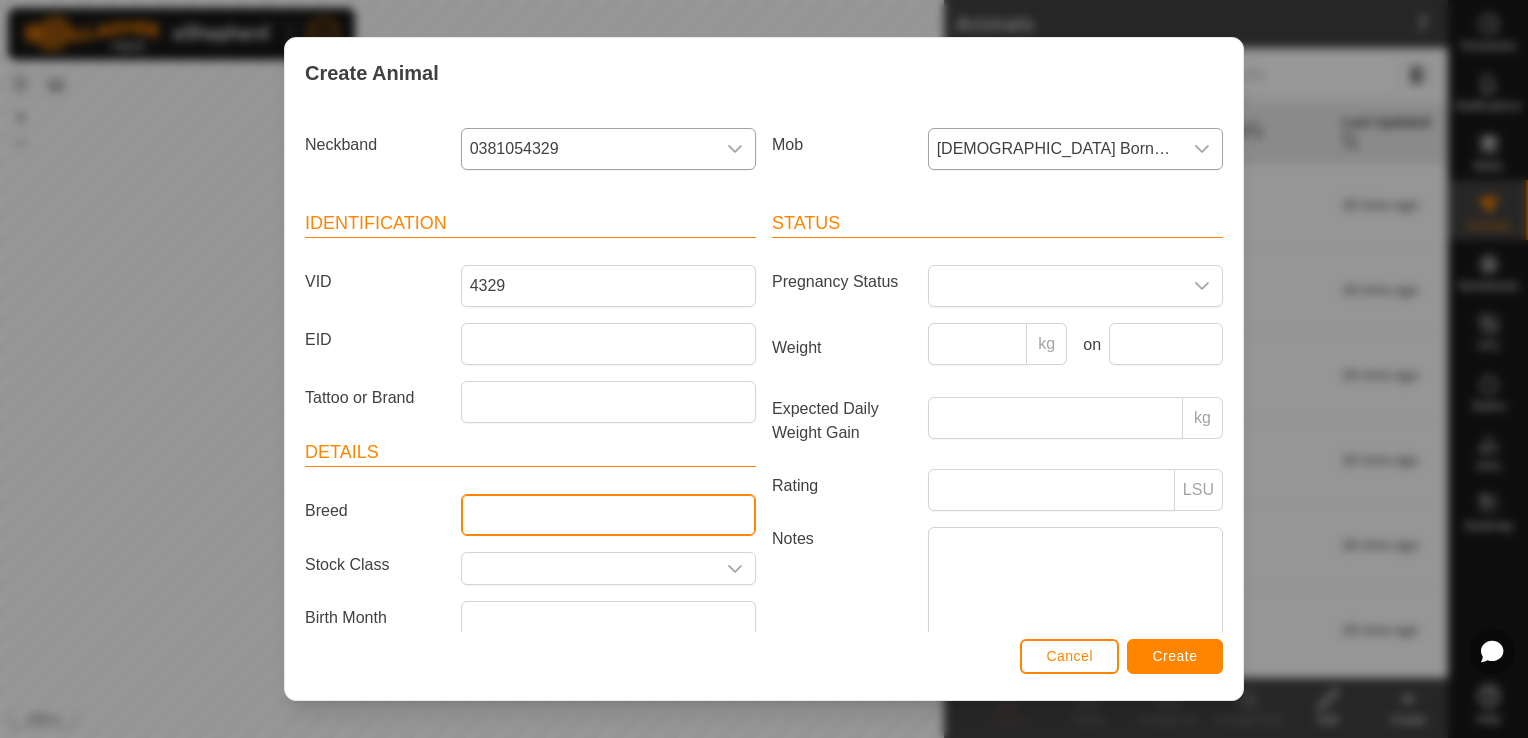 type on "Angus" 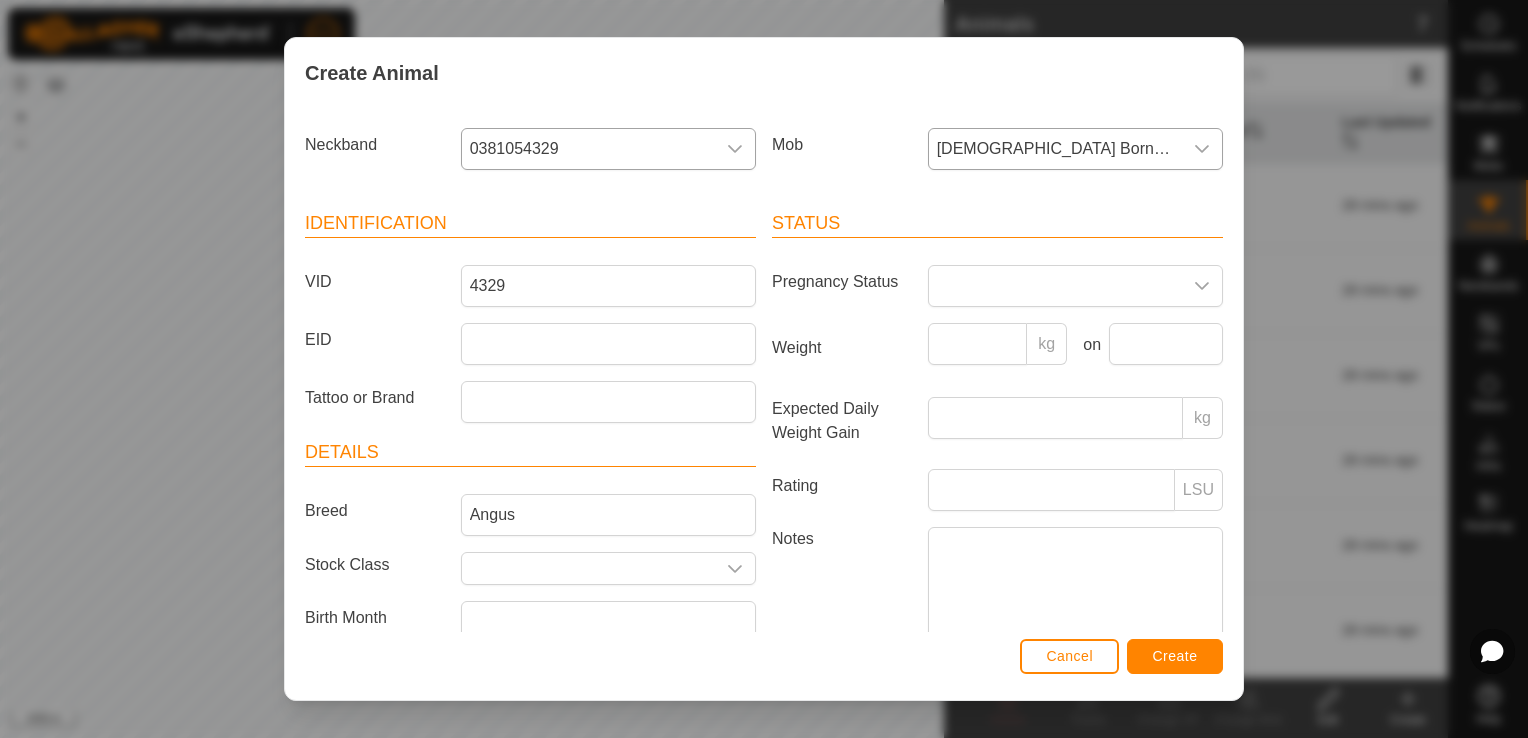 click on "Notes" at bounding box center (842, 583) 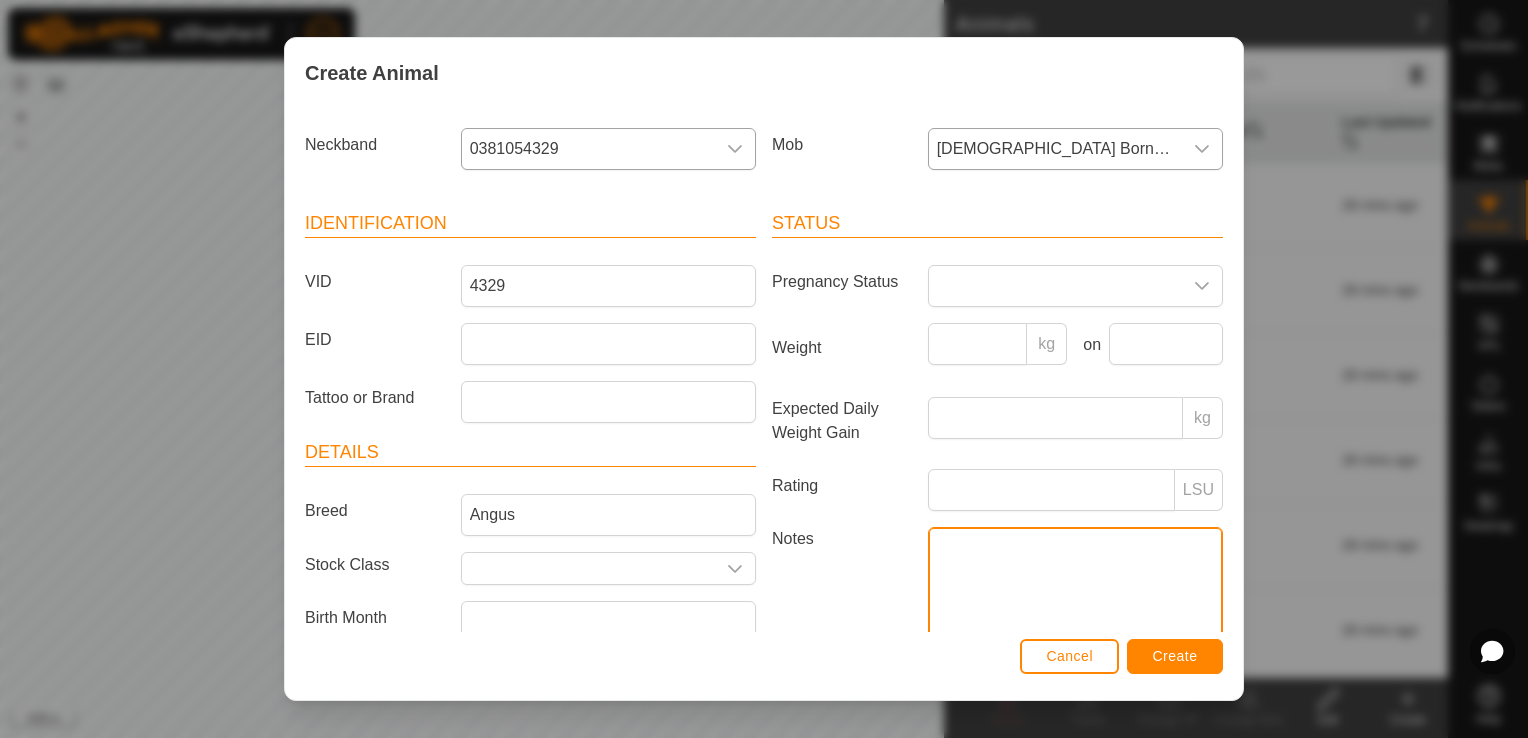 click on "Notes" at bounding box center (1075, 584) 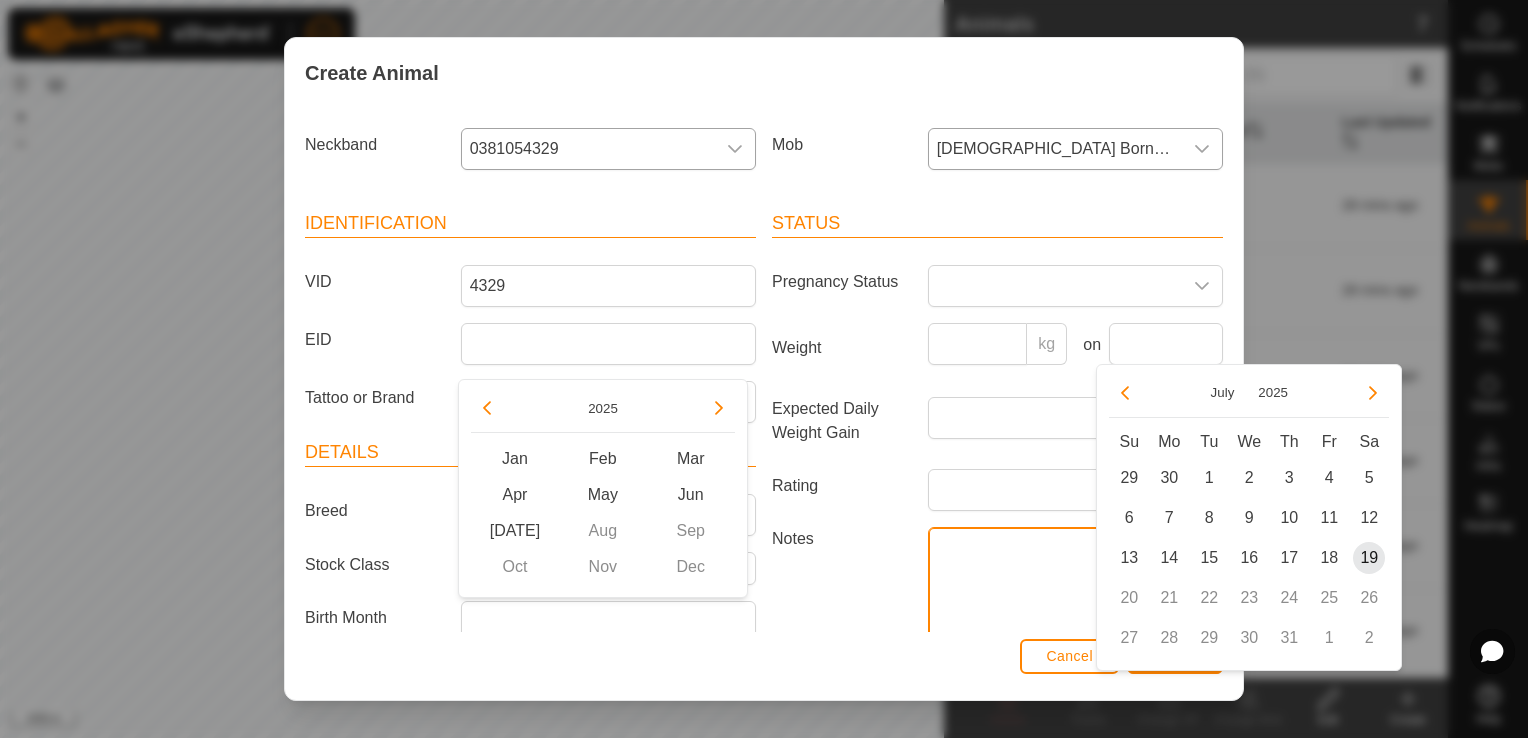 scroll, scrollTop: 8, scrollLeft: 0, axis: vertical 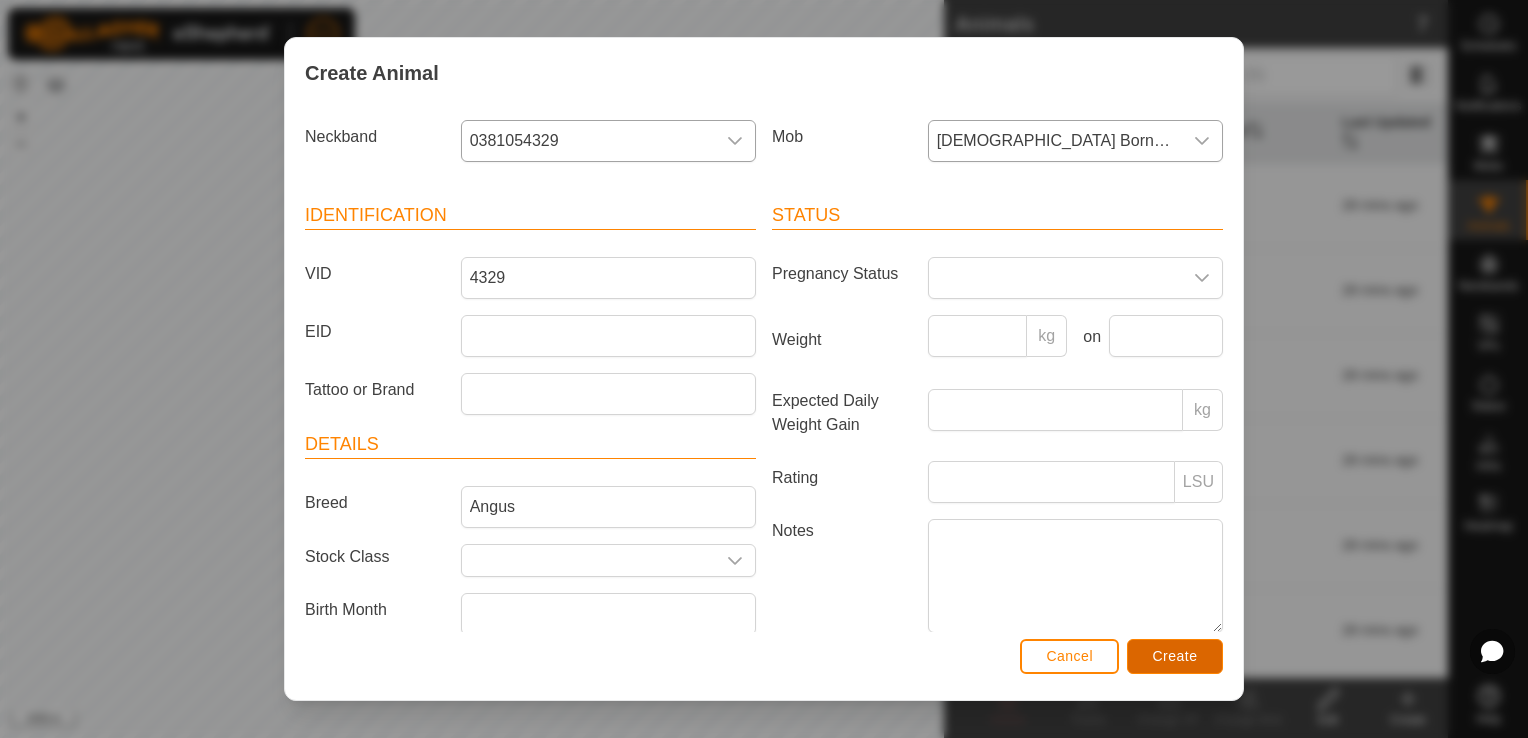 click on "Create" at bounding box center (1175, 656) 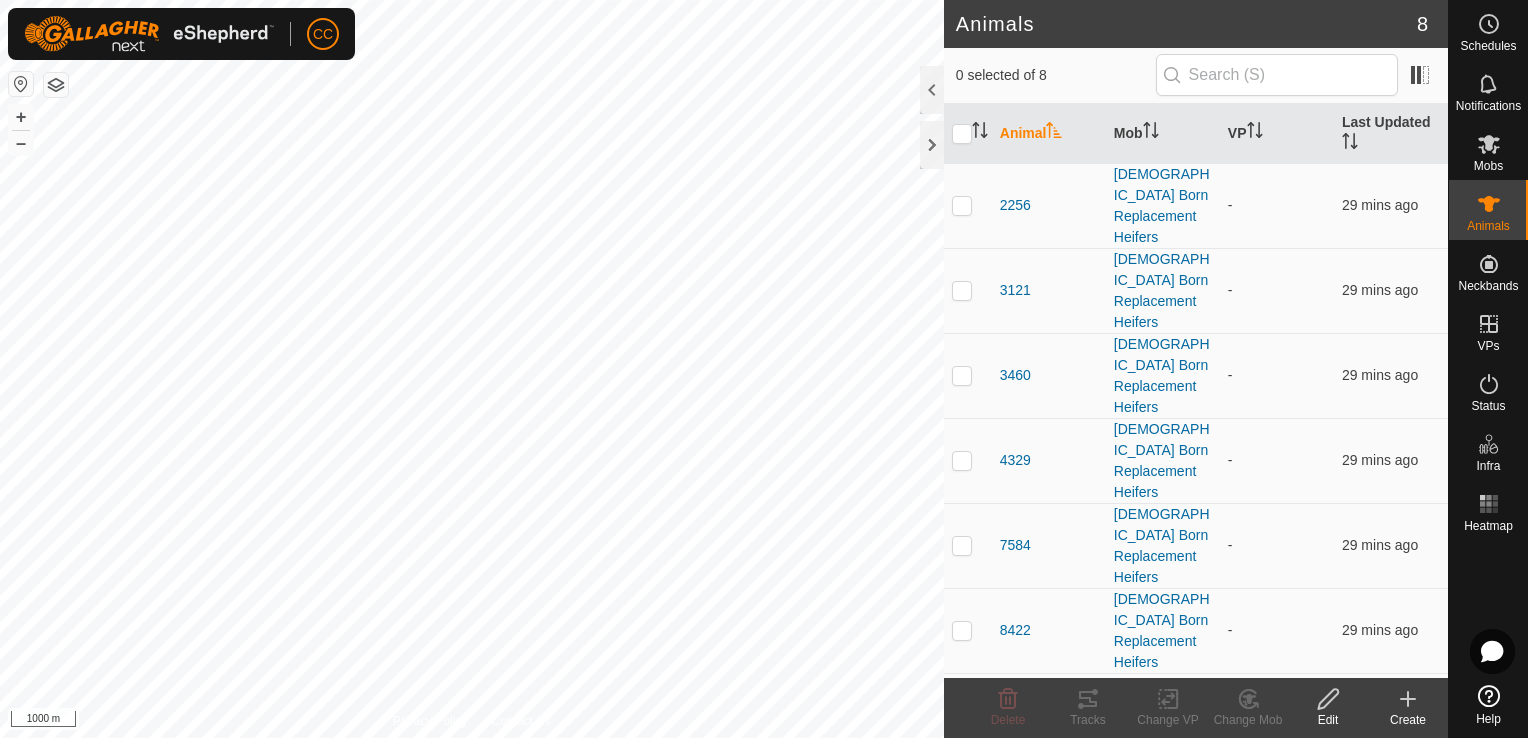 click 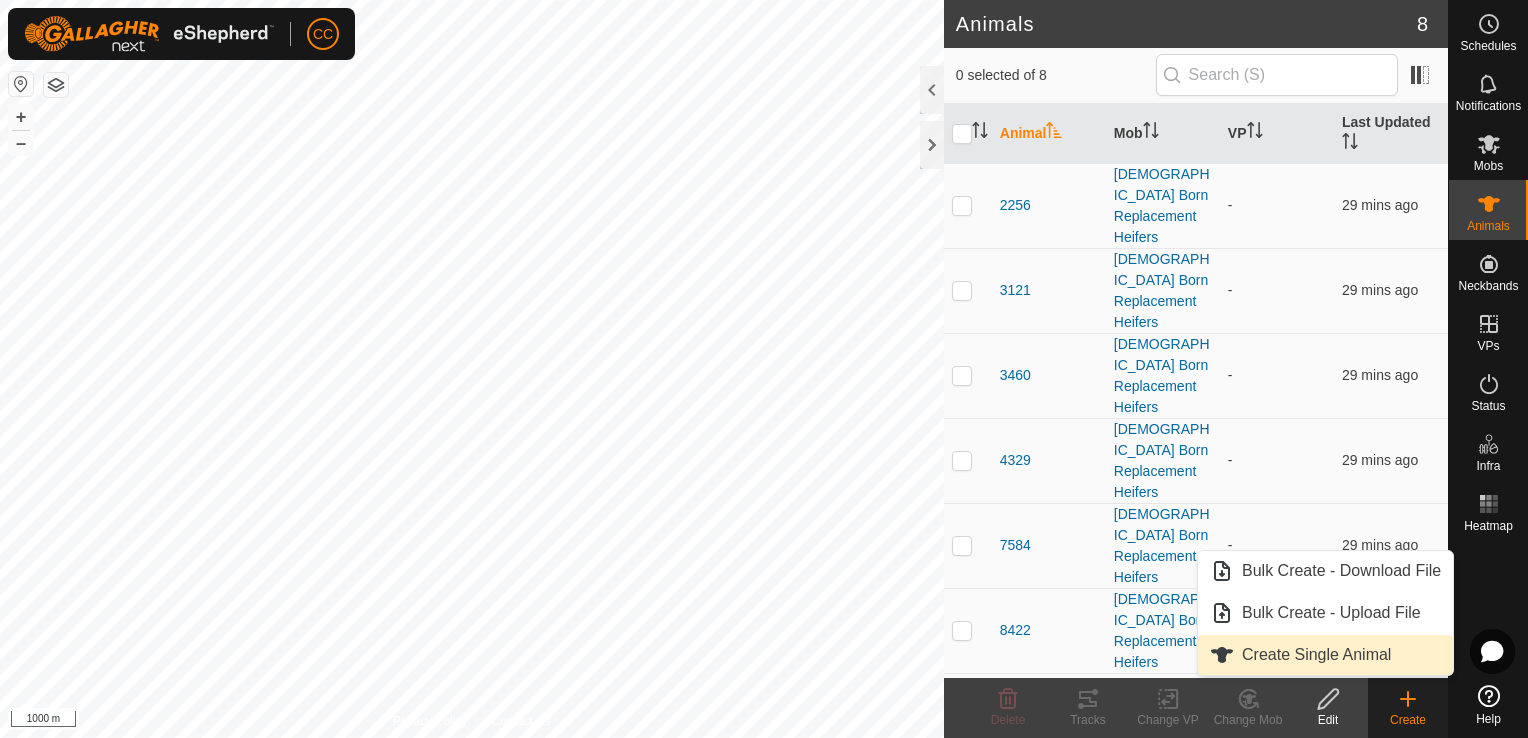 click on "Create Single Animal" at bounding box center (1325, 655) 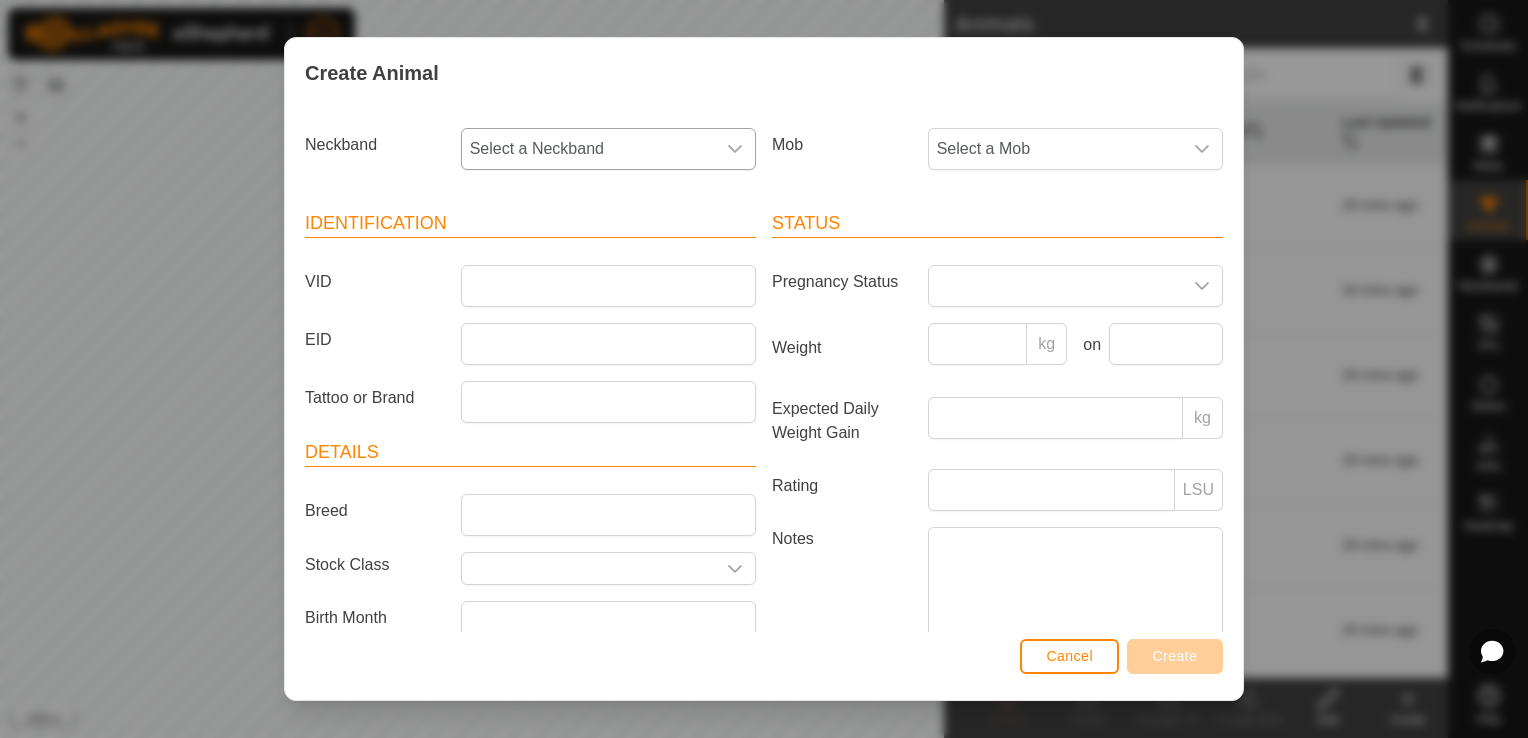 click 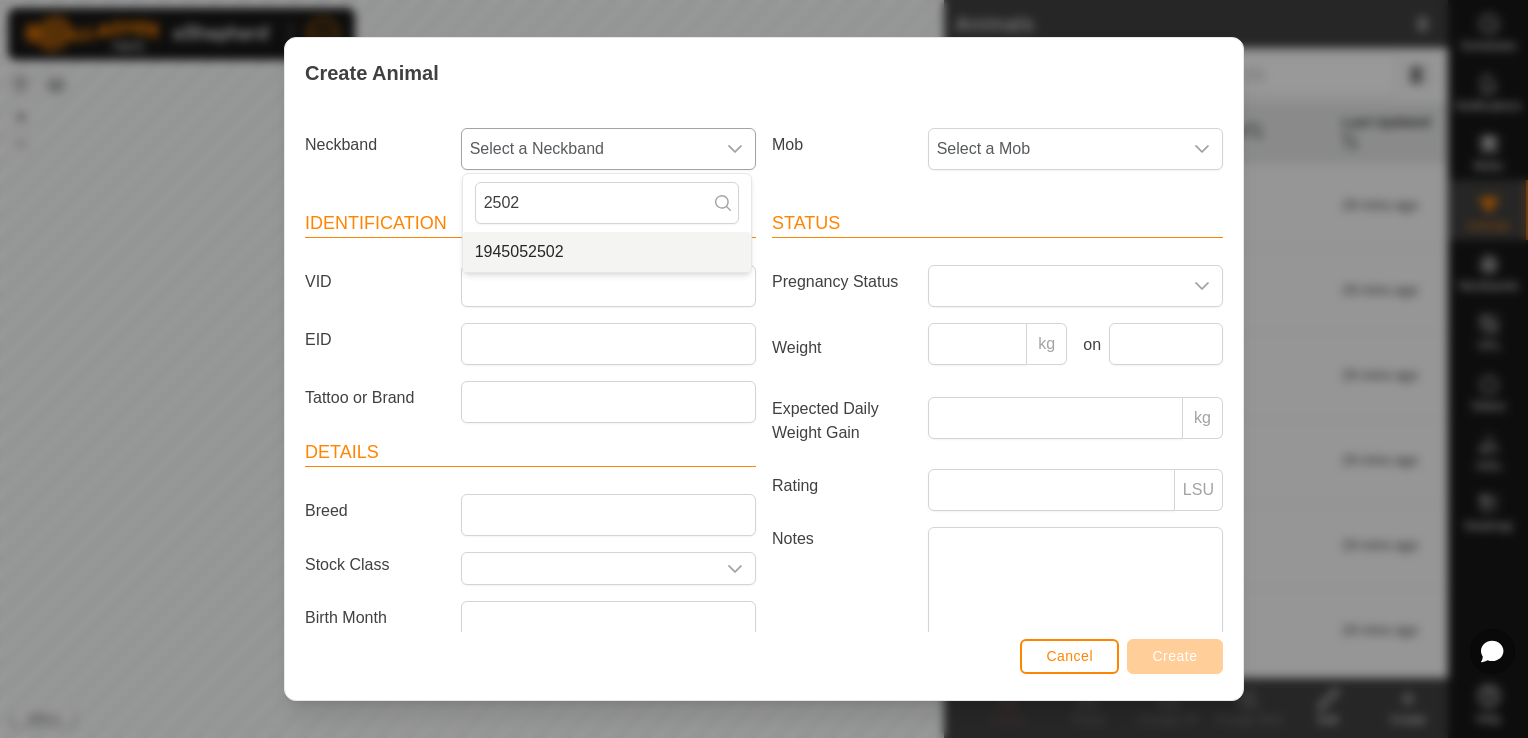 type on "2502" 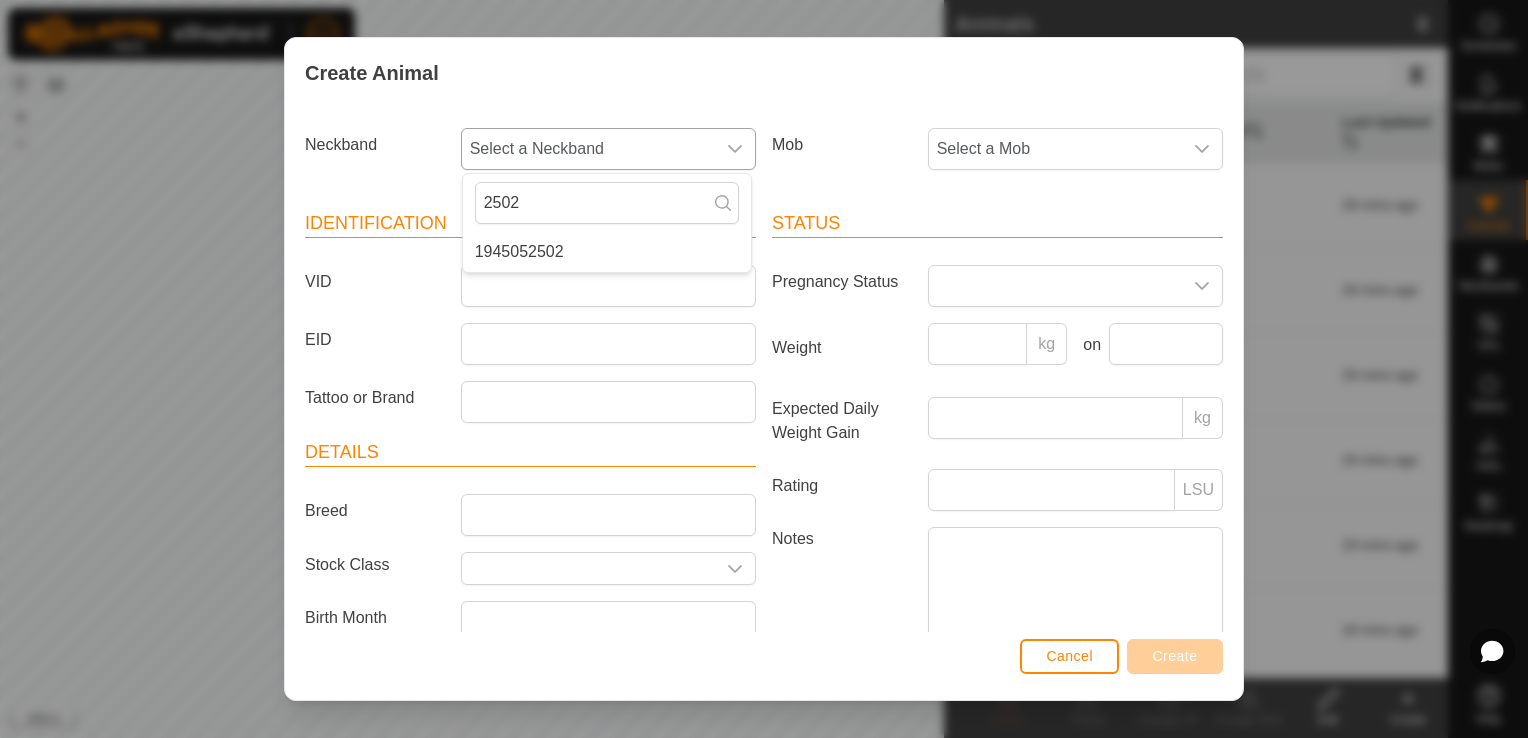 click on "1945052502" at bounding box center (607, 252) 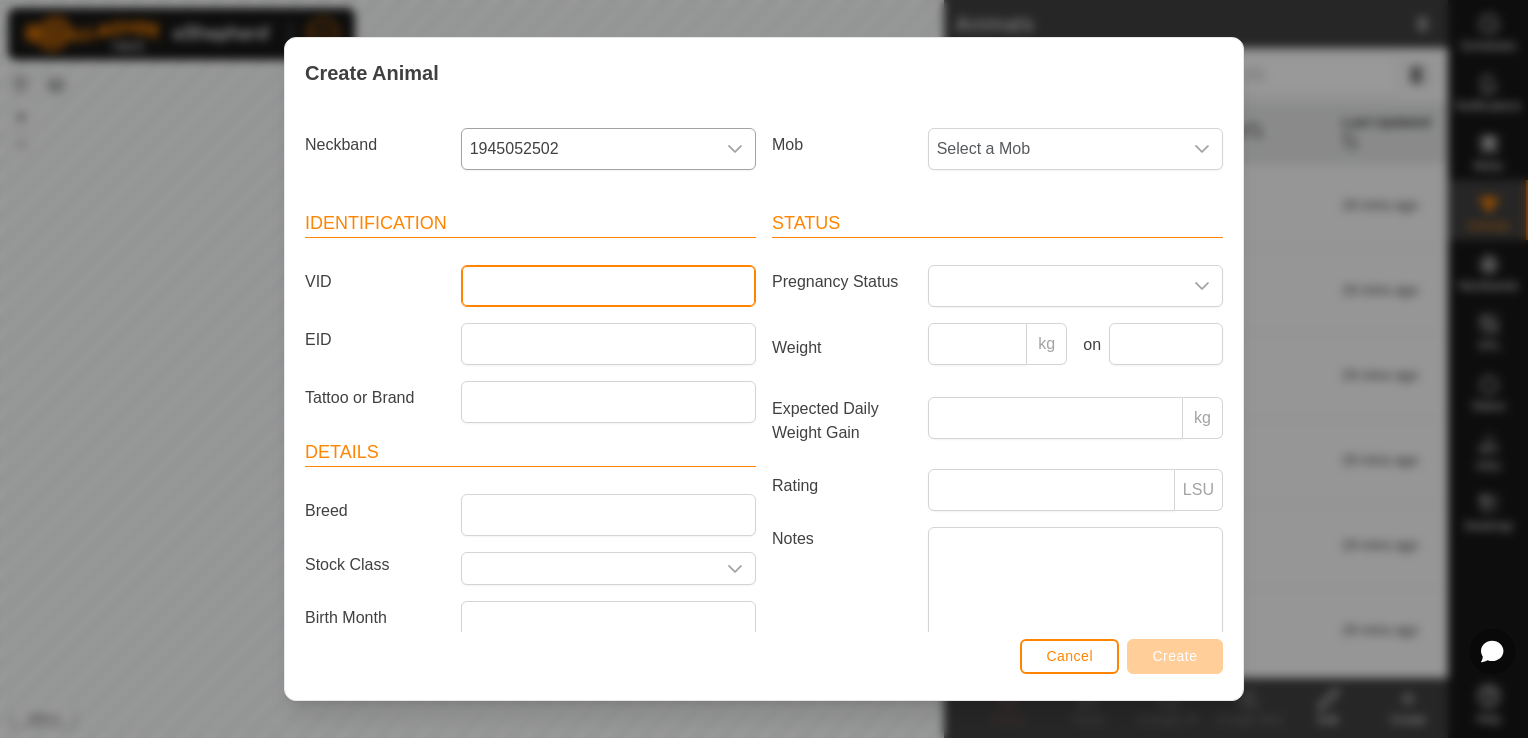 click on "VID" at bounding box center [608, 286] 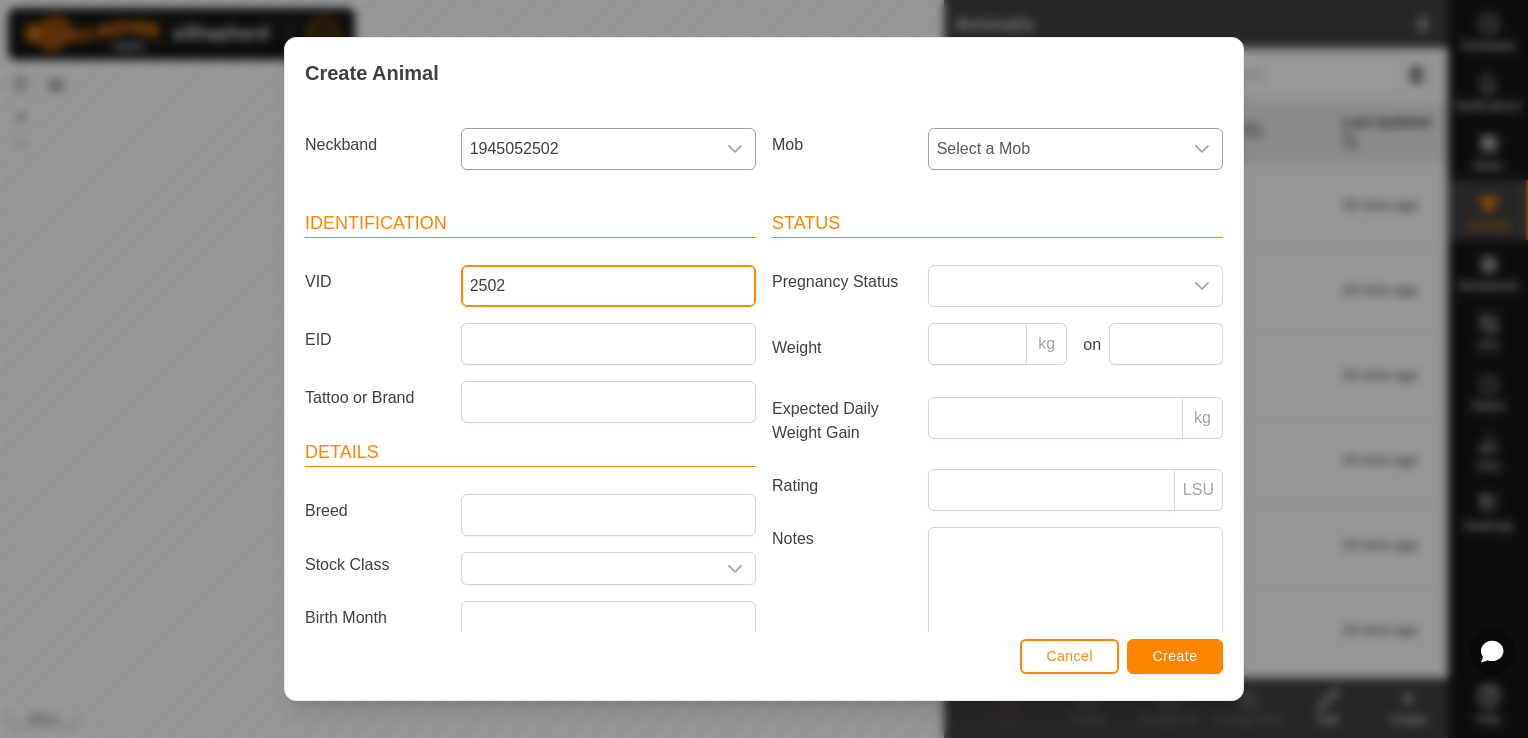 type on "2502" 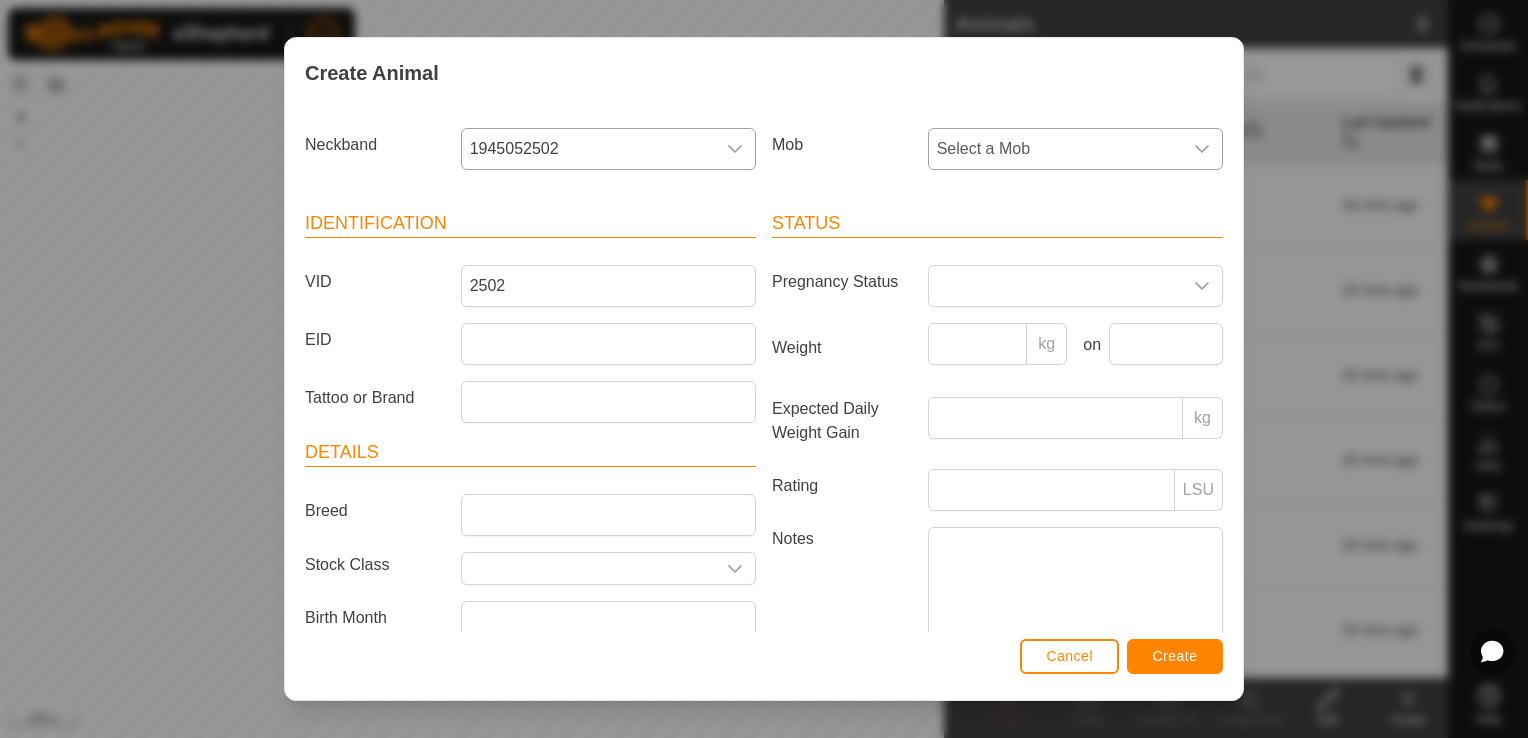 click 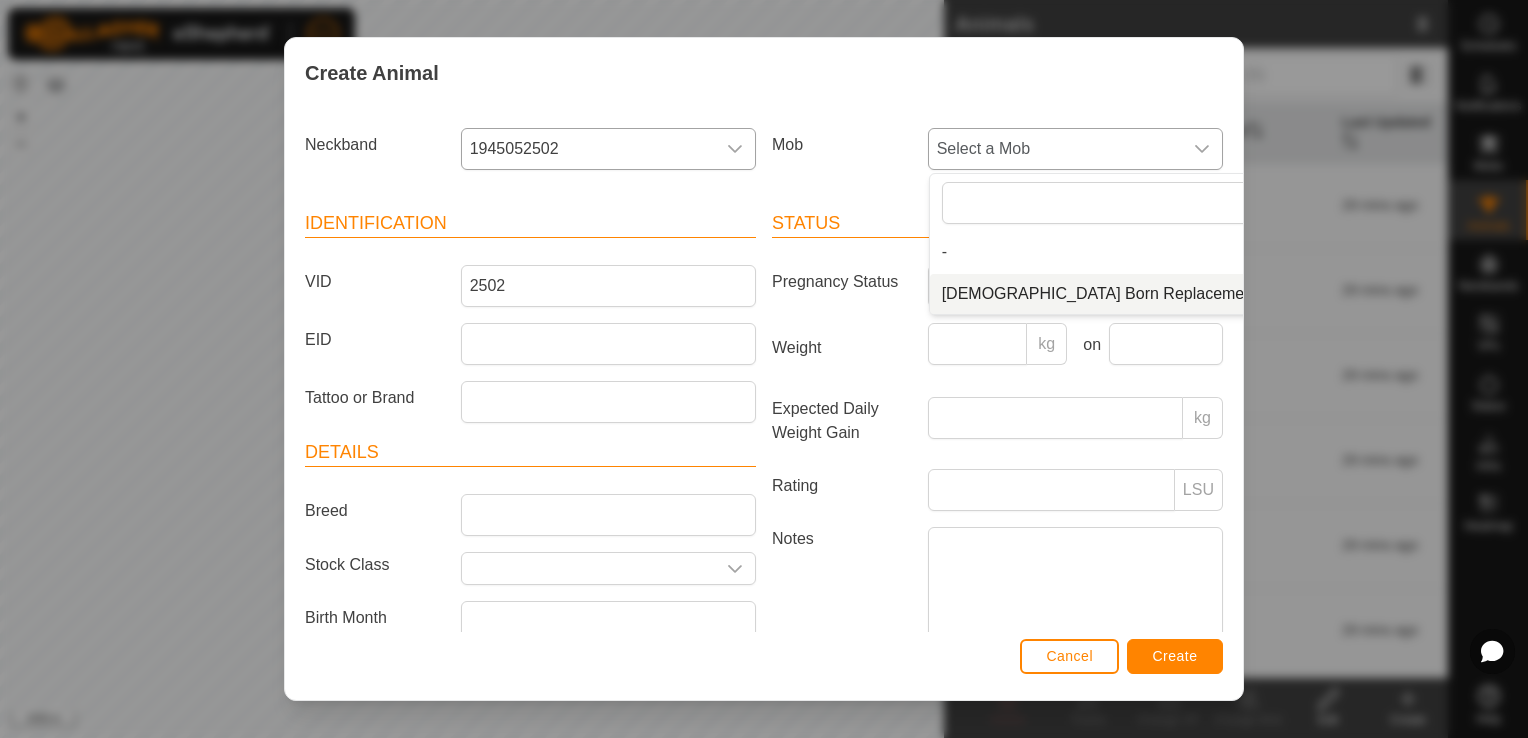 click on "[DEMOGRAPHIC_DATA] Born Replacement Heifers" at bounding box center (1127, 294) 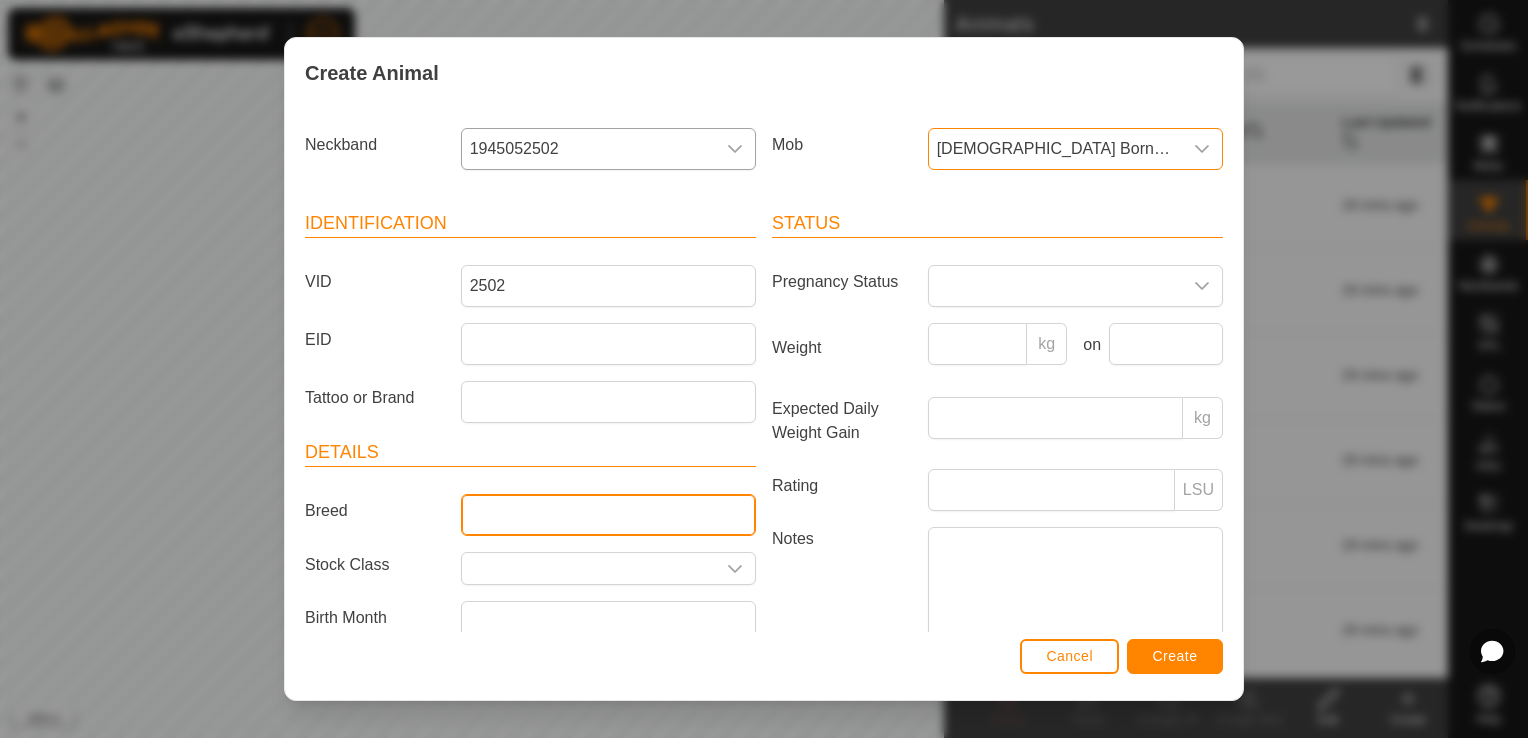 click on "Breed" at bounding box center (608, 515) 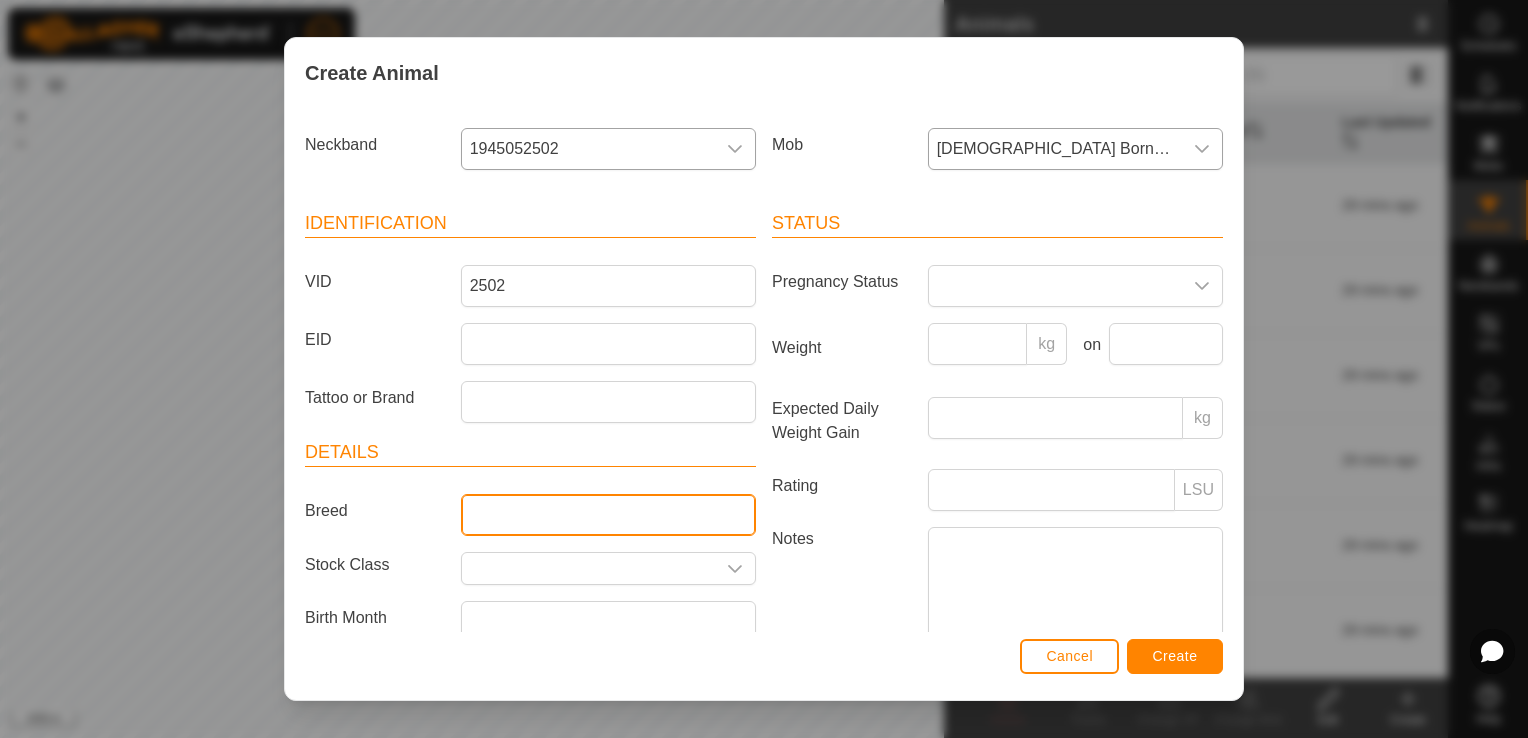 type on "Angus" 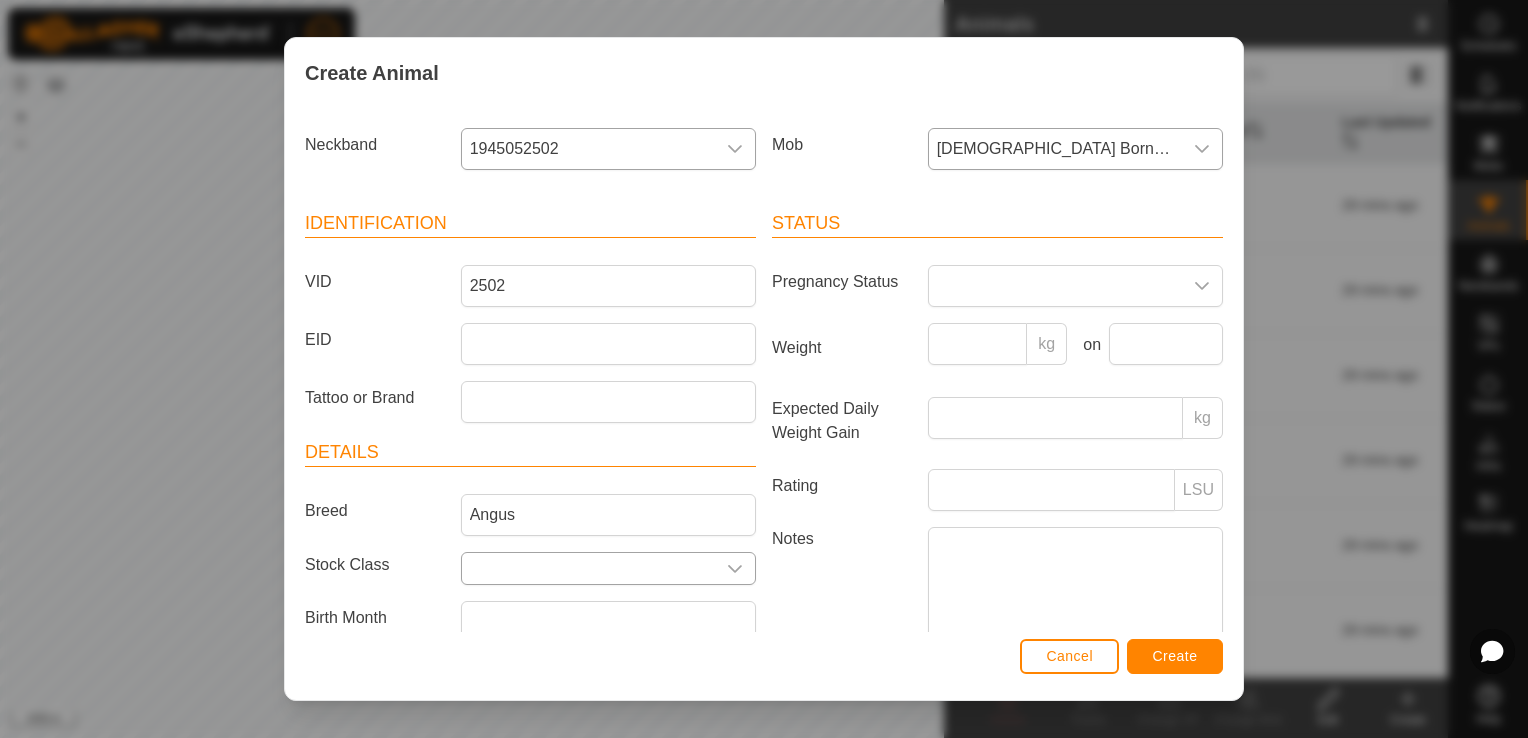 click 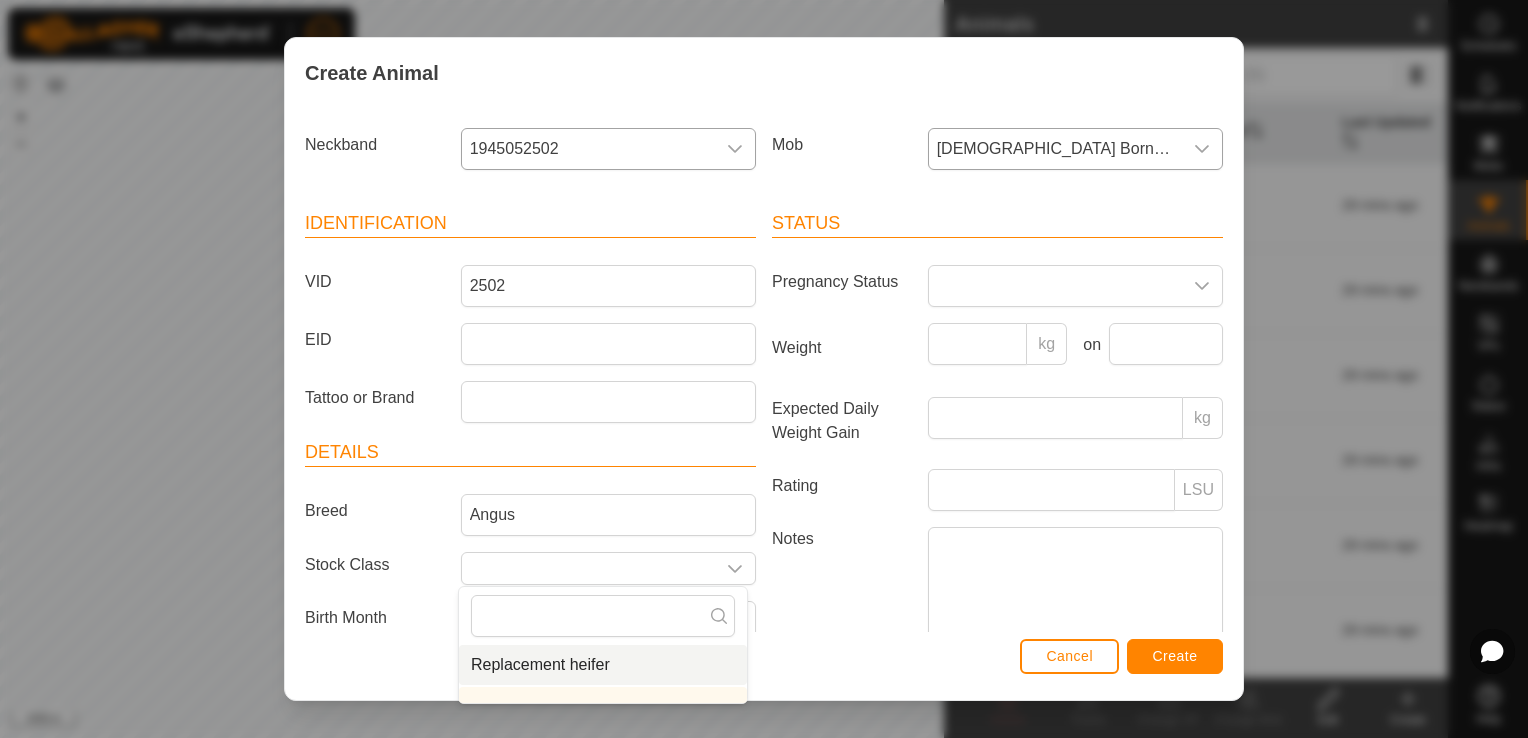 click on "Replacement heifer" at bounding box center (603, 665) 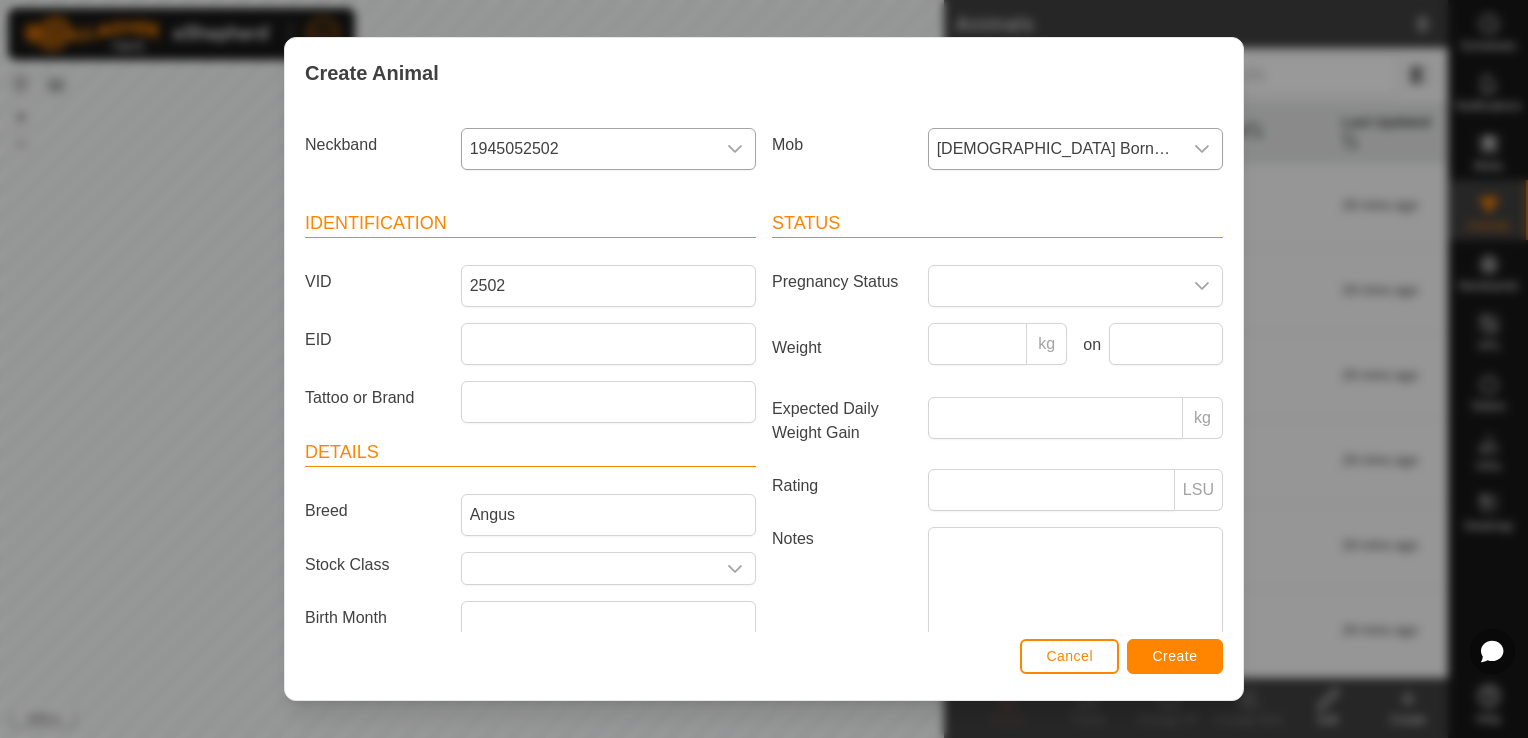 type on "Replacement heifer" 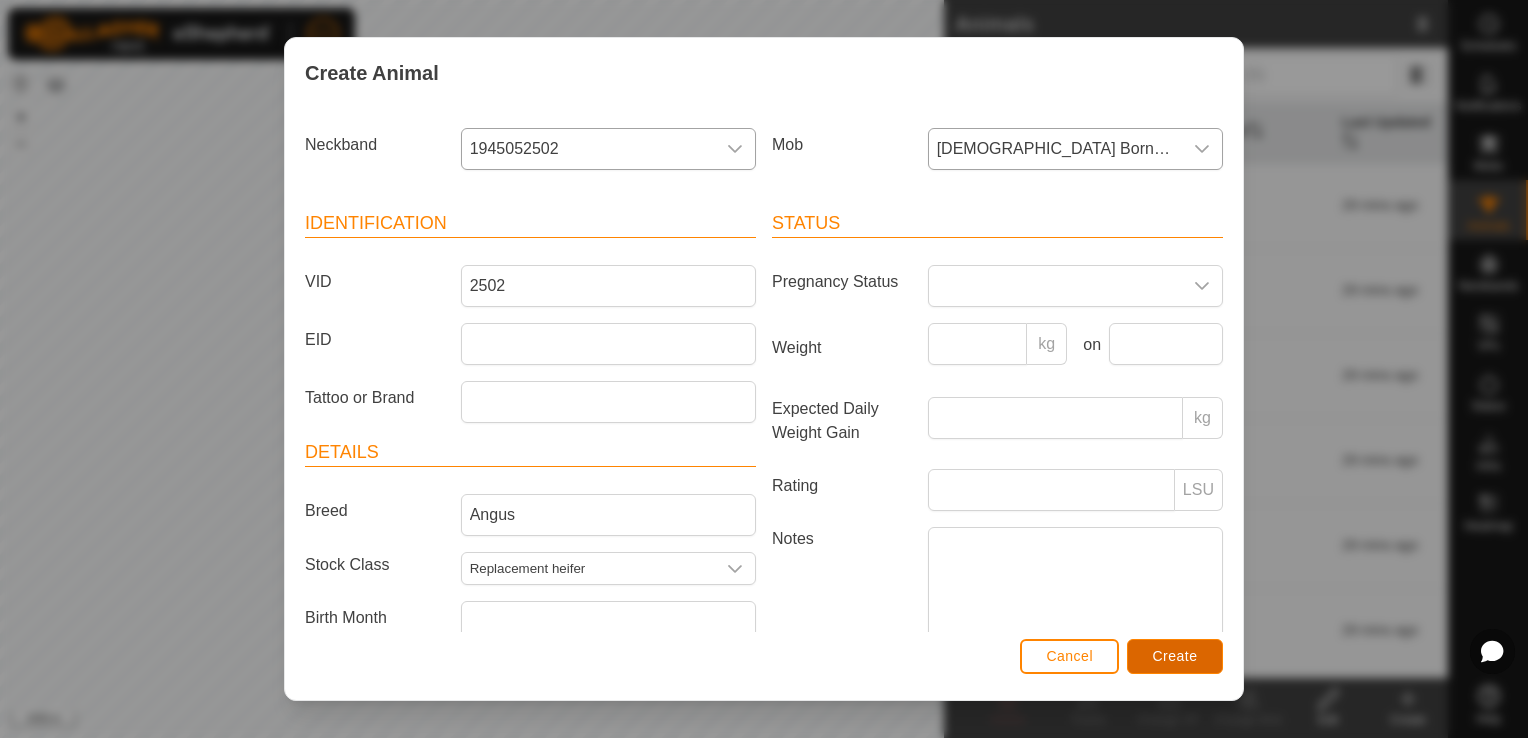 click on "Create" at bounding box center [1175, 656] 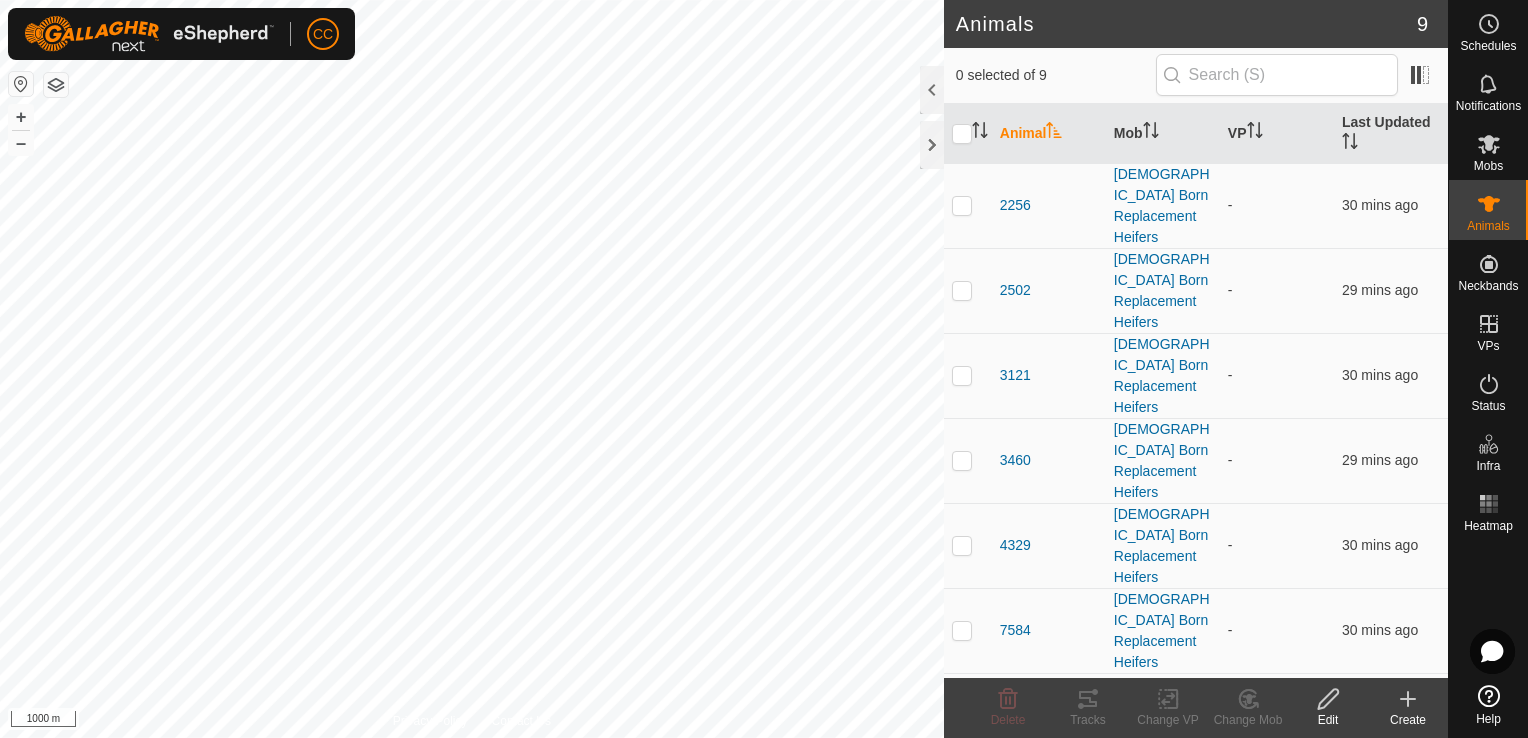 click 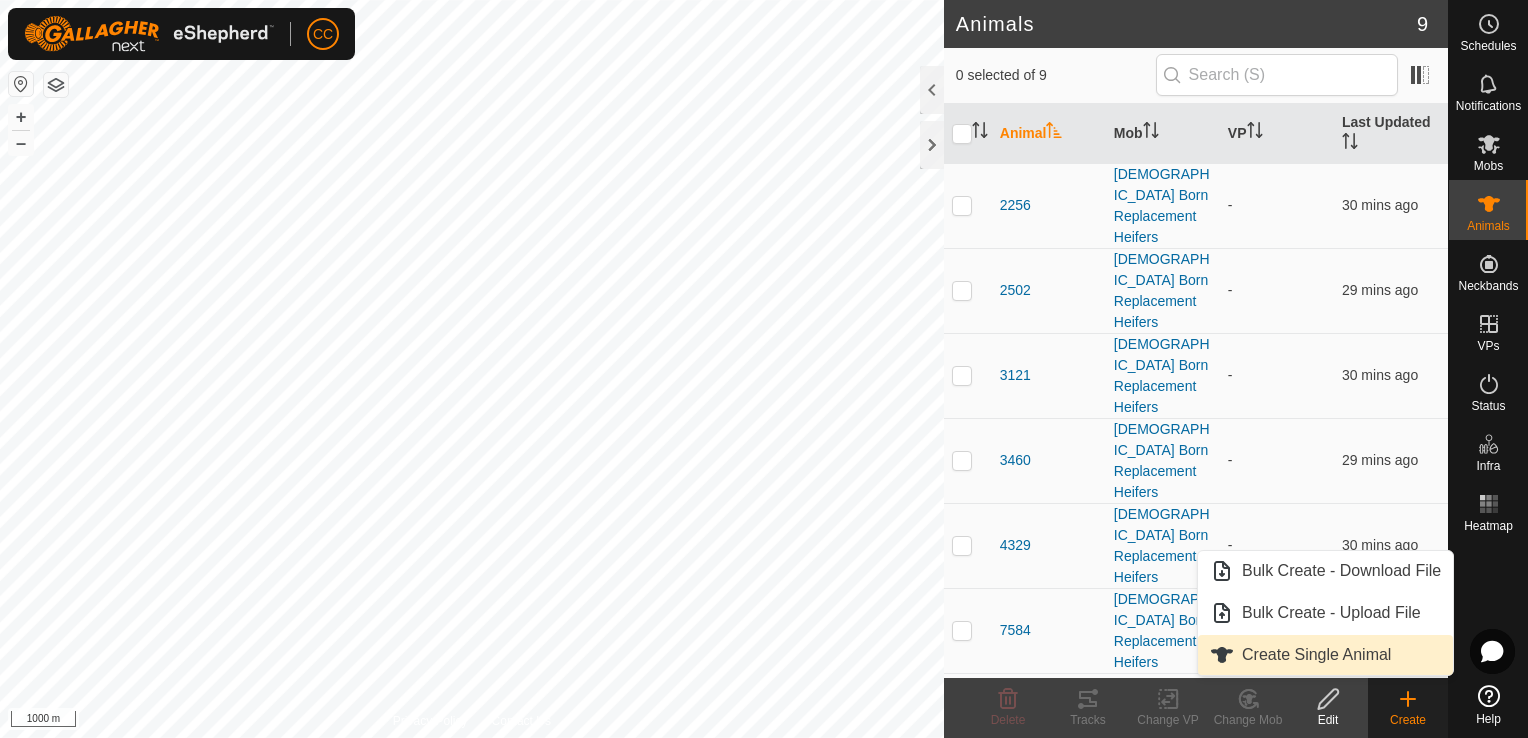click on "Create Single Animal" at bounding box center (1325, 655) 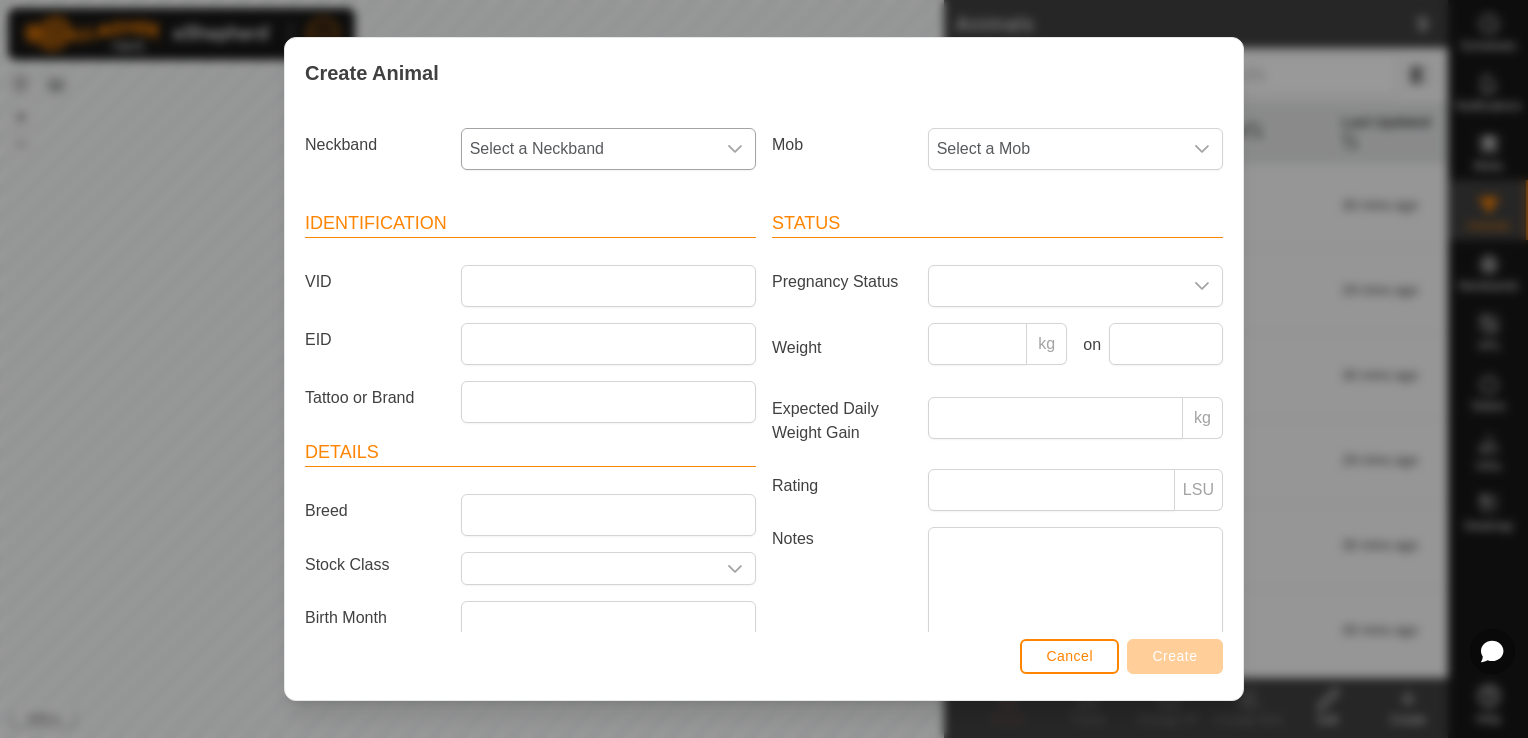 click on "Select a Neckband" at bounding box center [588, 149] 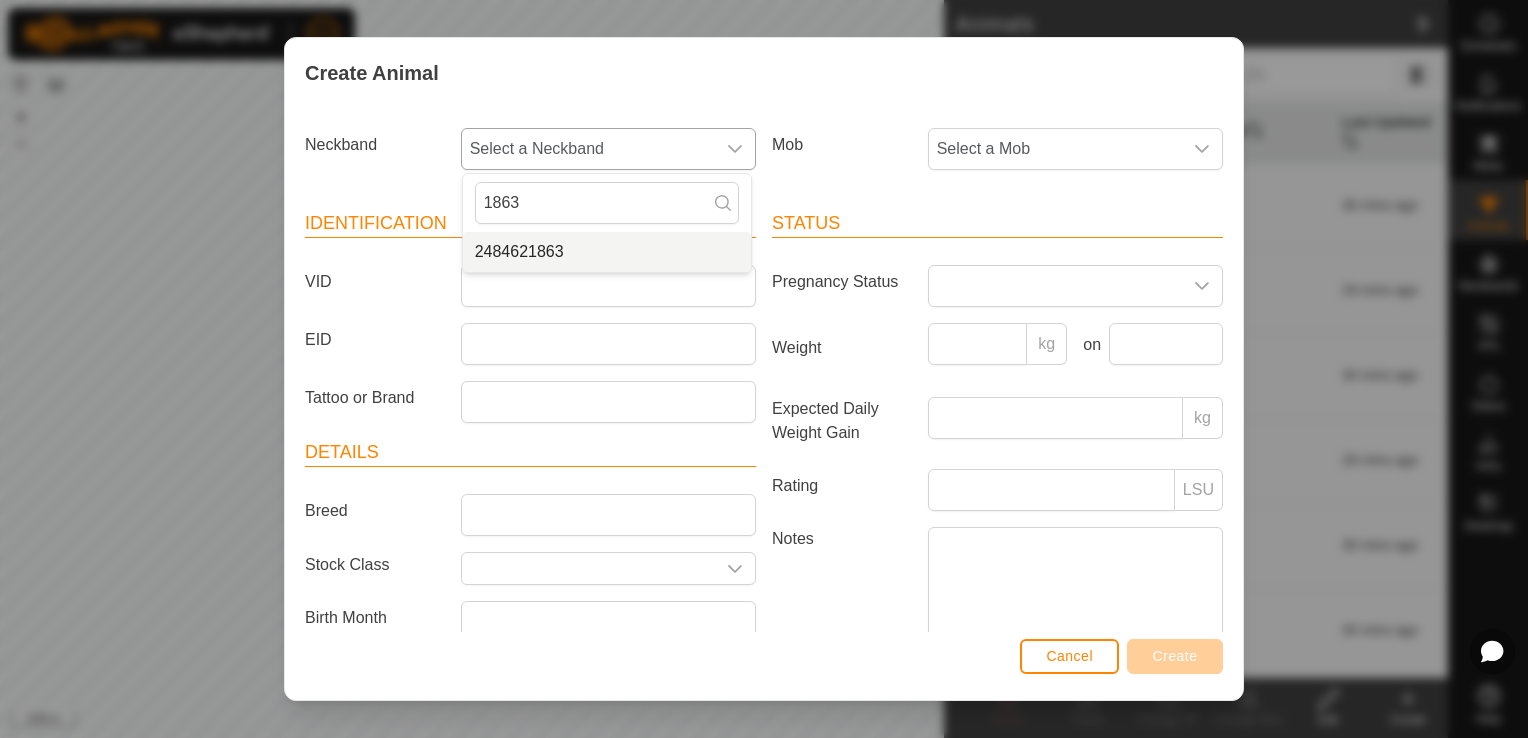 type on "1863" 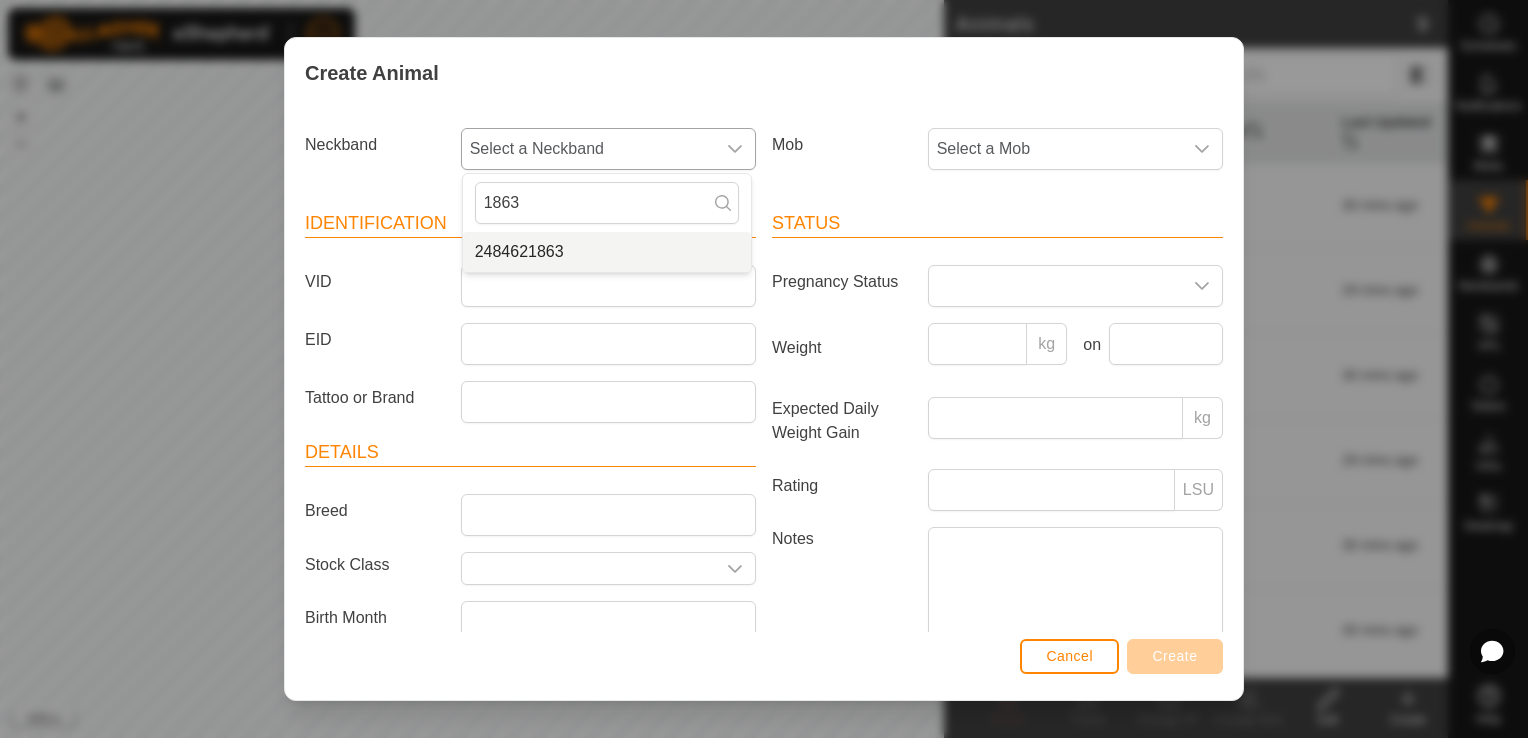 click on "2484621863" at bounding box center (607, 252) 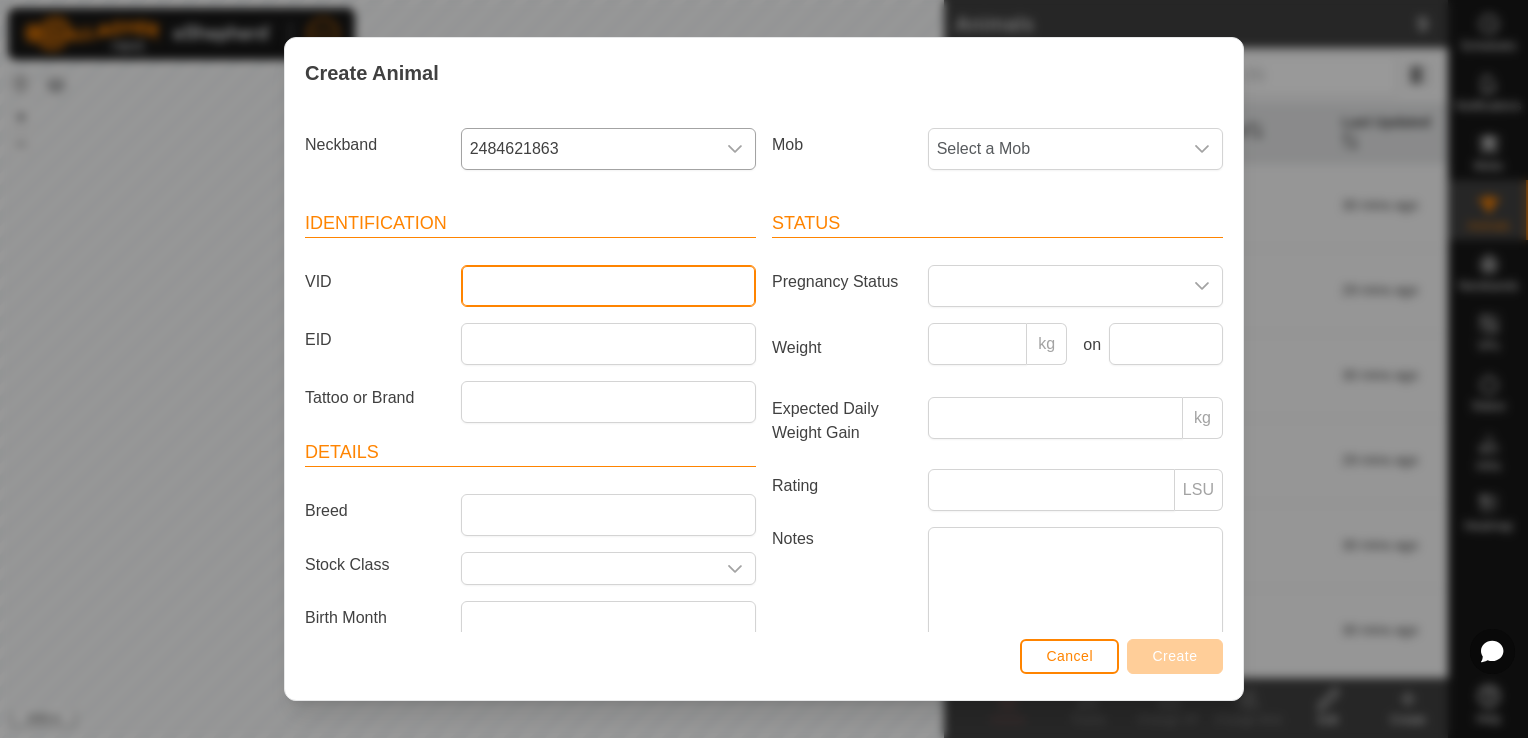 click on "VID" at bounding box center [608, 286] 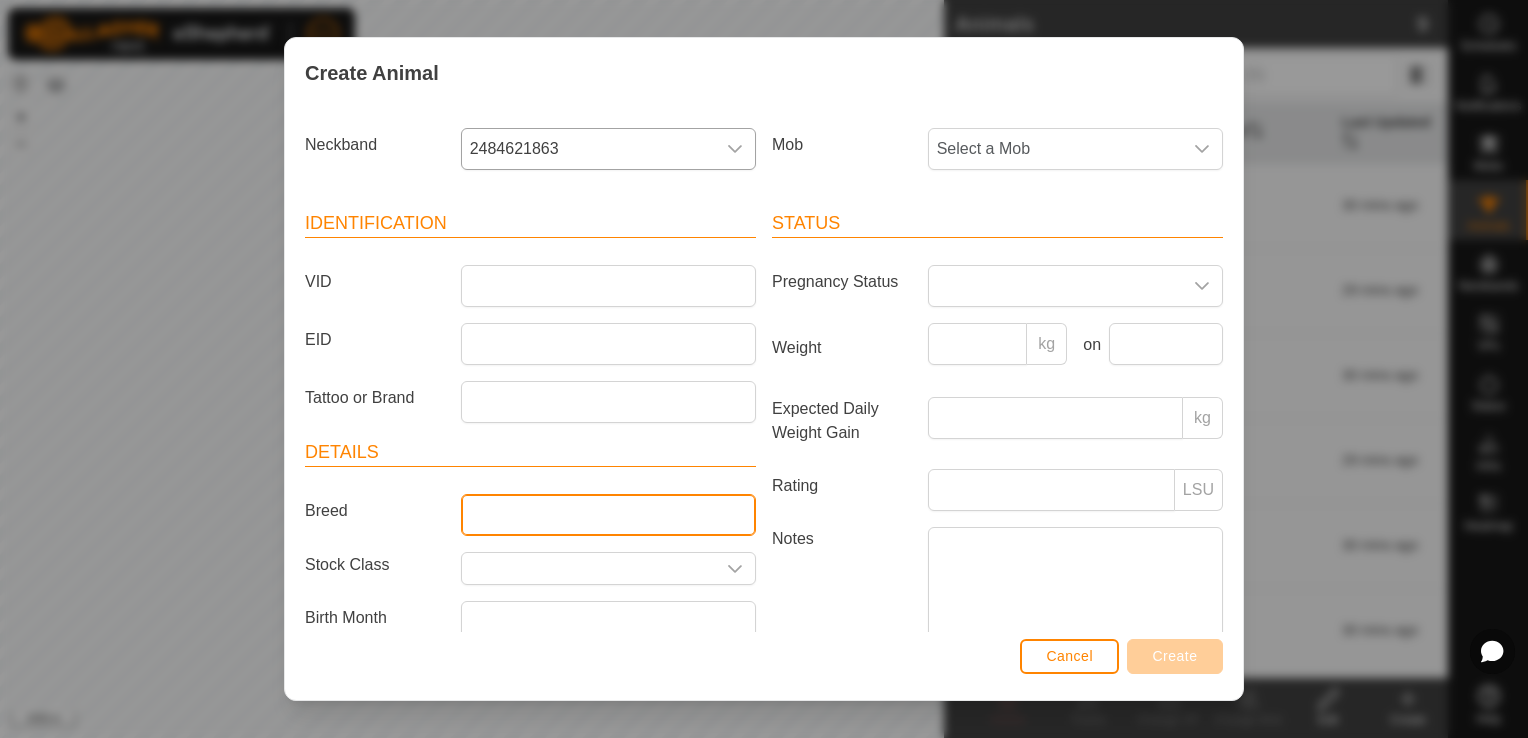 click on "Breed" at bounding box center (608, 515) 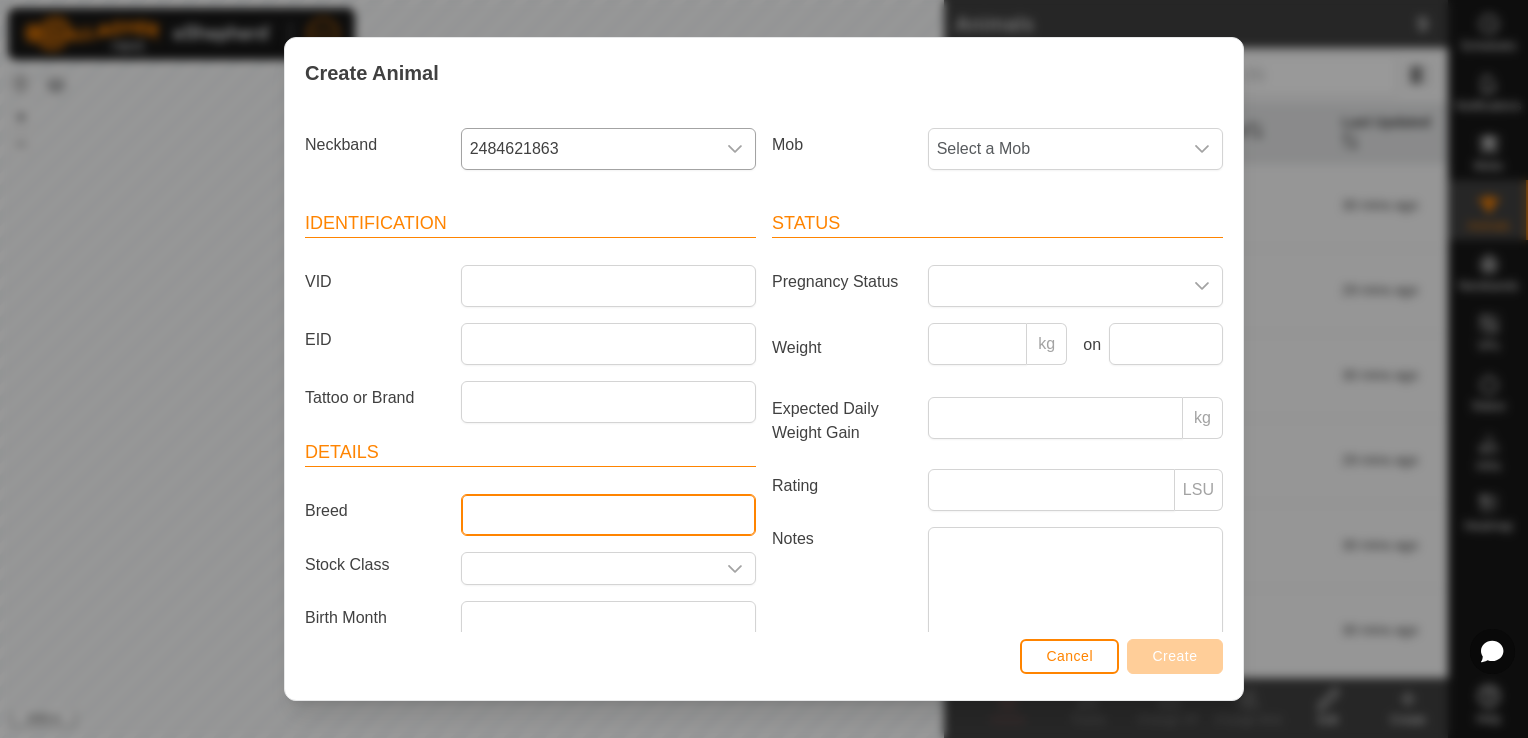 type on "Angus" 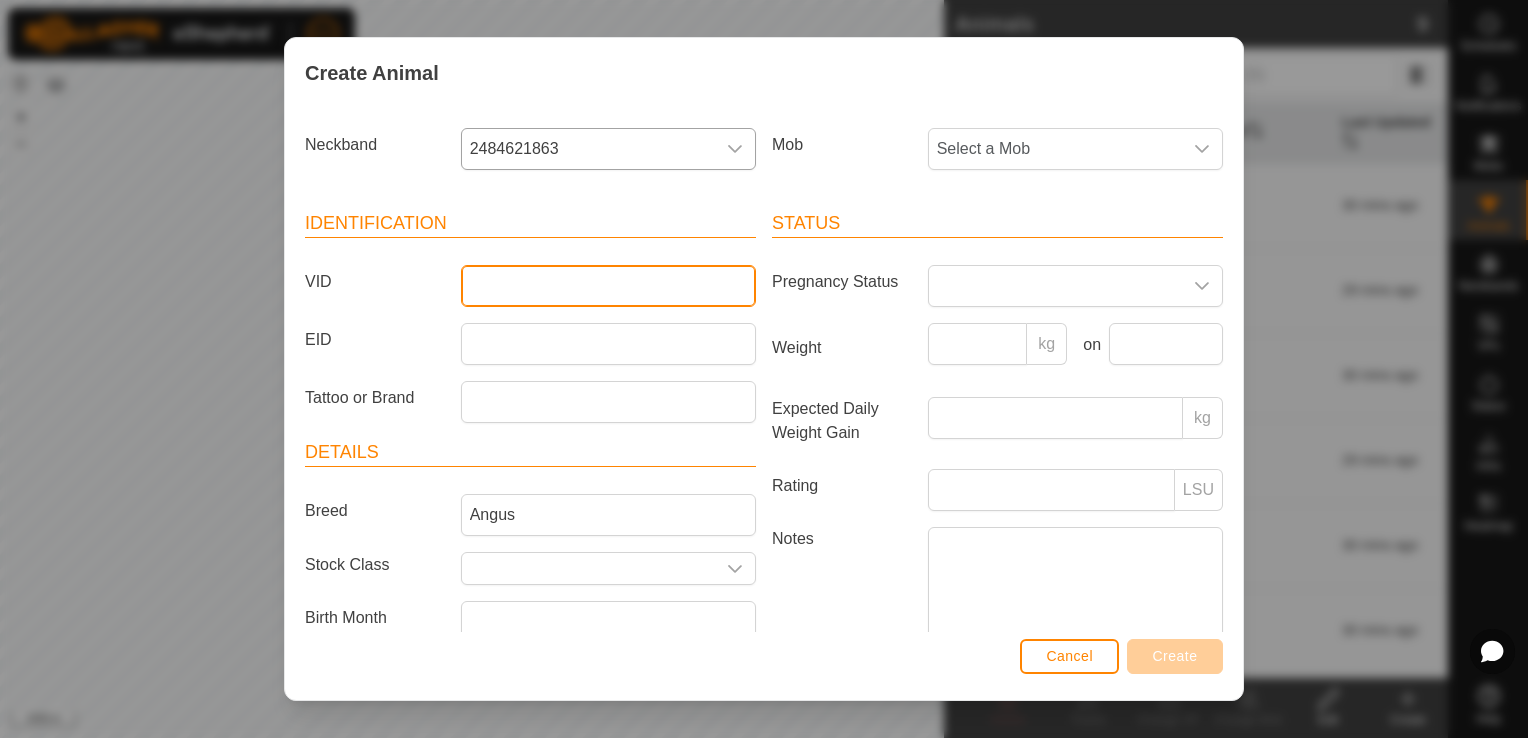 click on "VID" at bounding box center (608, 286) 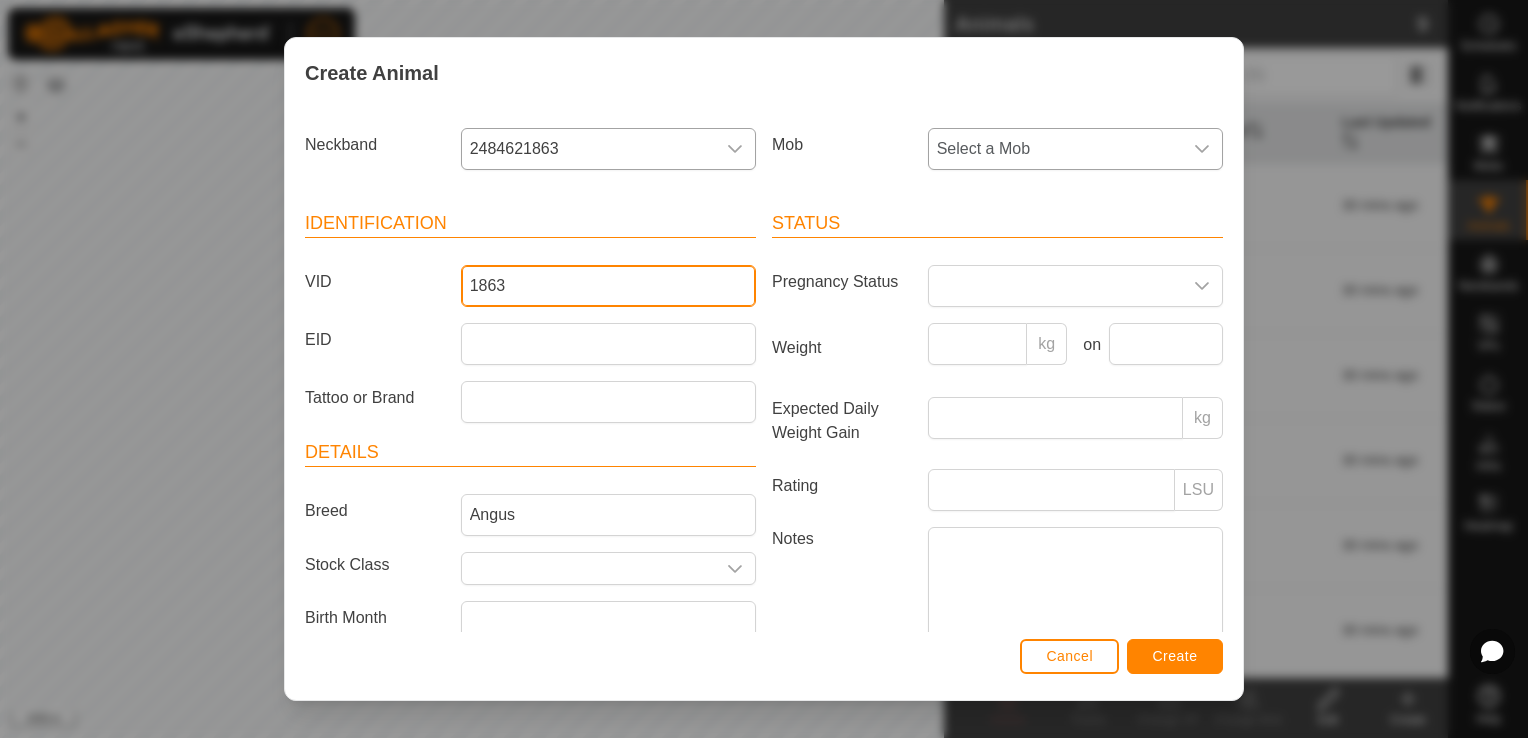 type on "1863" 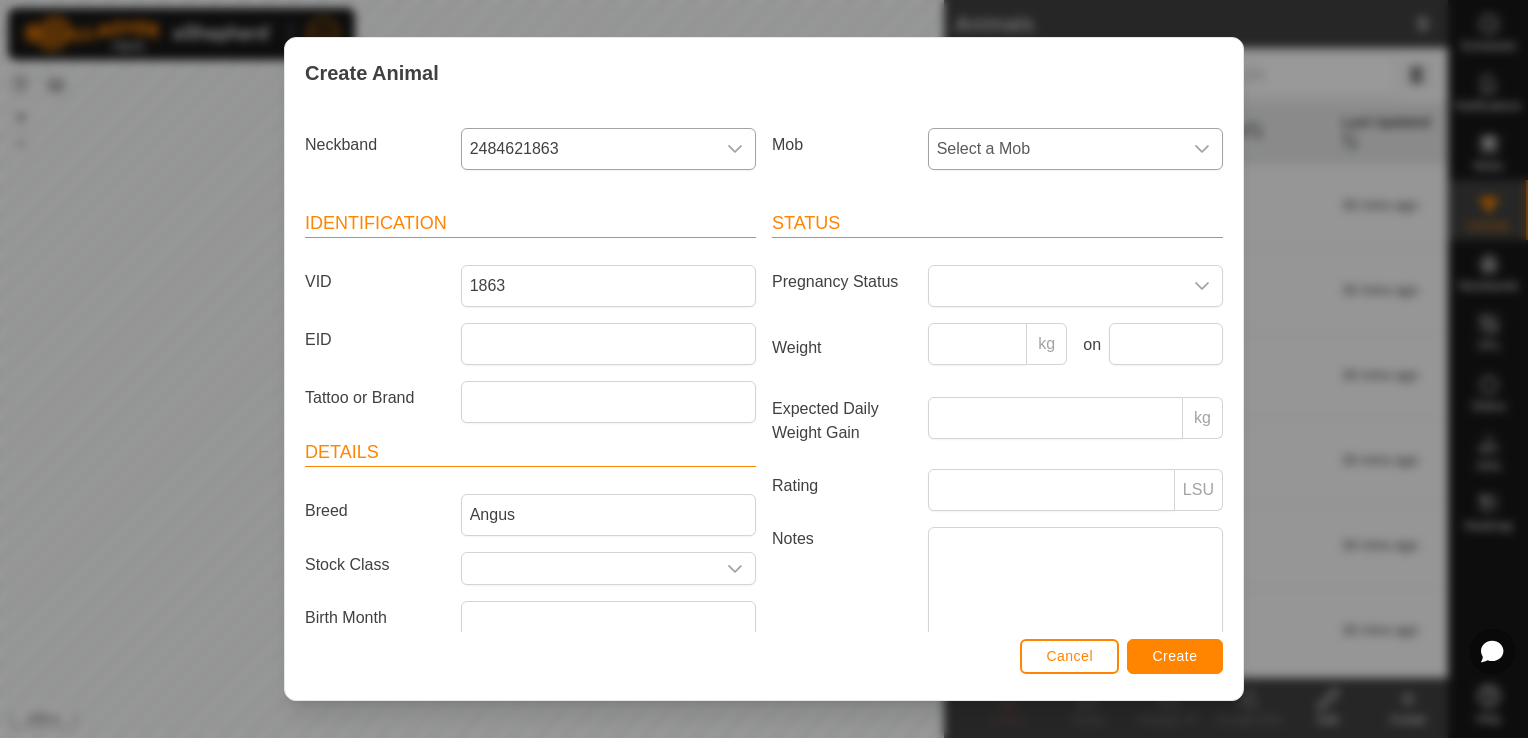 click on "Select a Mob" at bounding box center (1055, 149) 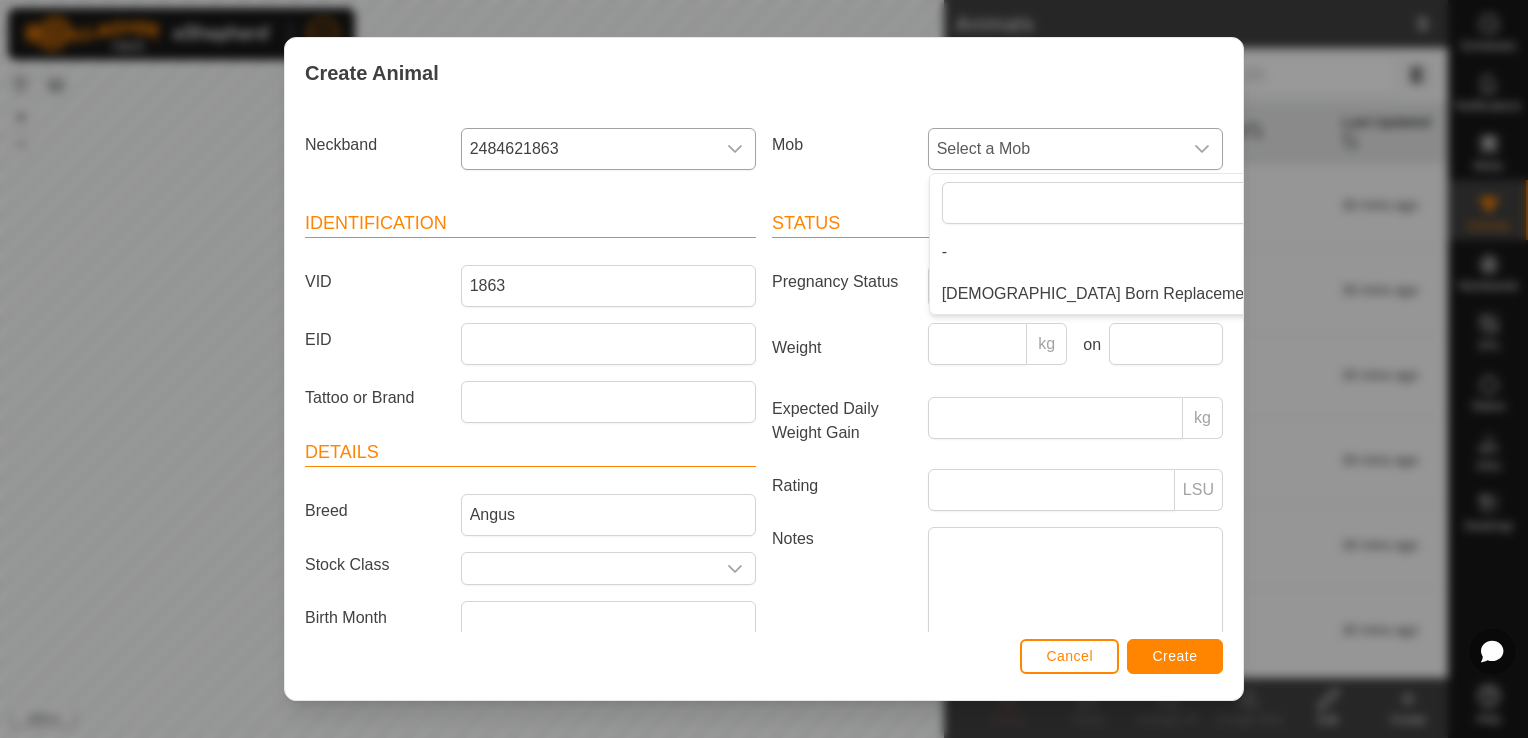 click on "[DEMOGRAPHIC_DATA] Born Replacement Heifers" at bounding box center (1127, 294) 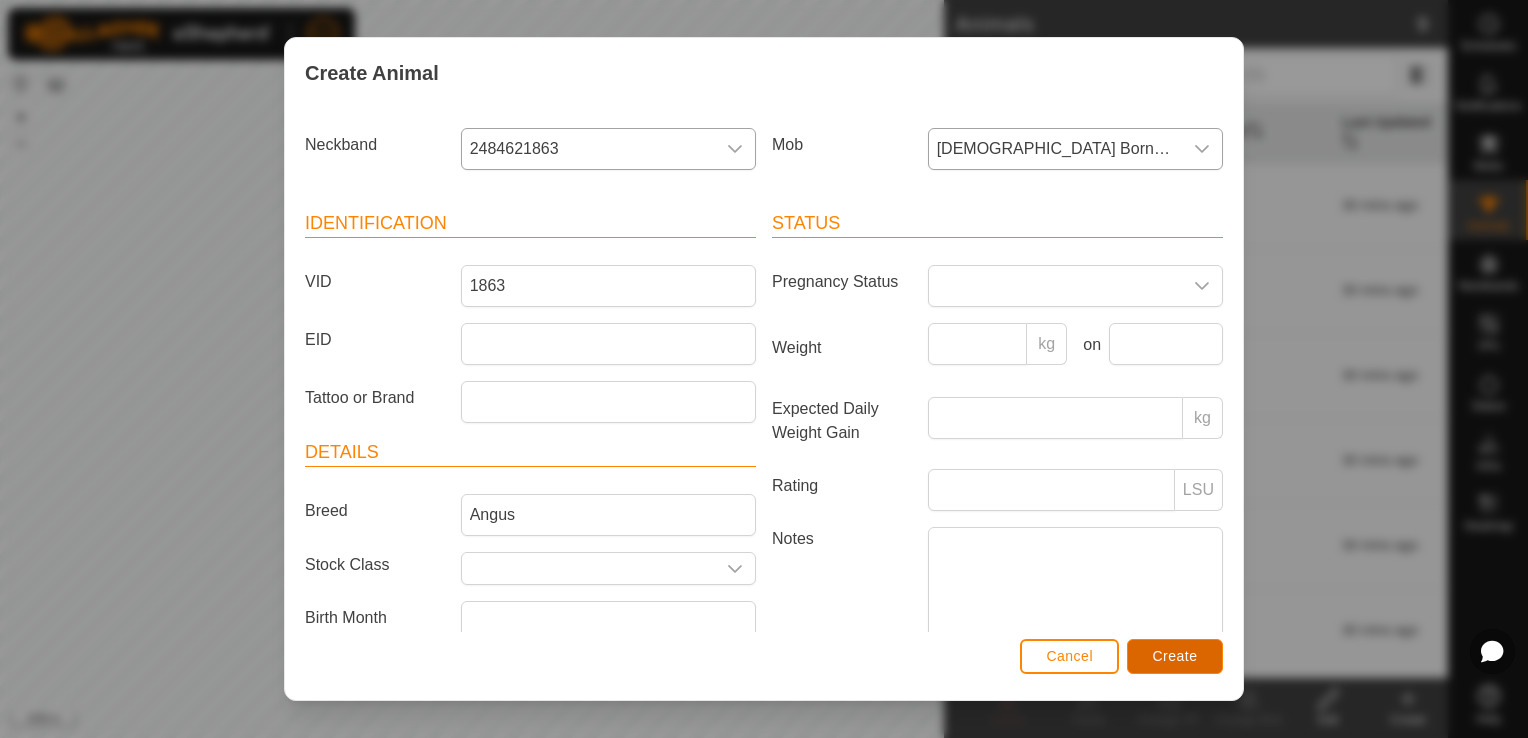 click on "Create" at bounding box center [1175, 656] 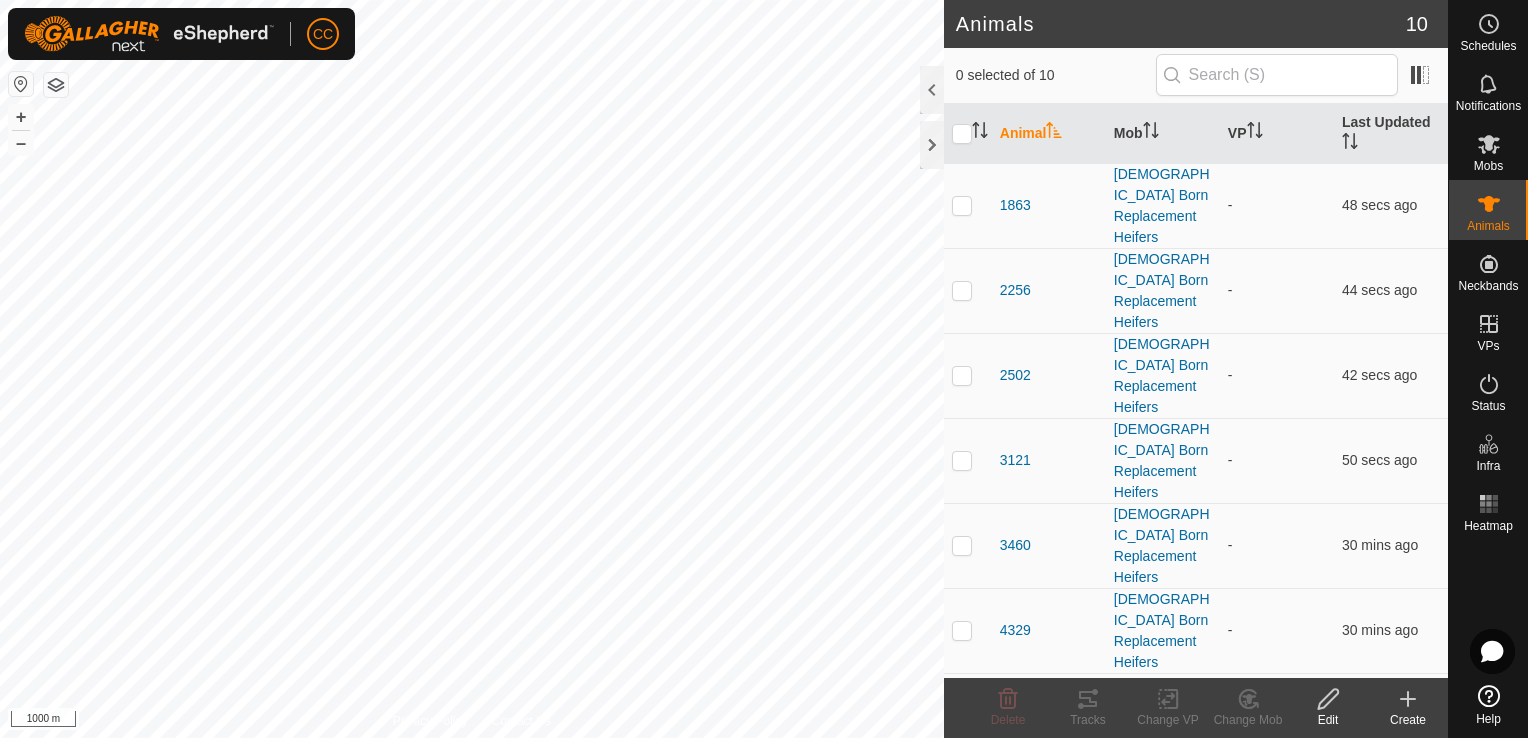 click 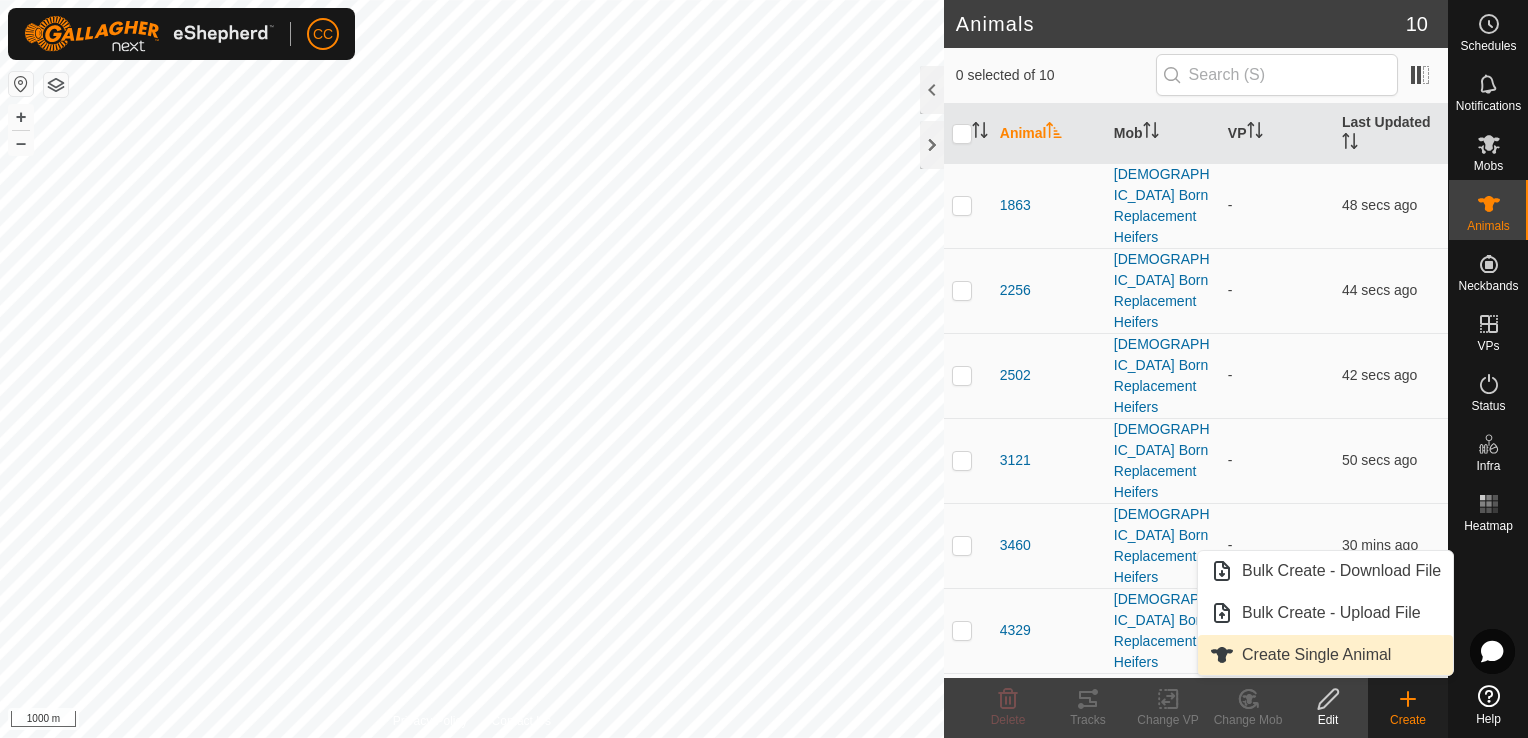 click on "Create Single Animal" at bounding box center (1325, 655) 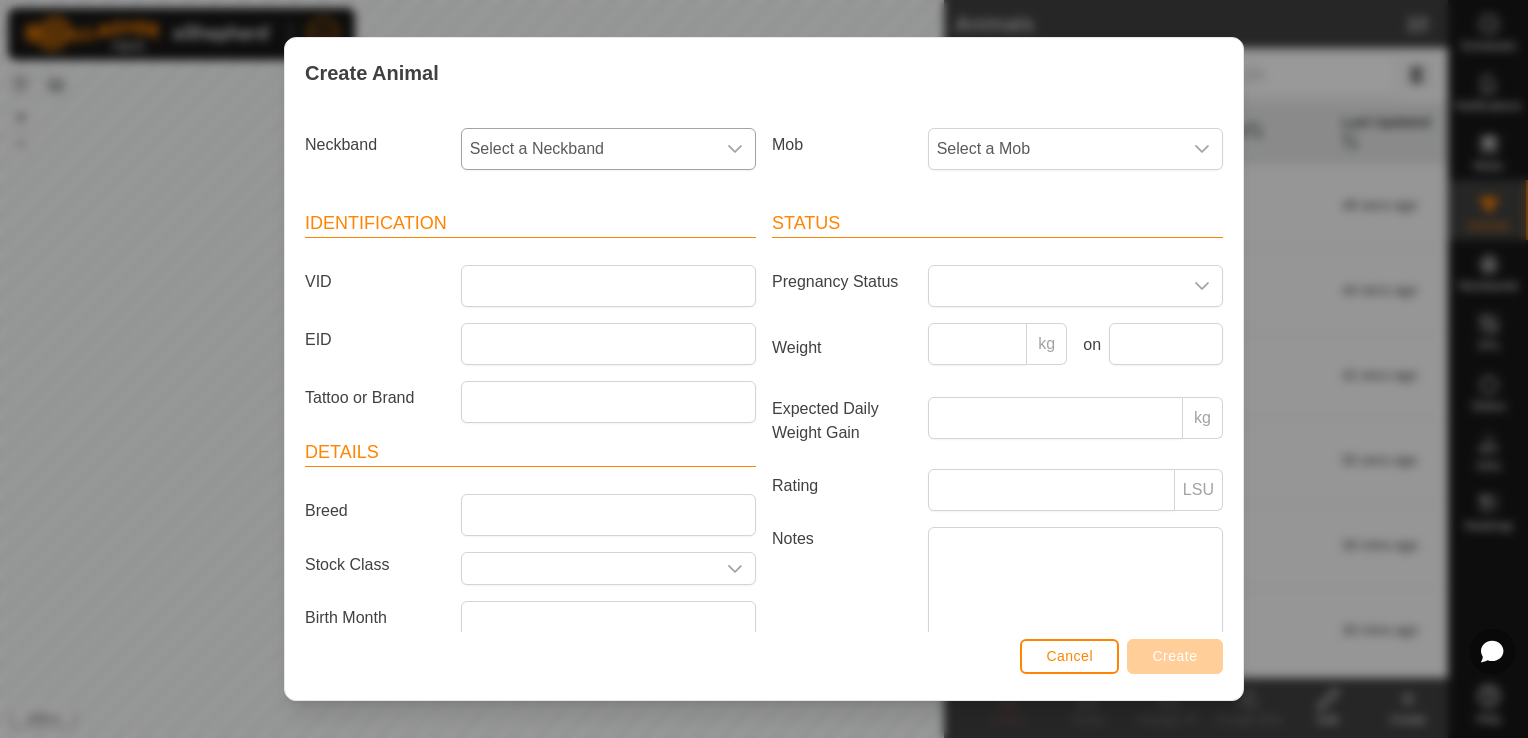 click on "Select a Neckband" at bounding box center [588, 149] 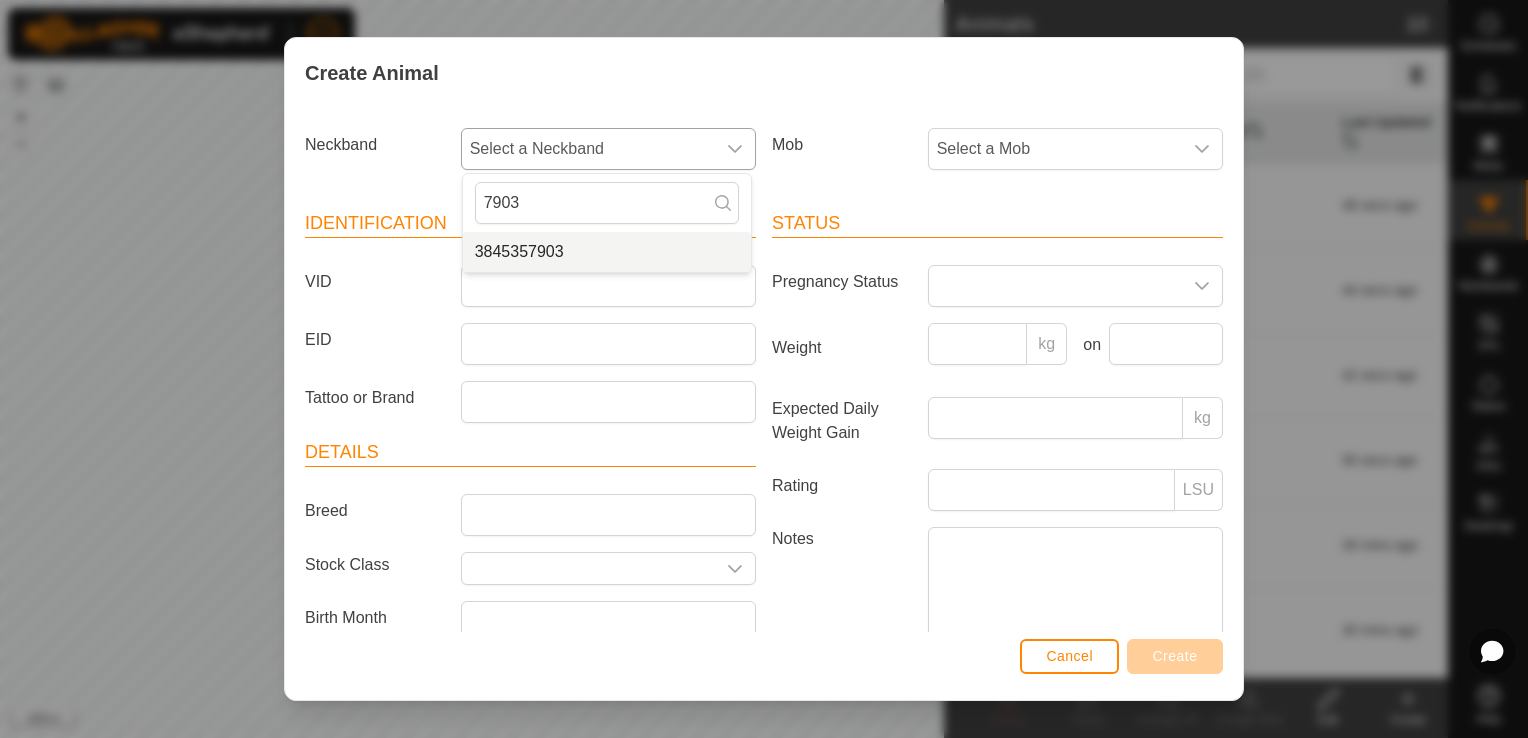 type on "7903" 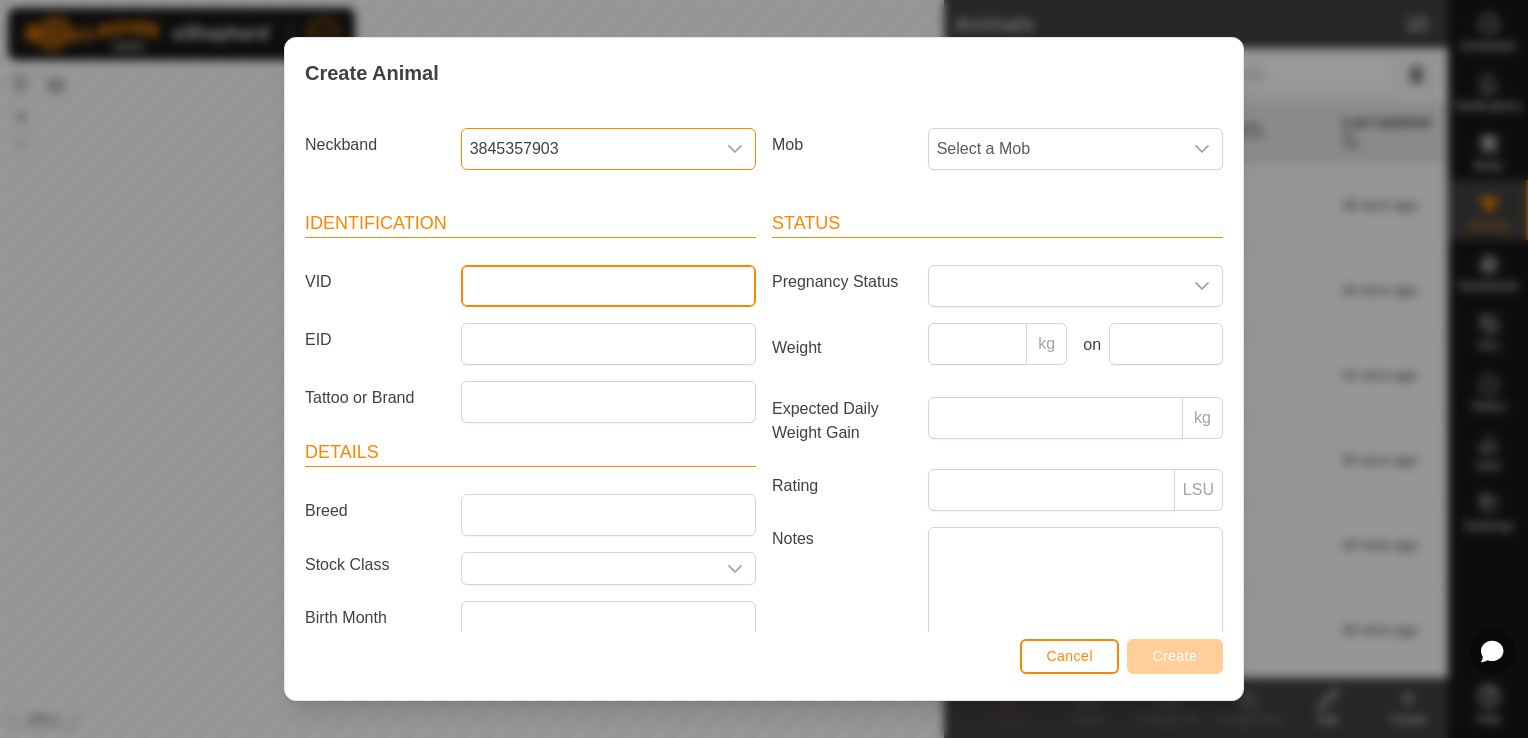click on "VID" at bounding box center [608, 286] 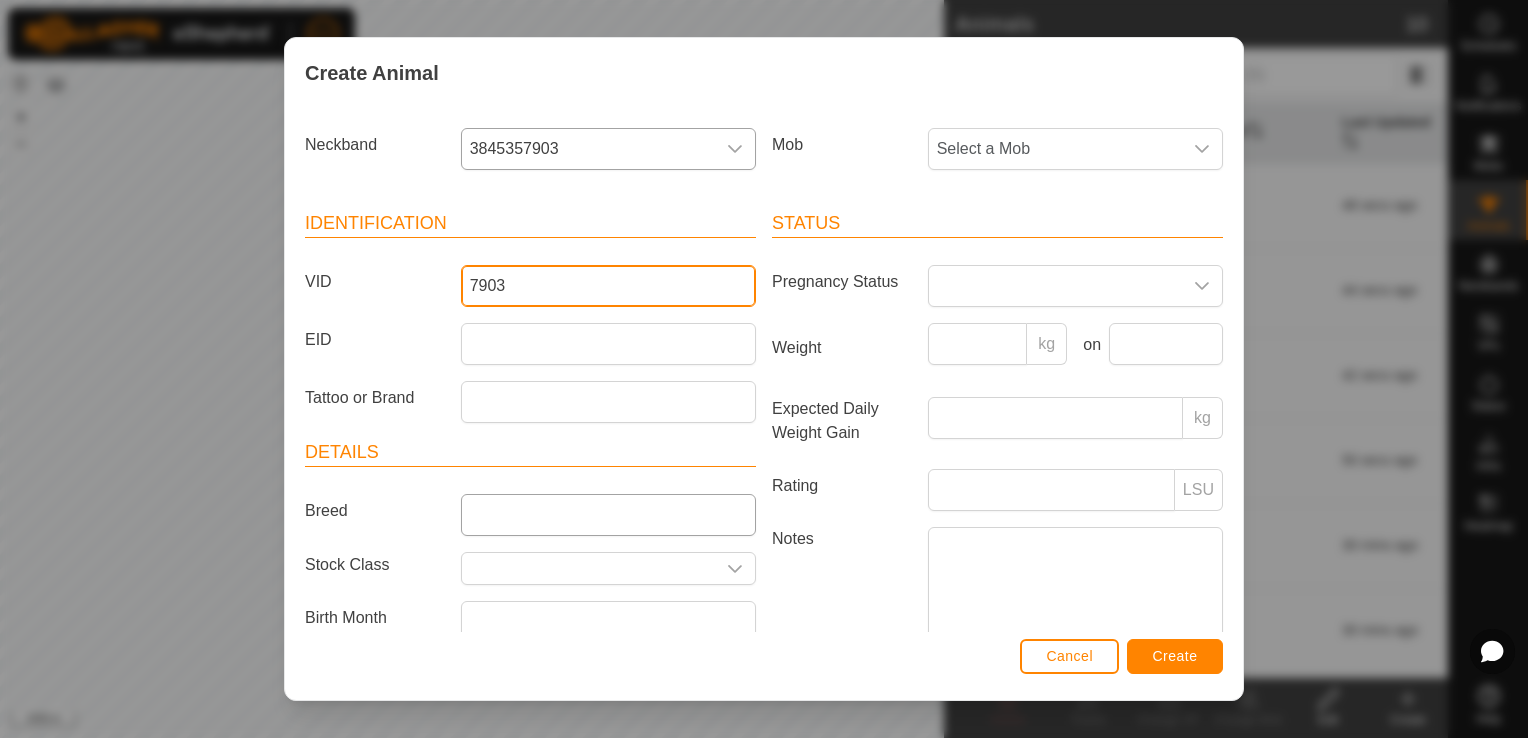 type on "7903" 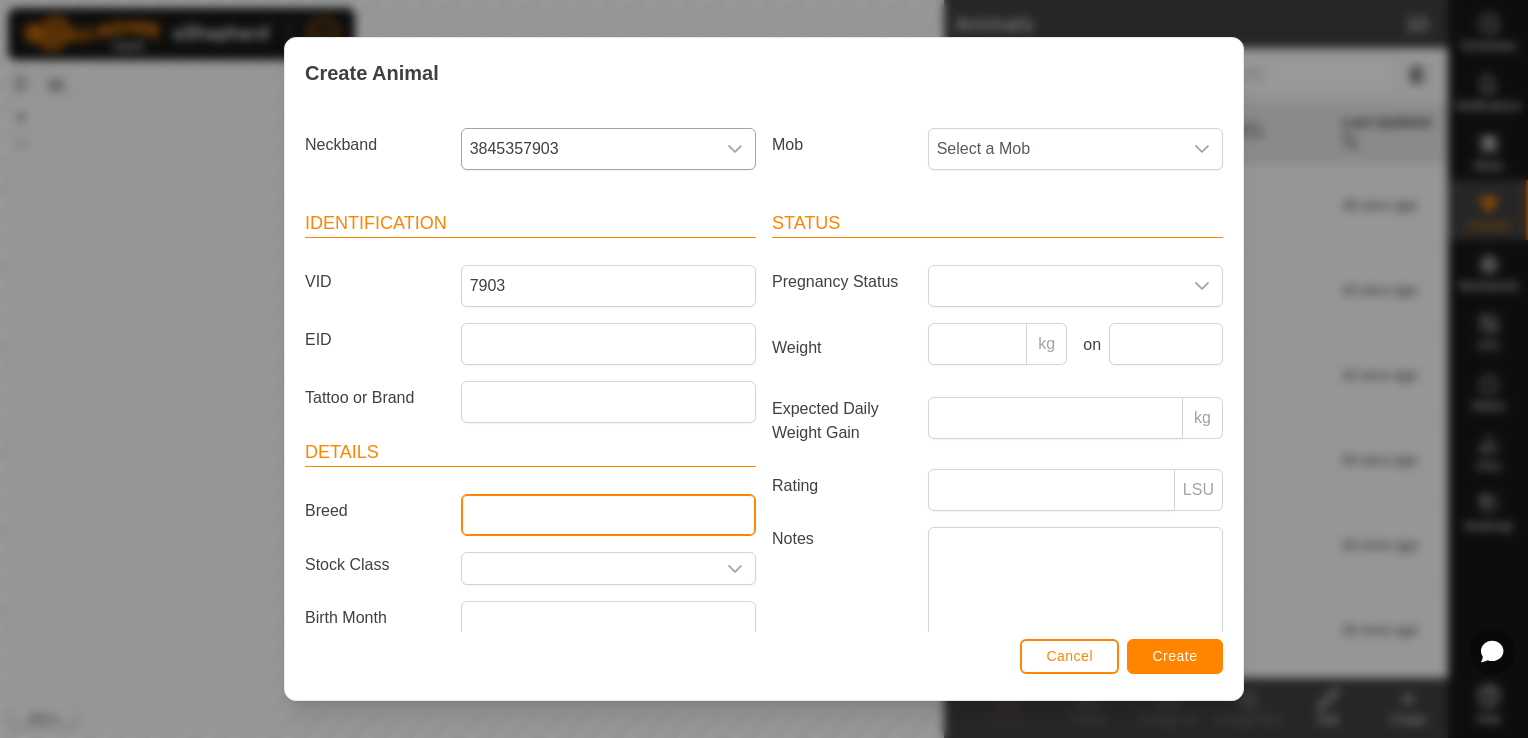 click on "Breed" at bounding box center [608, 515] 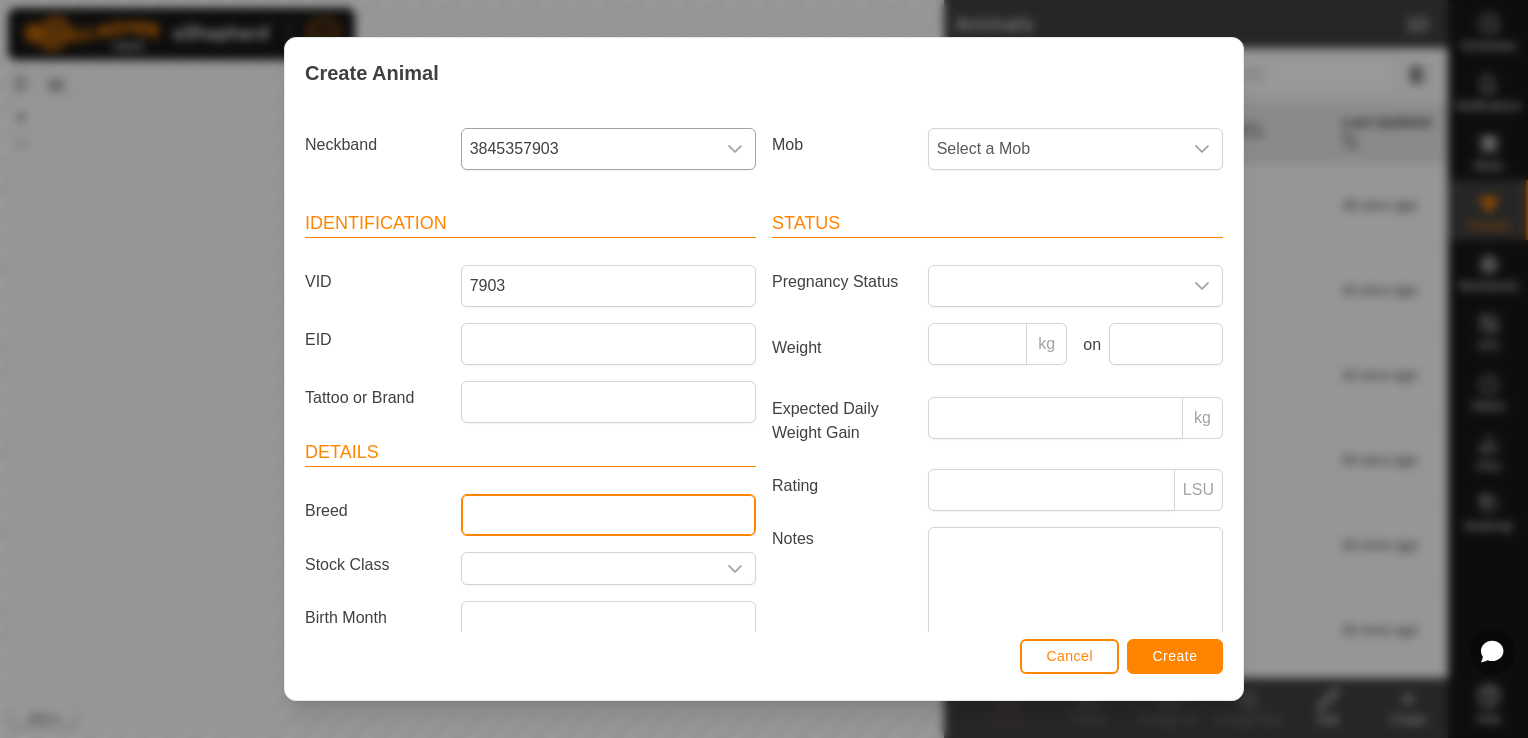 type on "Angus" 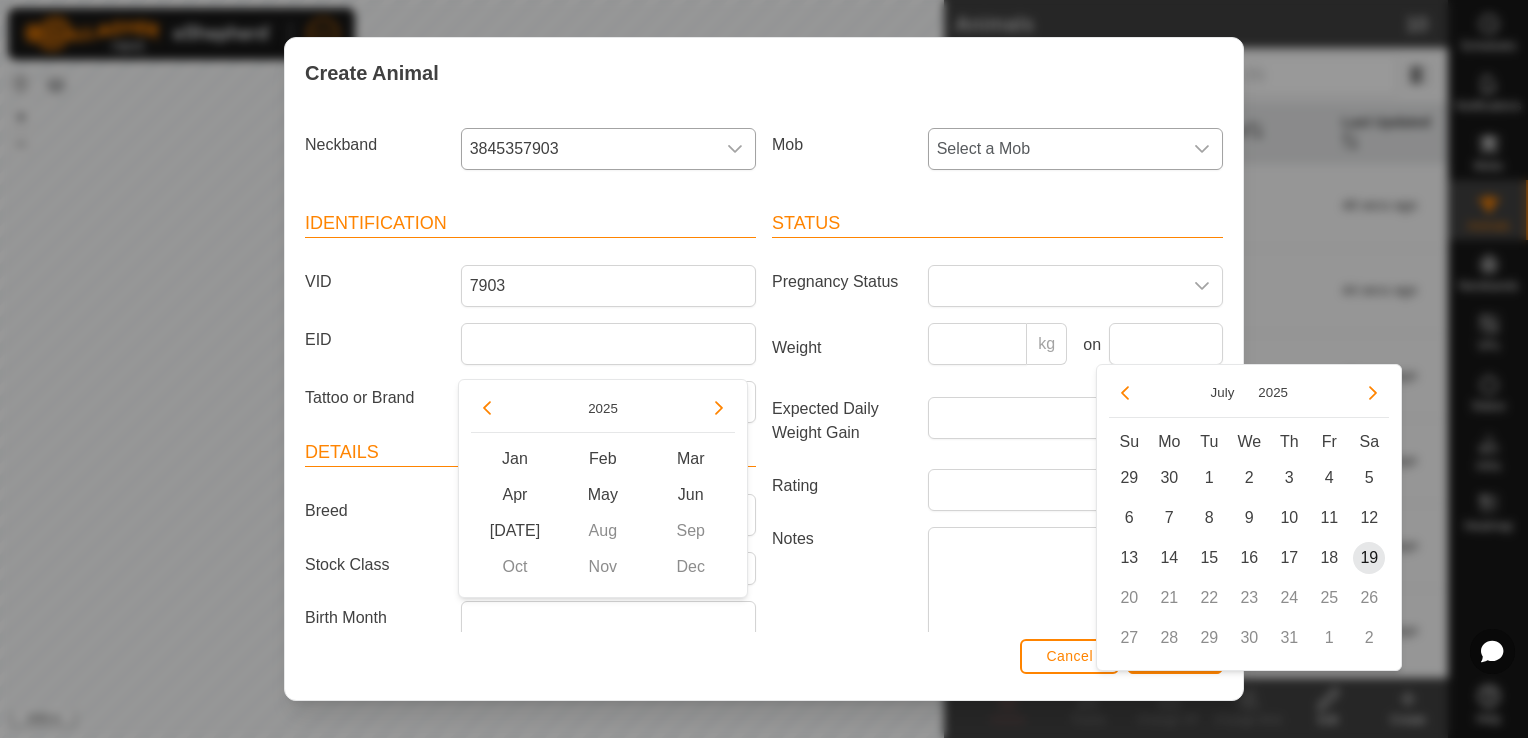 scroll, scrollTop: 8, scrollLeft: 0, axis: vertical 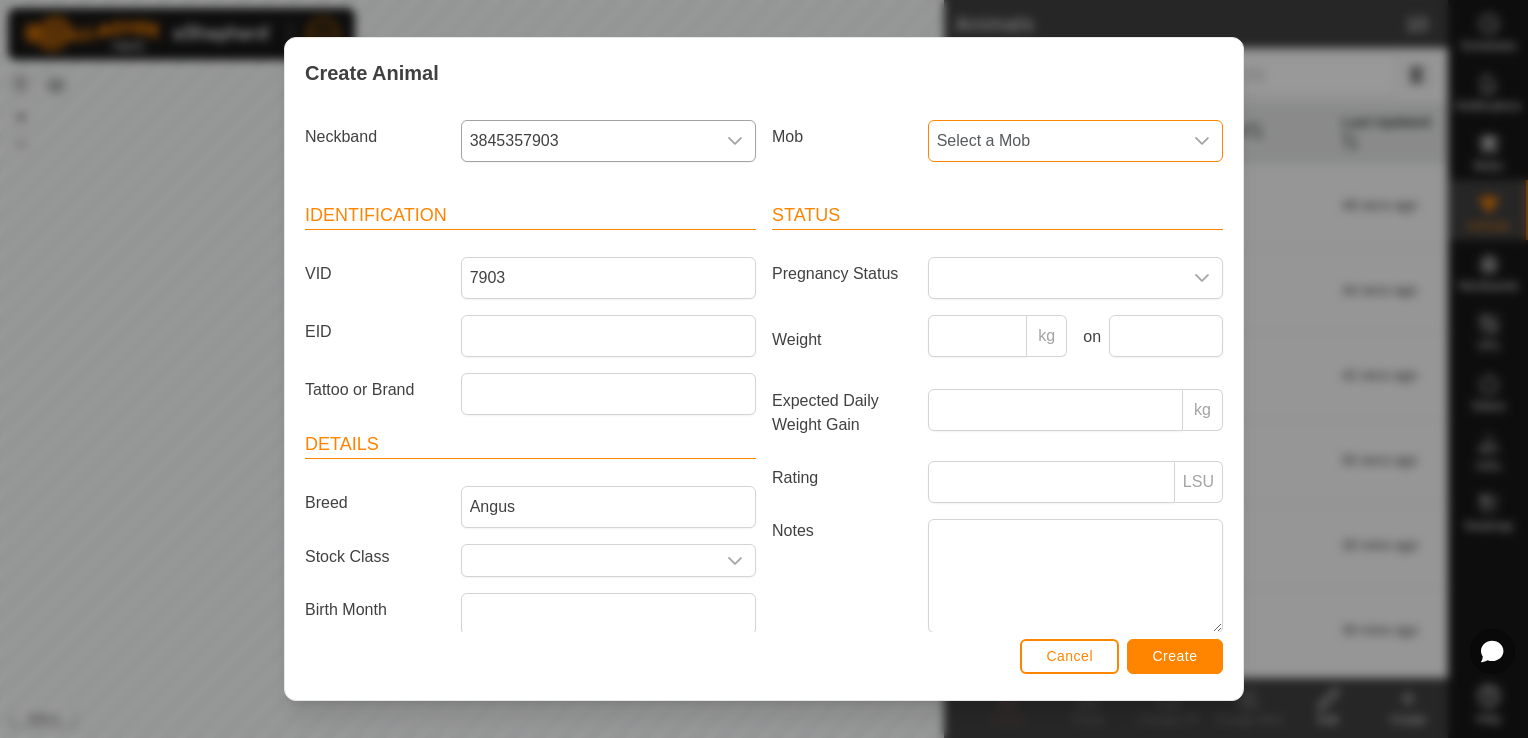 click on "Select a Mob" at bounding box center [1055, 141] 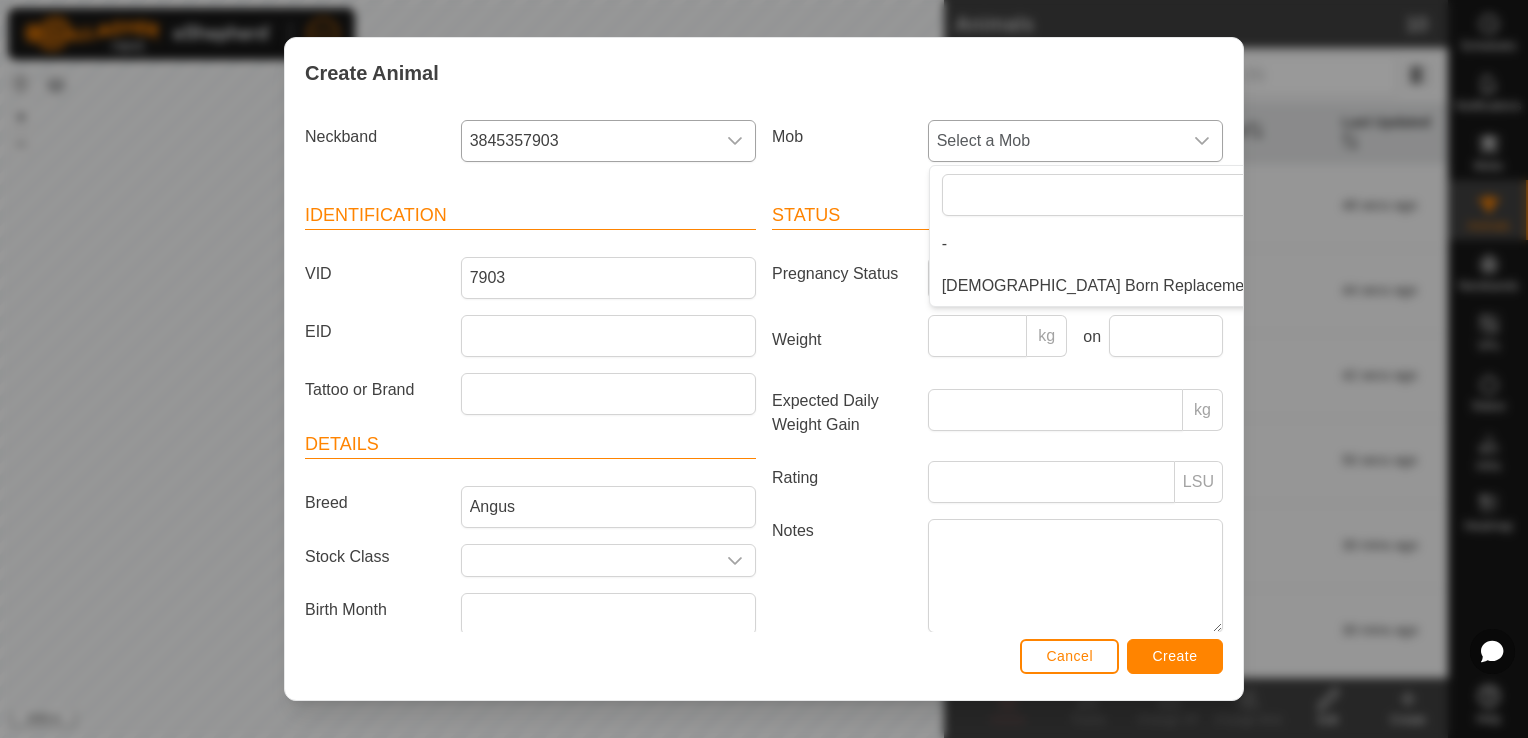 click on "[DEMOGRAPHIC_DATA] Born Replacement Heifers" at bounding box center [1127, 286] 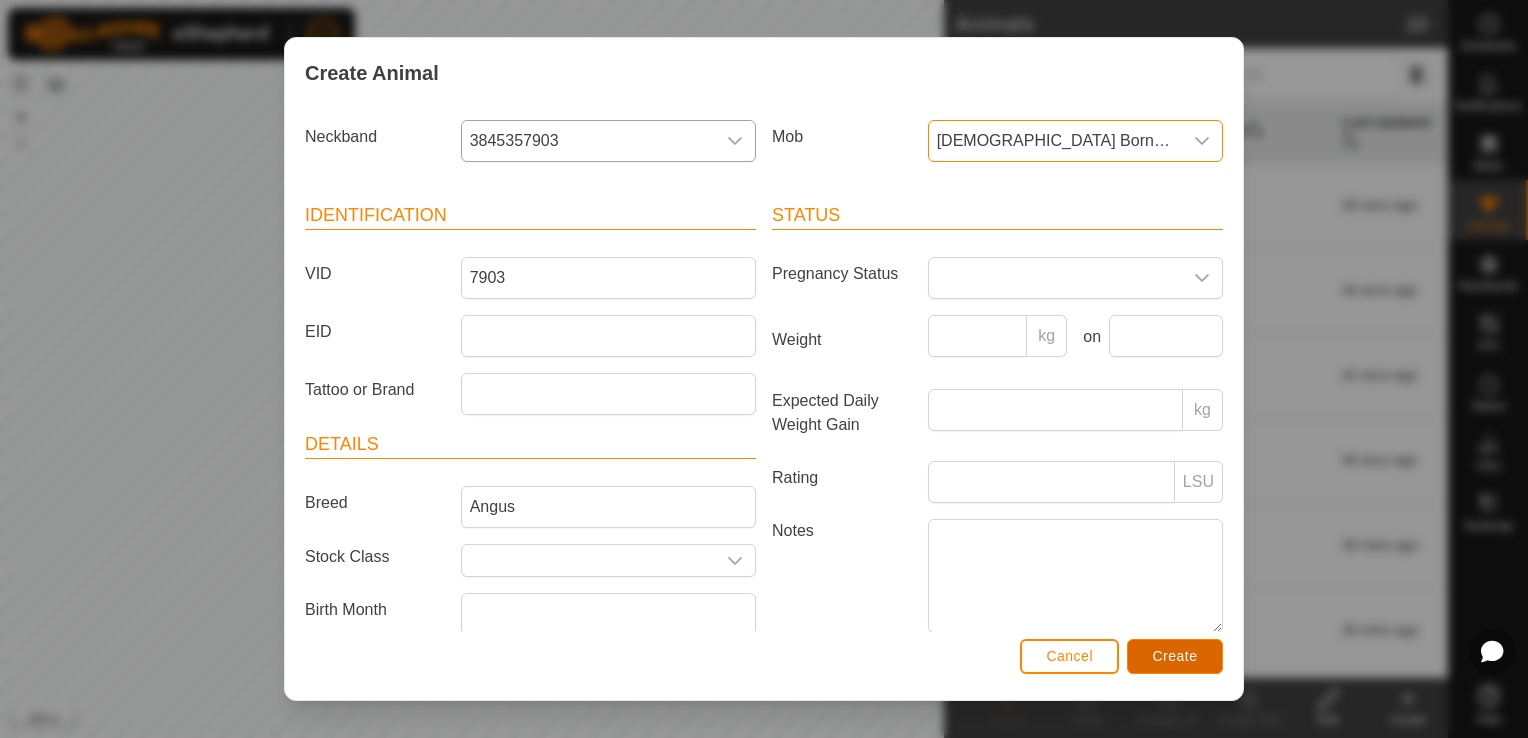 click on "Create" at bounding box center (1175, 656) 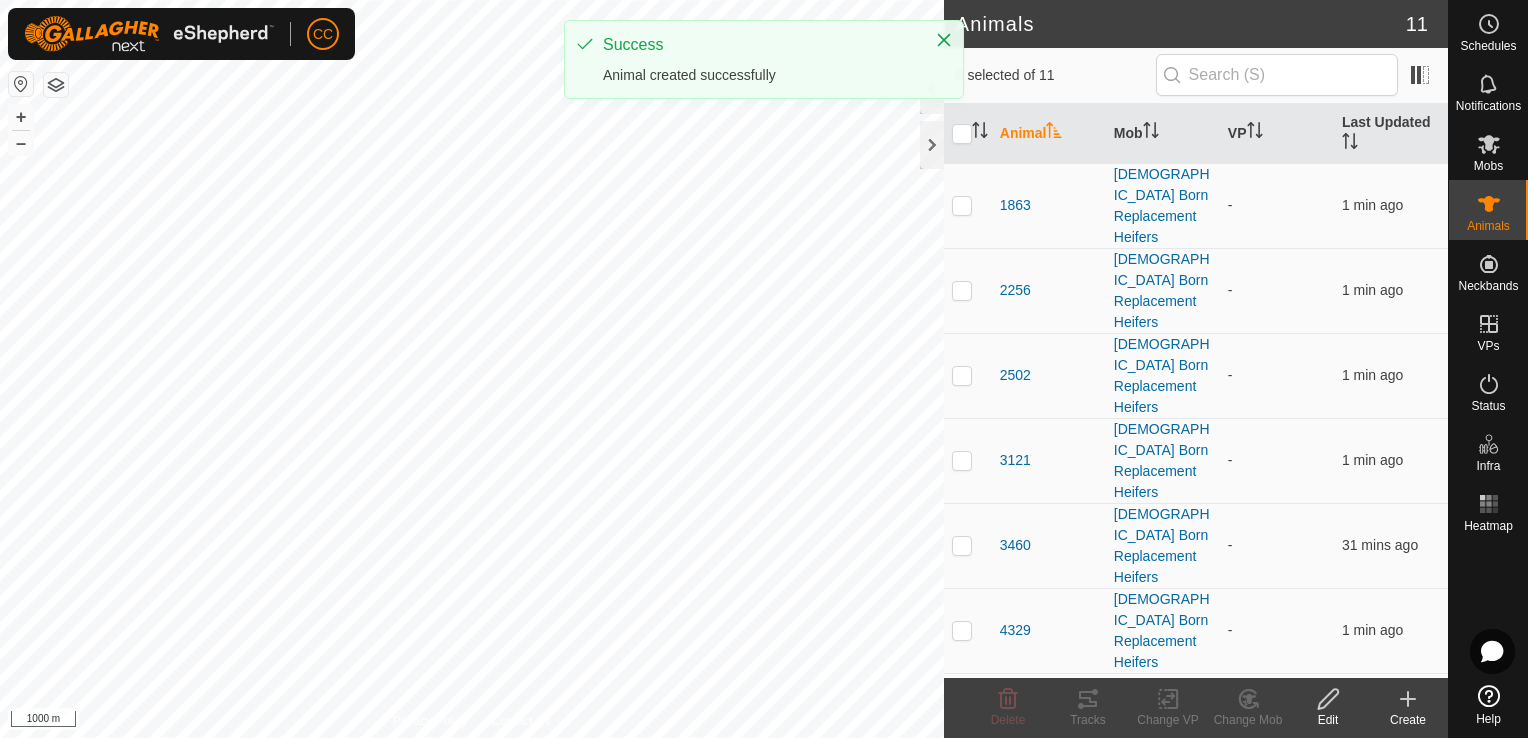 click 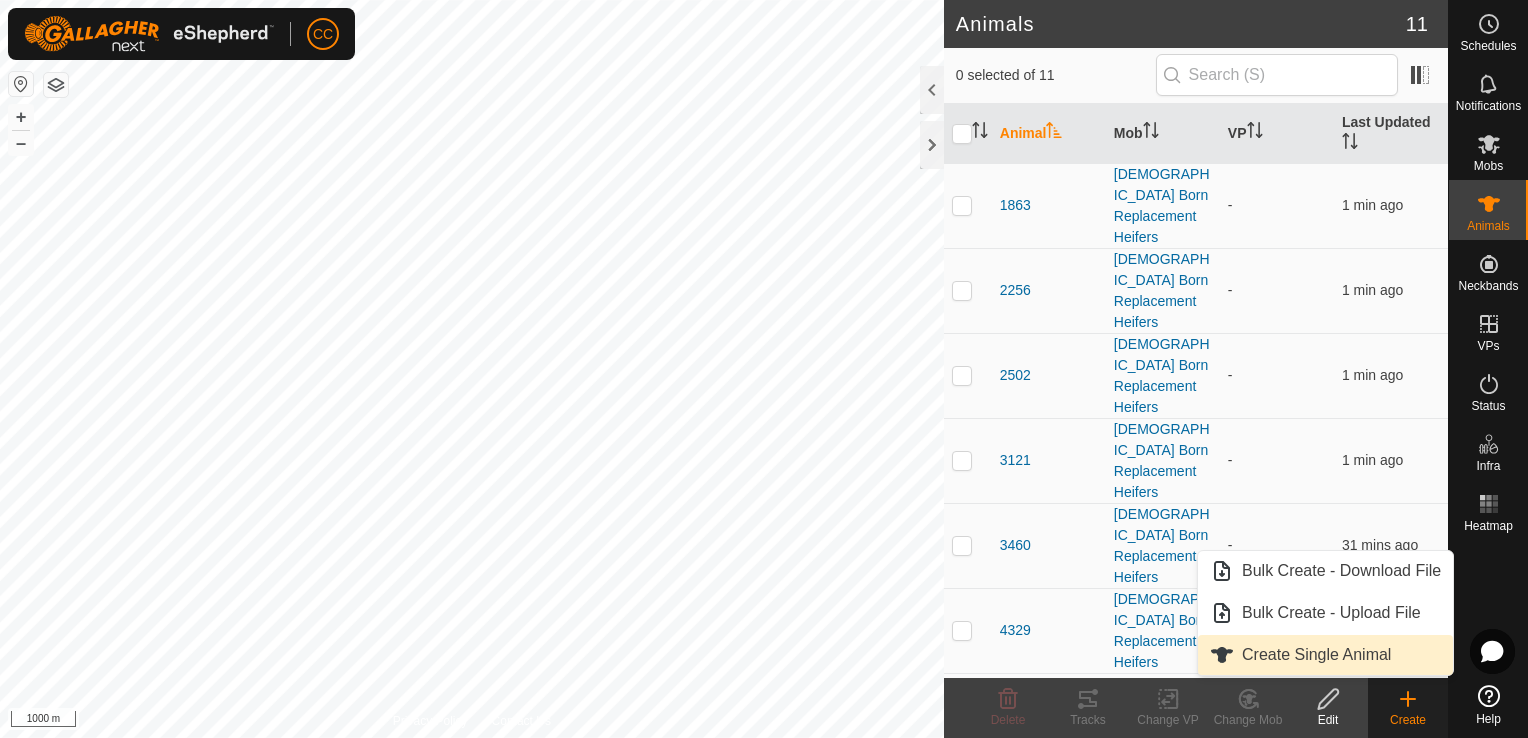 click on "Create Single Animal" at bounding box center (1325, 655) 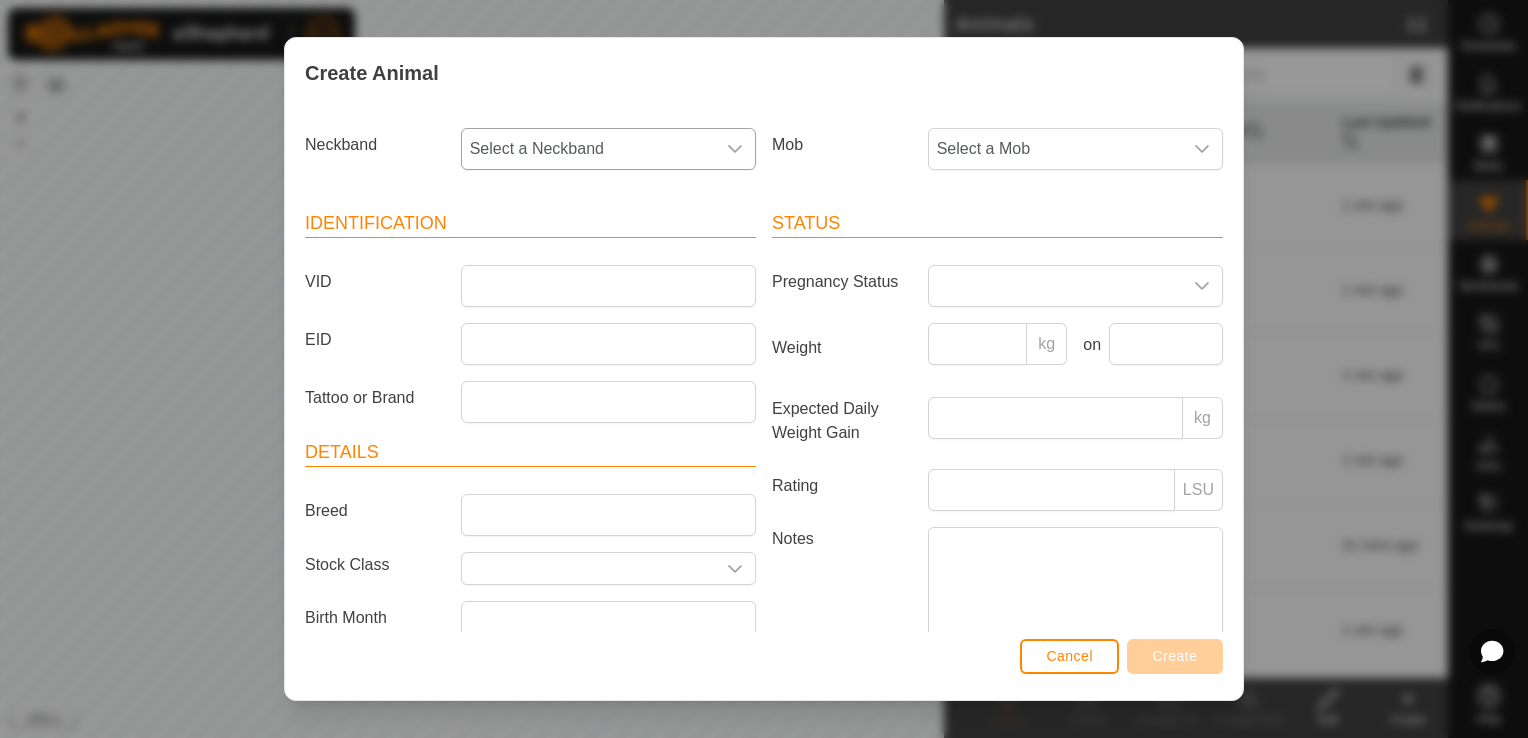 click on "Select a Neckband" at bounding box center (588, 149) 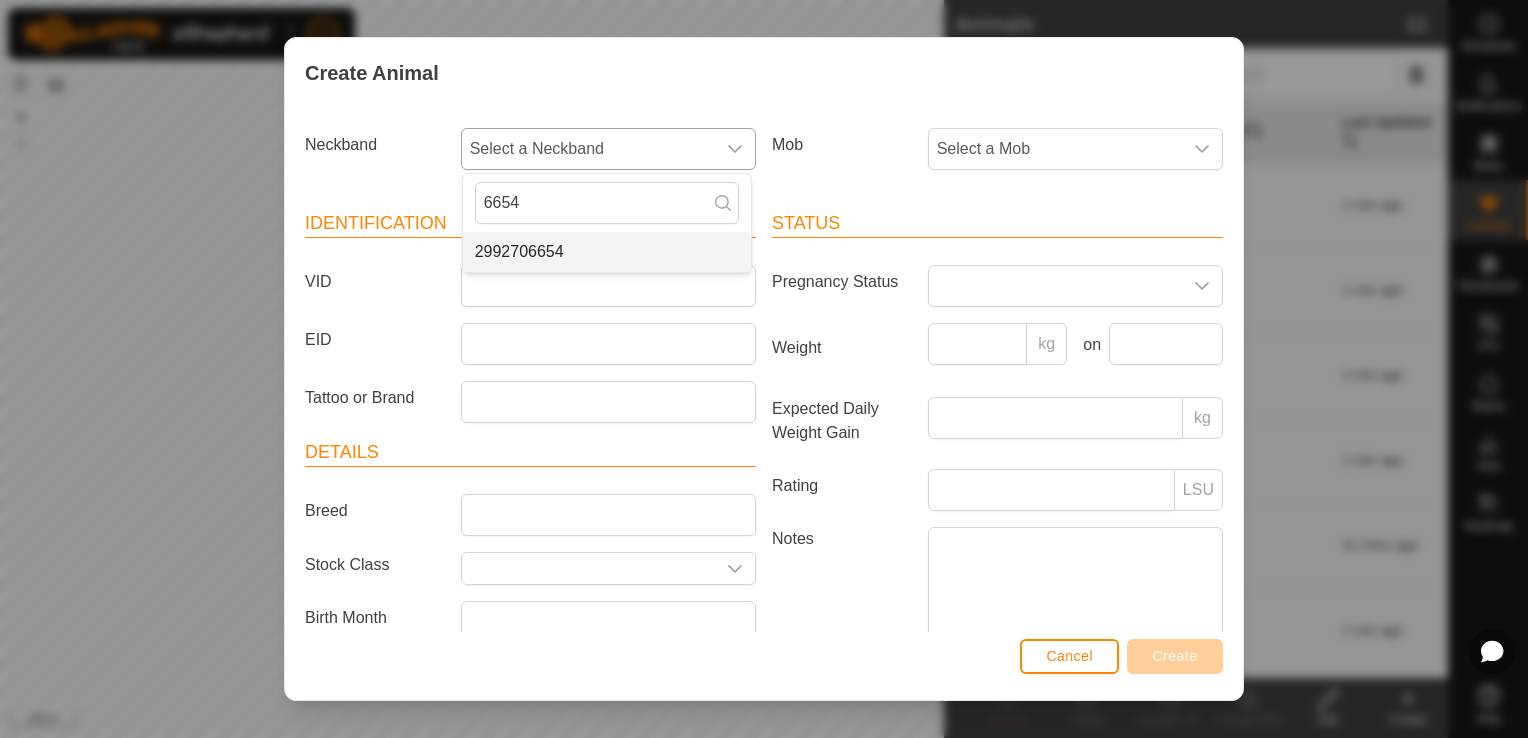 type on "6654" 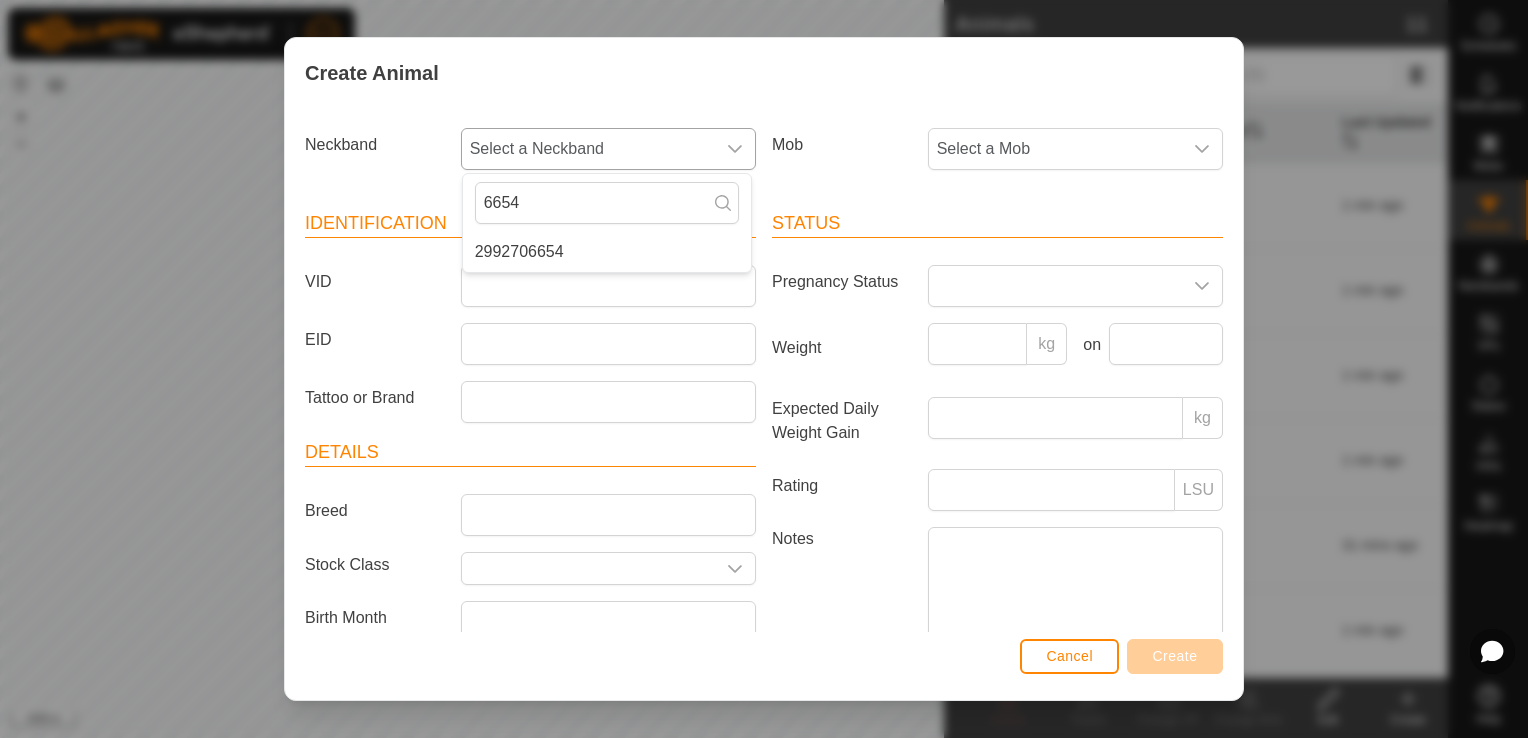 click on "2992706654" at bounding box center [607, 252] 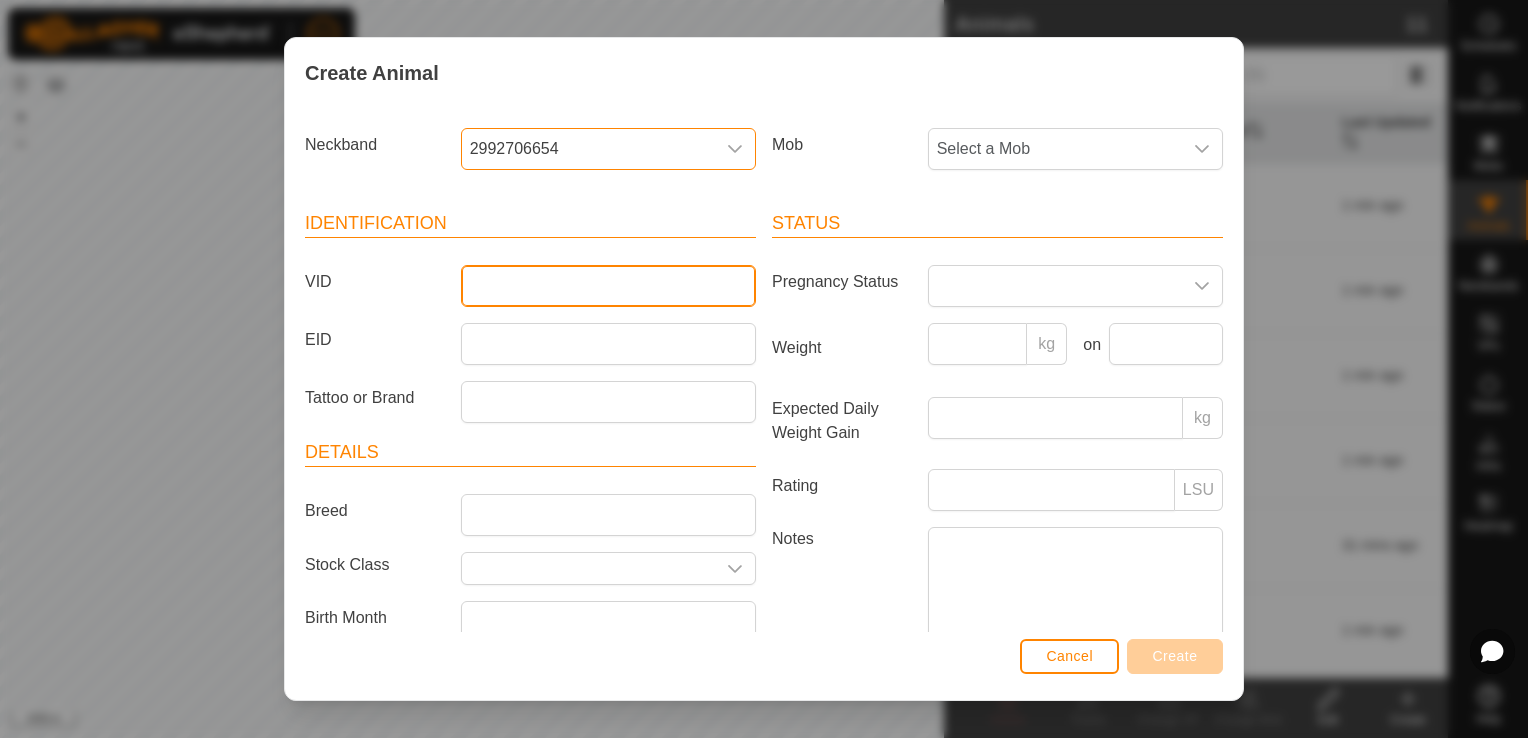 click on "VID" at bounding box center [608, 286] 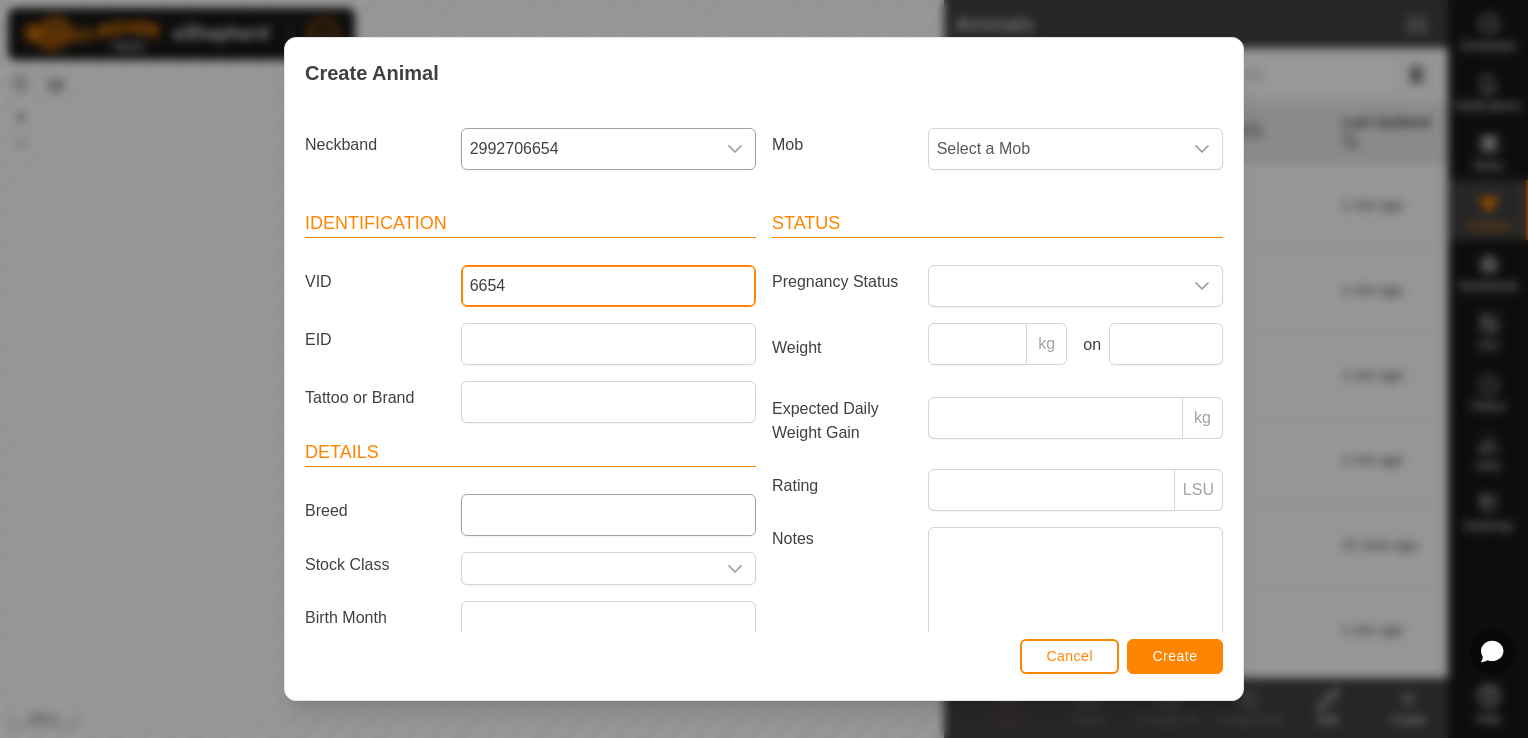 type on "6654" 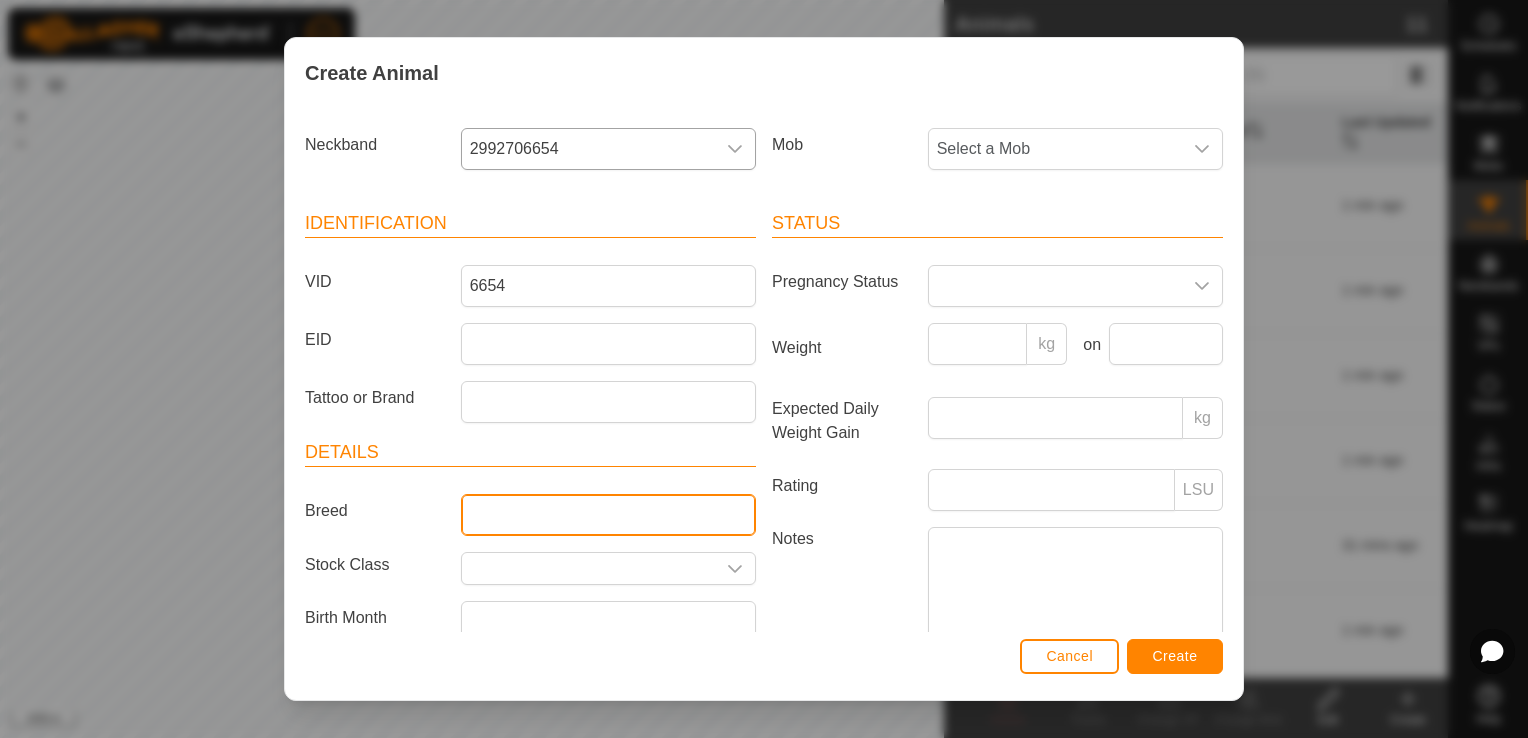 click on "Breed" at bounding box center (608, 515) 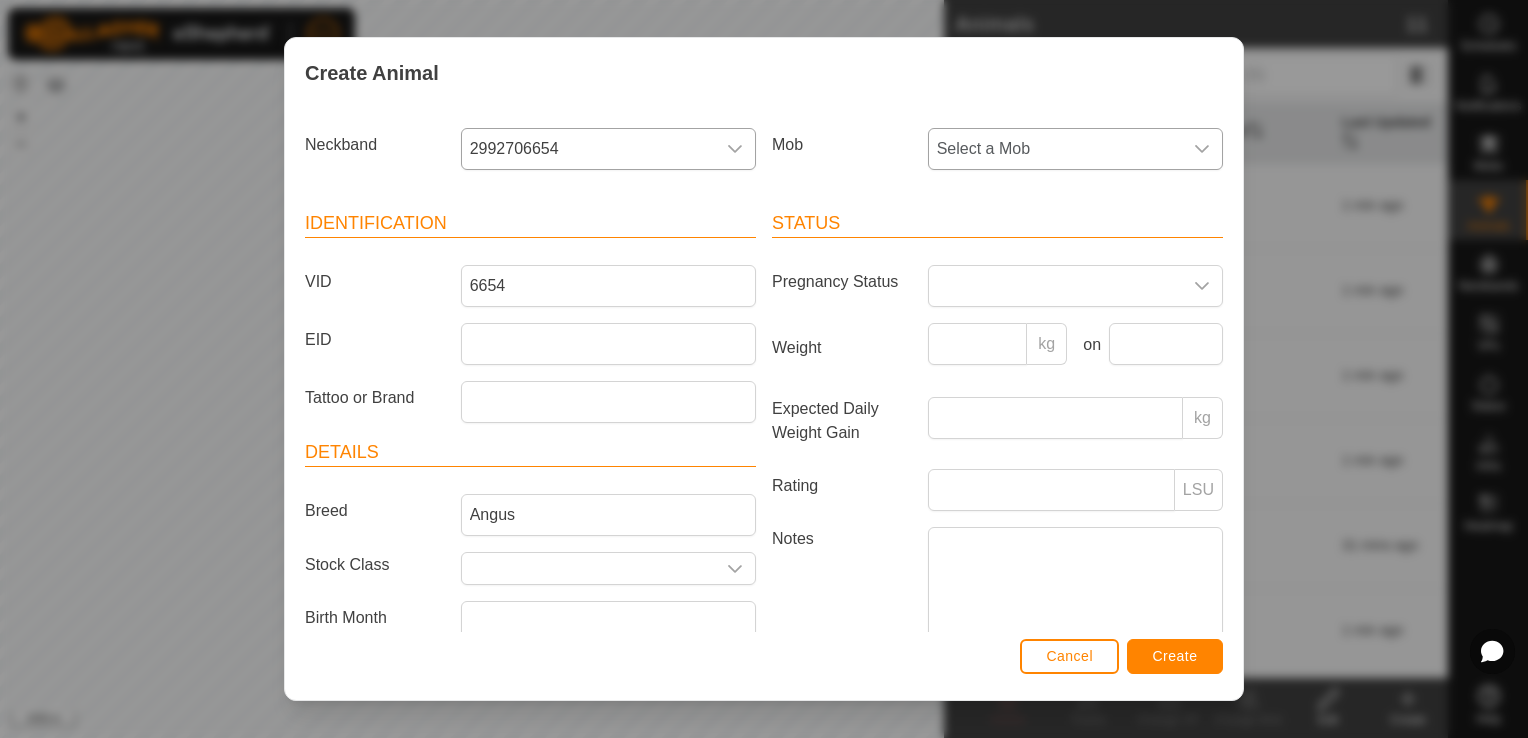 click 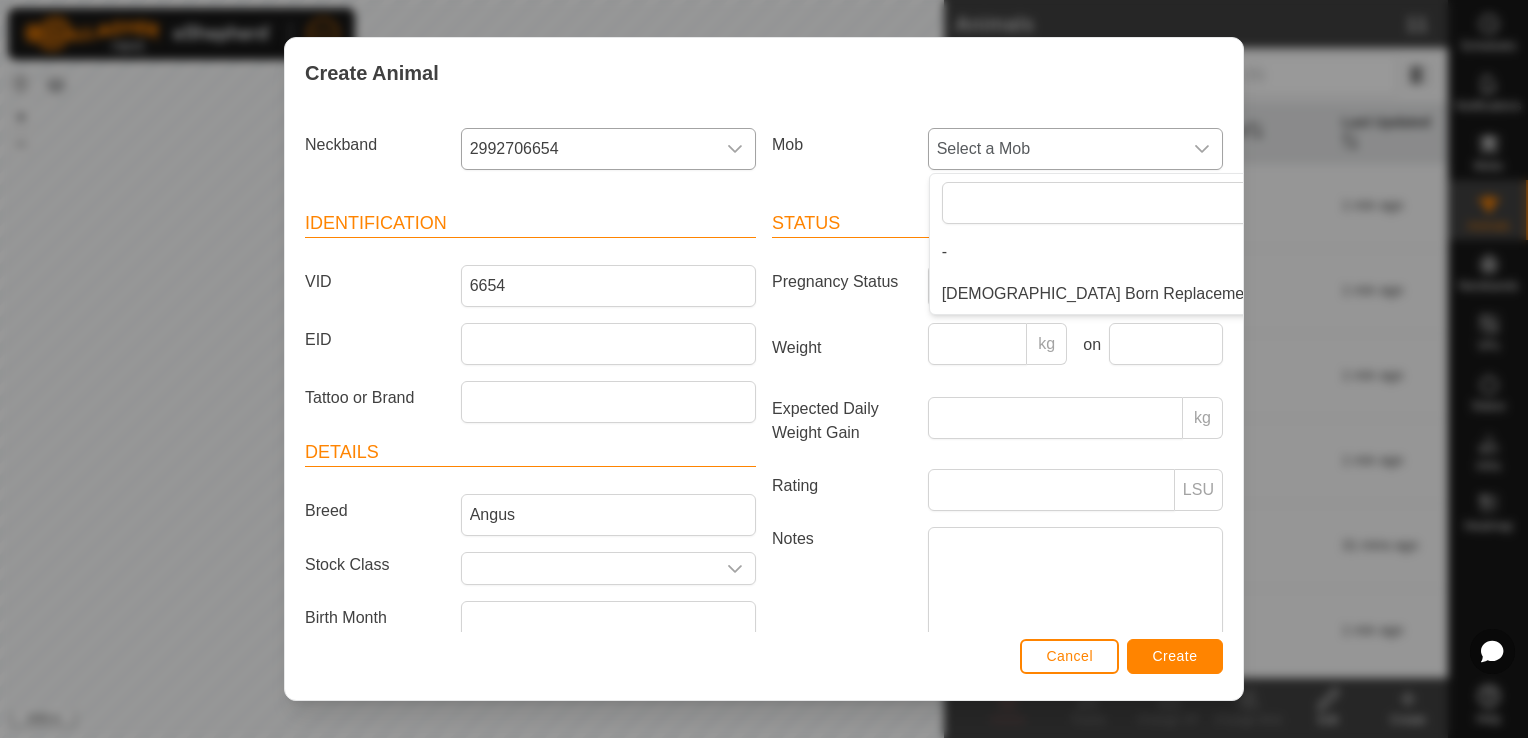 click on "[DEMOGRAPHIC_DATA] Born Replacement Heifers" at bounding box center (1127, 294) 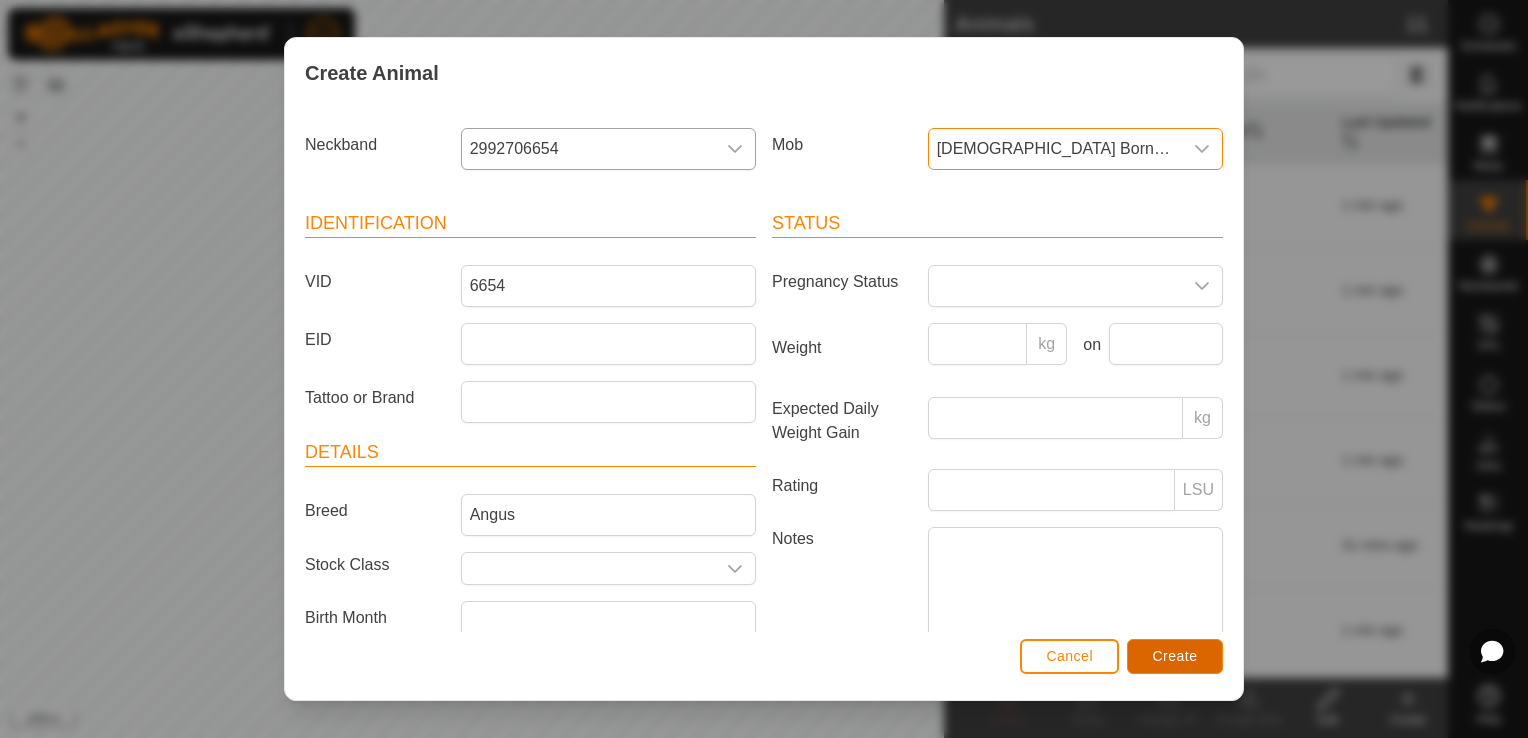click on "Create" at bounding box center (1175, 656) 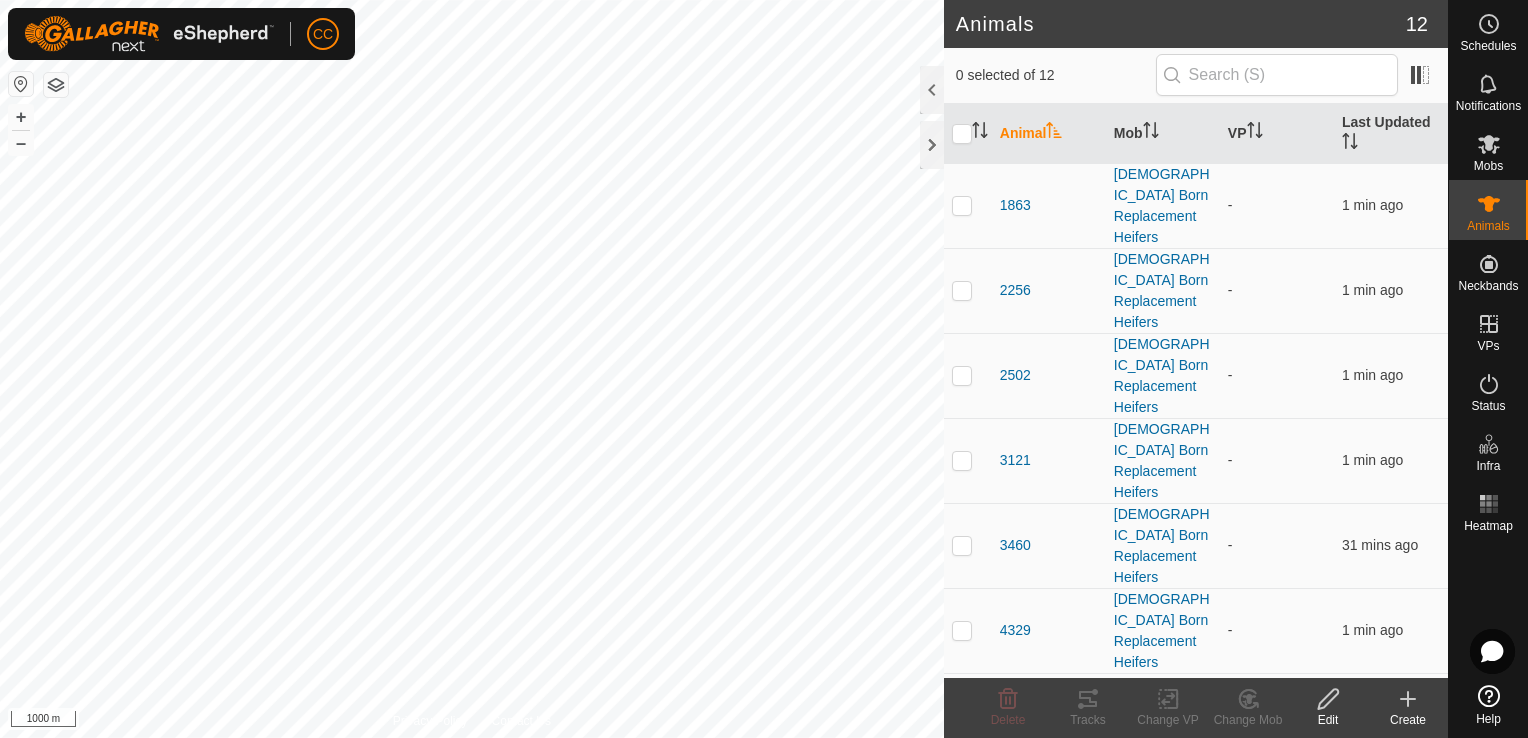 click 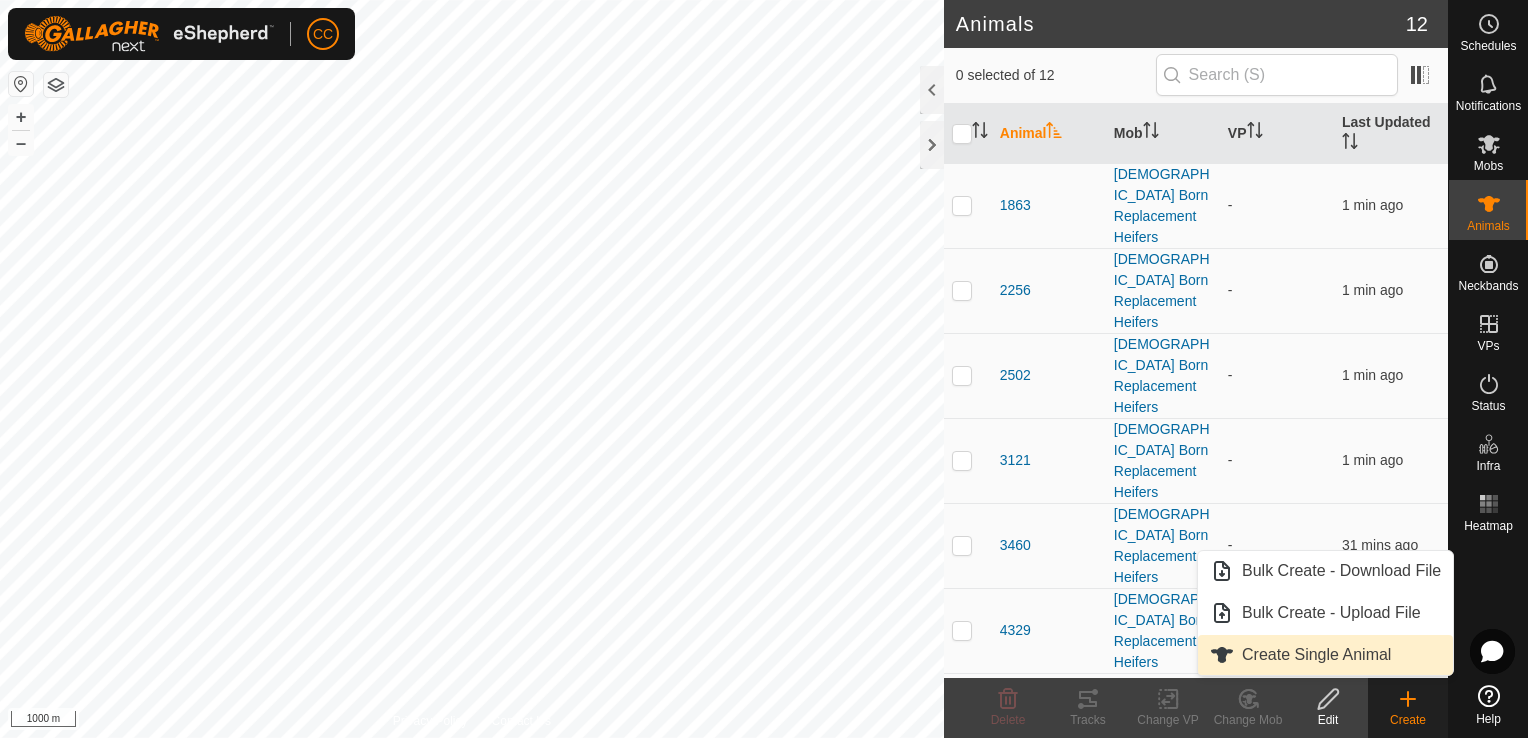 click on "Create Single Animal" at bounding box center [1325, 655] 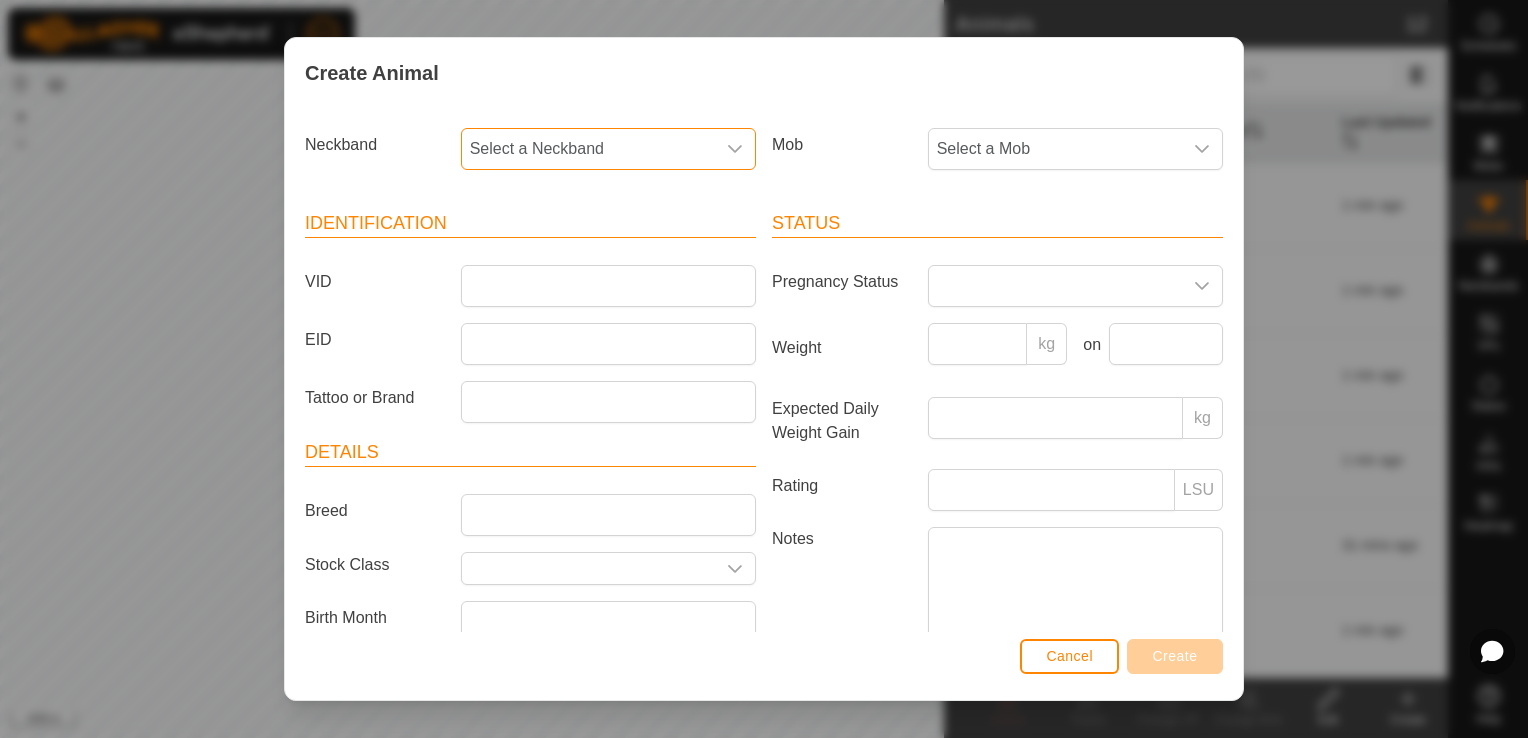 click on "Select a Neckband" at bounding box center [588, 149] 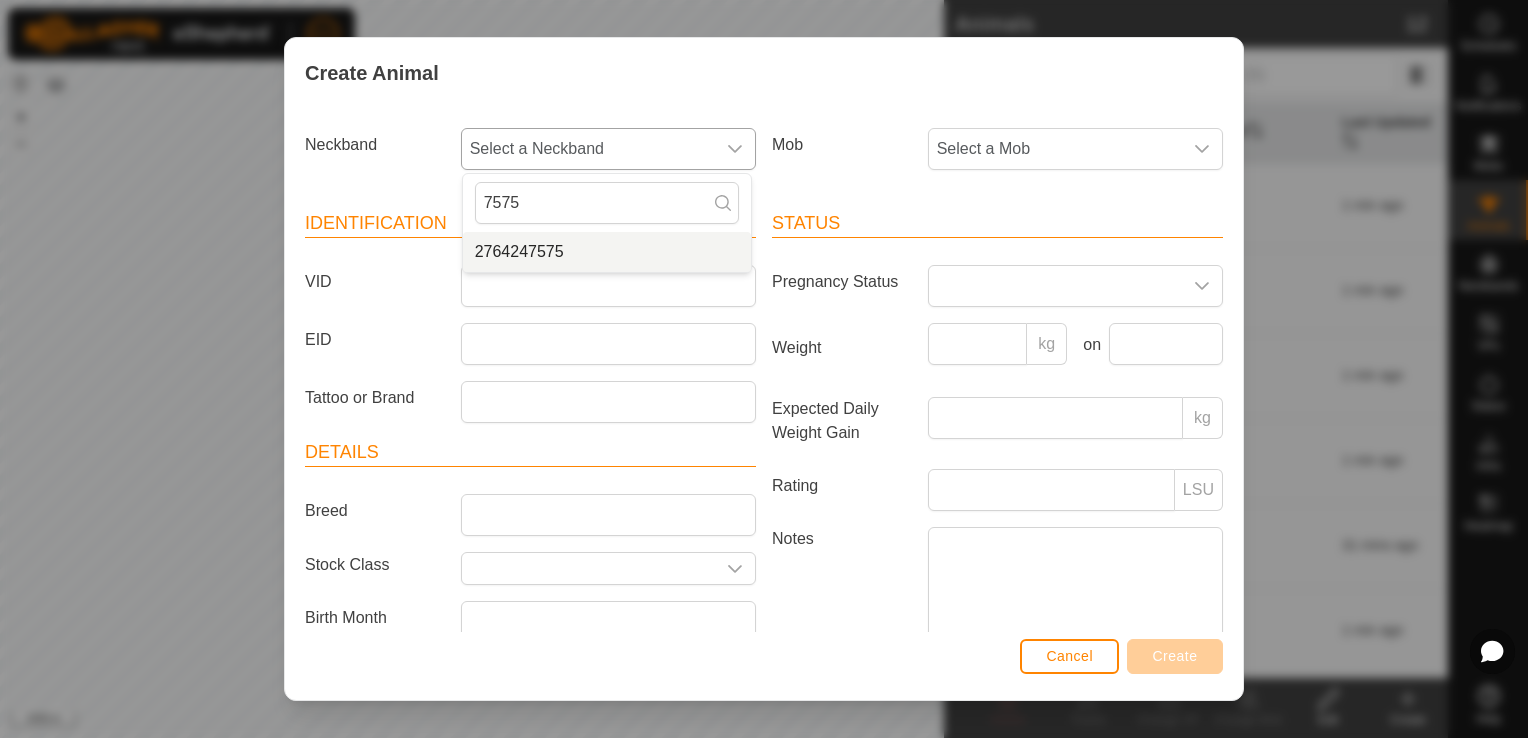 type on "7575" 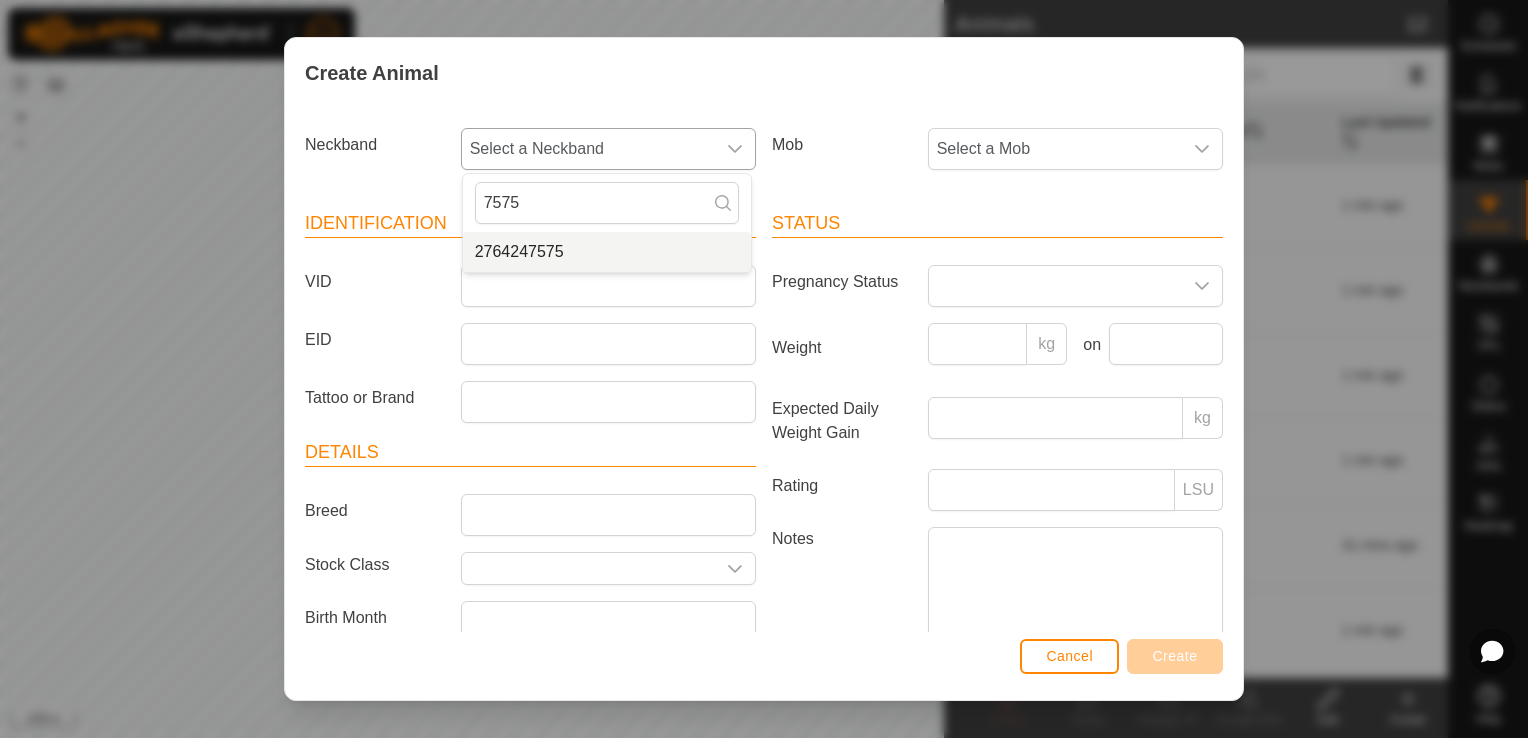 click on "2764247575" at bounding box center (607, 252) 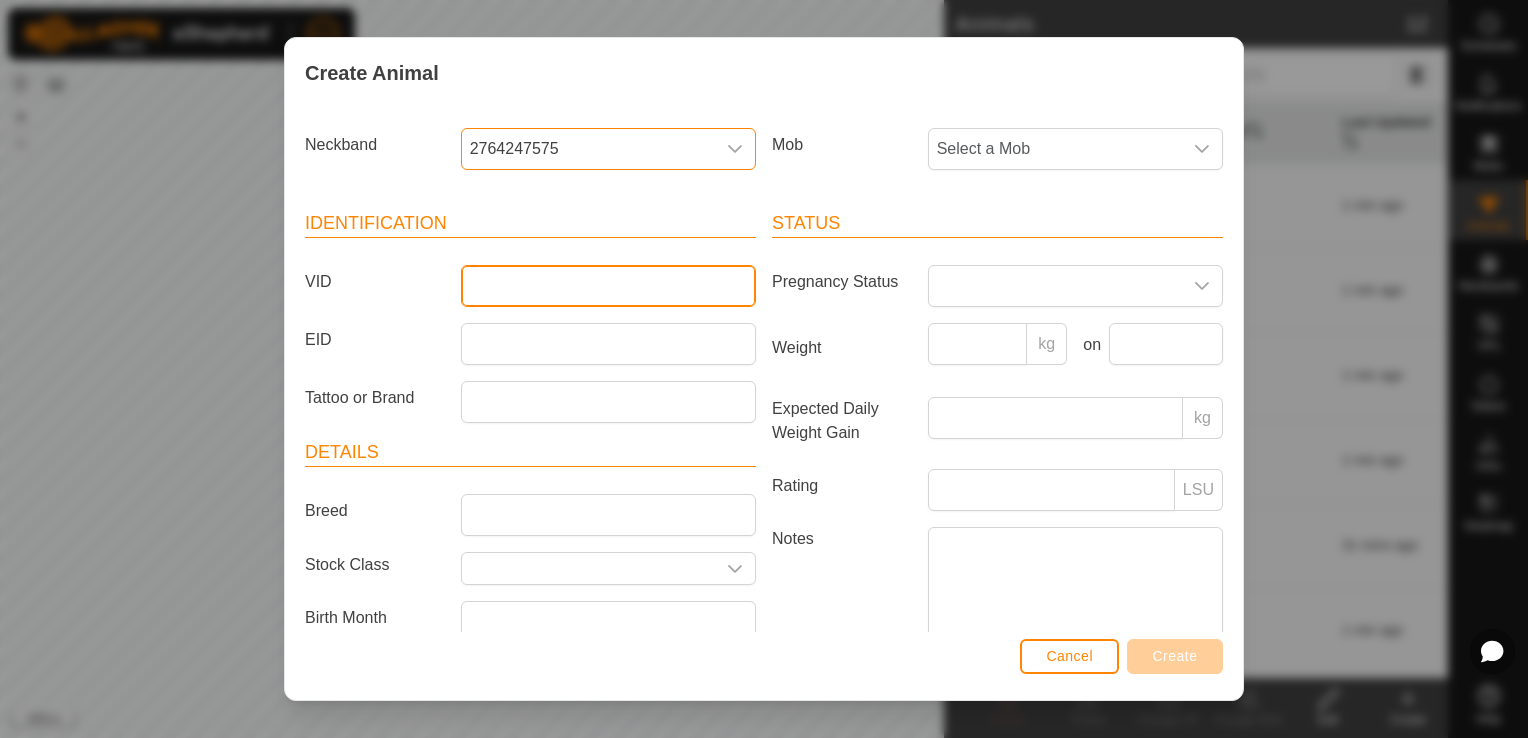 click on "VID" at bounding box center [608, 286] 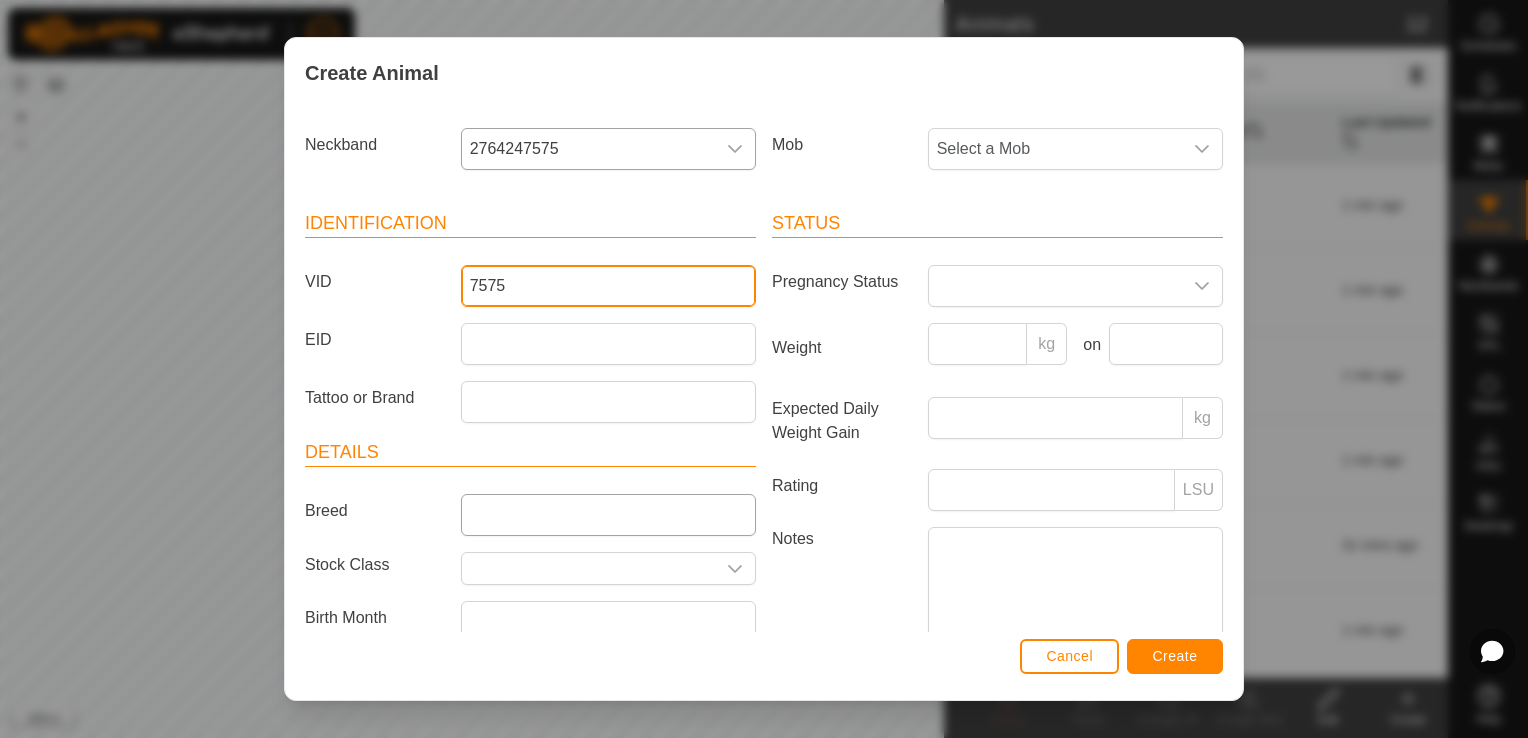 type on "7575" 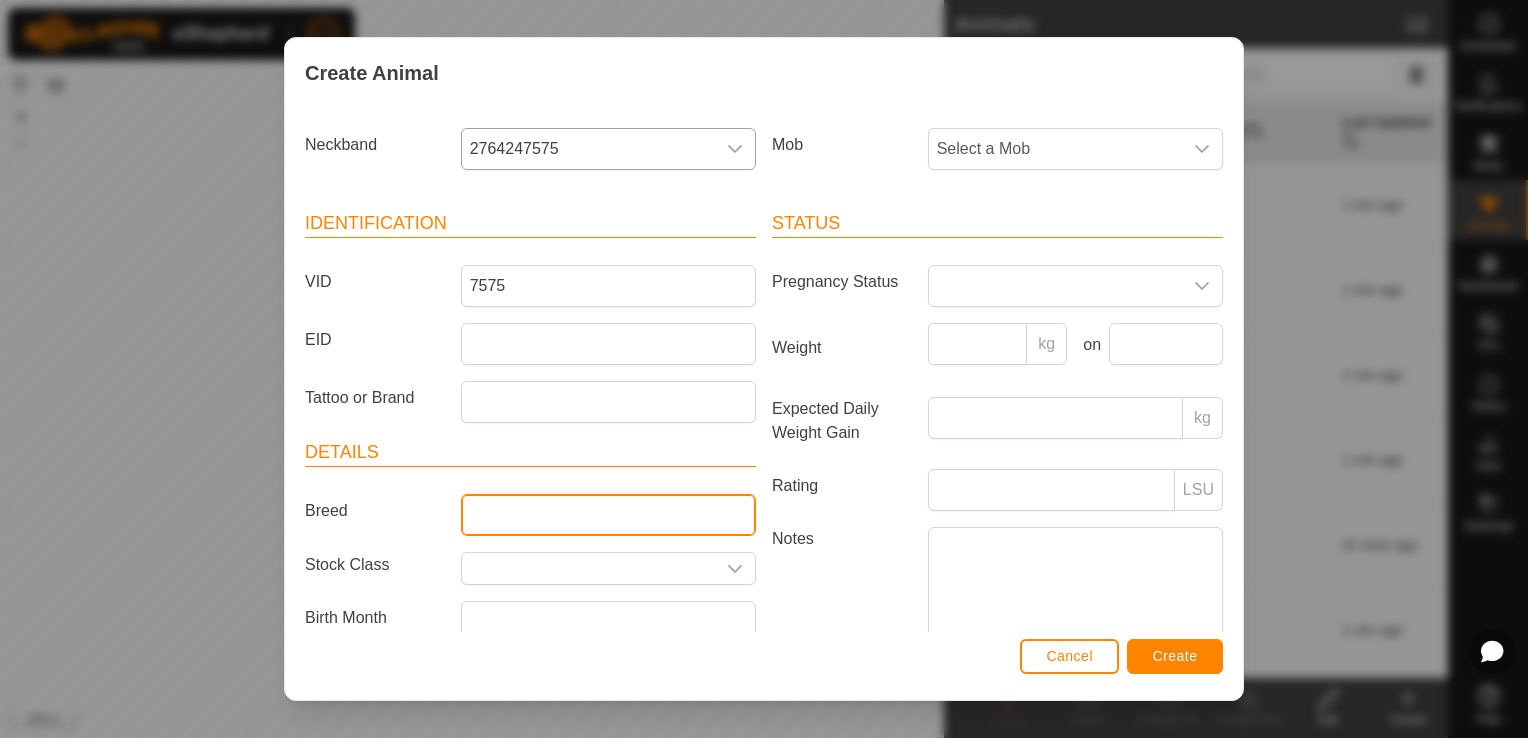 click on "Breed" at bounding box center [608, 515] 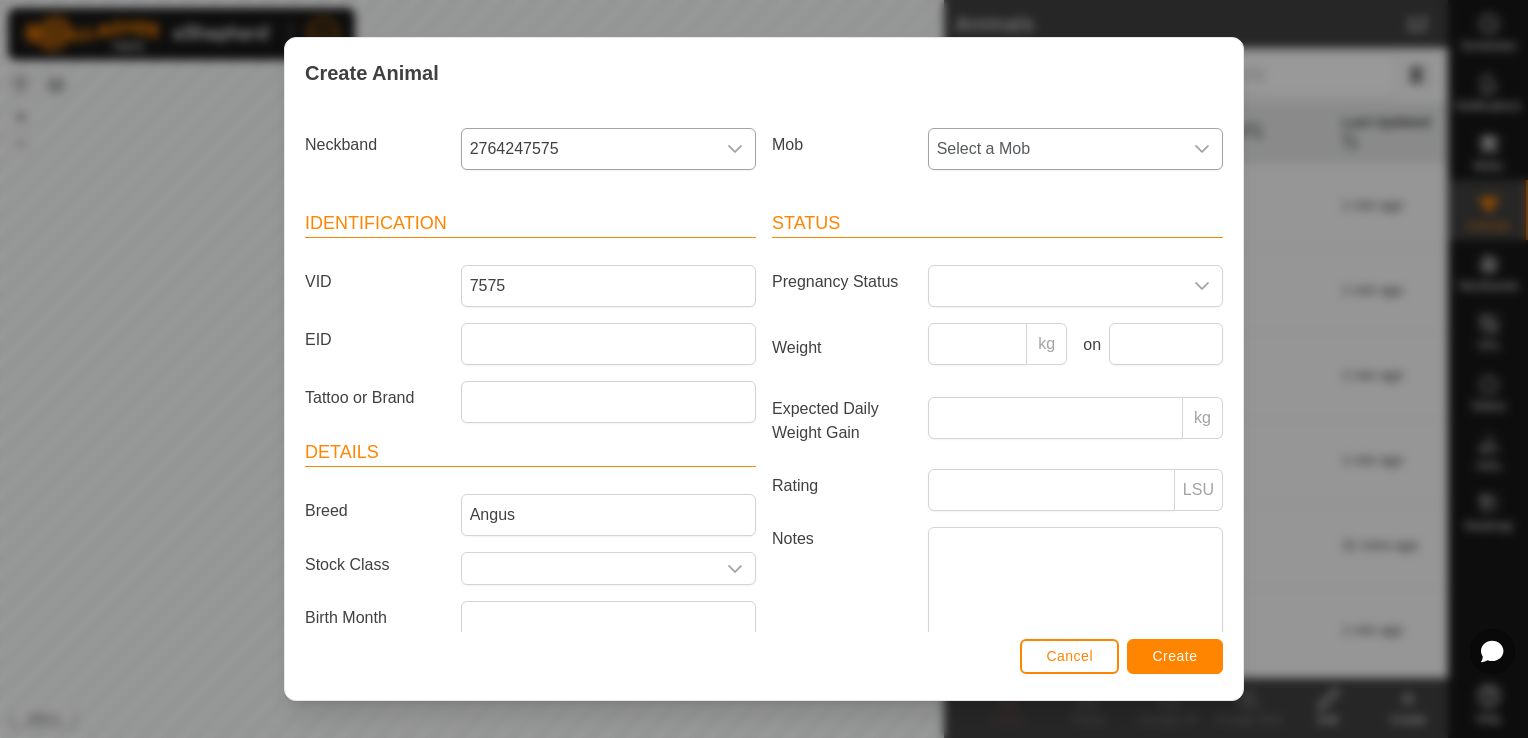 click on "Select a Mob" at bounding box center [1055, 149] 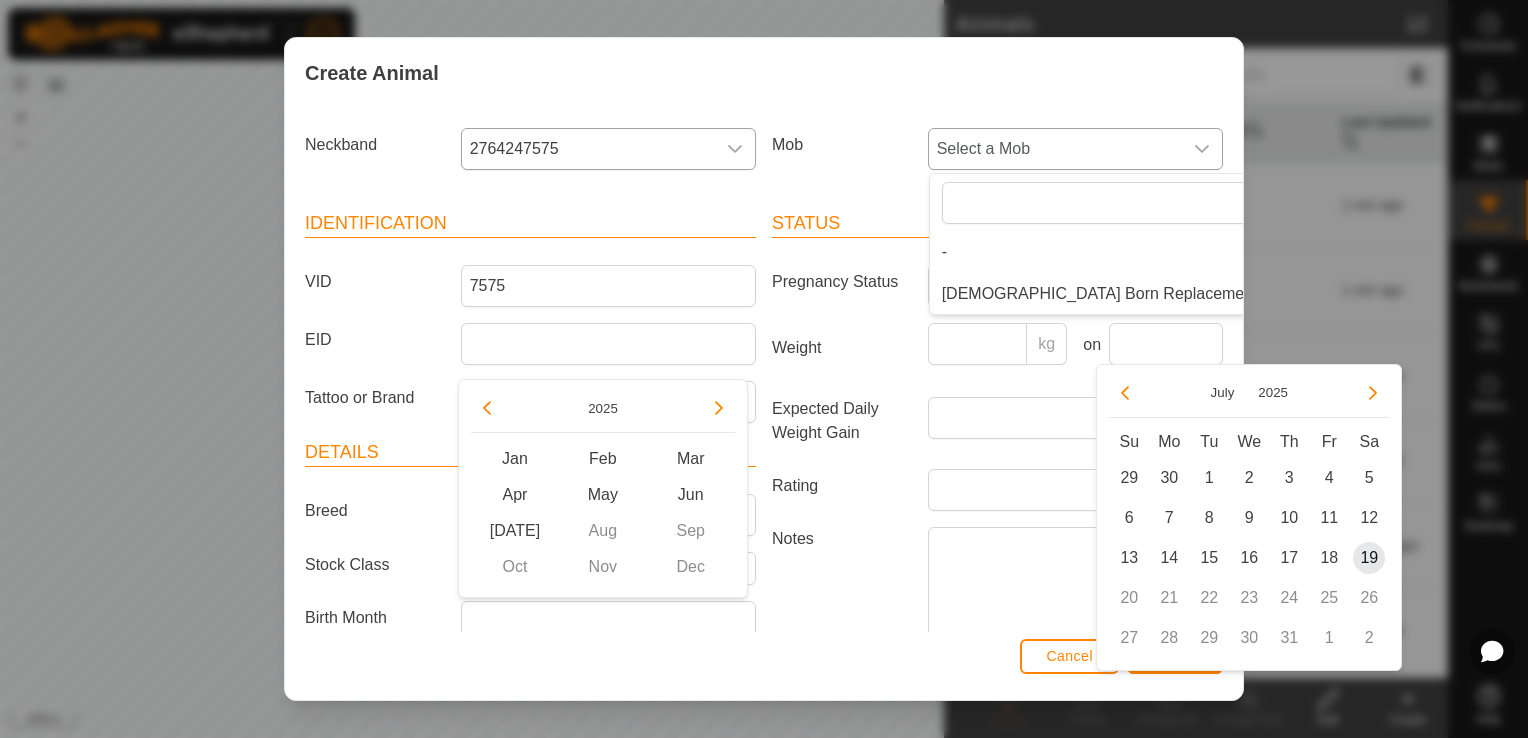 scroll, scrollTop: 8, scrollLeft: 0, axis: vertical 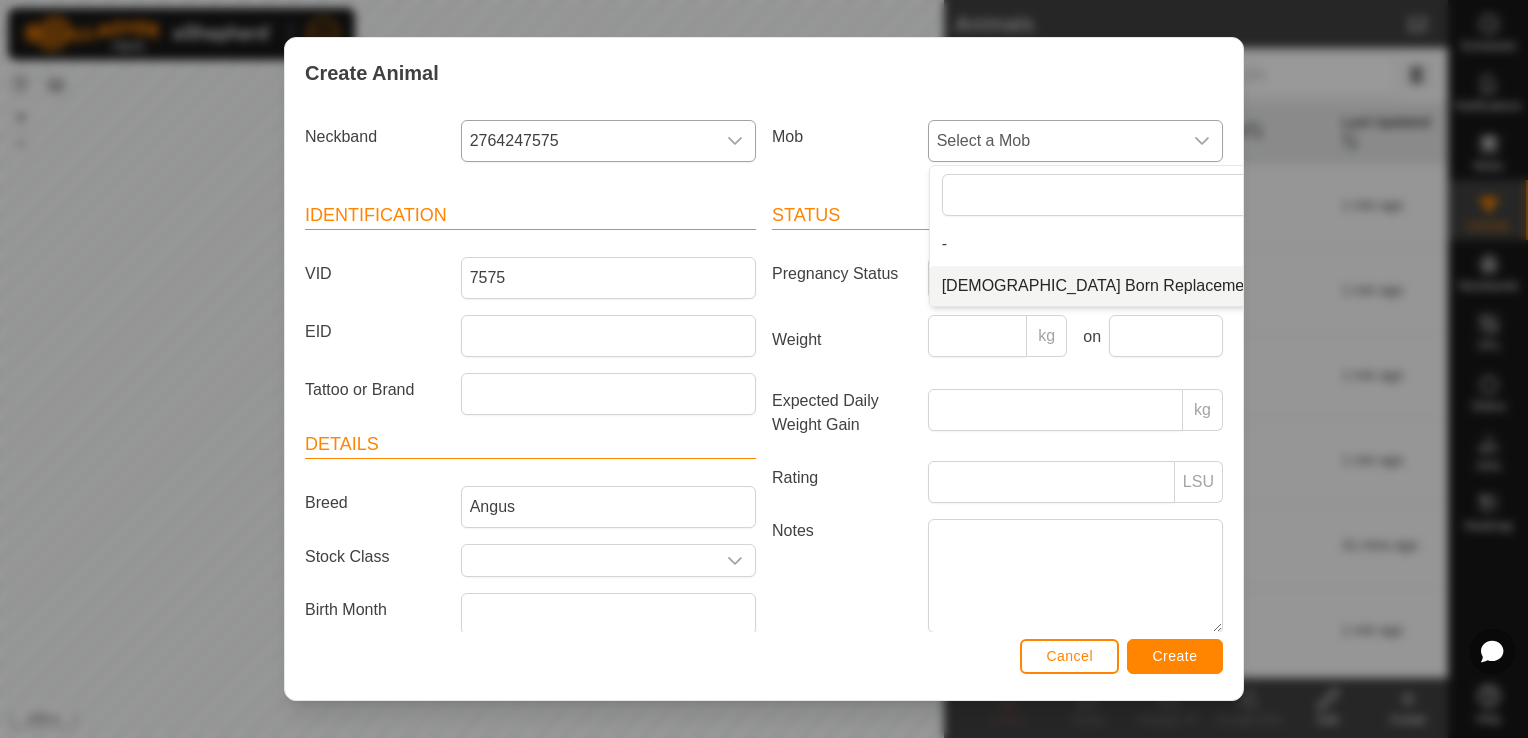 click on "[DEMOGRAPHIC_DATA] Born Replacement Heifers" at bounding box center [1127, 286] 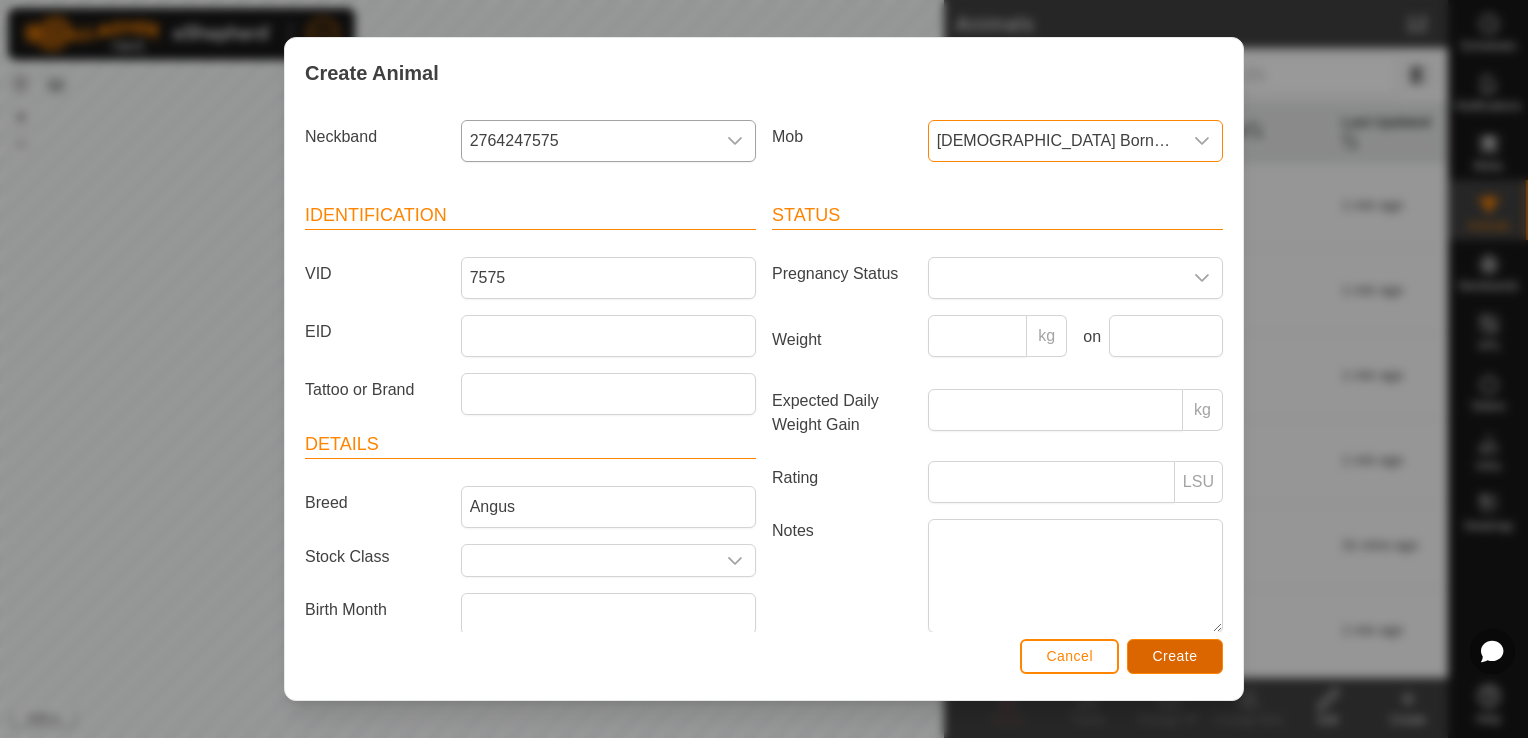click on "Create" at bounding box center (1175, 656) 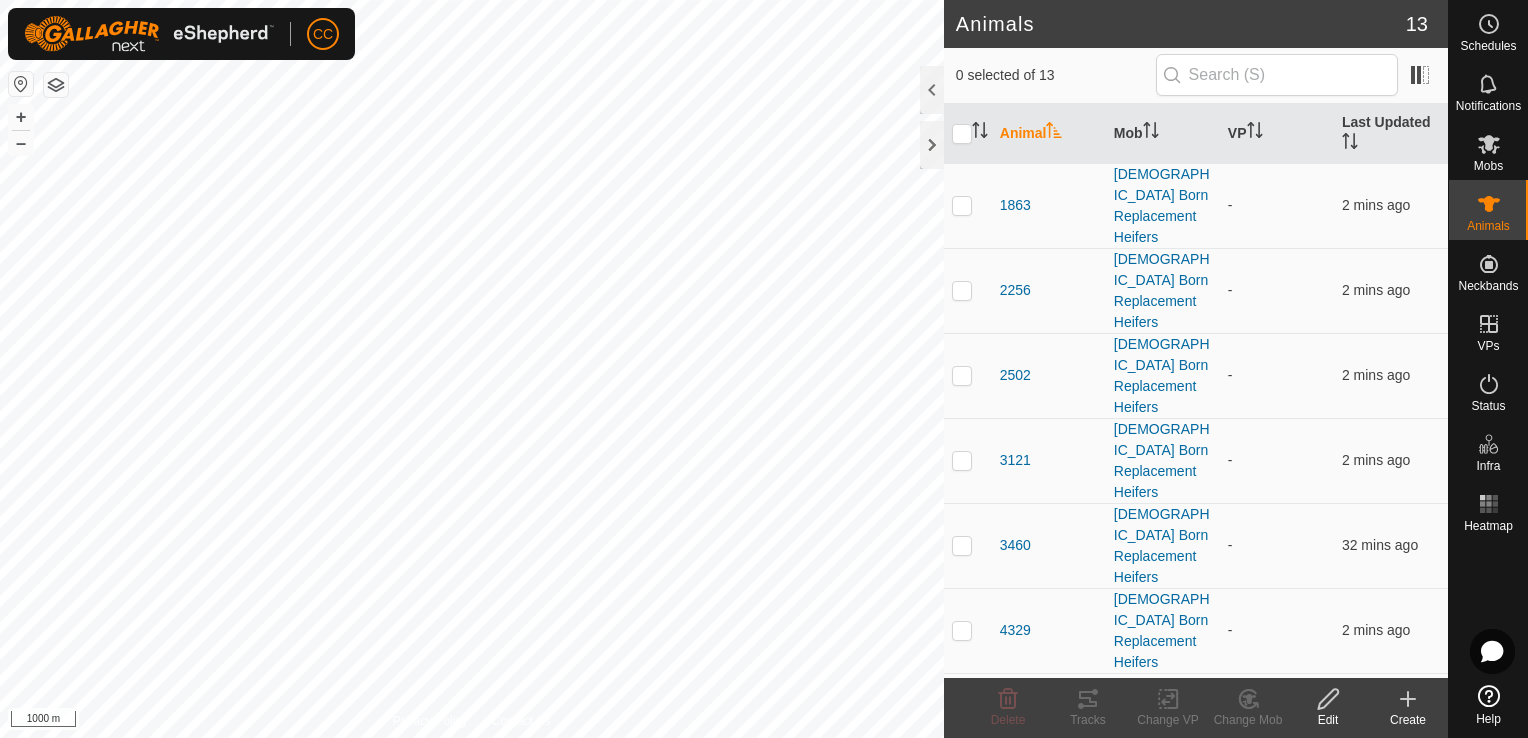 click 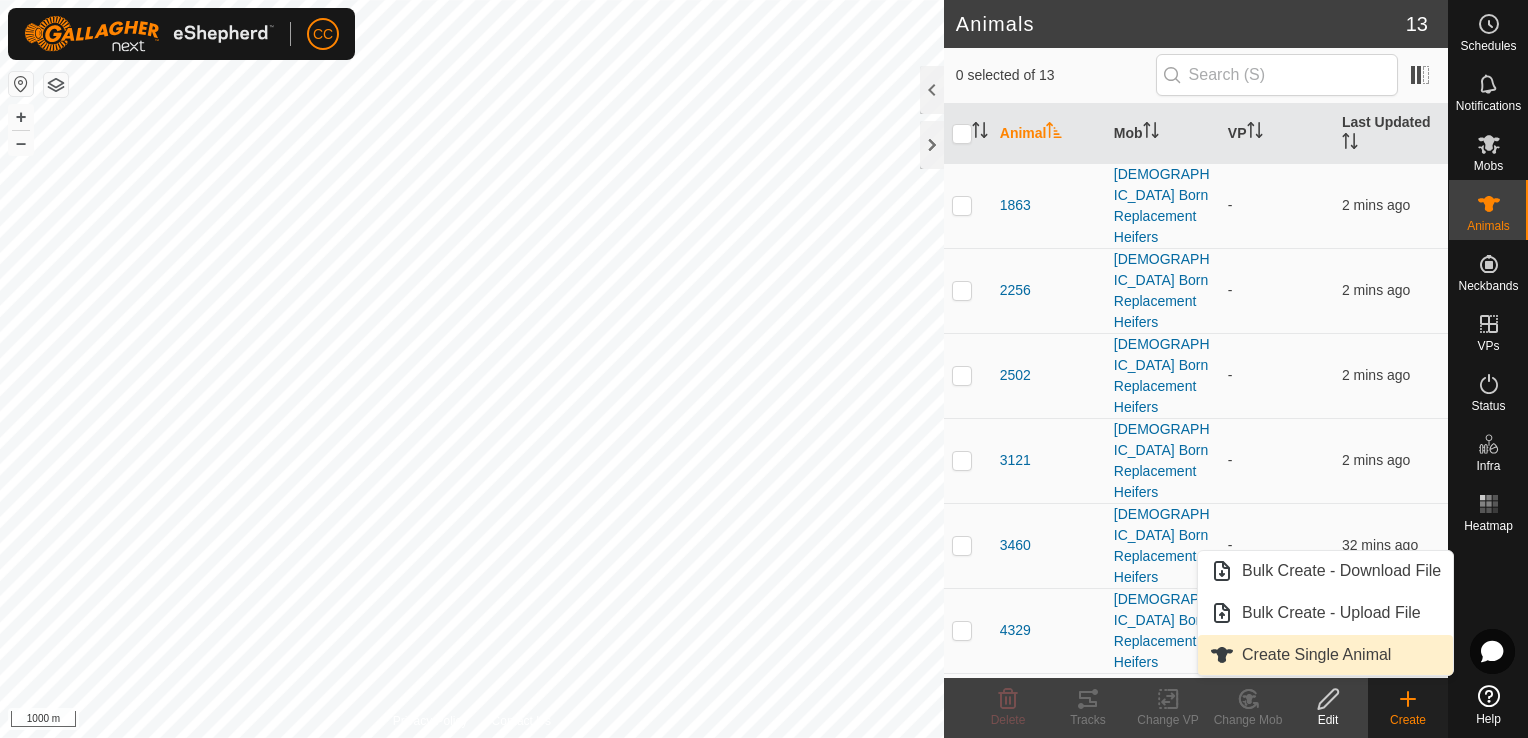 click on "Create Single Animal" at bounding box center [1325, 655] 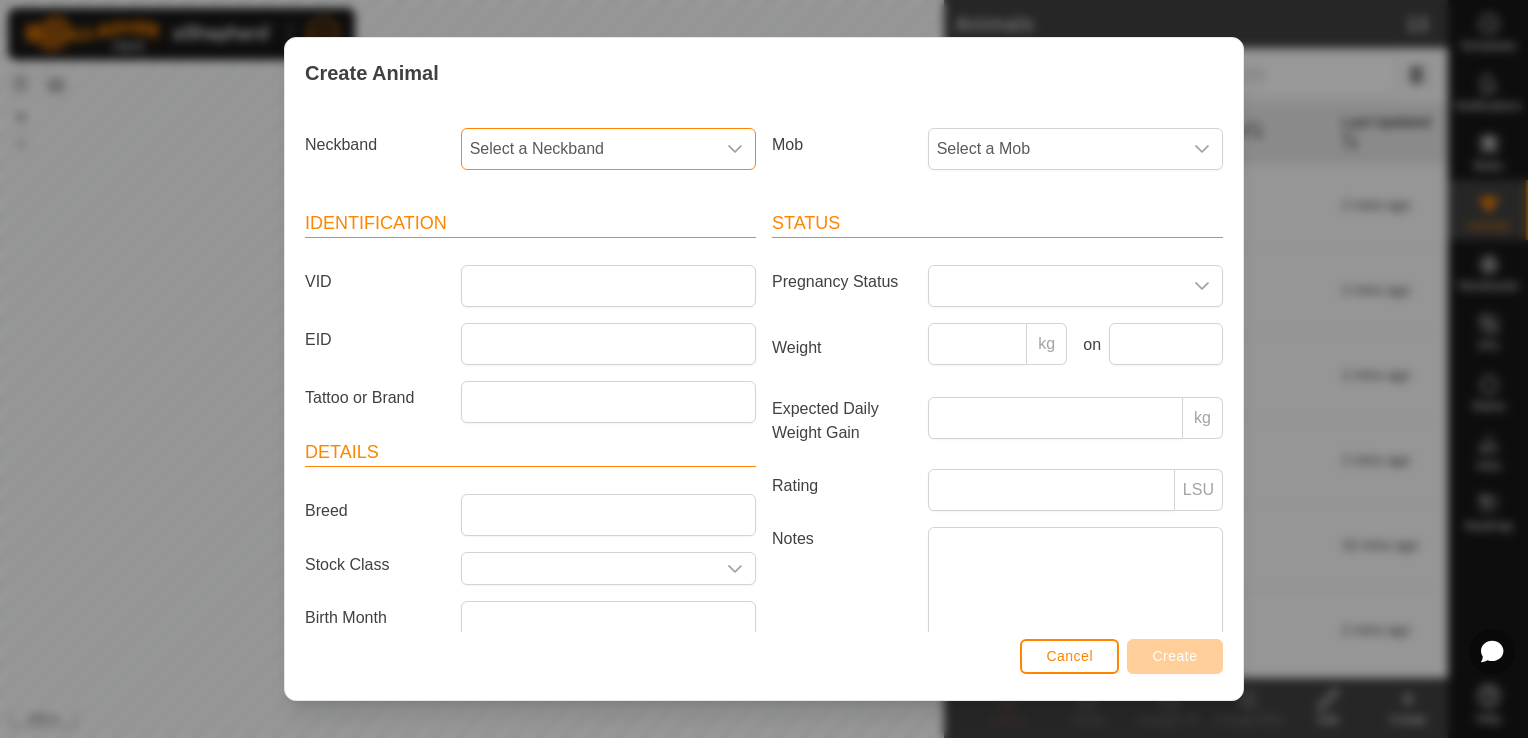 click on "Select a Neckband" at bounding box center [588, 149] 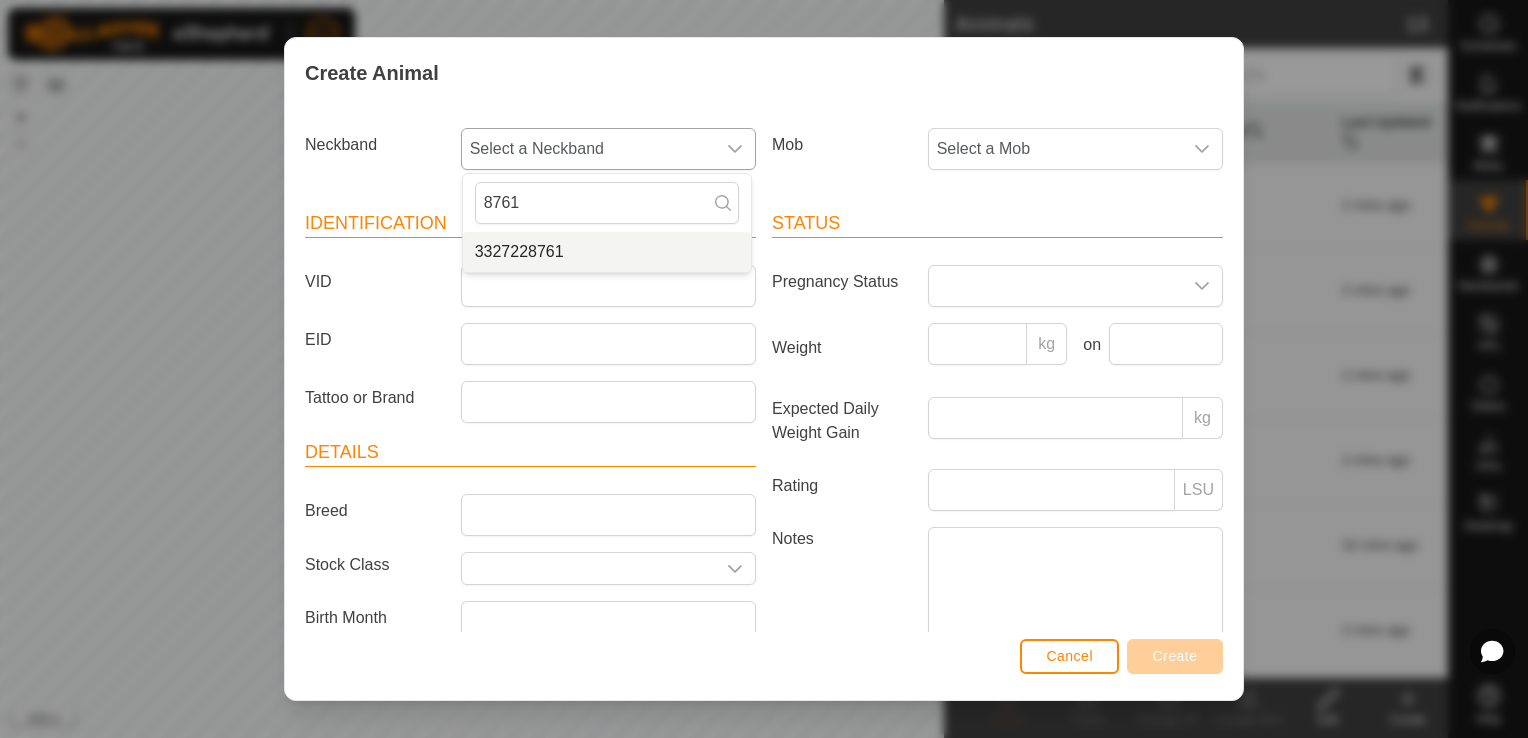 type on "8761" 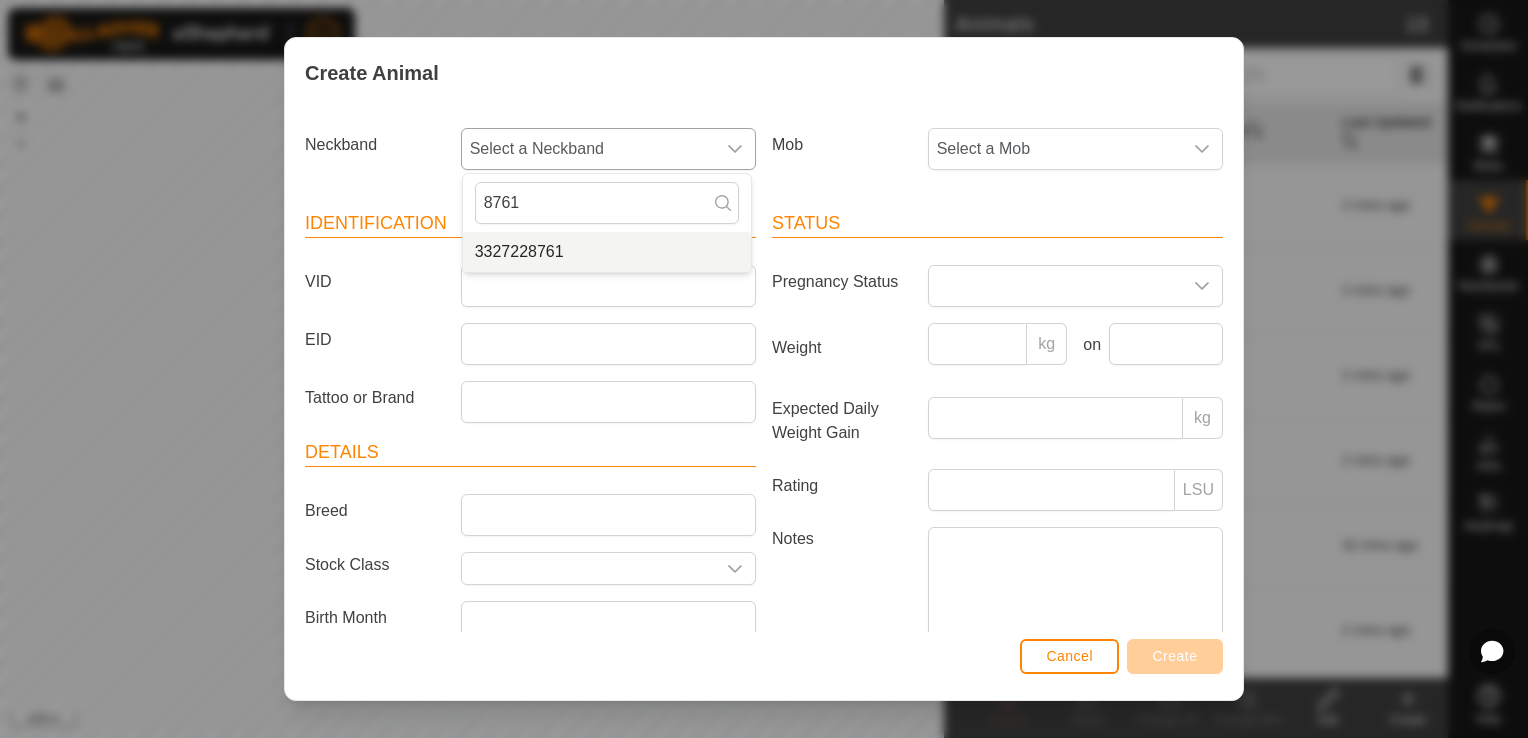 click on "3327228761" at bounding box center (607, 252) 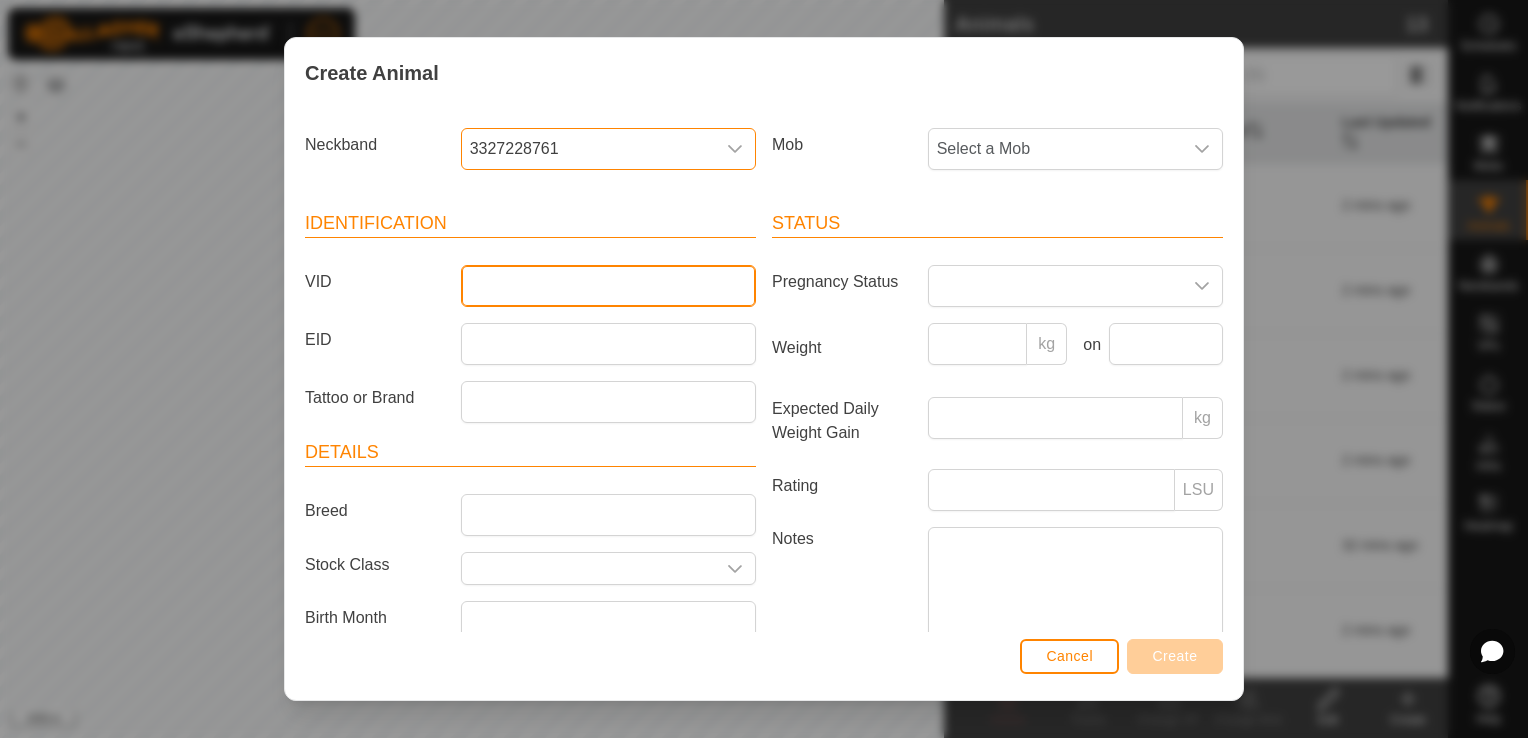 click on "VID" at bounding box center (608, 286) 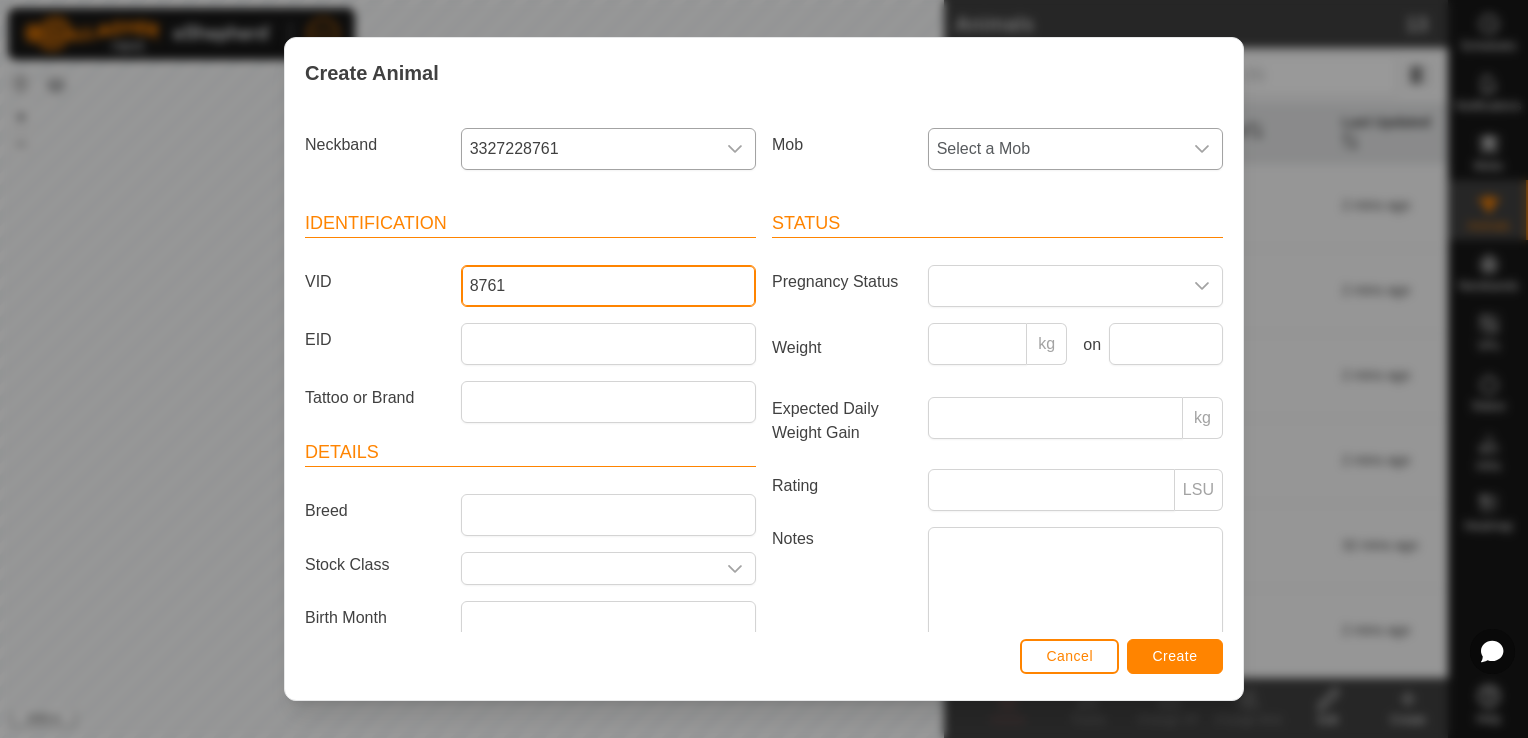 type on "8761" 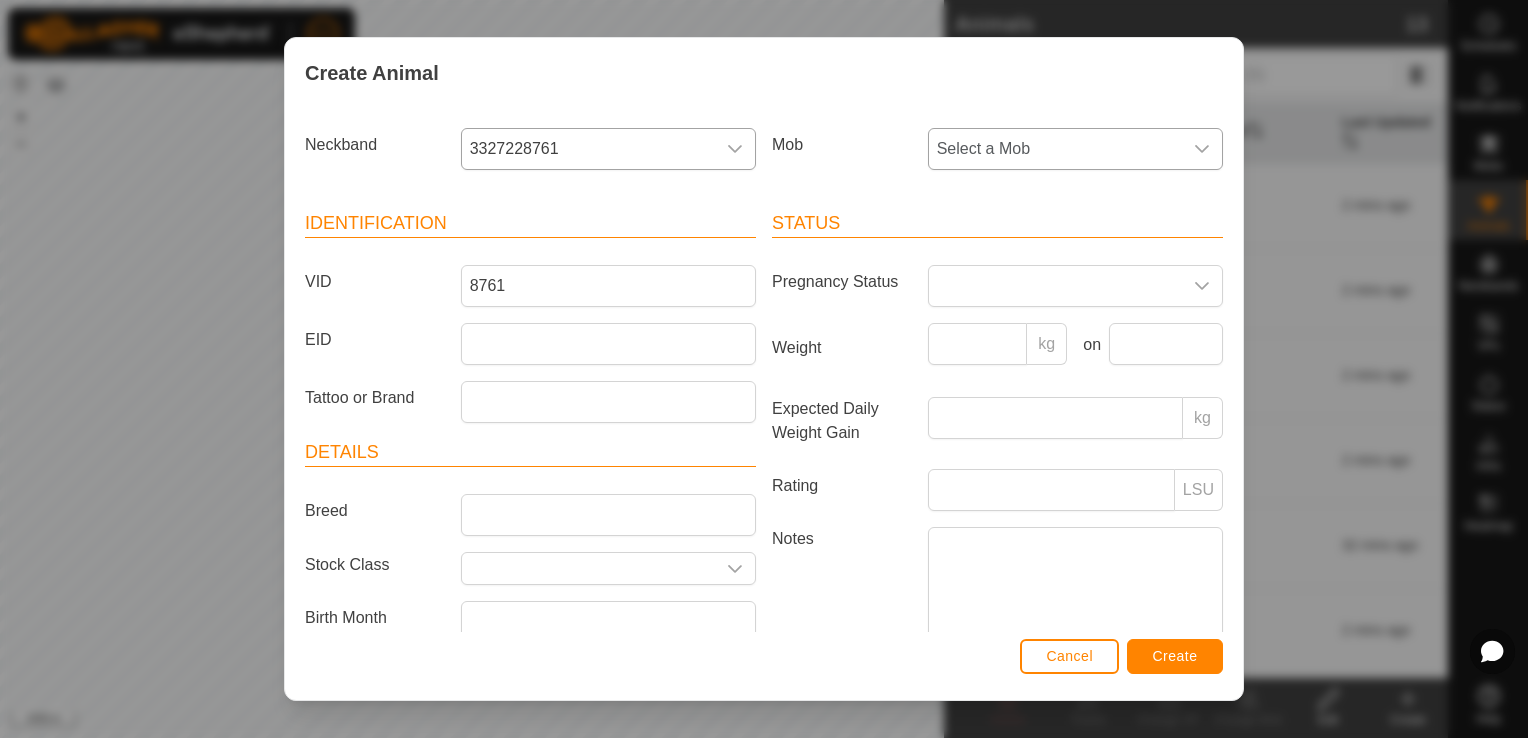 click on "Select a Mob" at bounding box center [1055, 149] 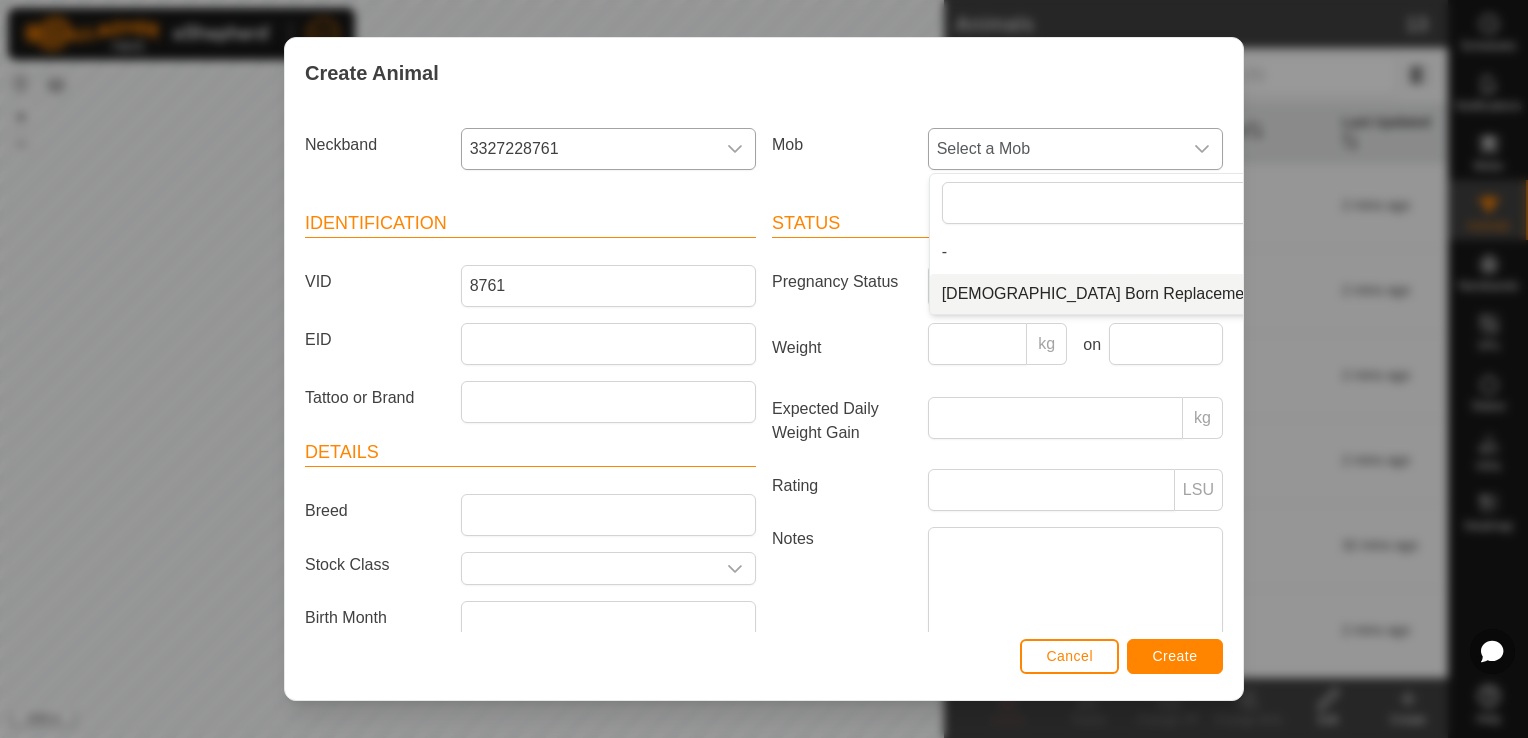 click on "[DEMOGRAPHIC_DATA] Born Replacement Heifers" at bounding box center [1127, 294] 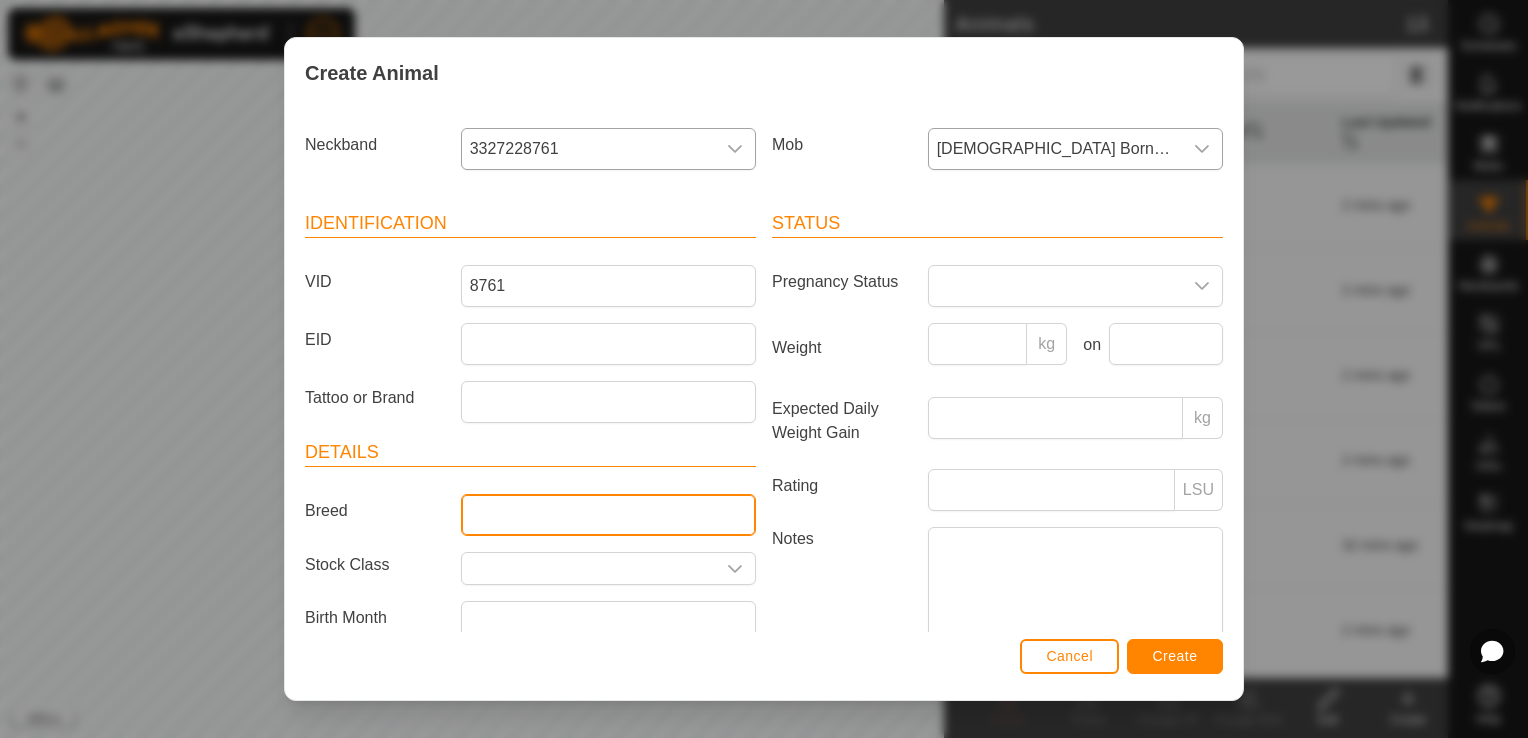 click on "Breed" at bounding box center [608, 515] 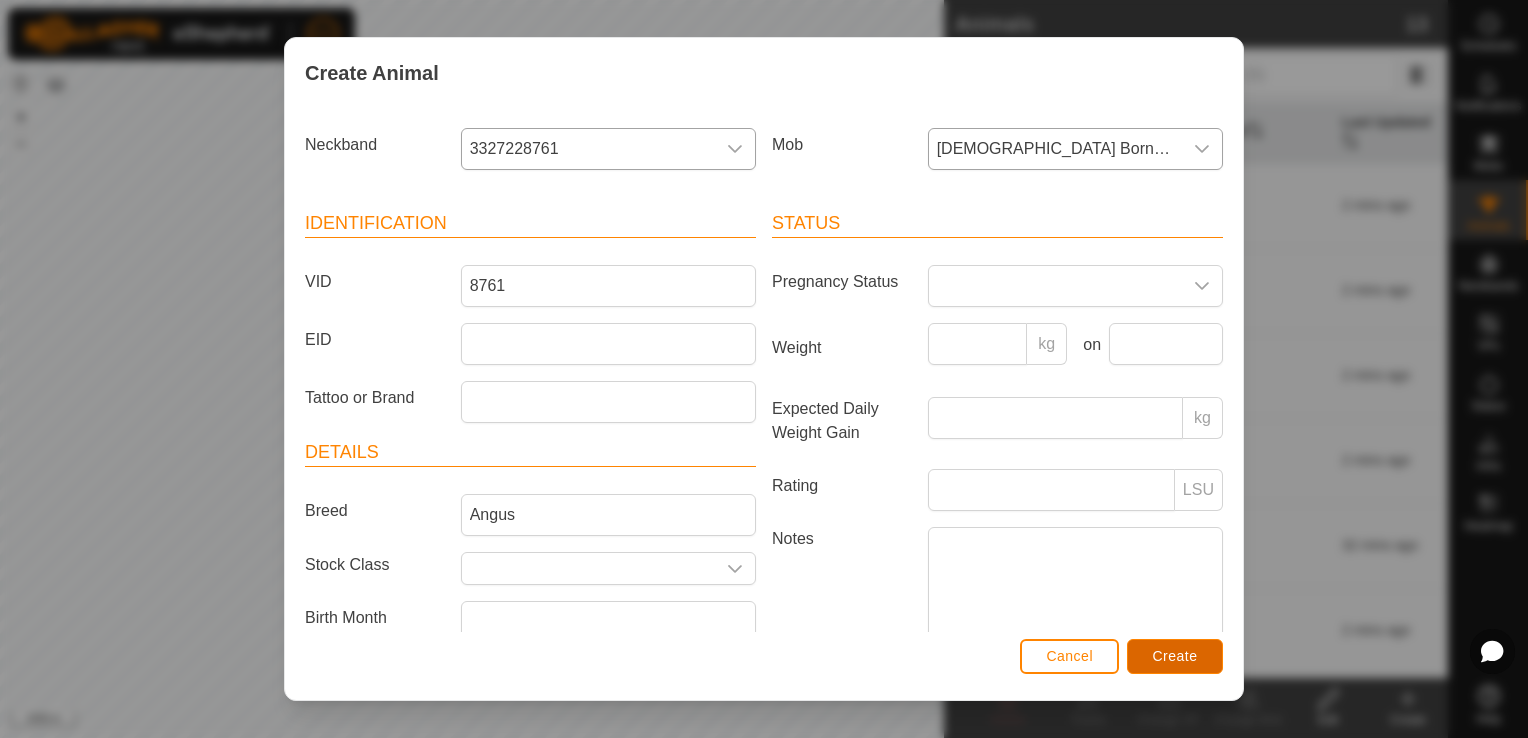click on "Create" at bounding box center (1175, 656) 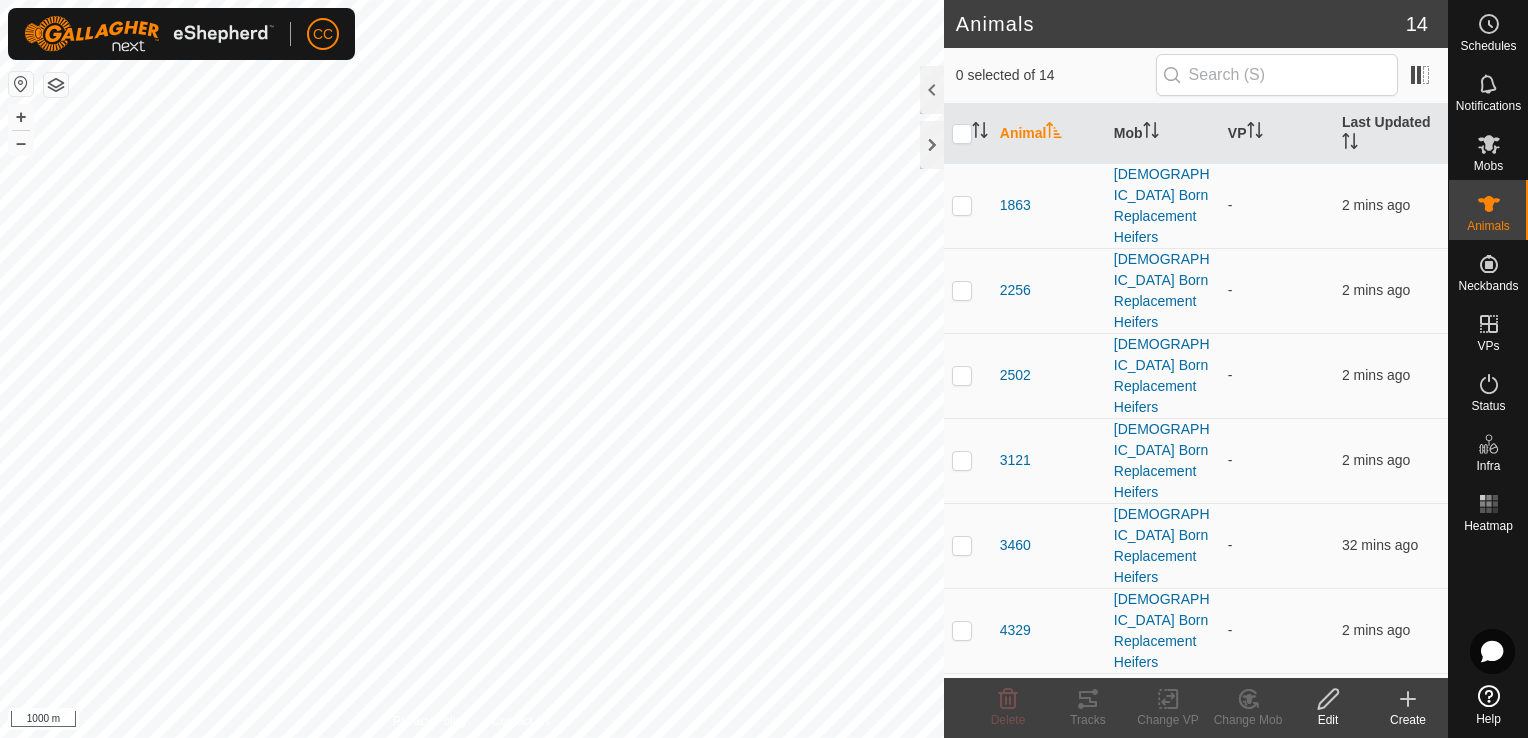 click 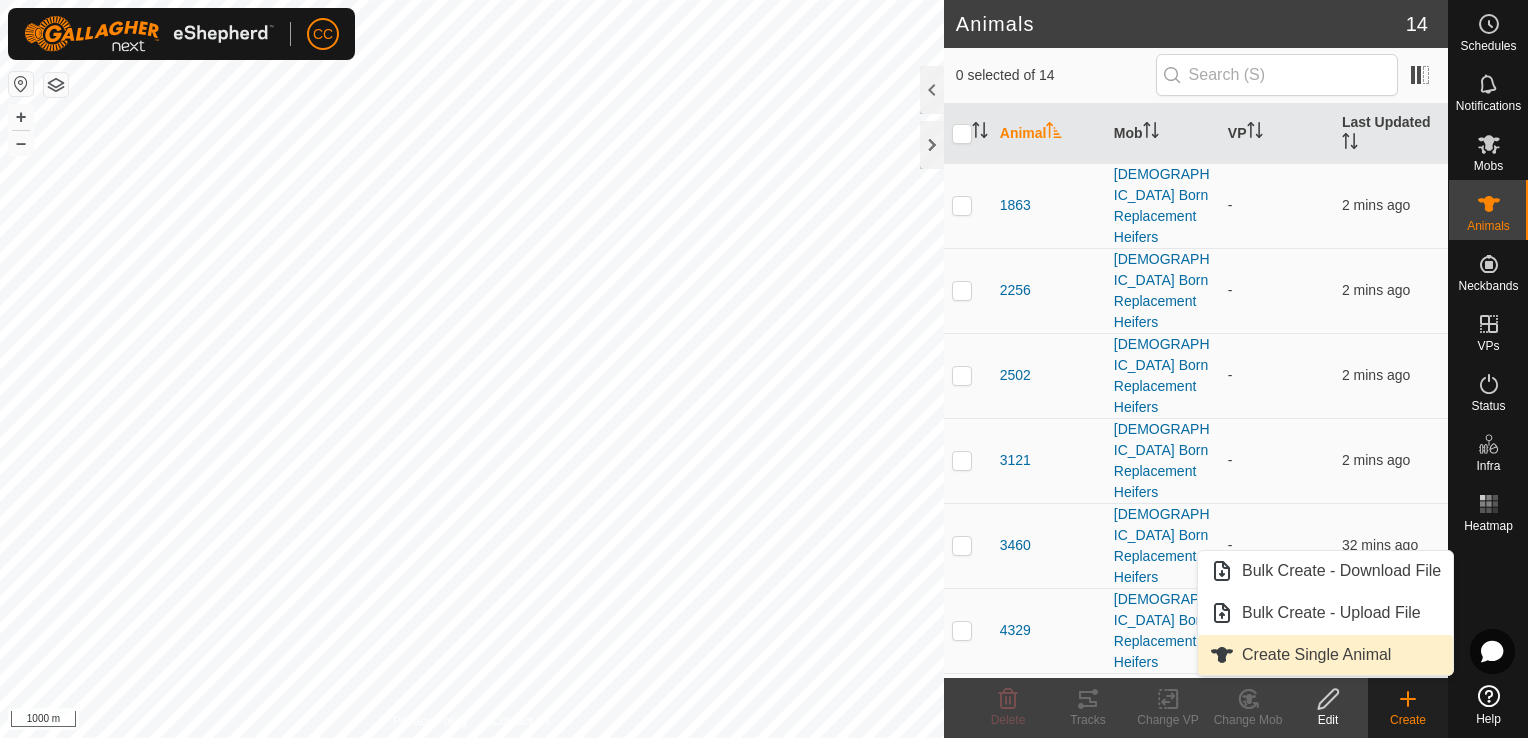 click on "Create Single Animal" at bounding box center (1325, 655) 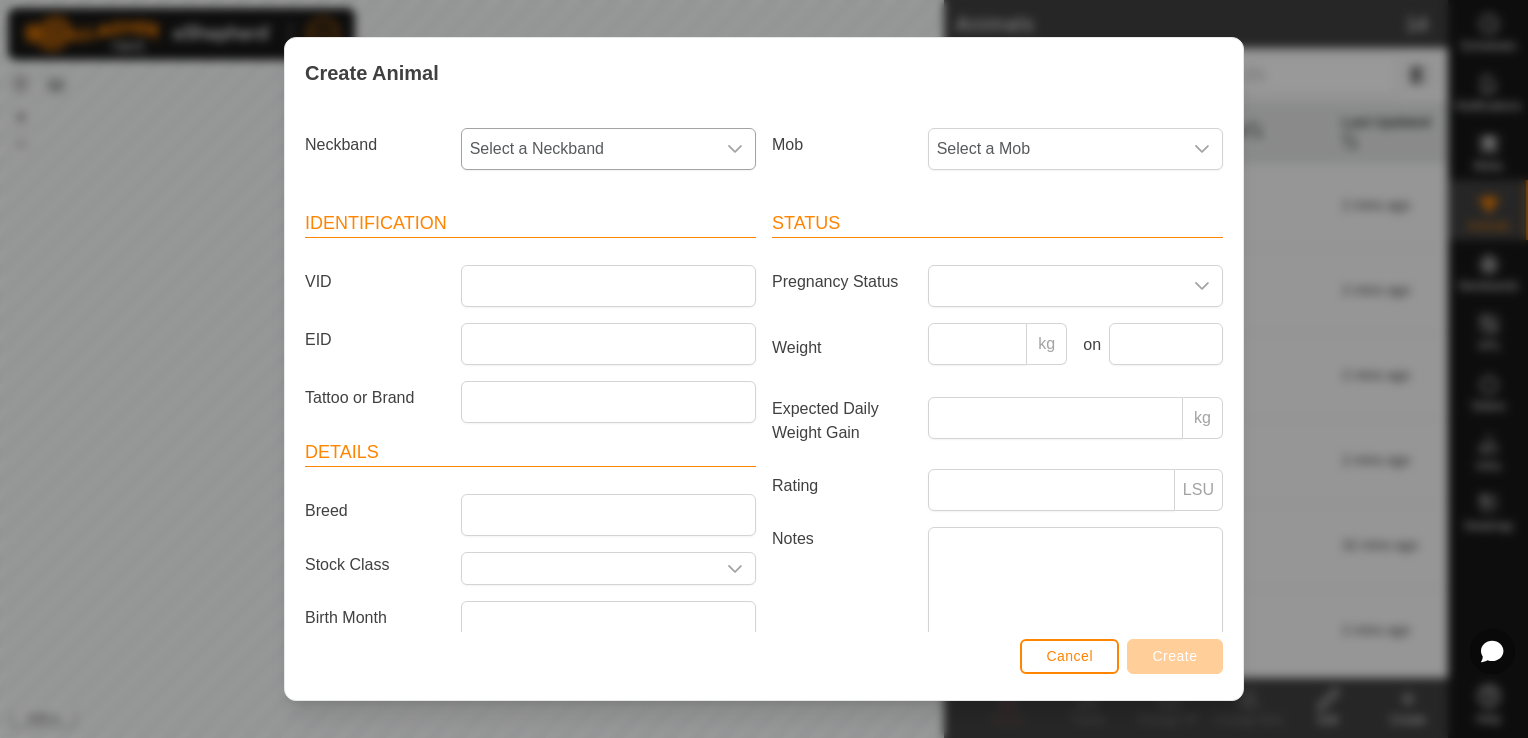 click 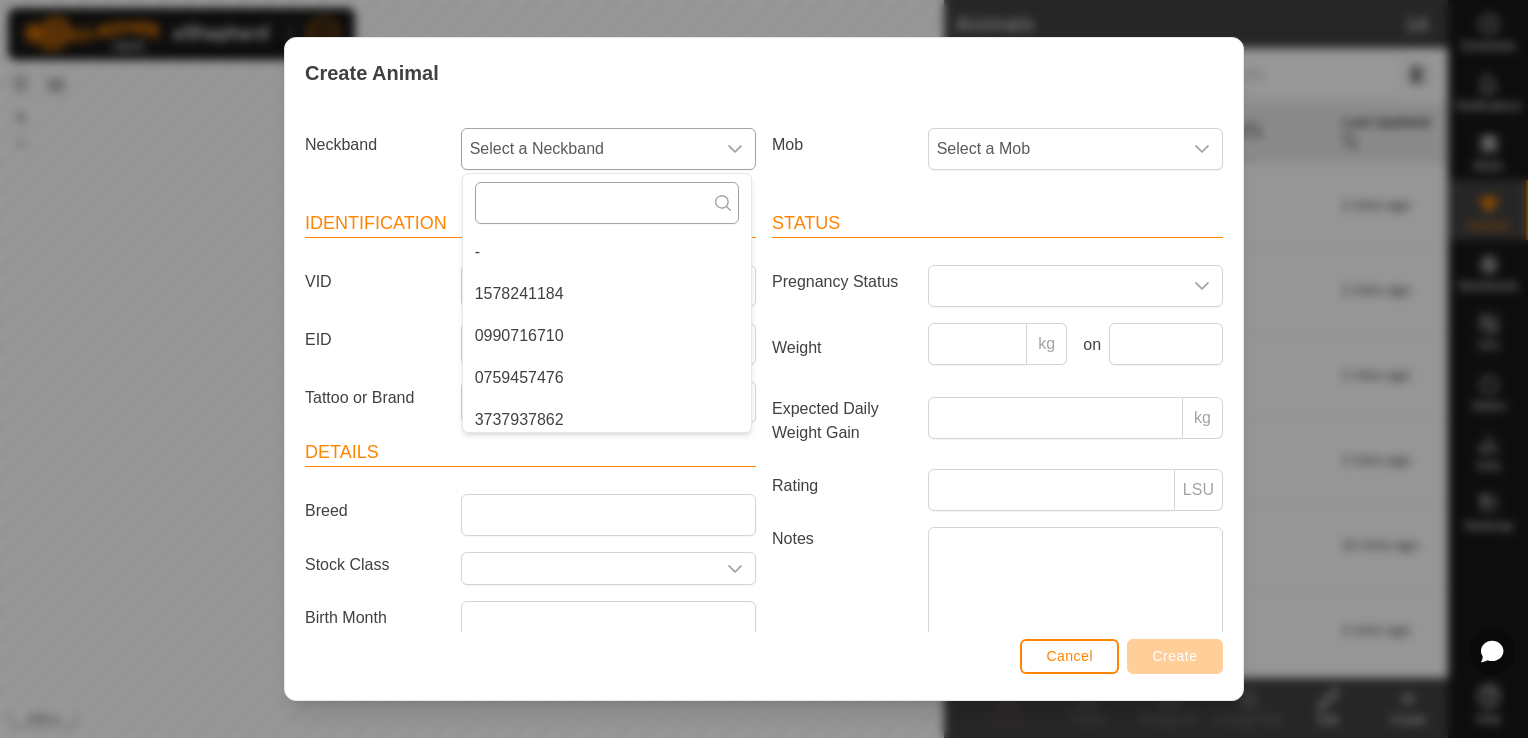 click at bounding box center [607, 203] 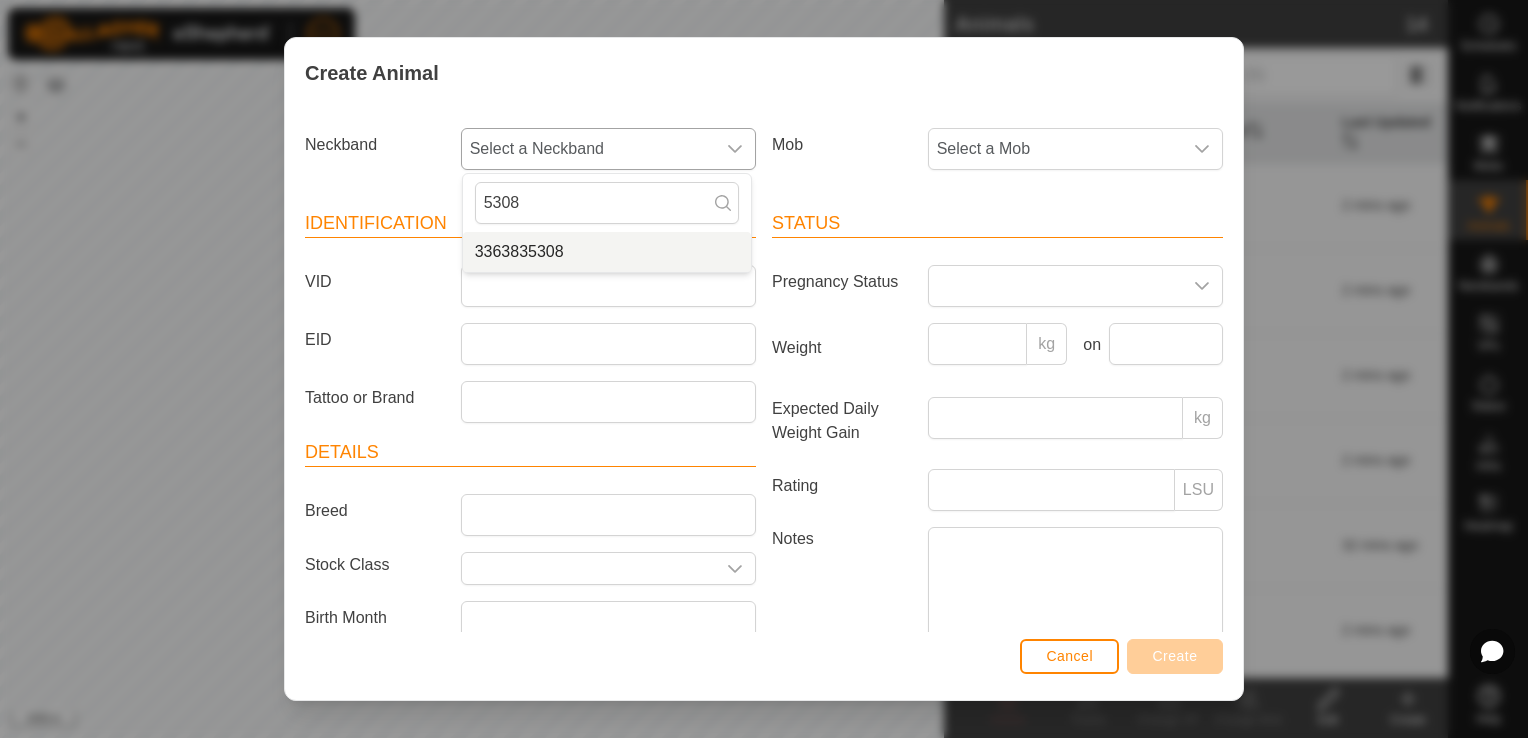 type on "5308" 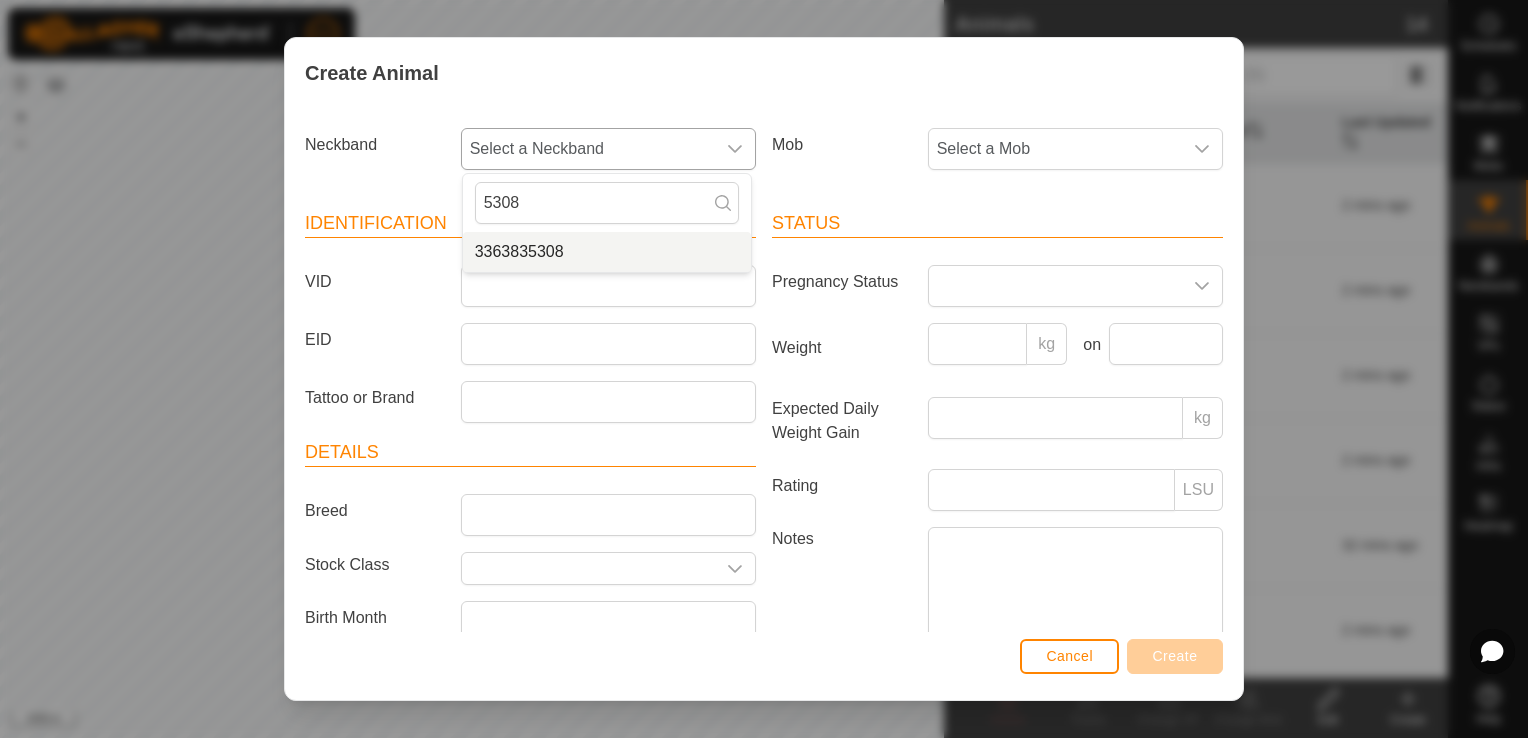 click on "3363835308" at bounding box center (607, 252) 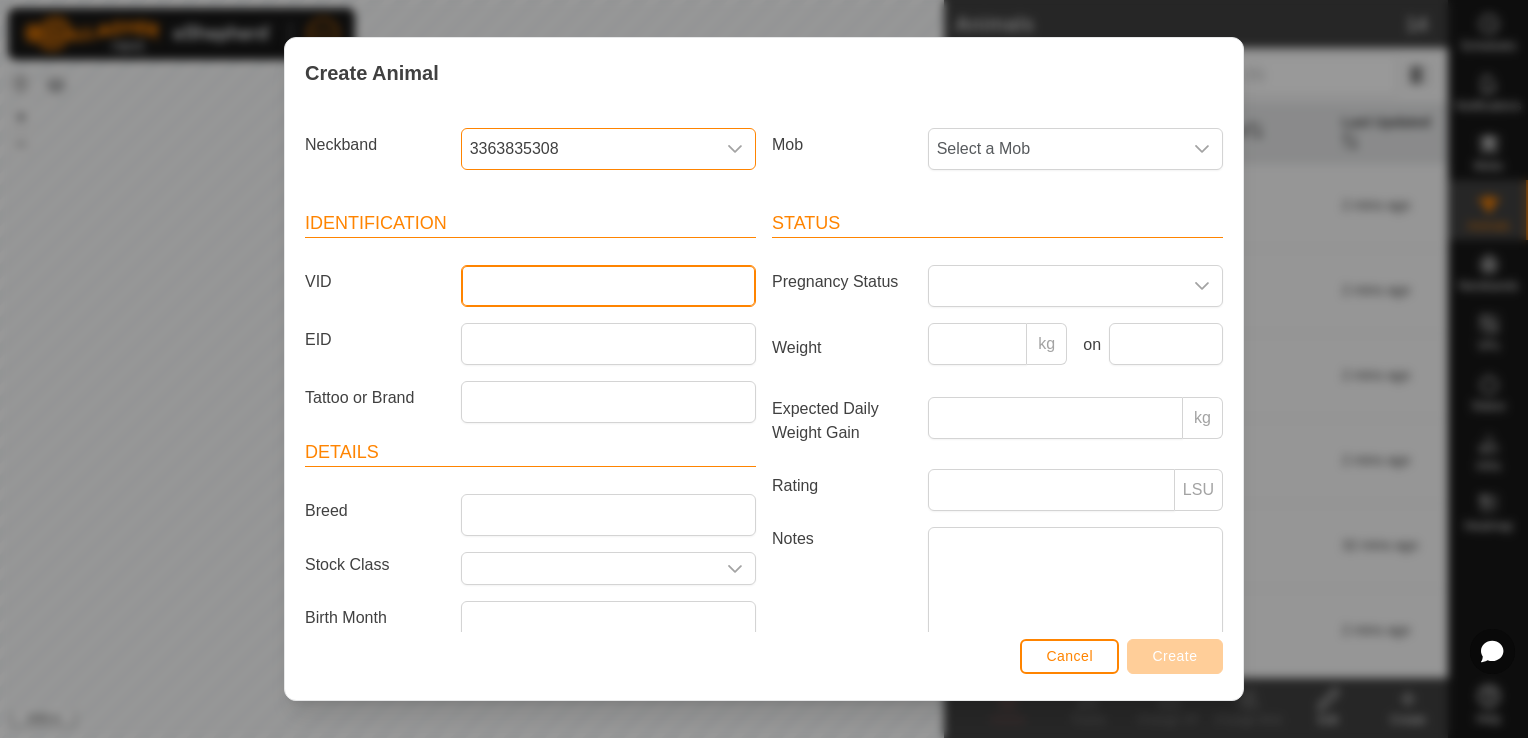 click on "VID" at bounding box center [608, 286] 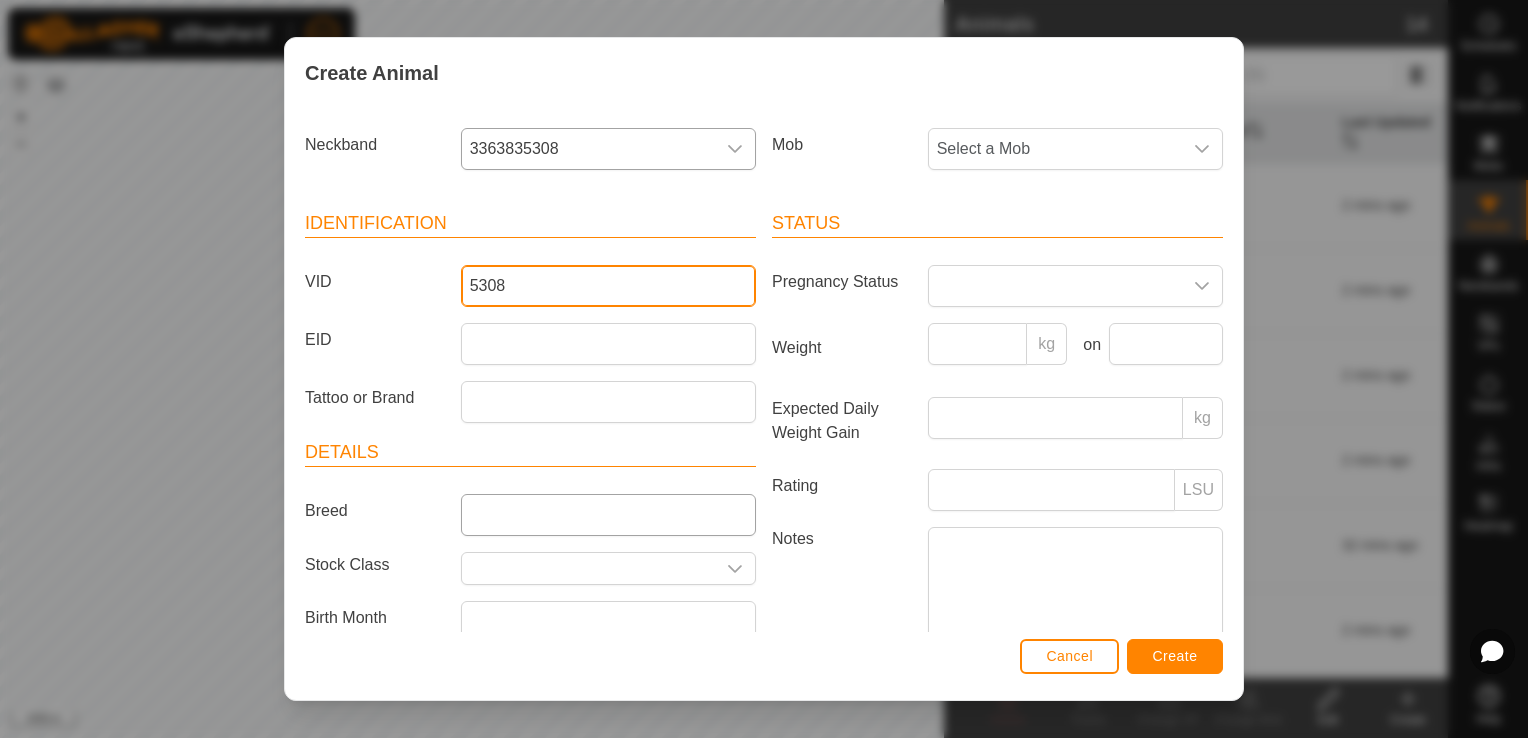 type on "5308" 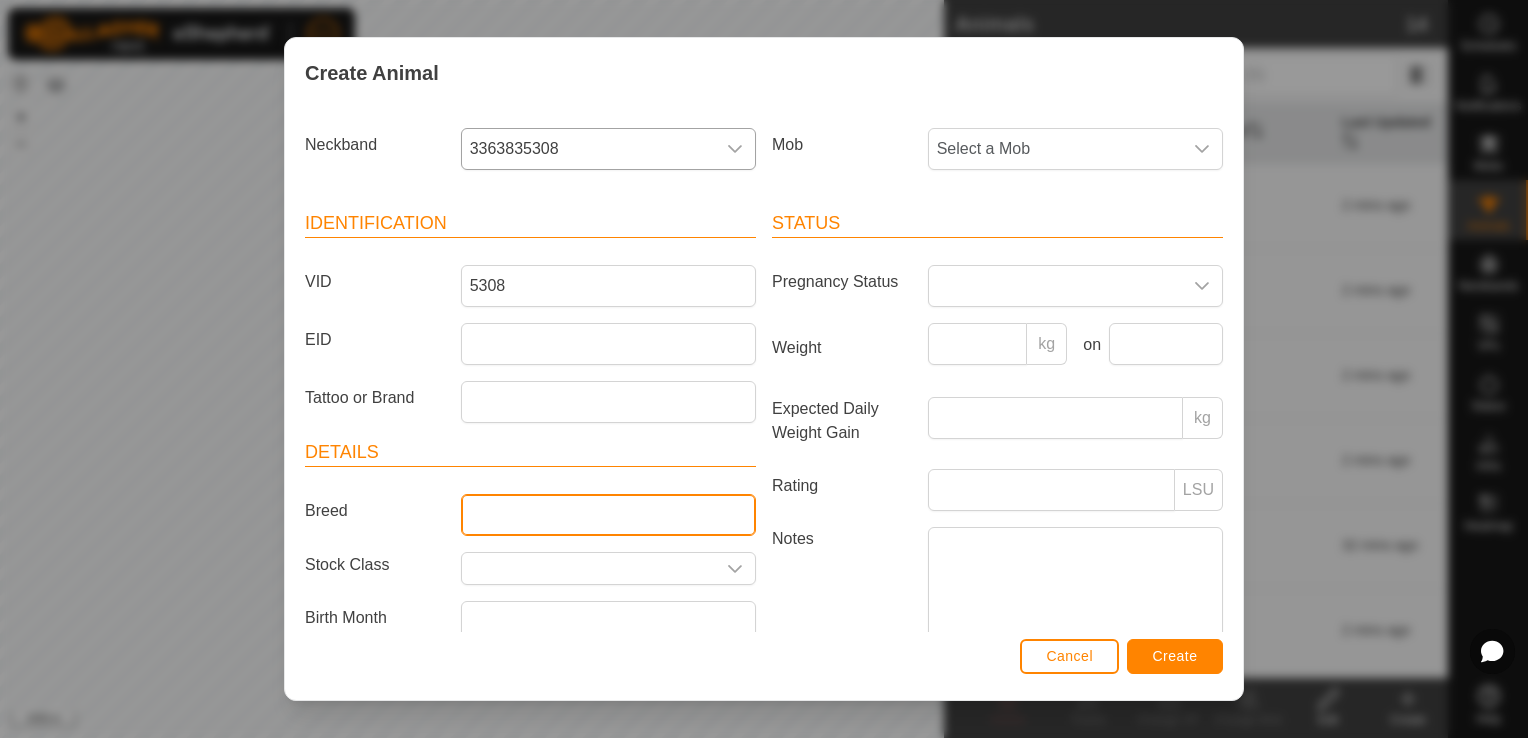 click on "Breed" at bounding box center (608, 515) 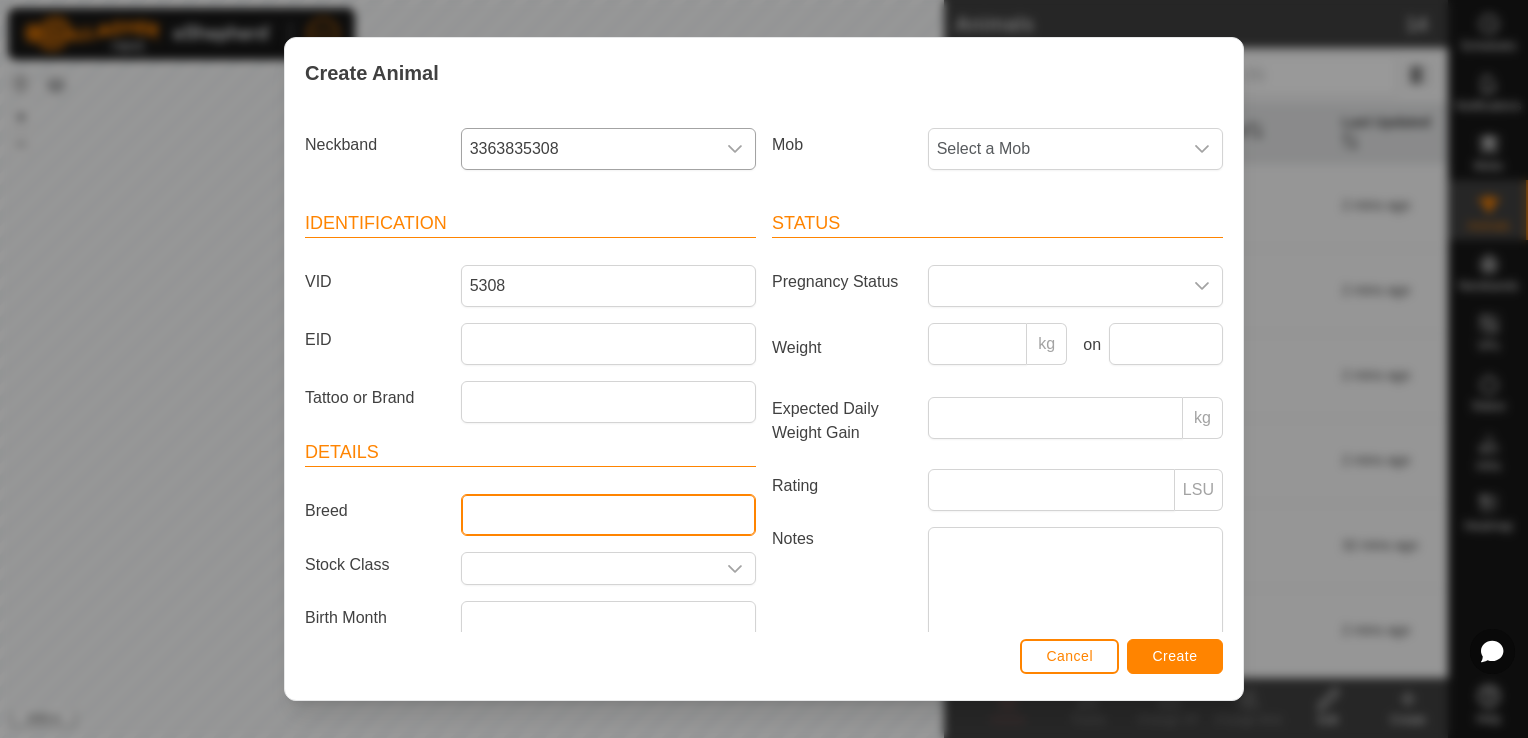 type on "Angus" 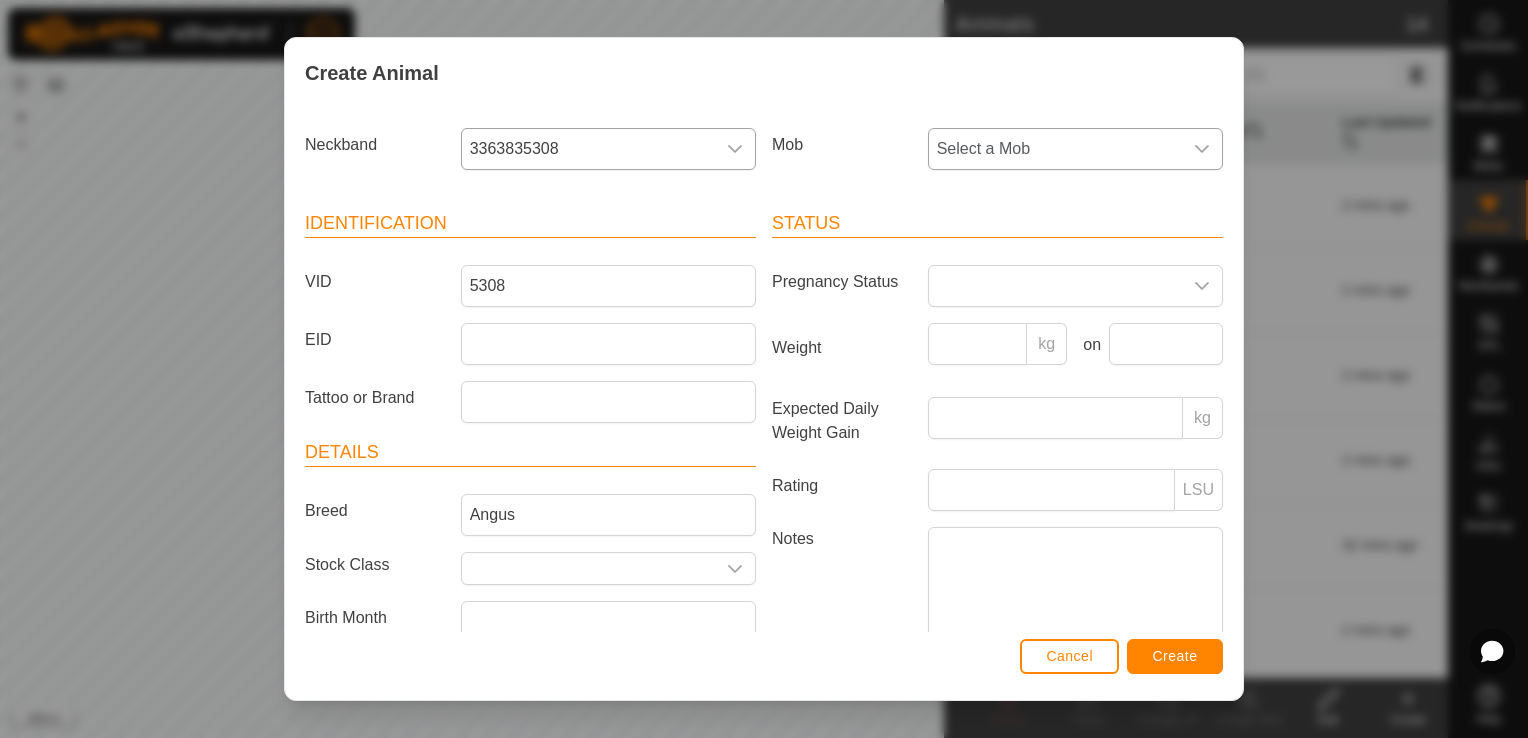 click at bounding box center [1202, 149] 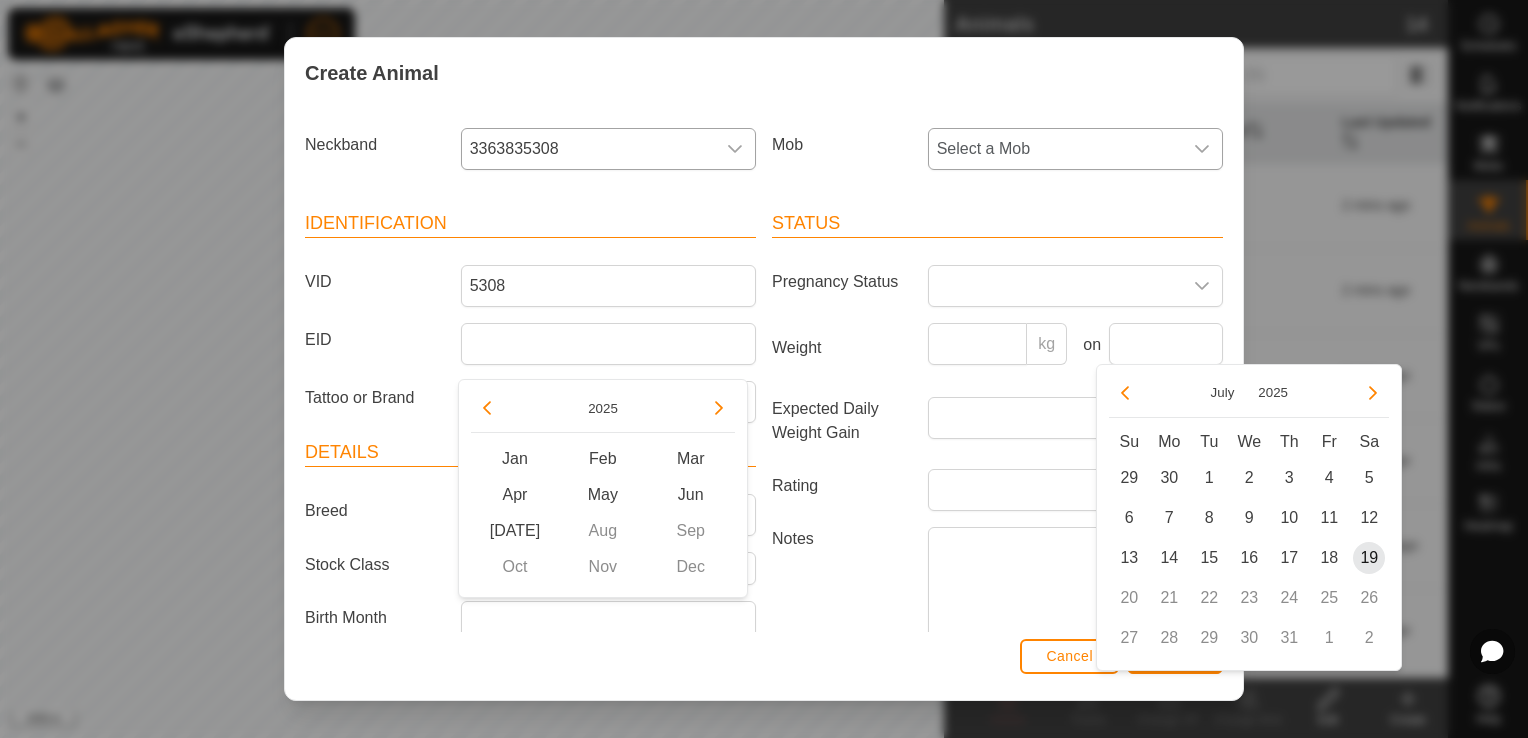 scroll, scrollTop: 8, scrollLeft: 0, axis: vertical 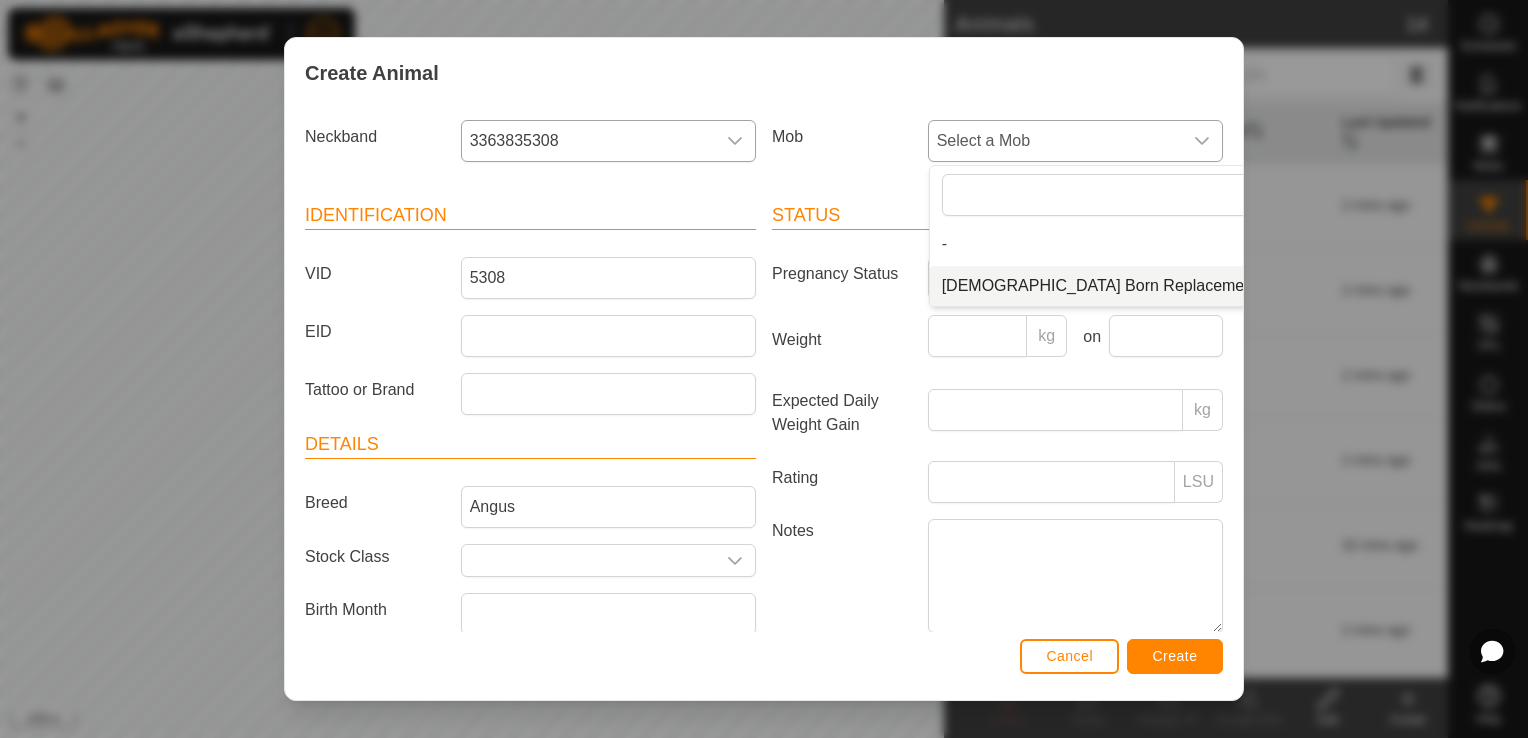 click on "[DEMOGRAPHIC_DATA] Born Replacement Heifers" at bounding box center (1127, 286) 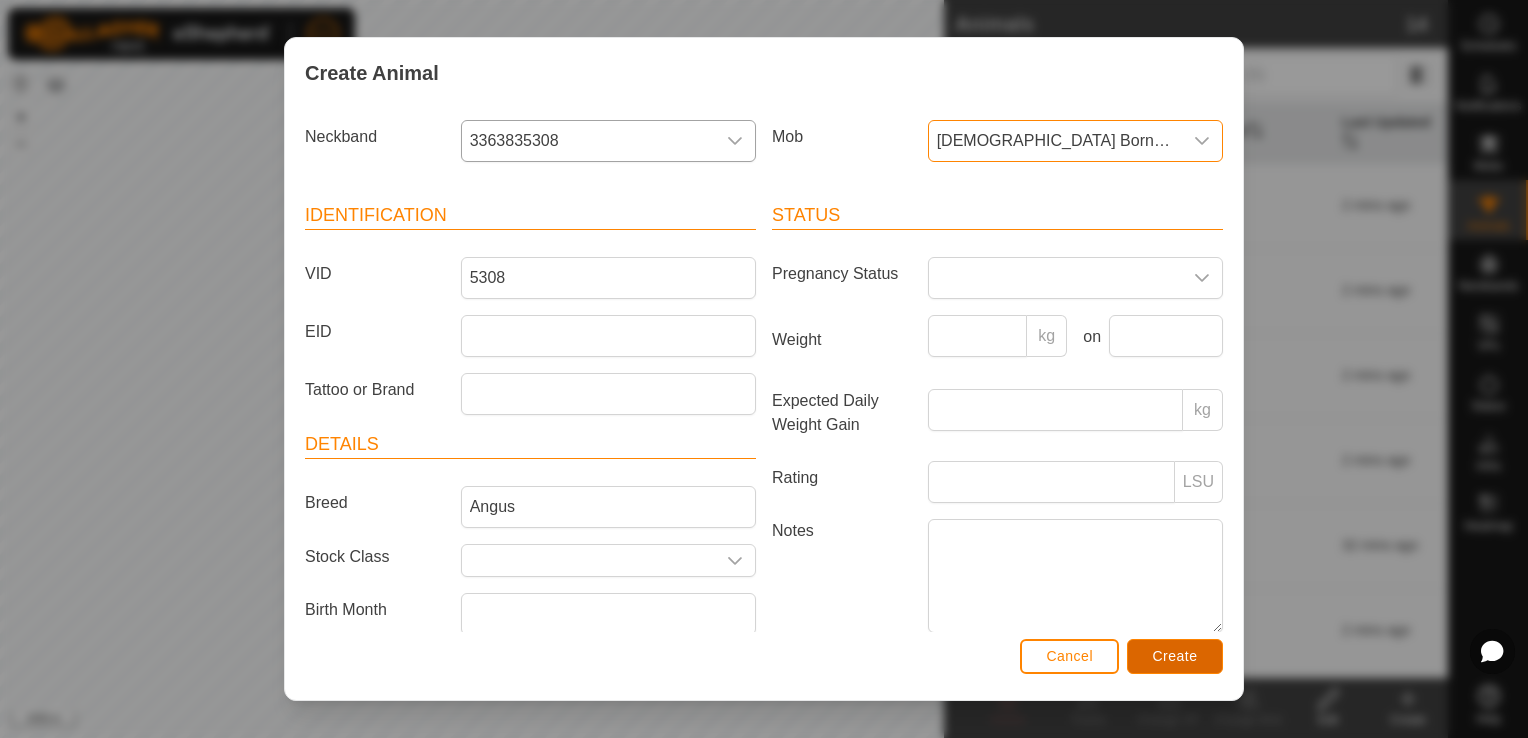 click on "Create" at bounding box center (1175, 656) 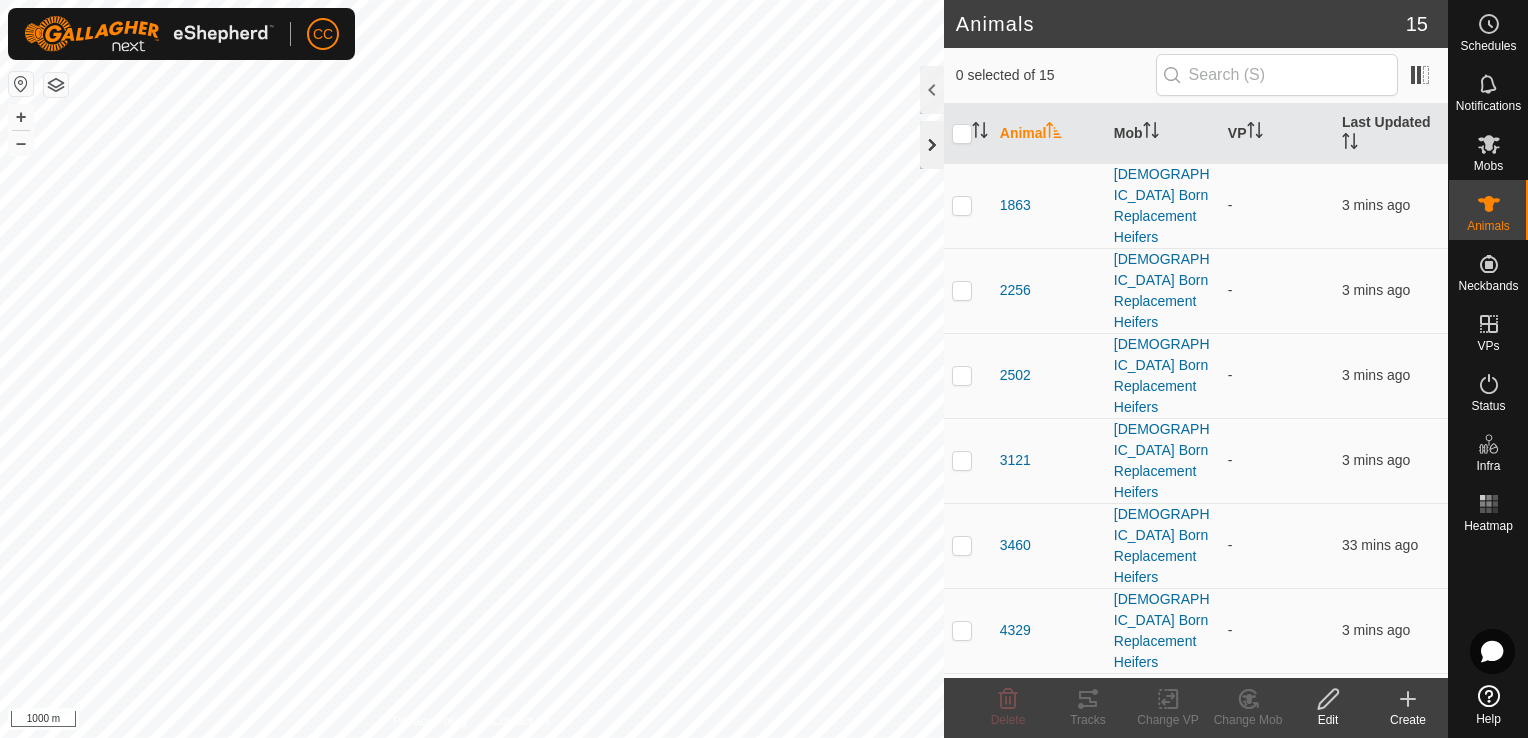 click 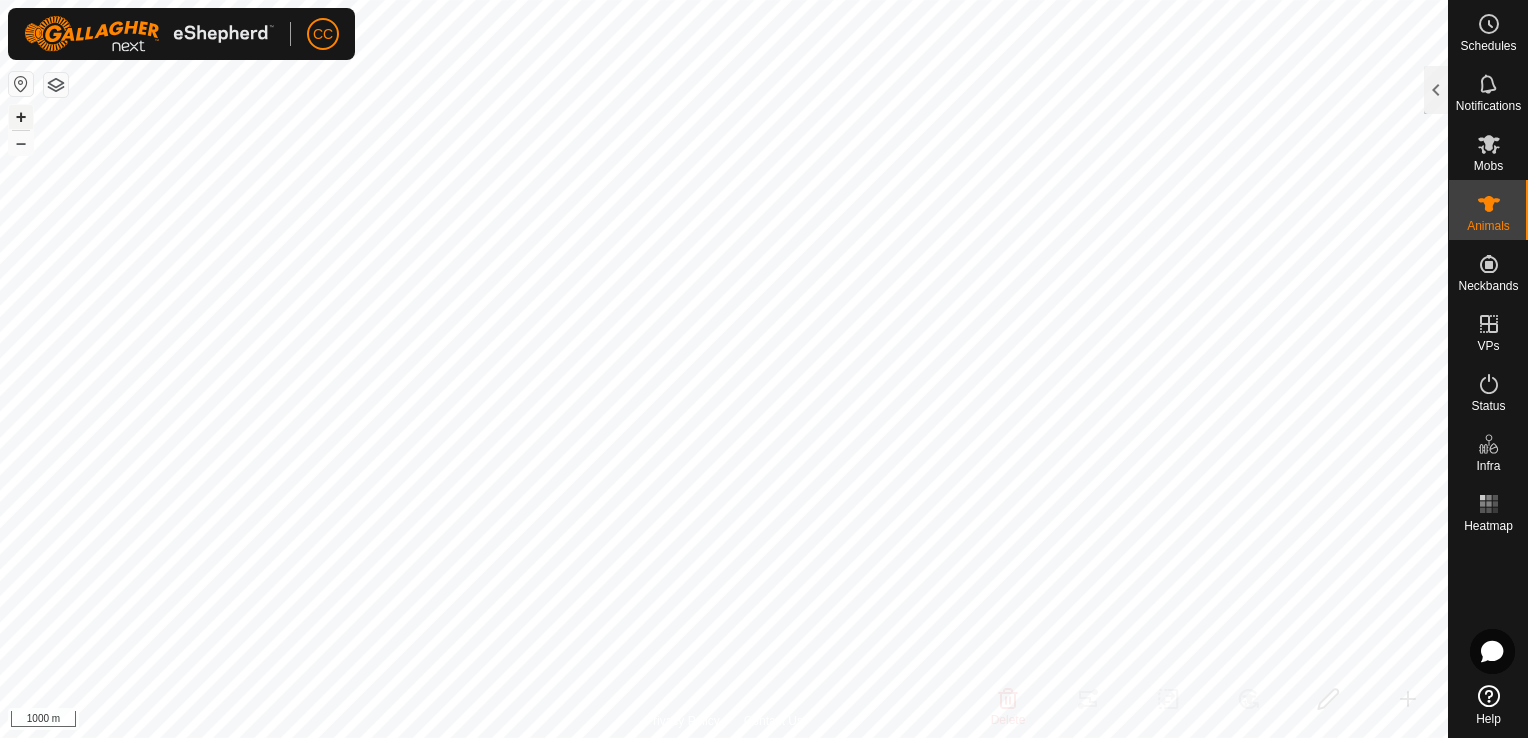 click on "+" at bounding box center (21, 117) 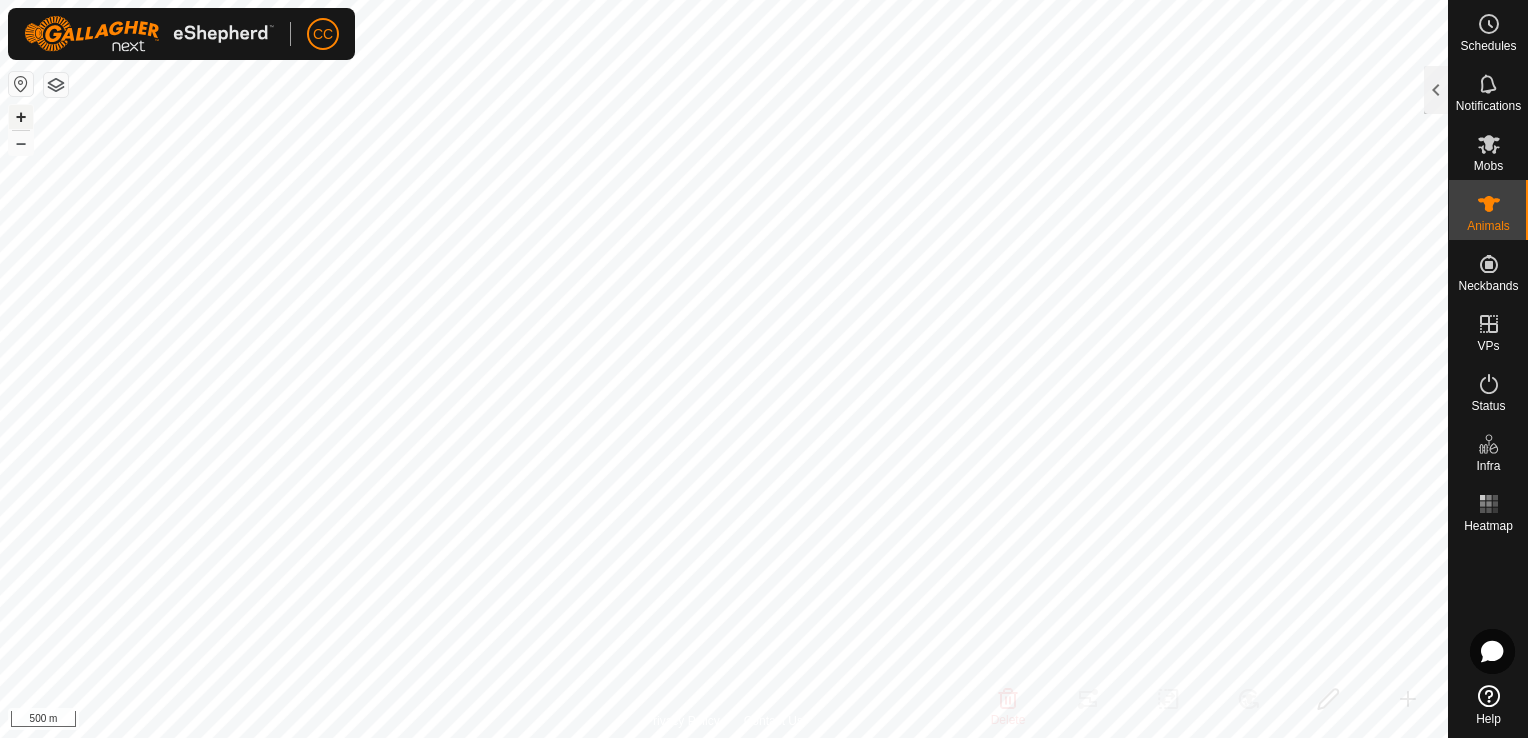 click on "+" at bounding box center [21, 117] 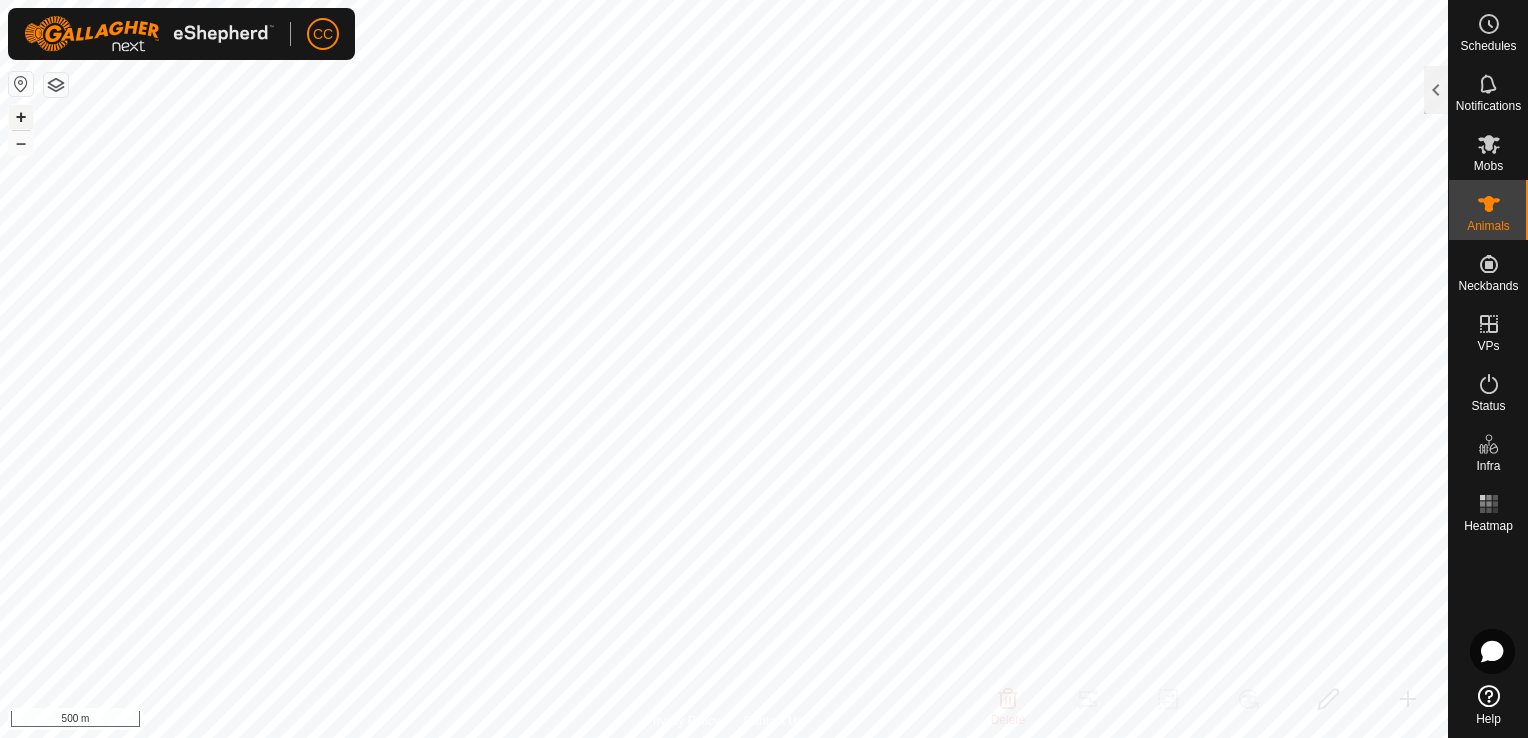 click on "+" at bounding box center (21, 117) 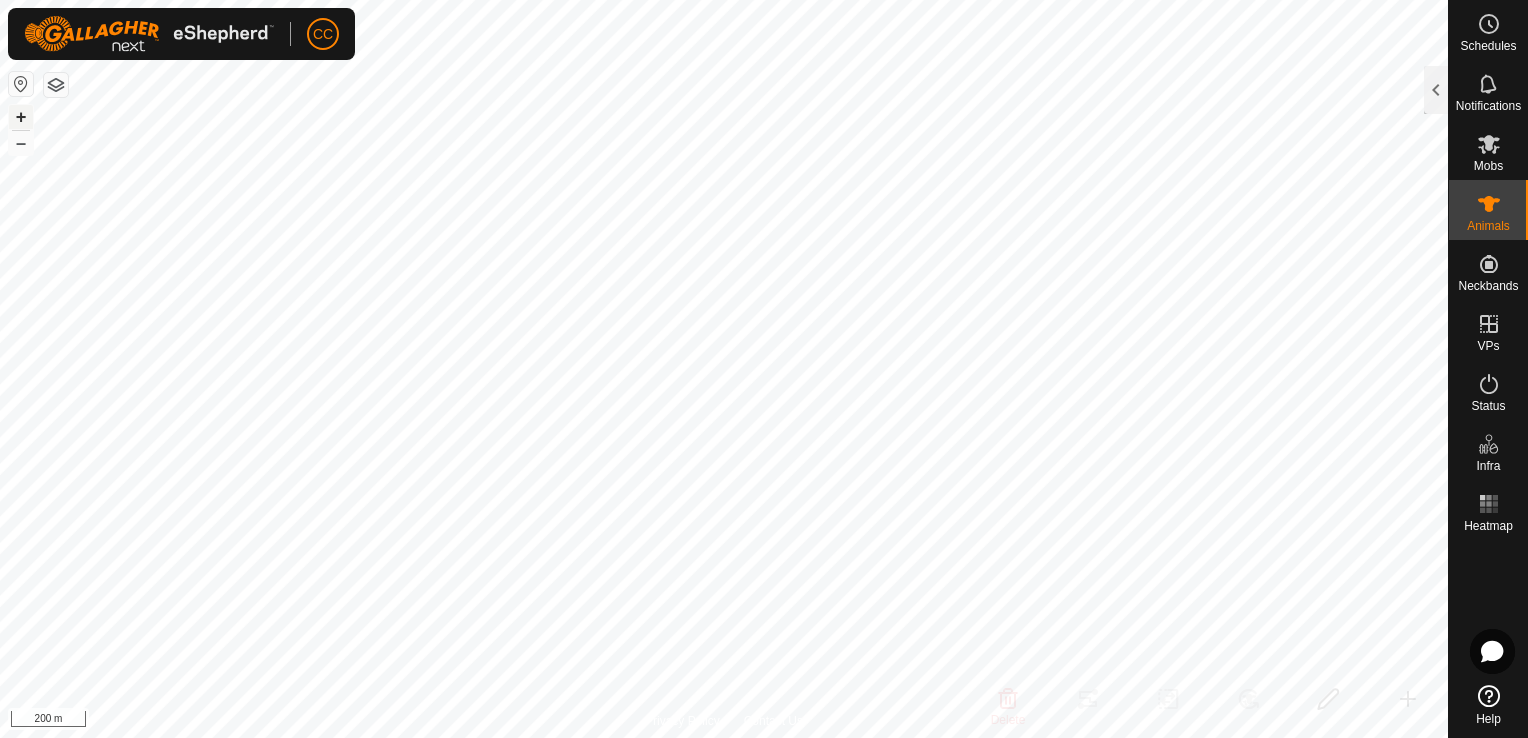 click on "+" at bounding box center [21, 117] 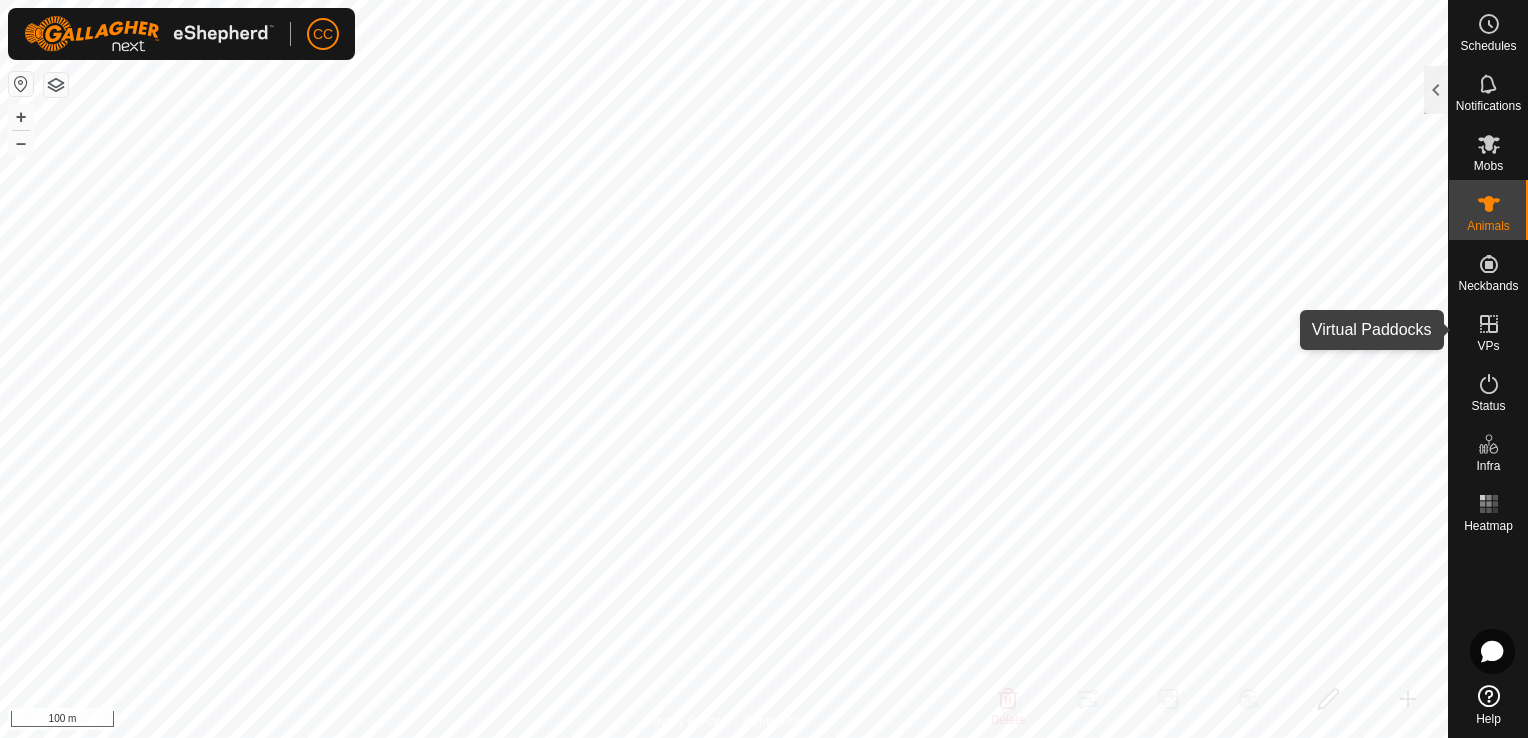 click 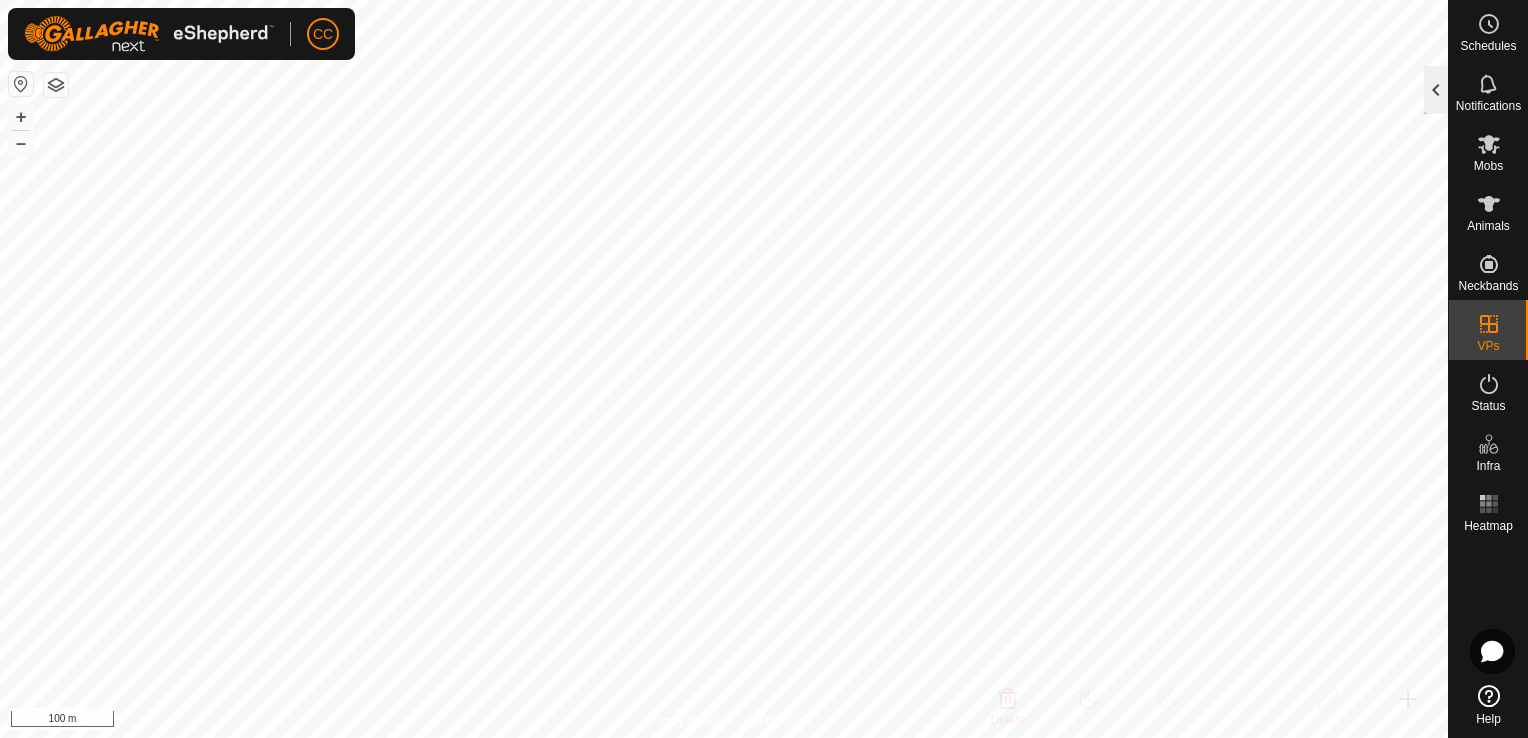 click 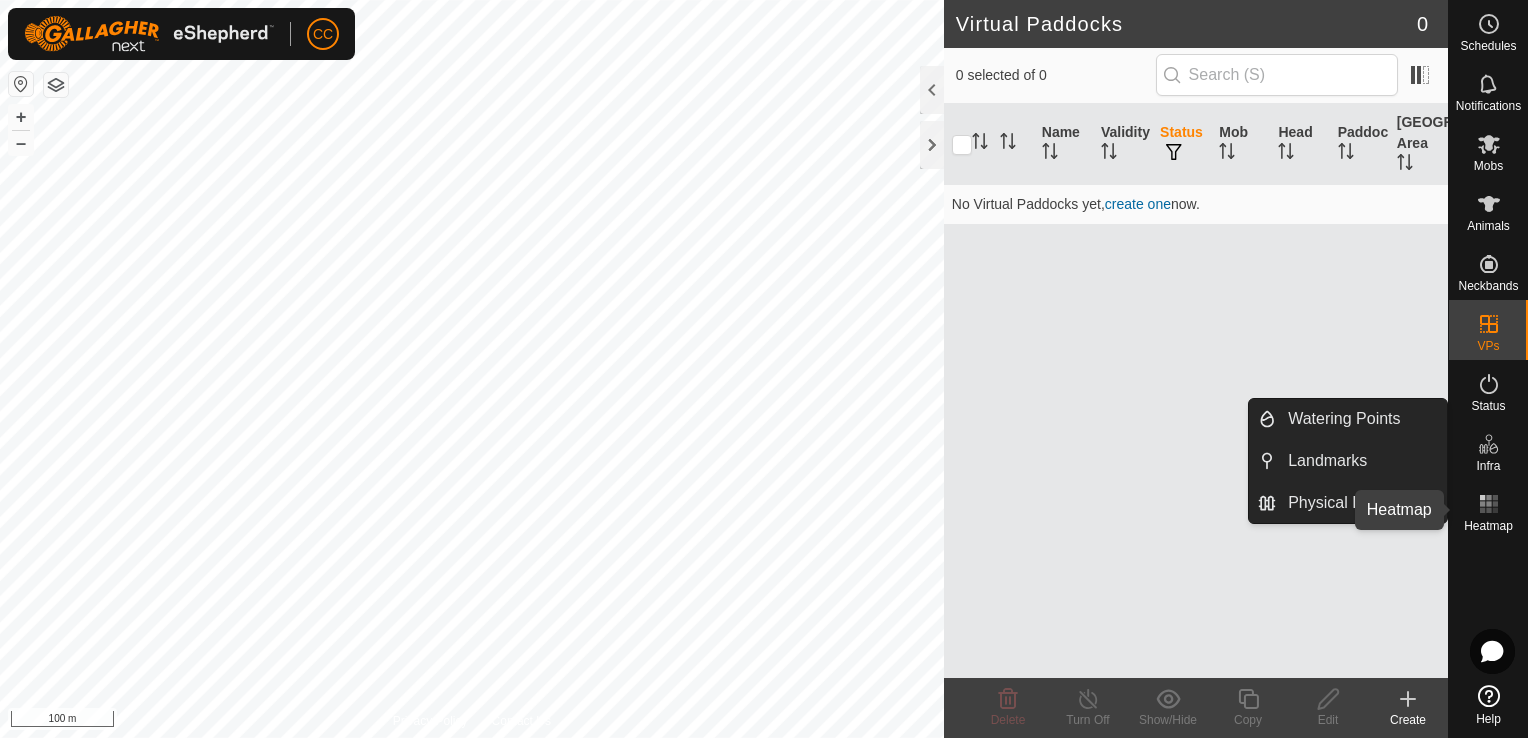 click 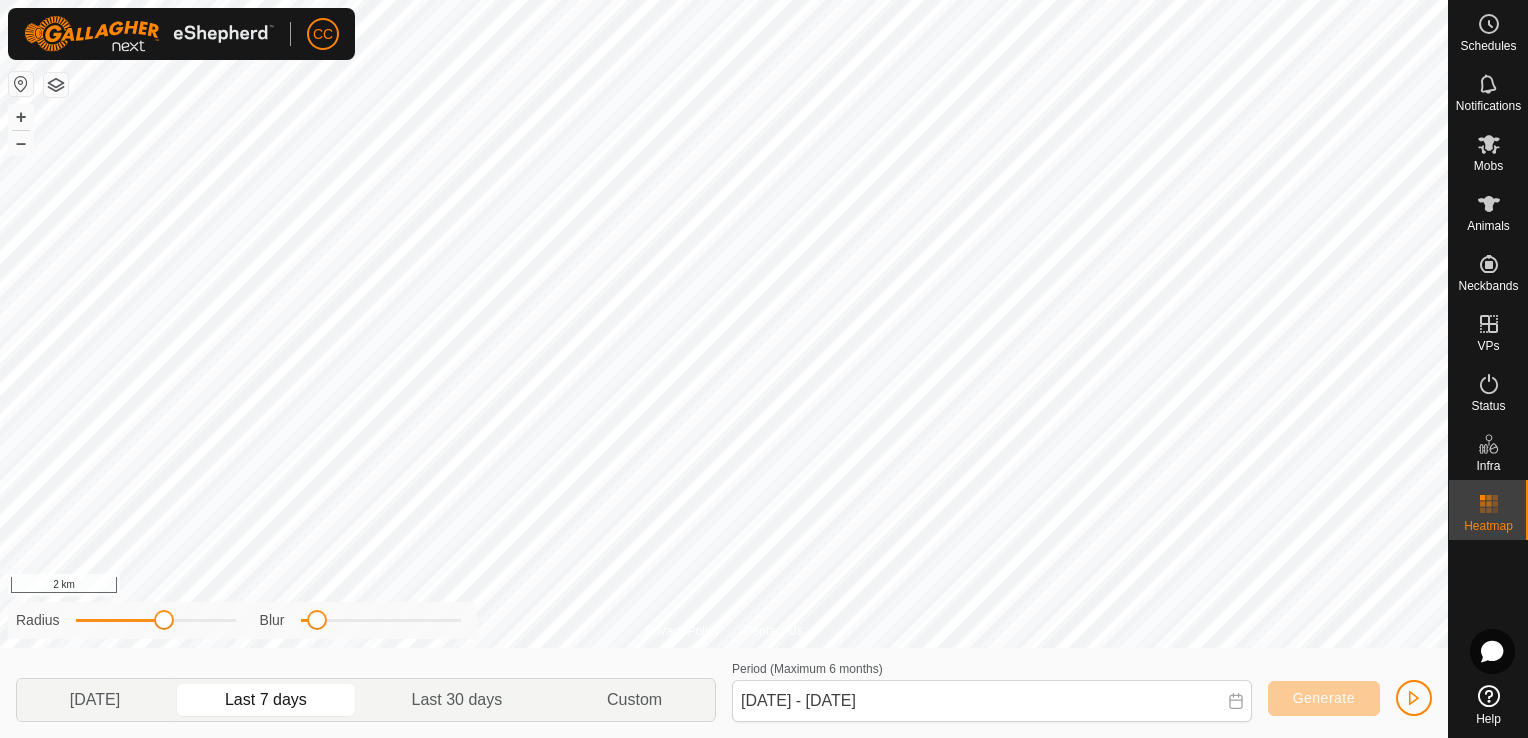 click 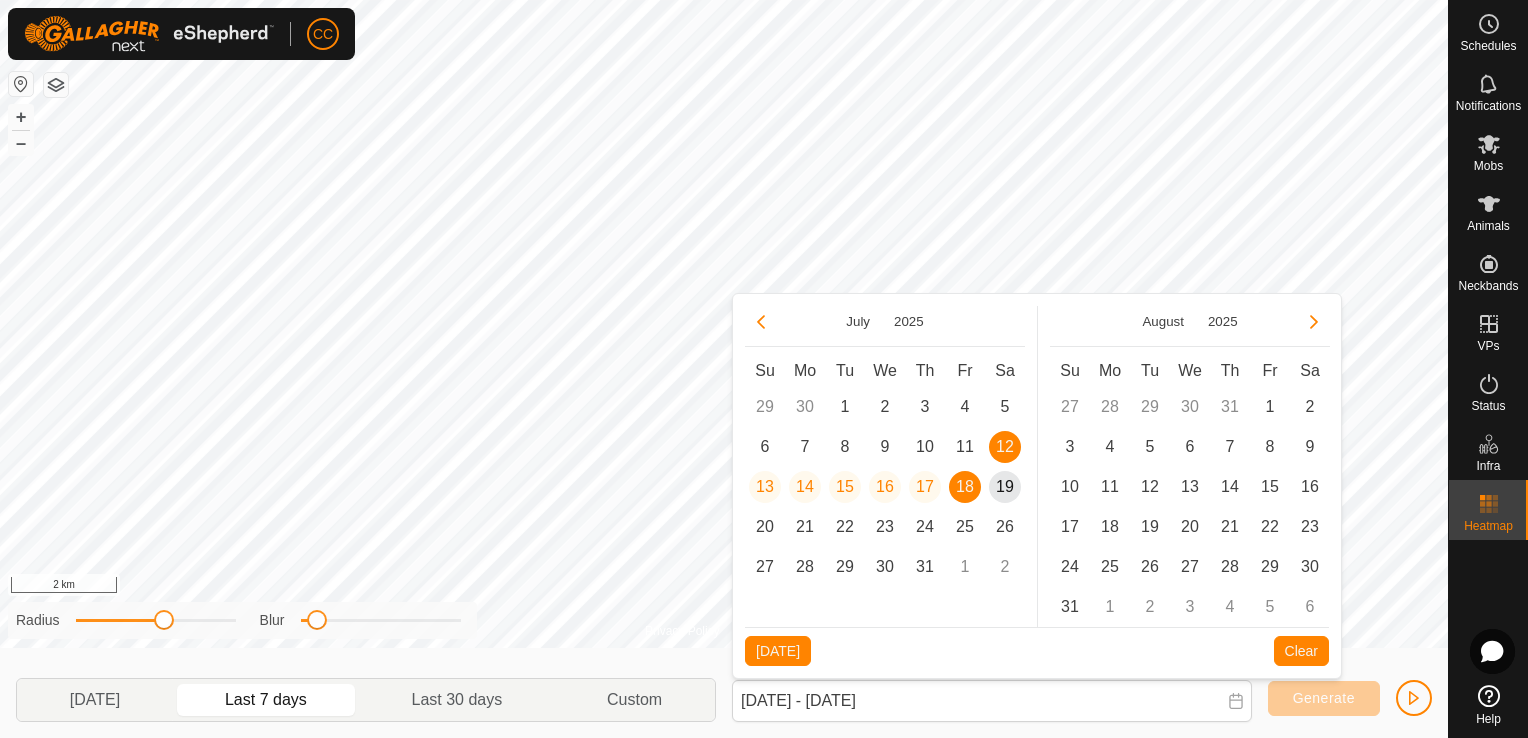 click on "18" at bounding box center (965, 487) 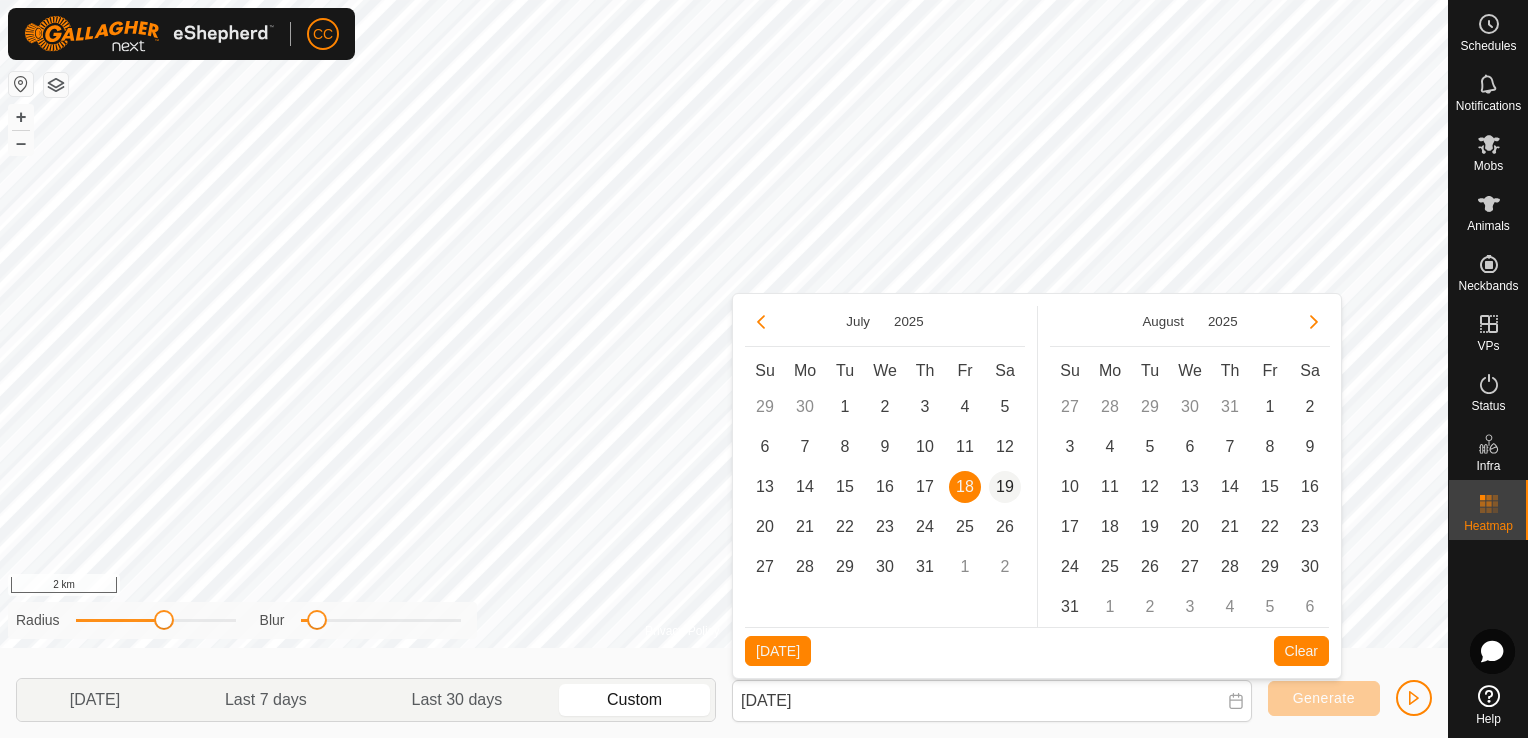 click on "19" at bounding box center [1005, 487] 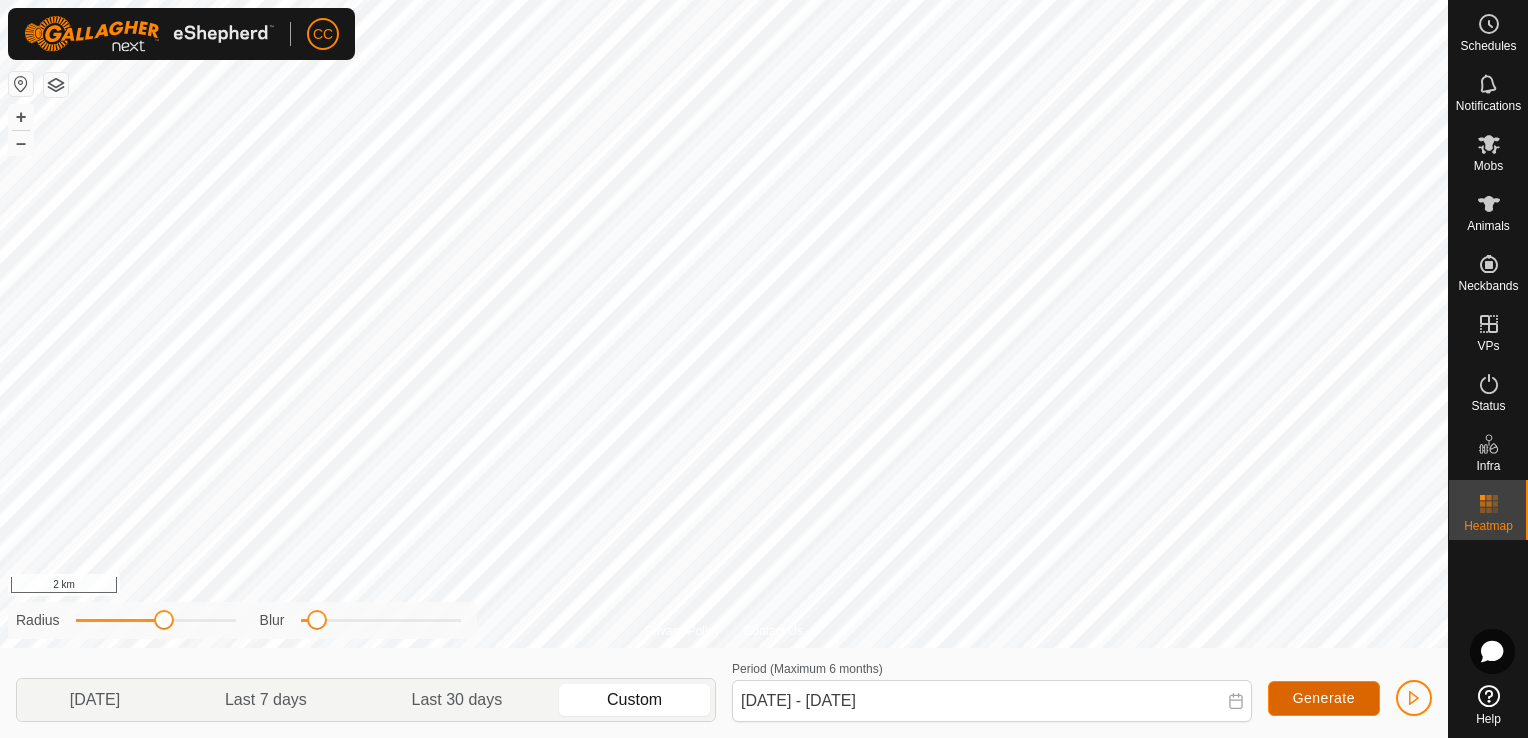 click on "Generate" 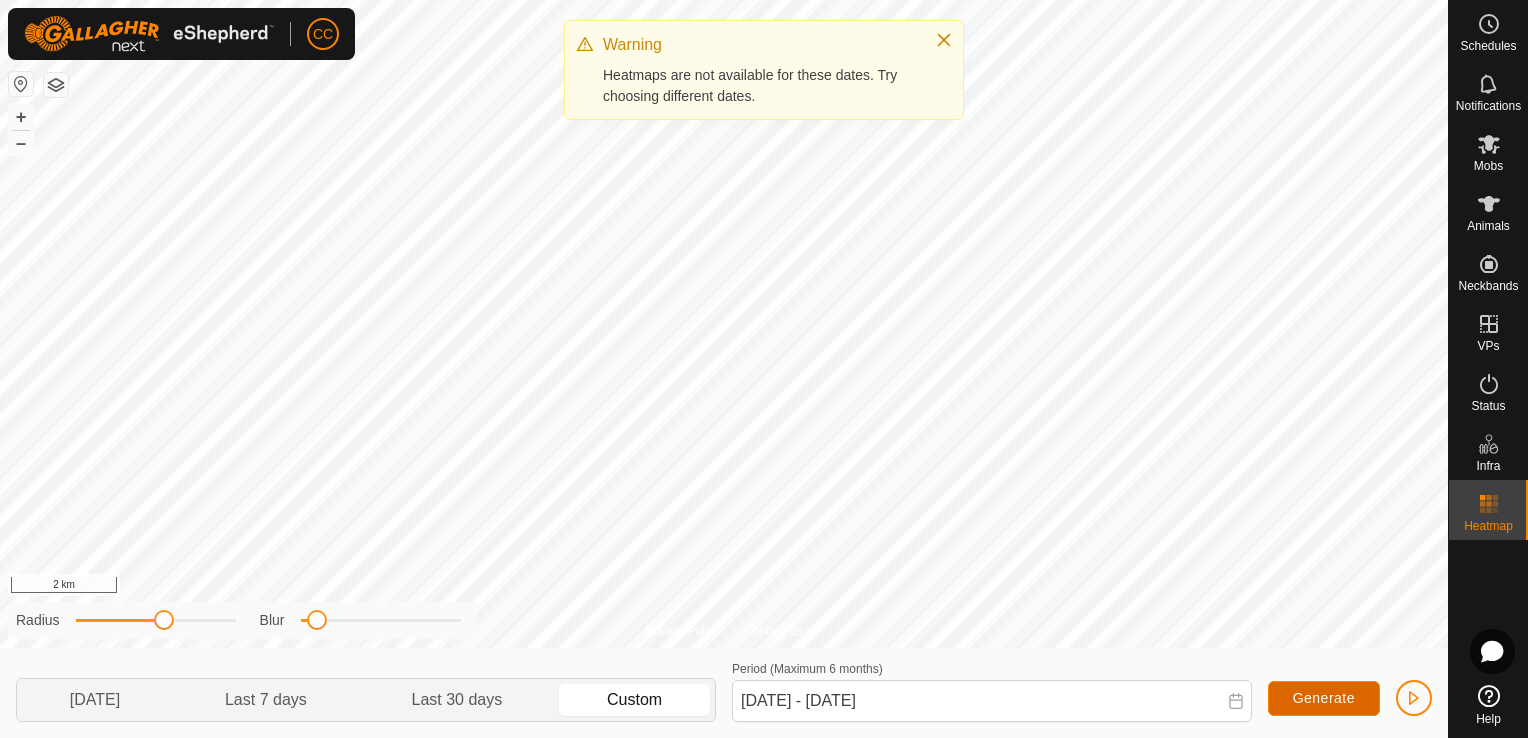 click on "Generate" 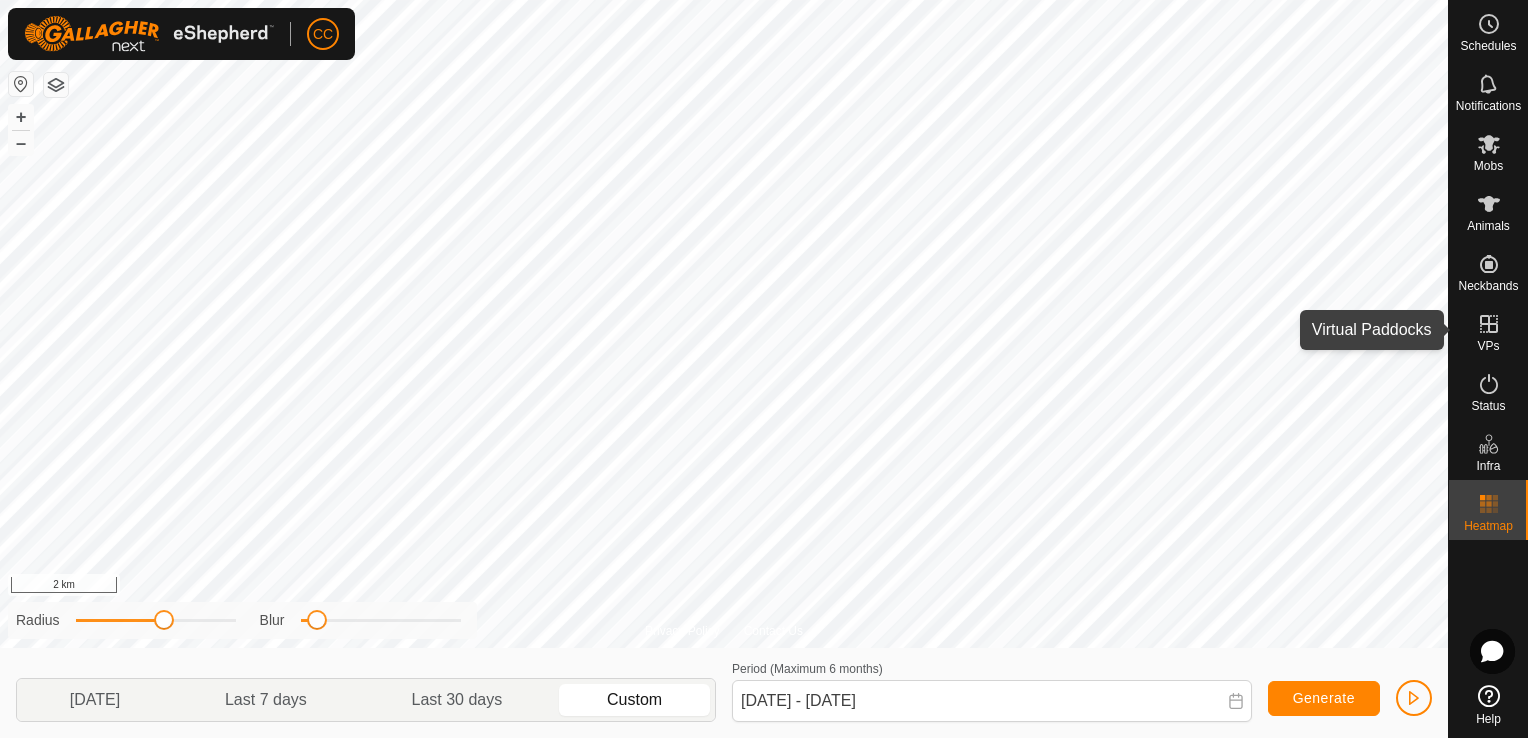 click 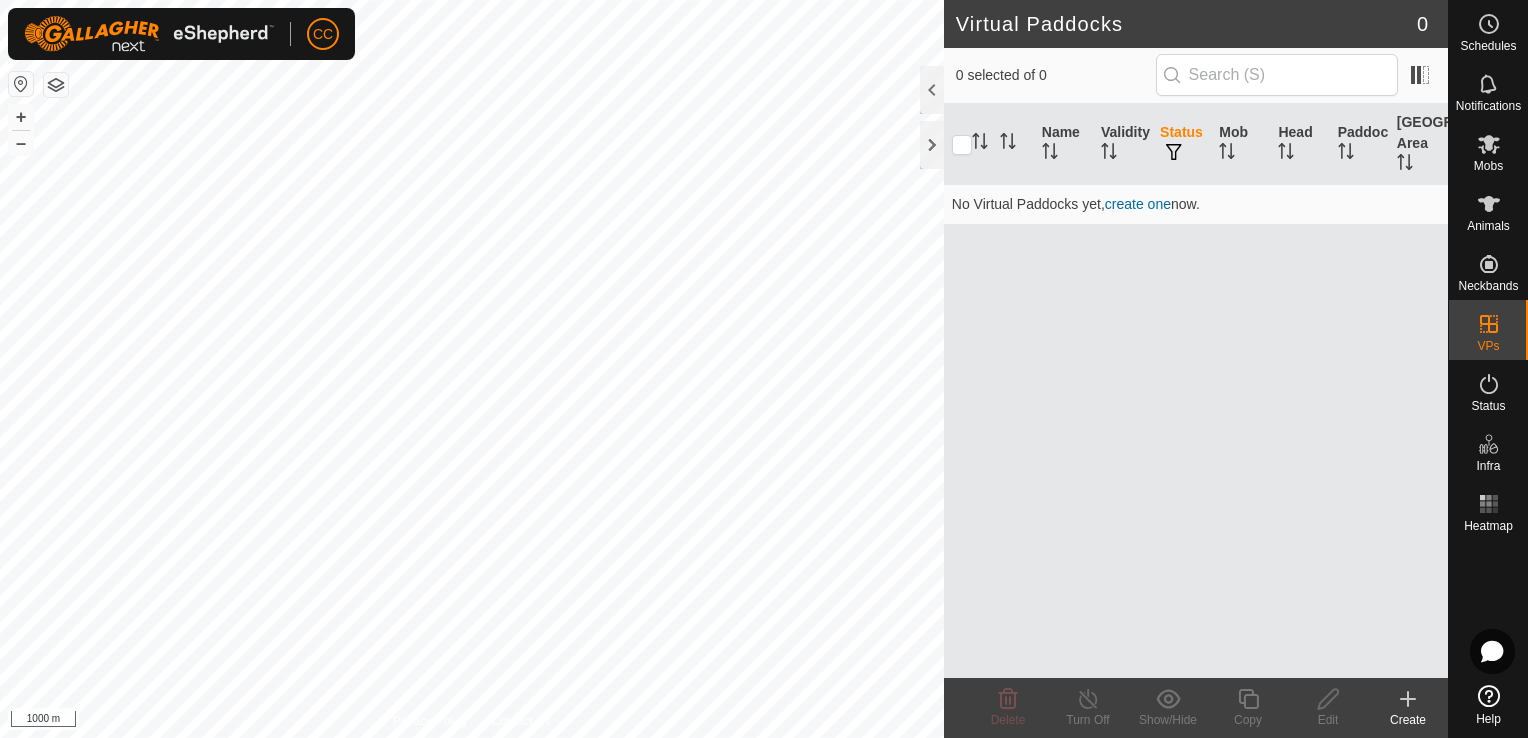 drag, startPoint x: 1407, startPoint y: 717, endPoint x: 1134, endPoint y: 550, distance: 320.02814 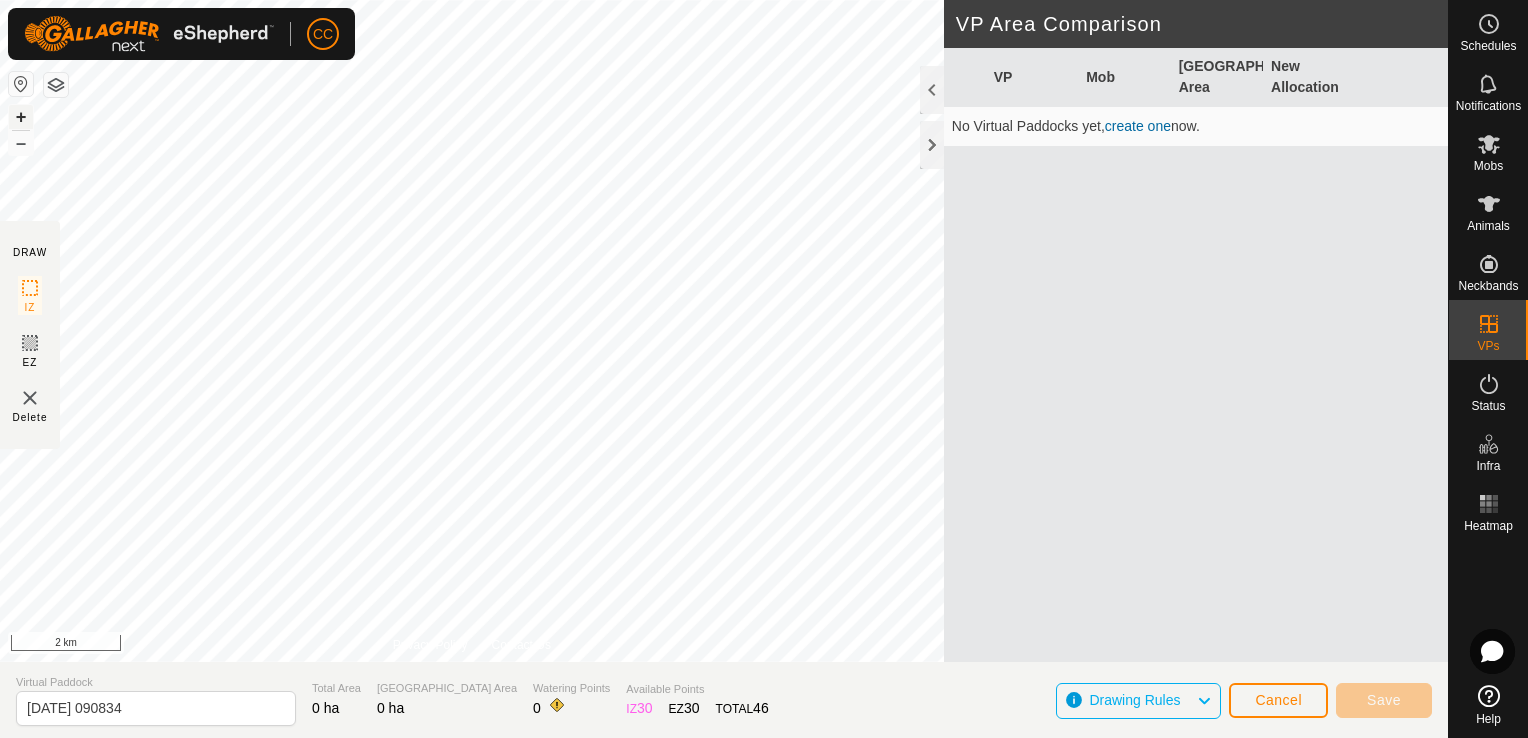 click on "+" at bounding box center (21, 117) 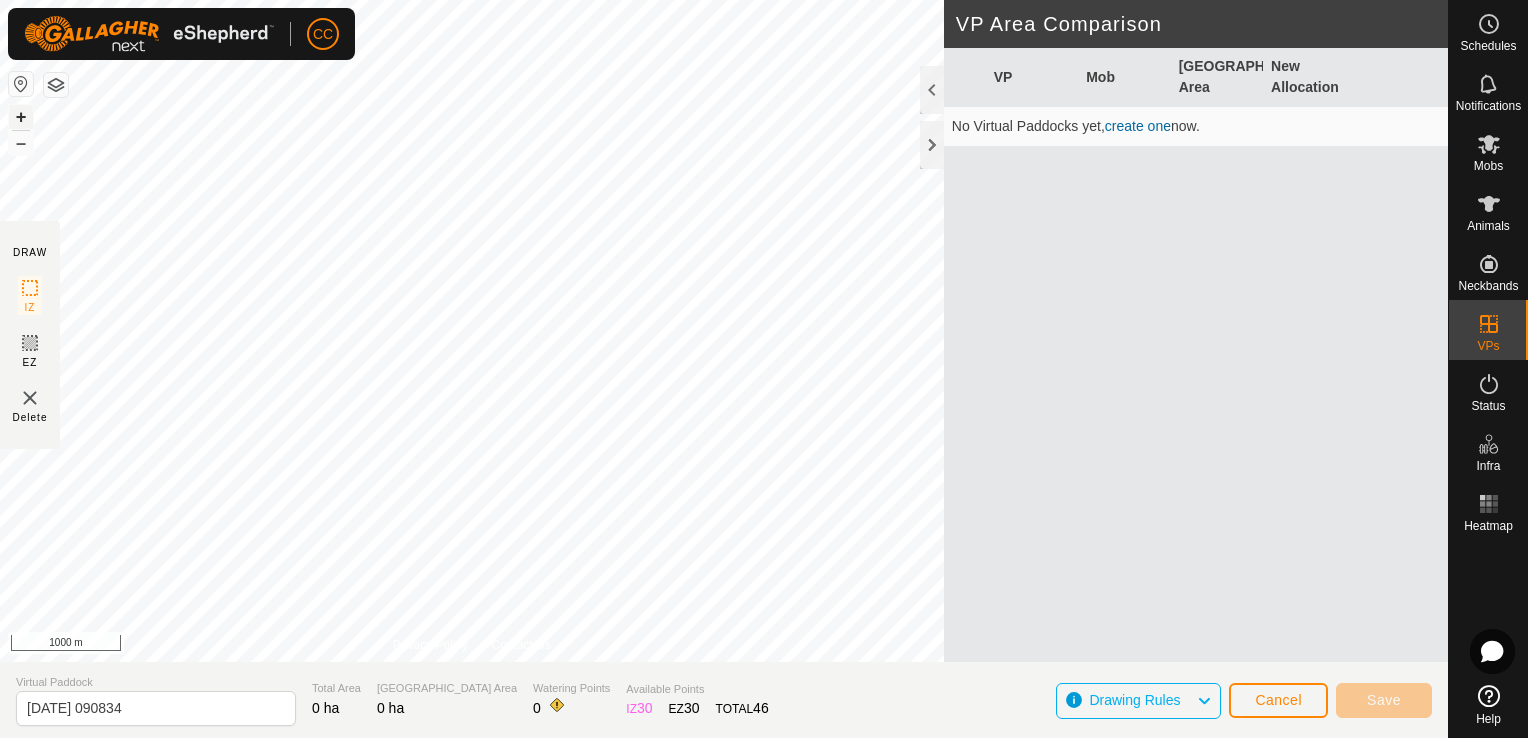 click on "+" at bounding box center (21, 117) 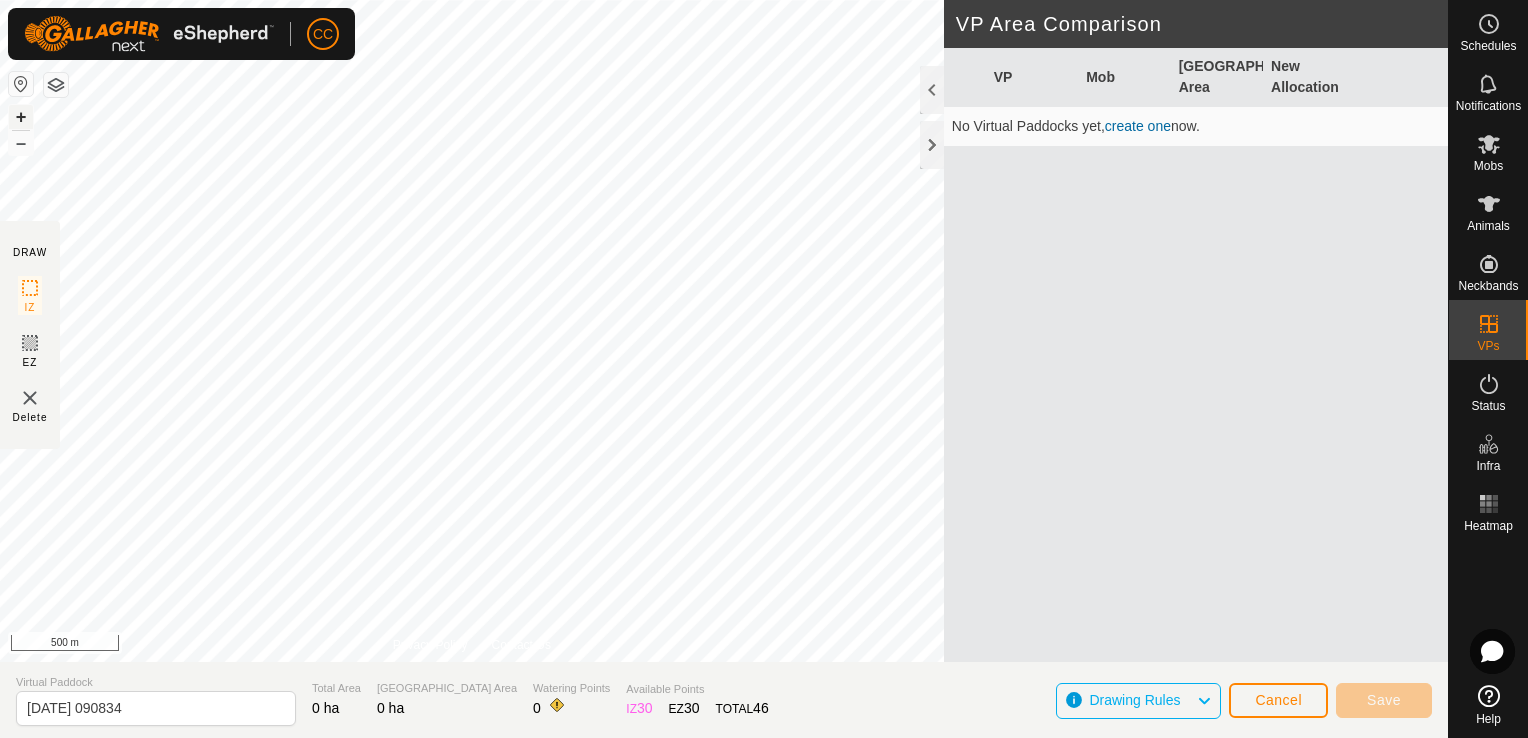 click on "+" at bounding box center (21, 117) 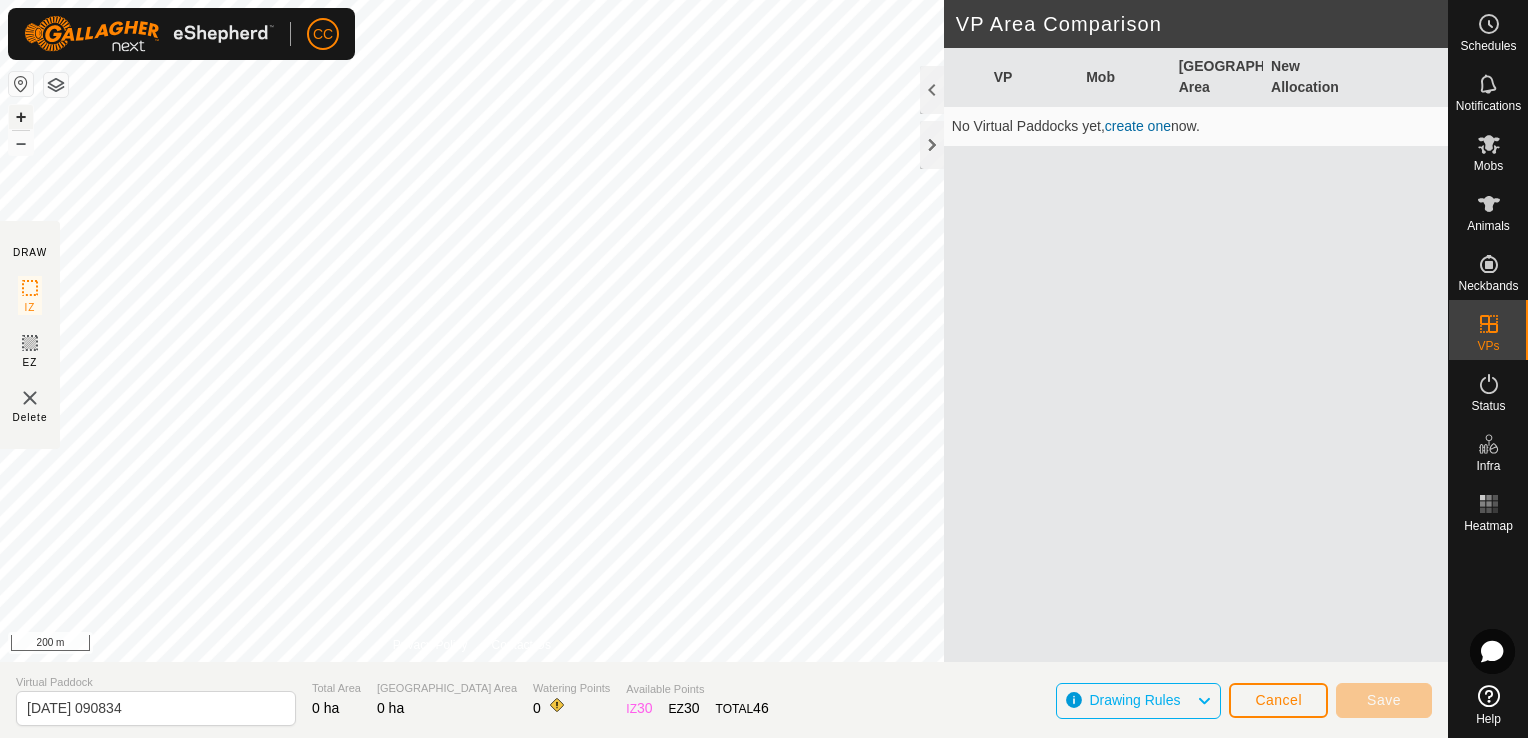 click on "+" at bounding box center [21, 117] 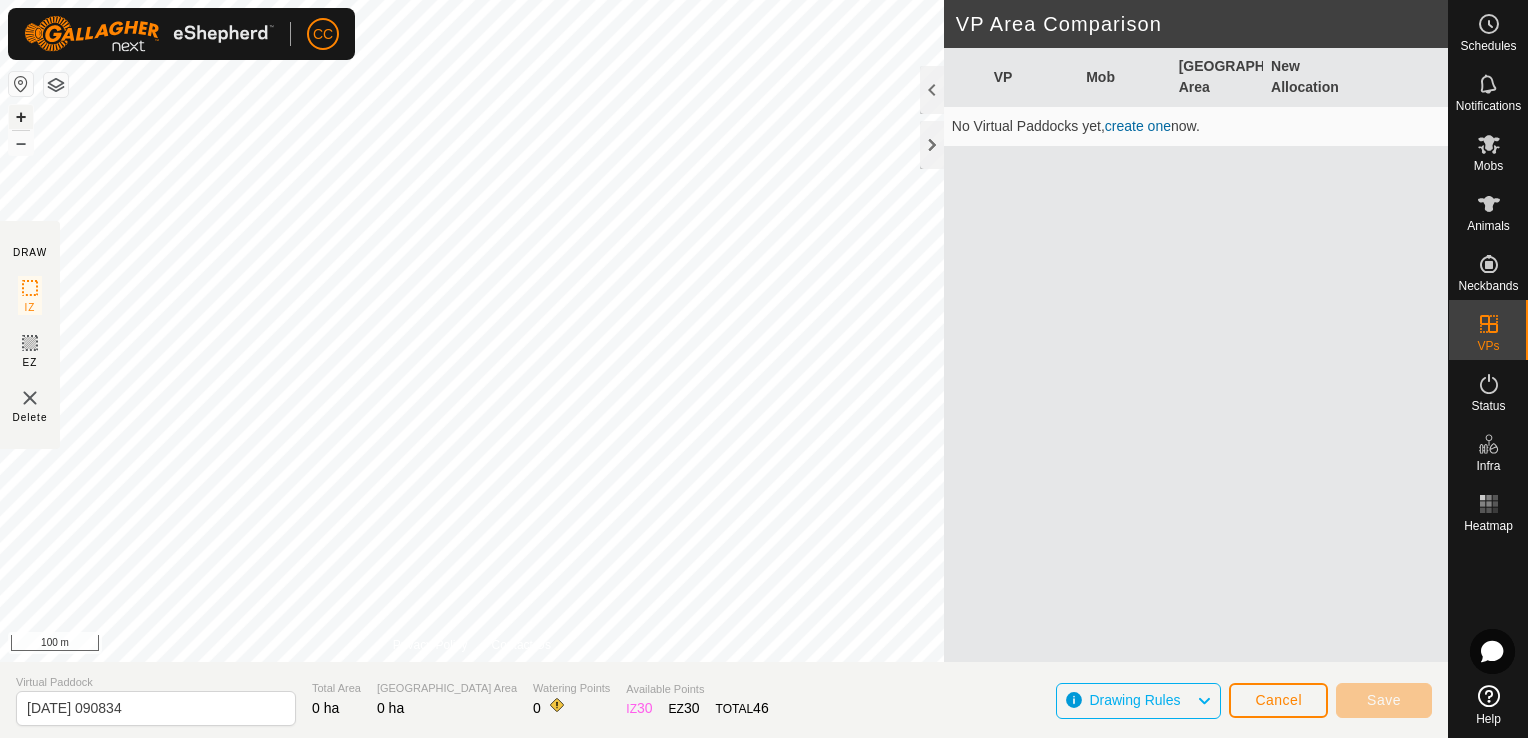 click on "+" at bounding box center (21, 117) 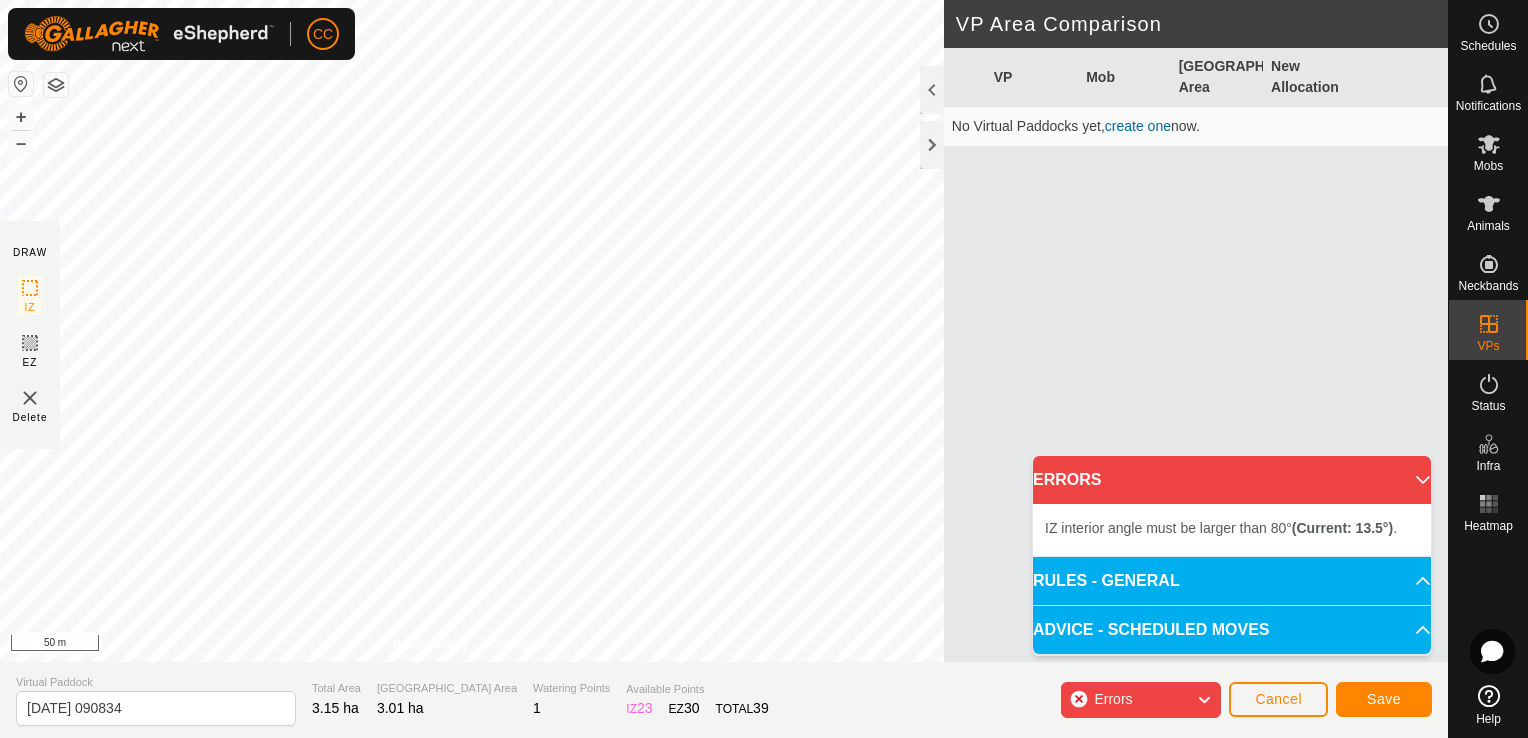 click on "IZ interior angle must be larger than 80°  (Current: 13.5°) . + – ⇧ i 50 m" at bounding box center [472, 331] 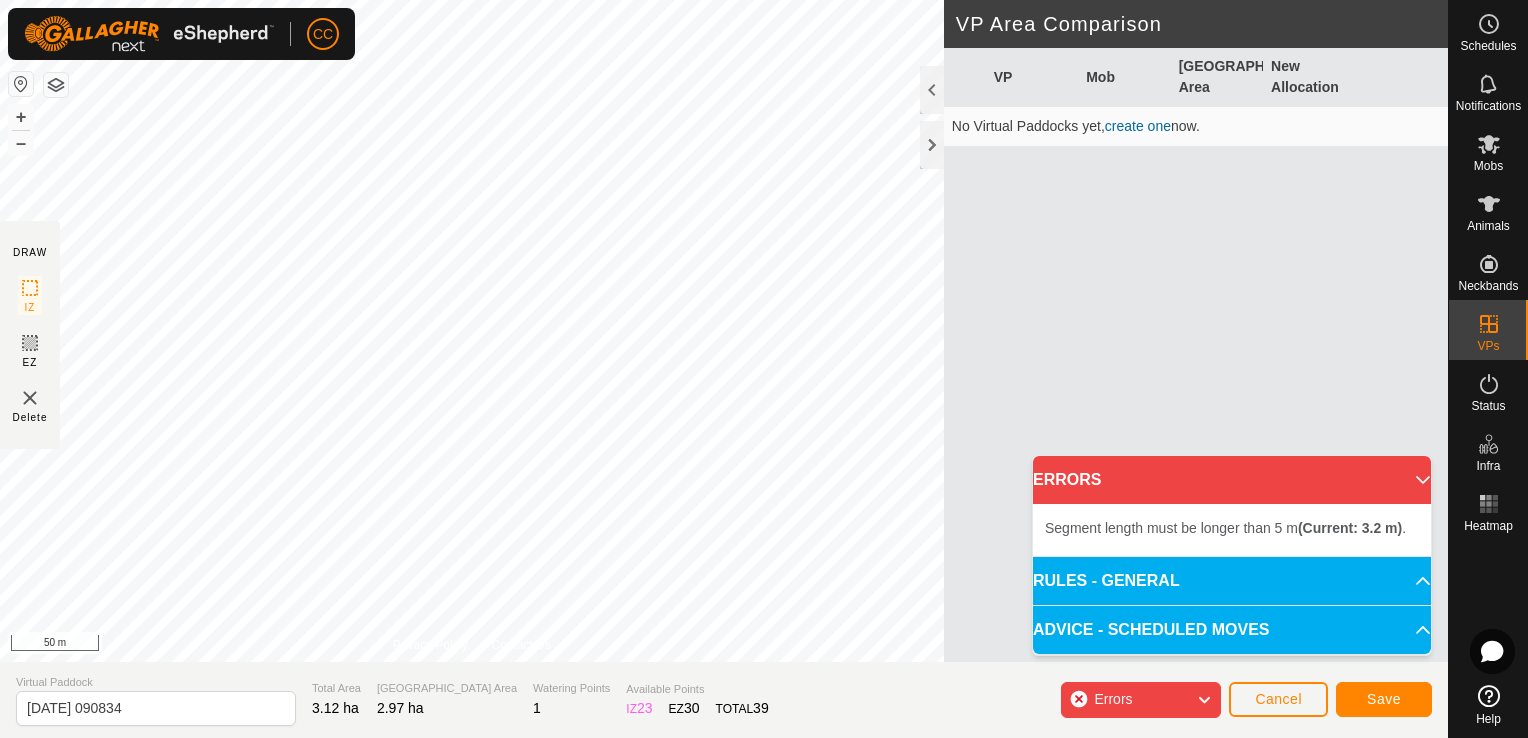 click 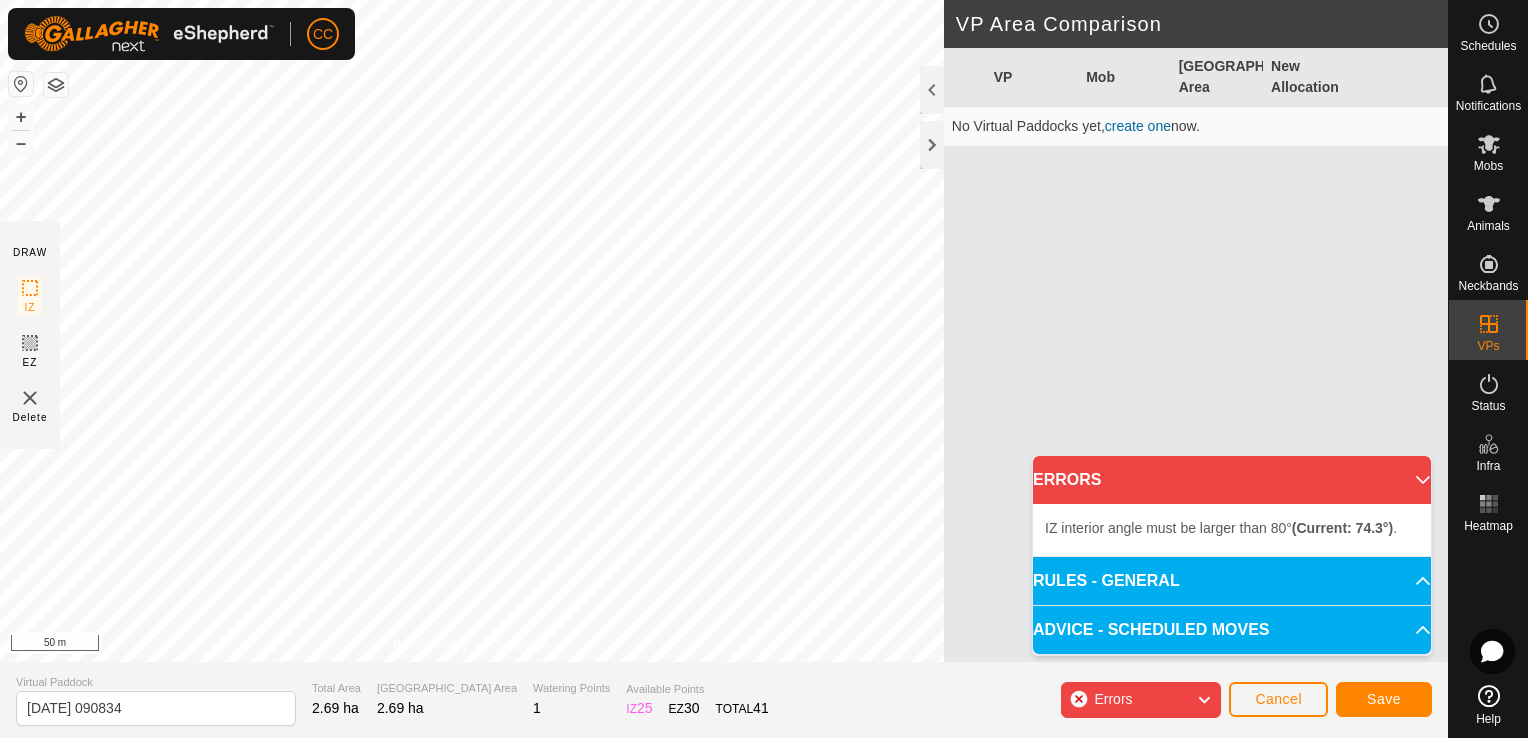 click on "ERRORS" at bounding box center (1232, 480) 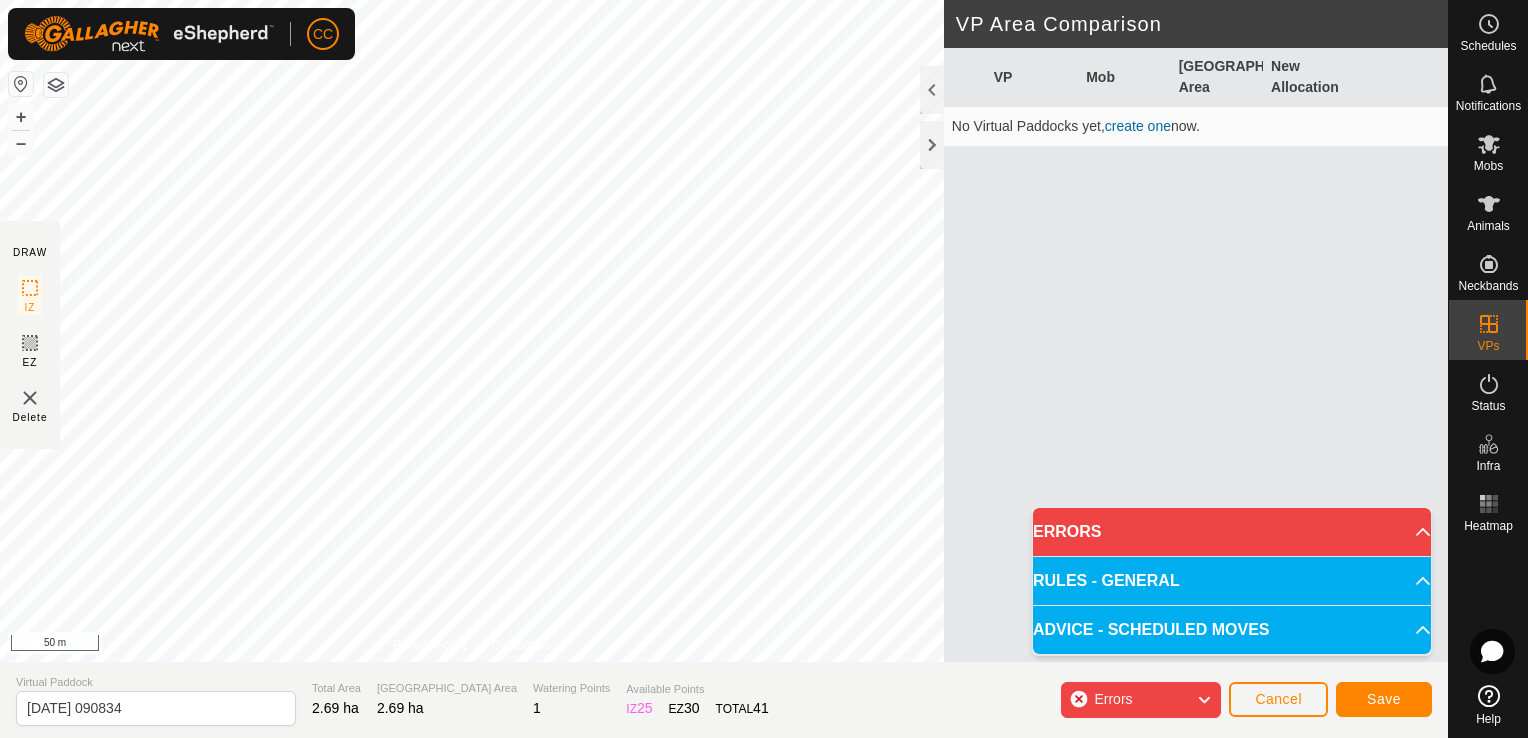 click on "VP   Mob   Grazing Area   New Allocation   No Virtual Paddocks yet,  create one  now." at bounding box center [1196, 379] 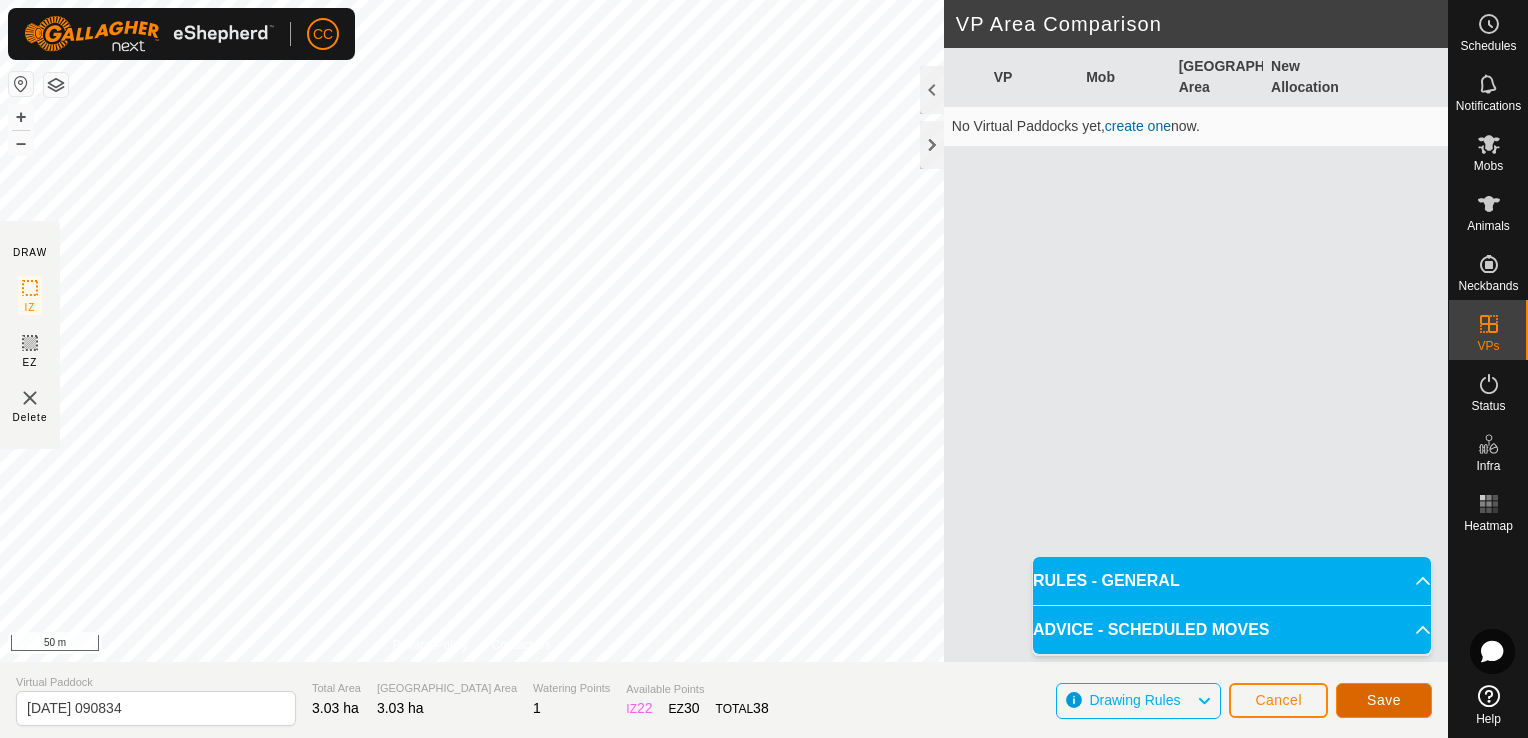 click on "Save" 